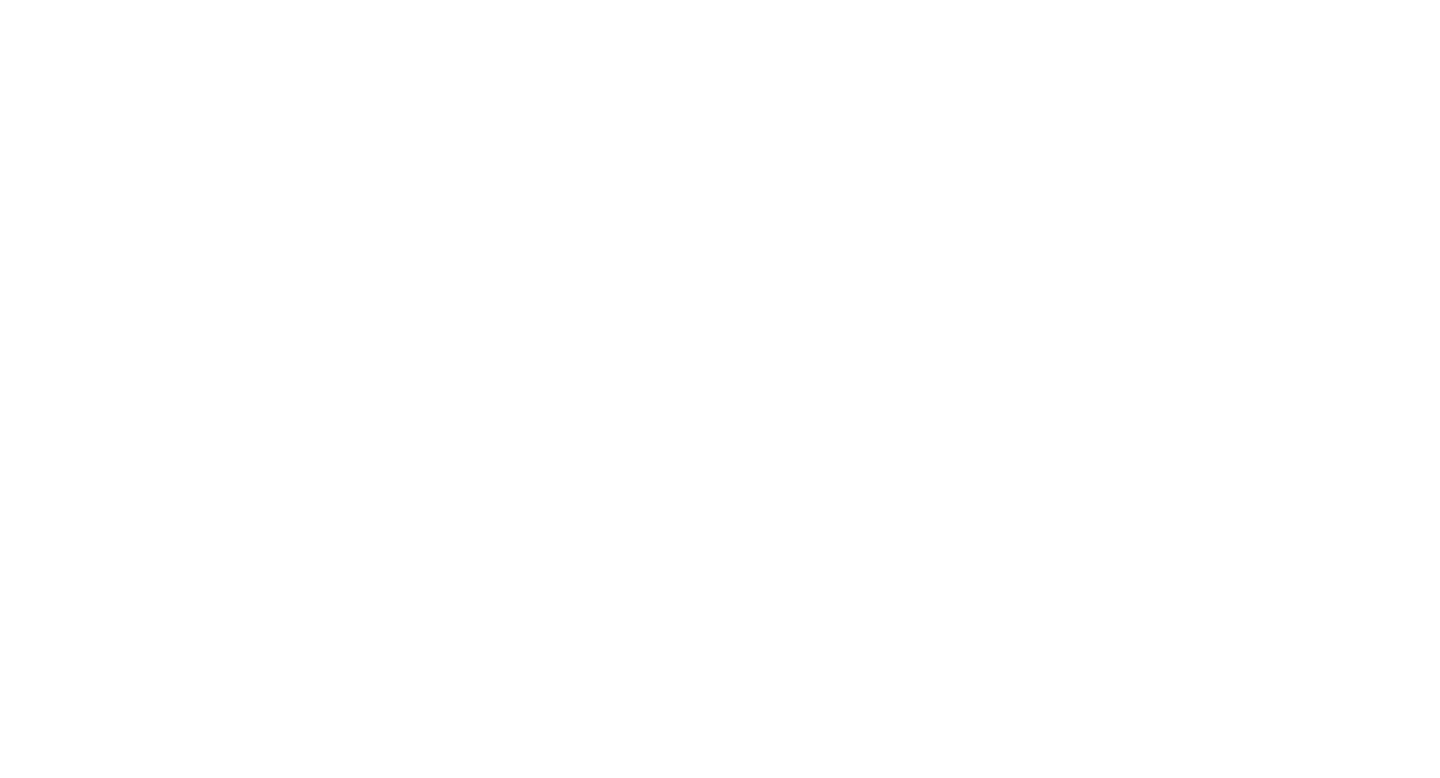 scroll, scrollTop: 0, scrollLeft: 0, axis: both 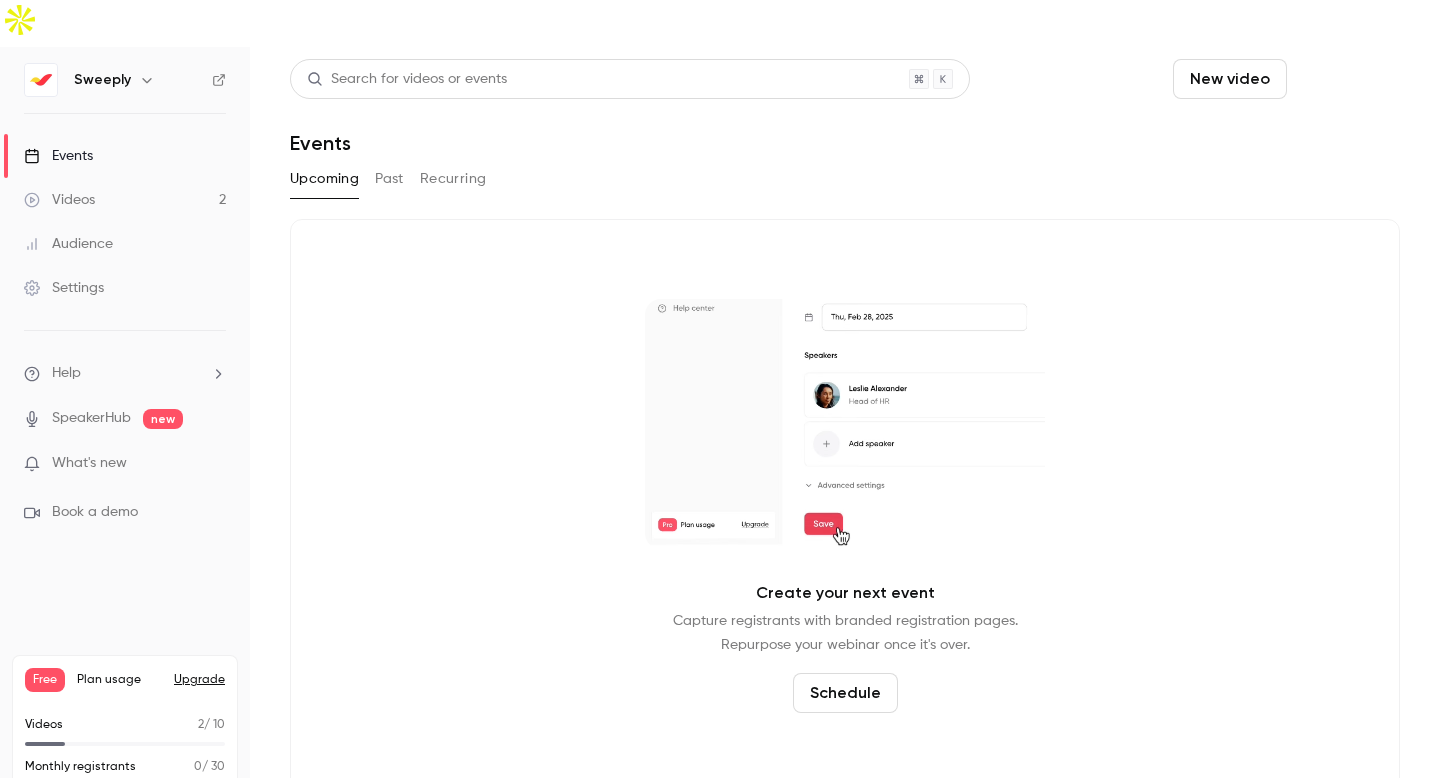 click on "Schedule" at bounding box center (1347, 79) 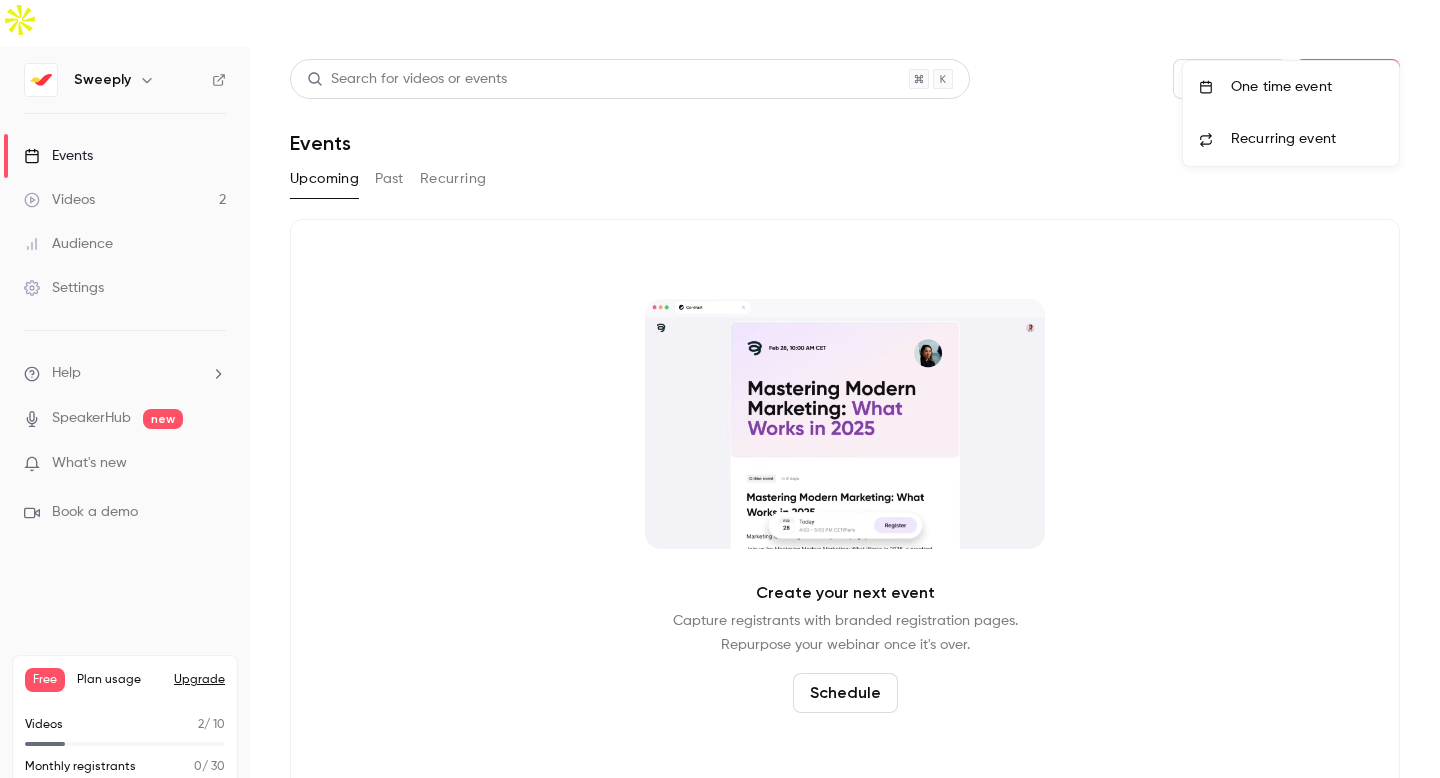 click on "One time event" at bounding box center [1307, 87] 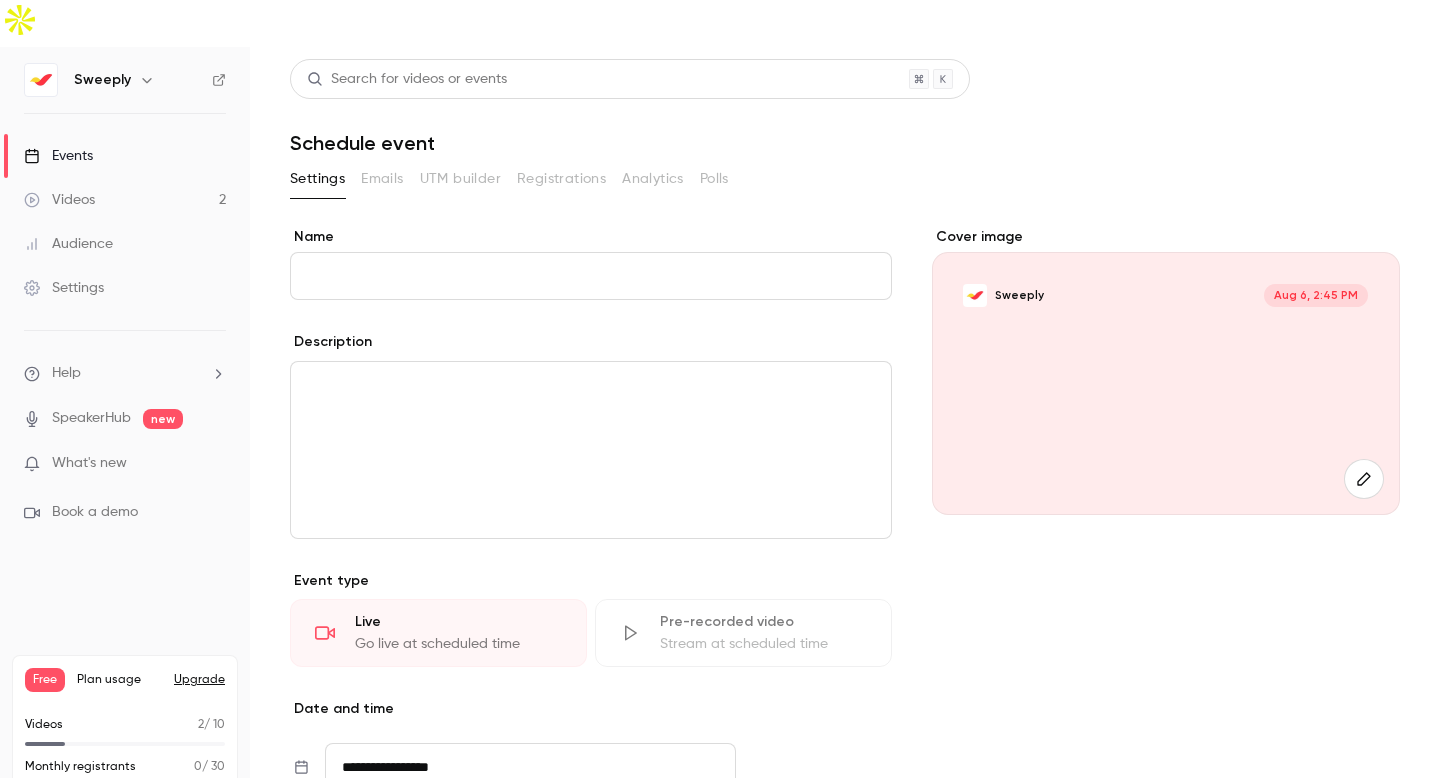 click on "Search for videos or events" at bounding box center (845, 79) 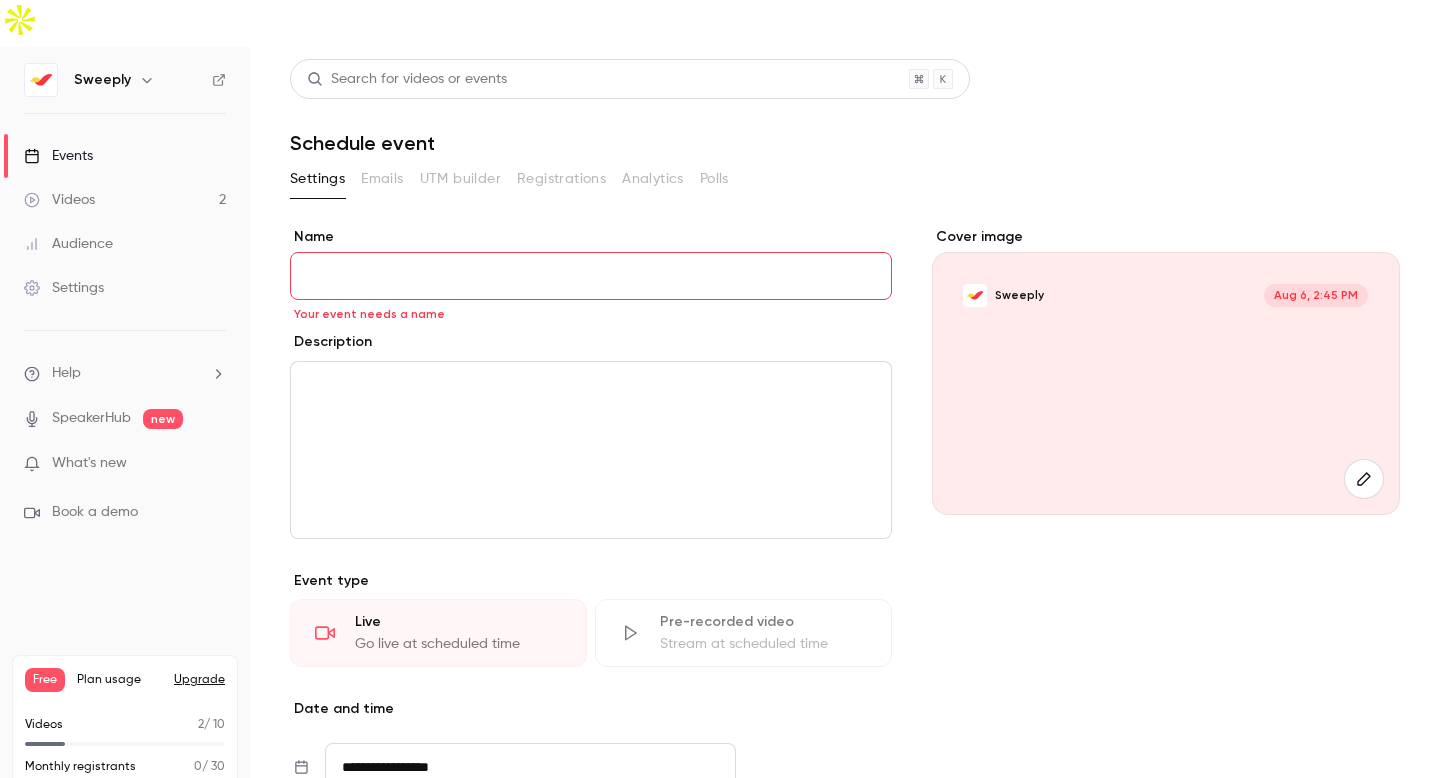 click on "Name" at bounding box center (591, 276) 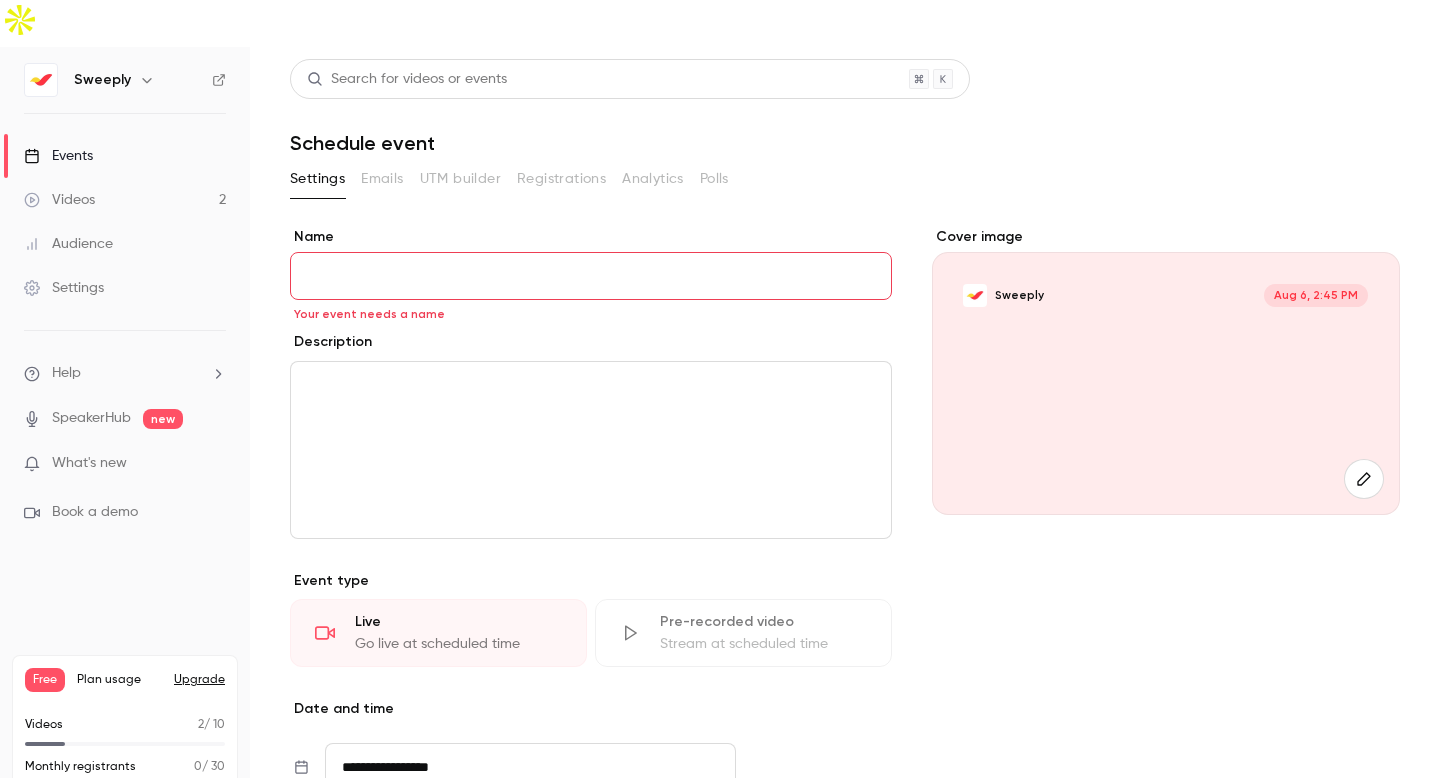 paste on "**********" 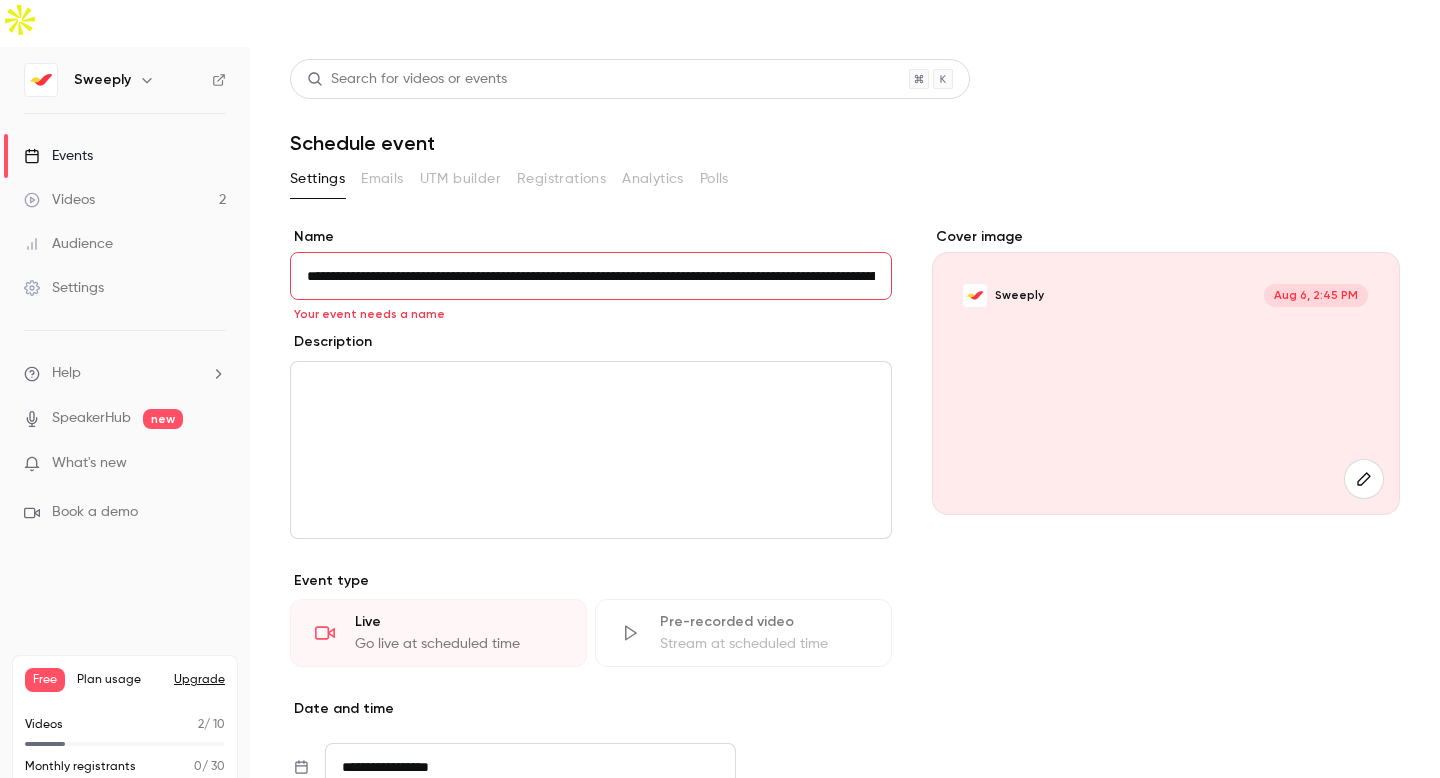 scroll, scrollTop: 0, scrollLeft: 237, axis: horizontal 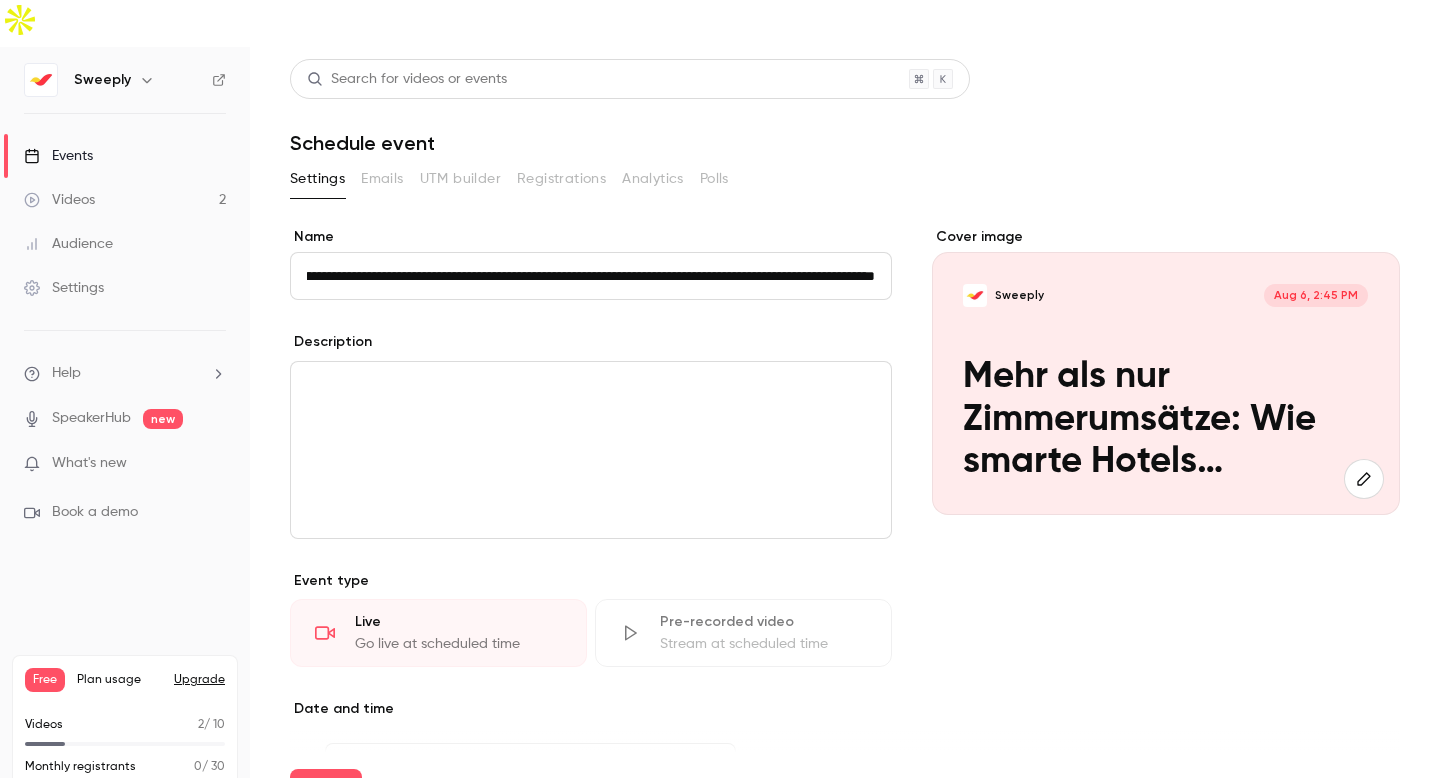 click at bounding box center (591, 450) 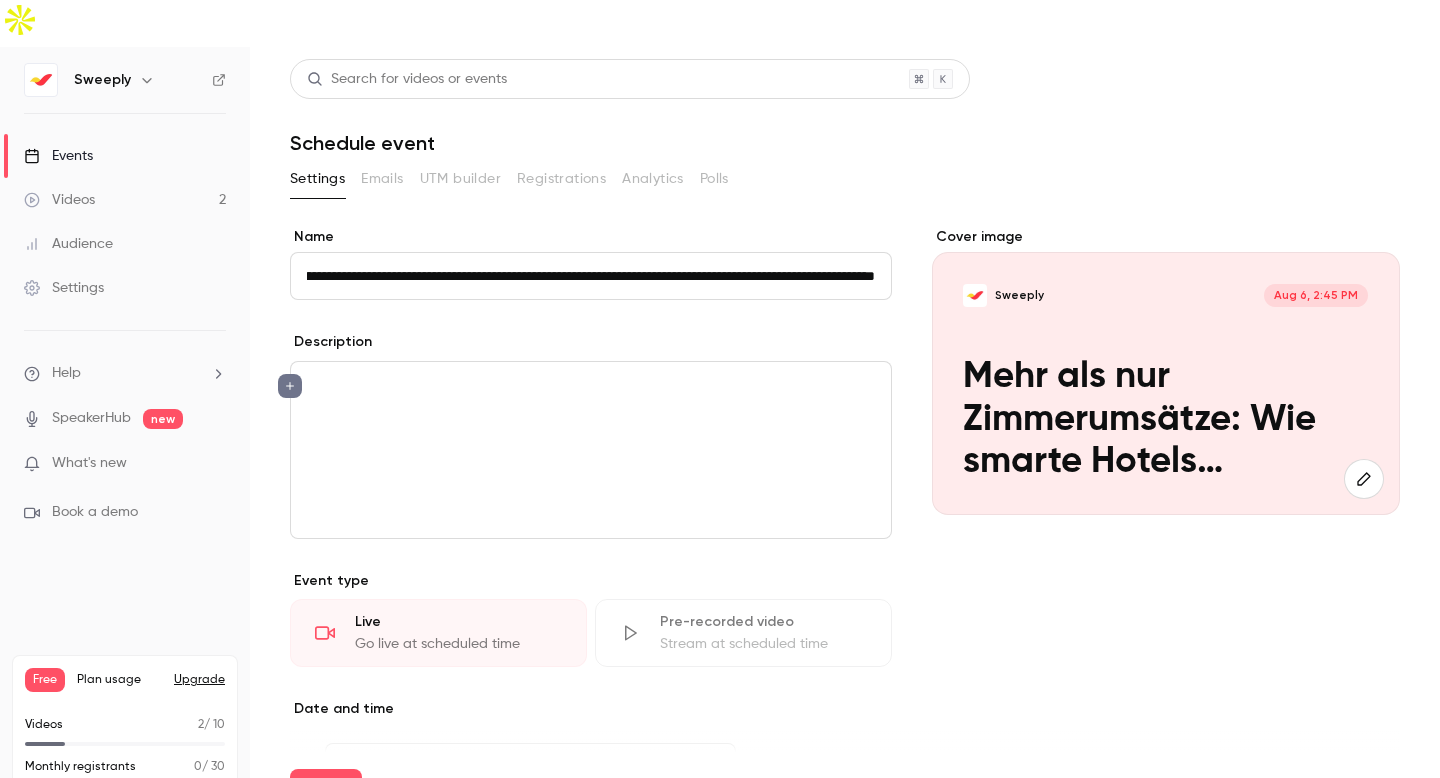 scroll, scrollTop: 0, scrollLeft: 0, axis: both 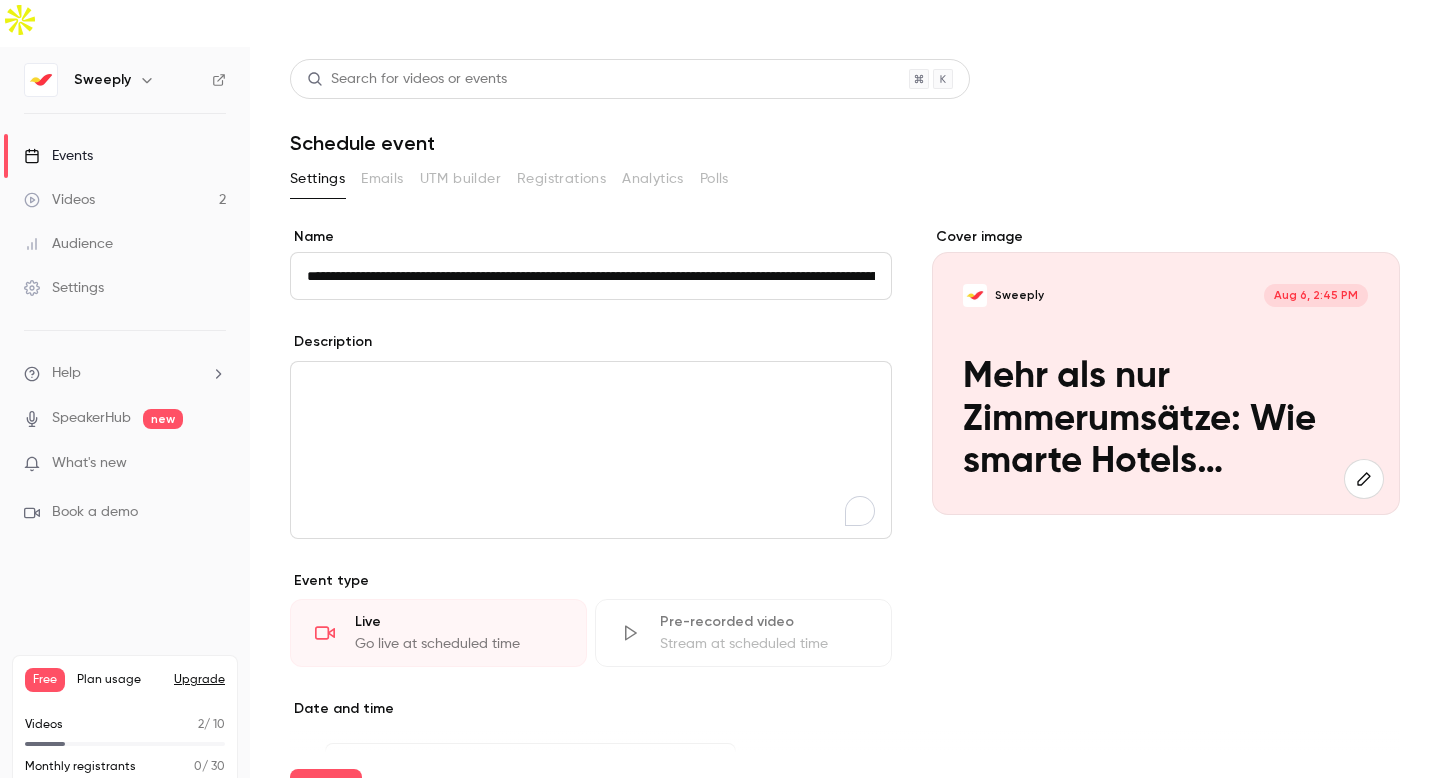 drag, startPoint x: 495, startPoint y: 228, endPoint x: 283, endPoint y: 216, distance: 212.33936 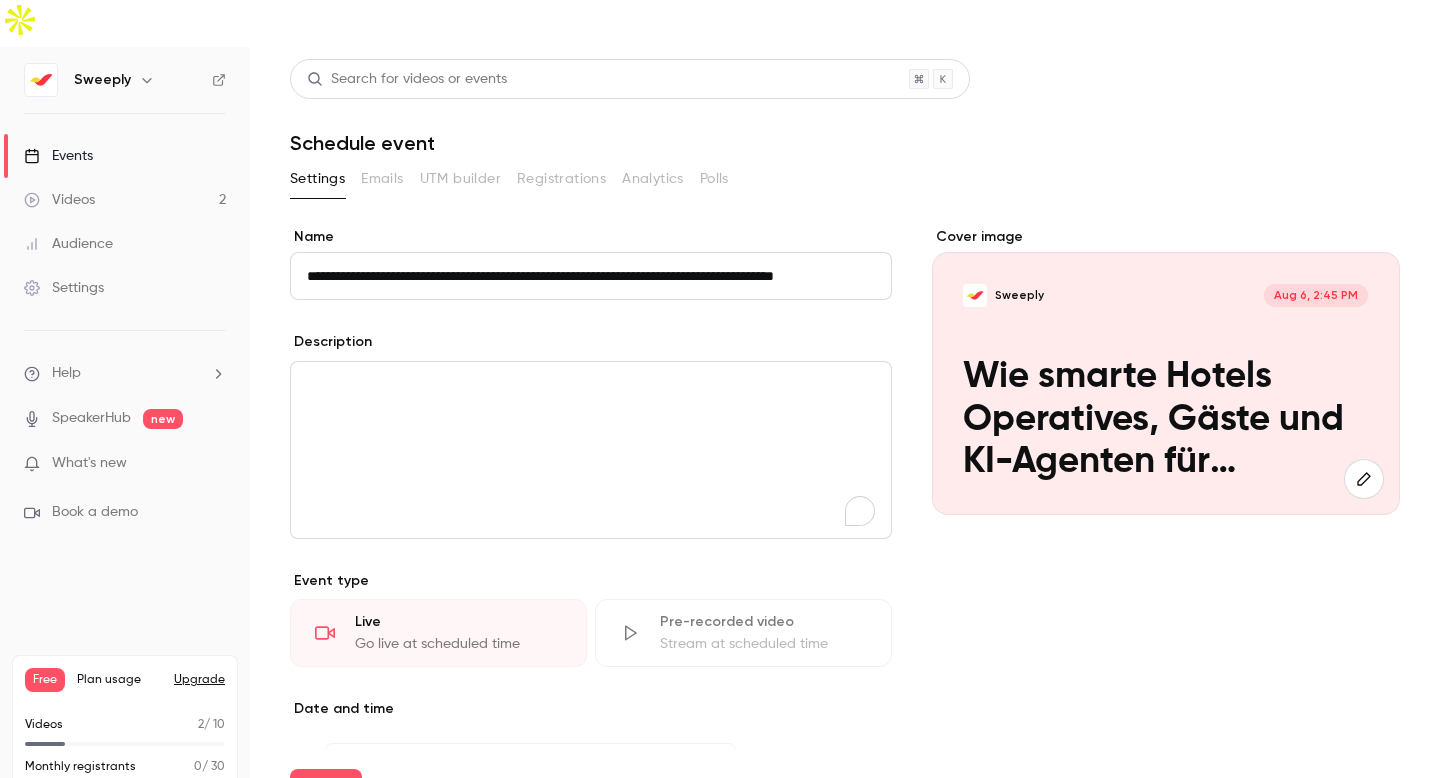 click on "**********" at bounding box center (591, 276) 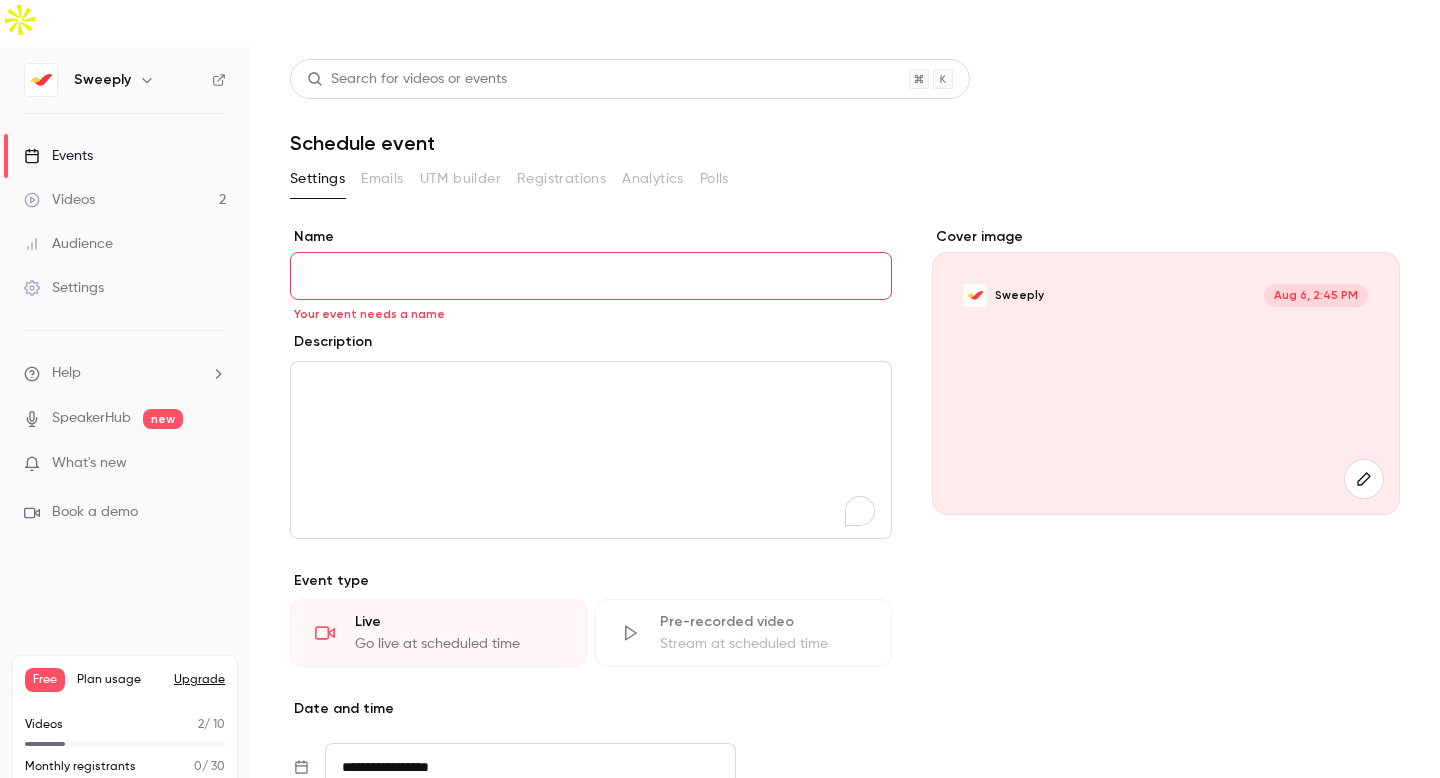 click on "Name" at bounding box center [591, 276] 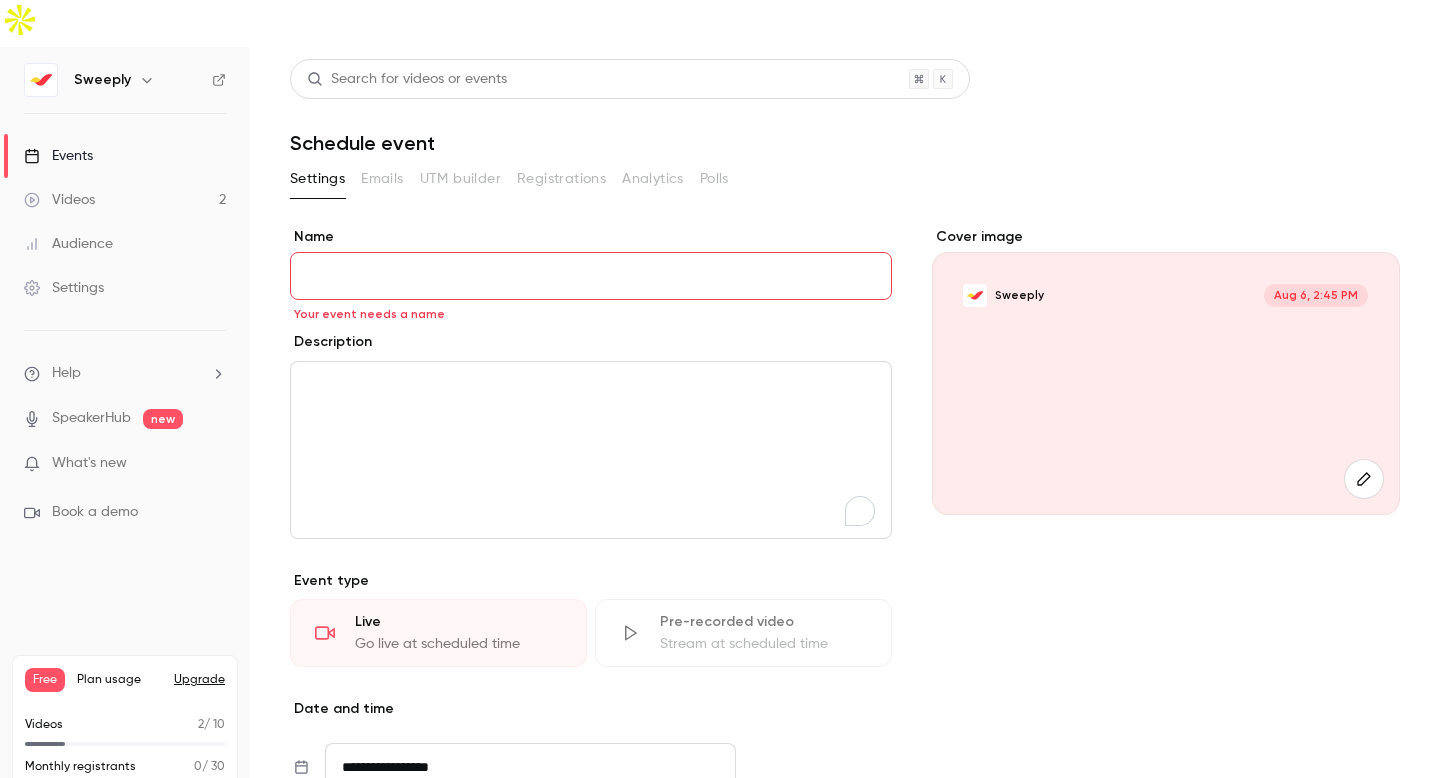 click at bounding box center (591, 450) 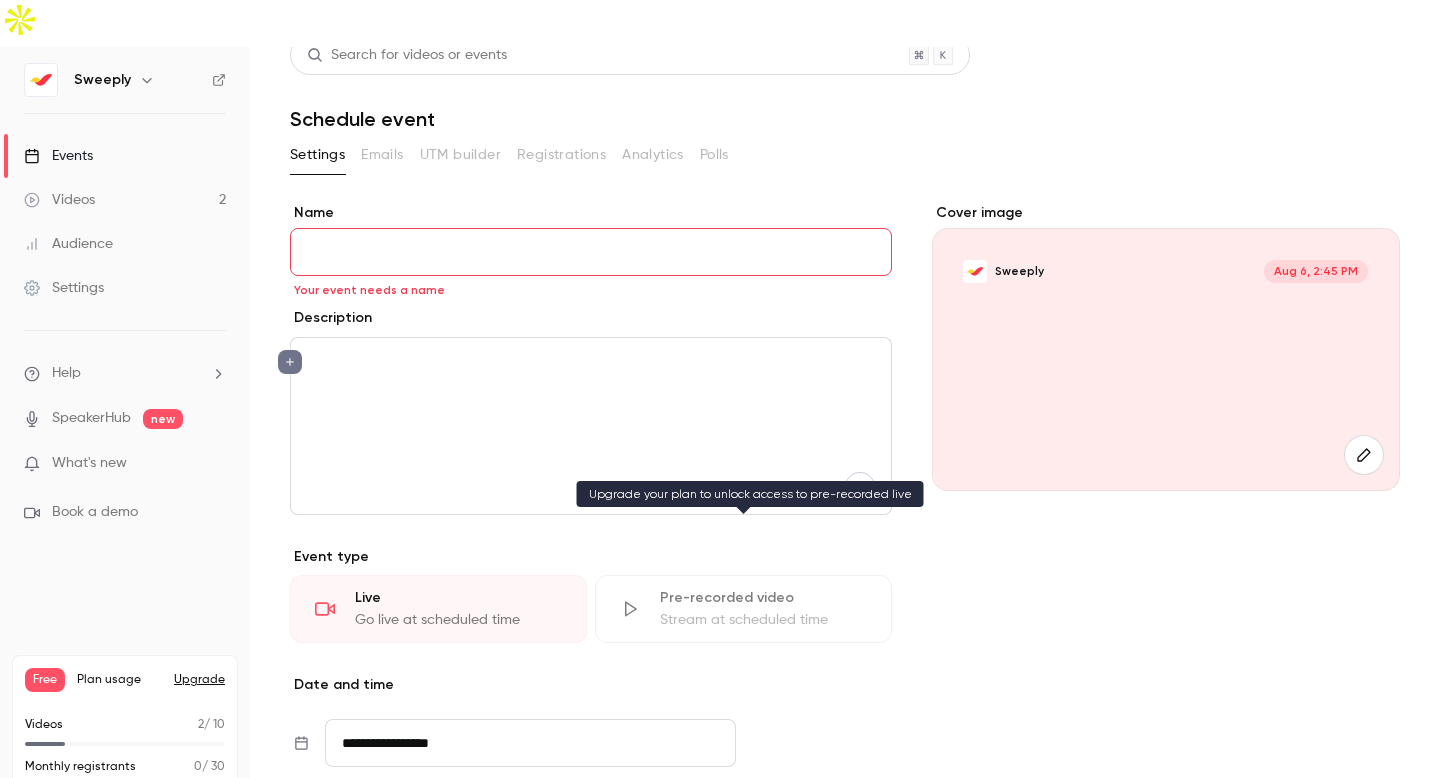 scroll, scrollTop: 0, scrollLeft: 0, axis: both 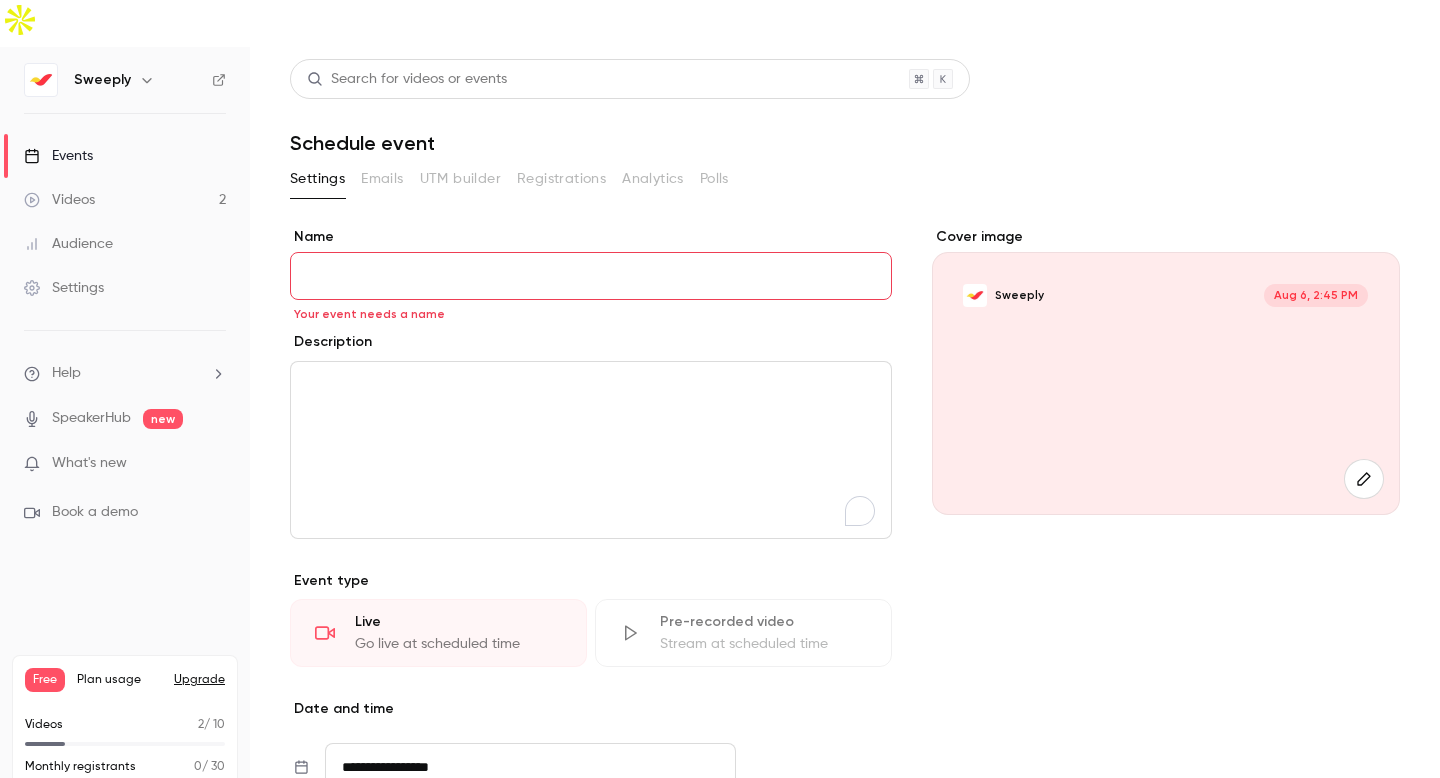 click on "Name" at bounding box center (591, 276) 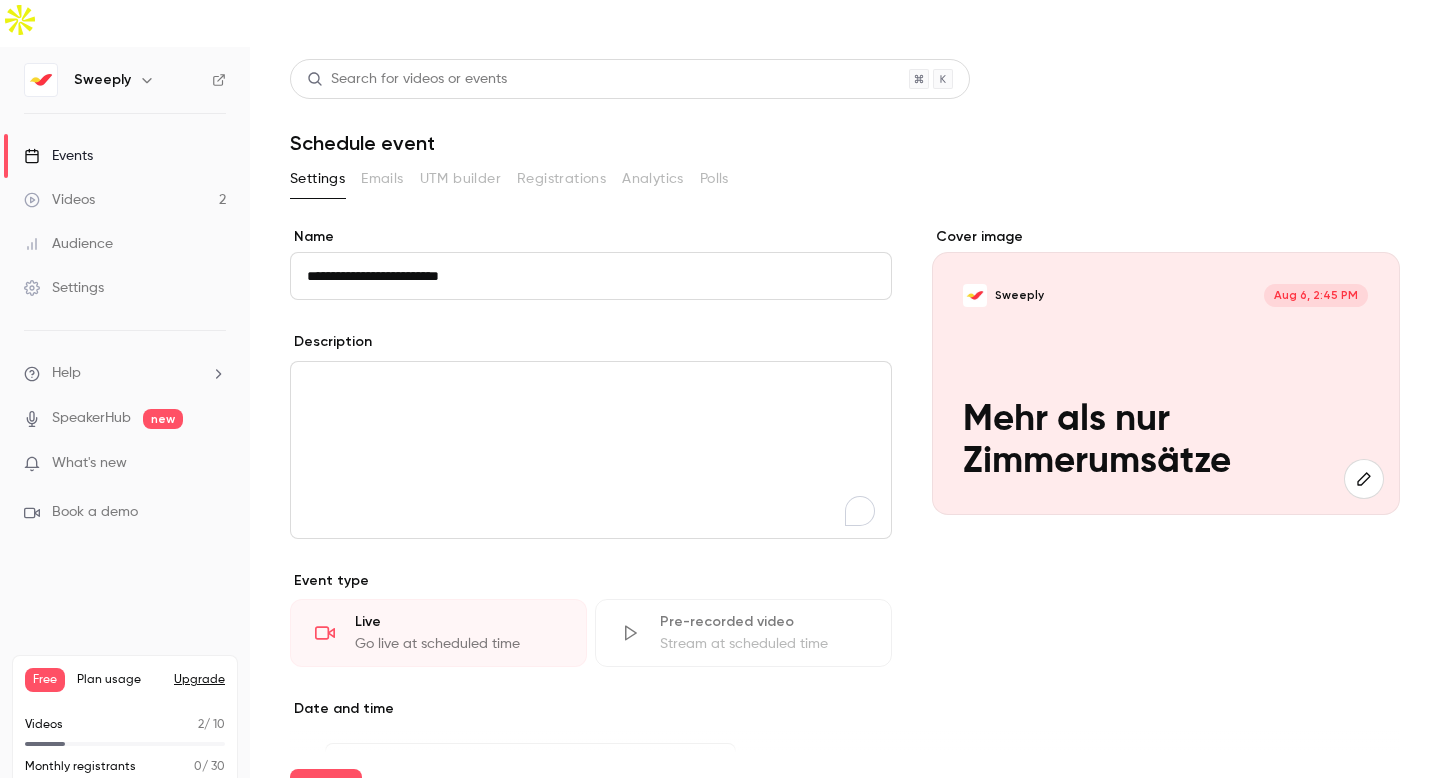 type on "**********" 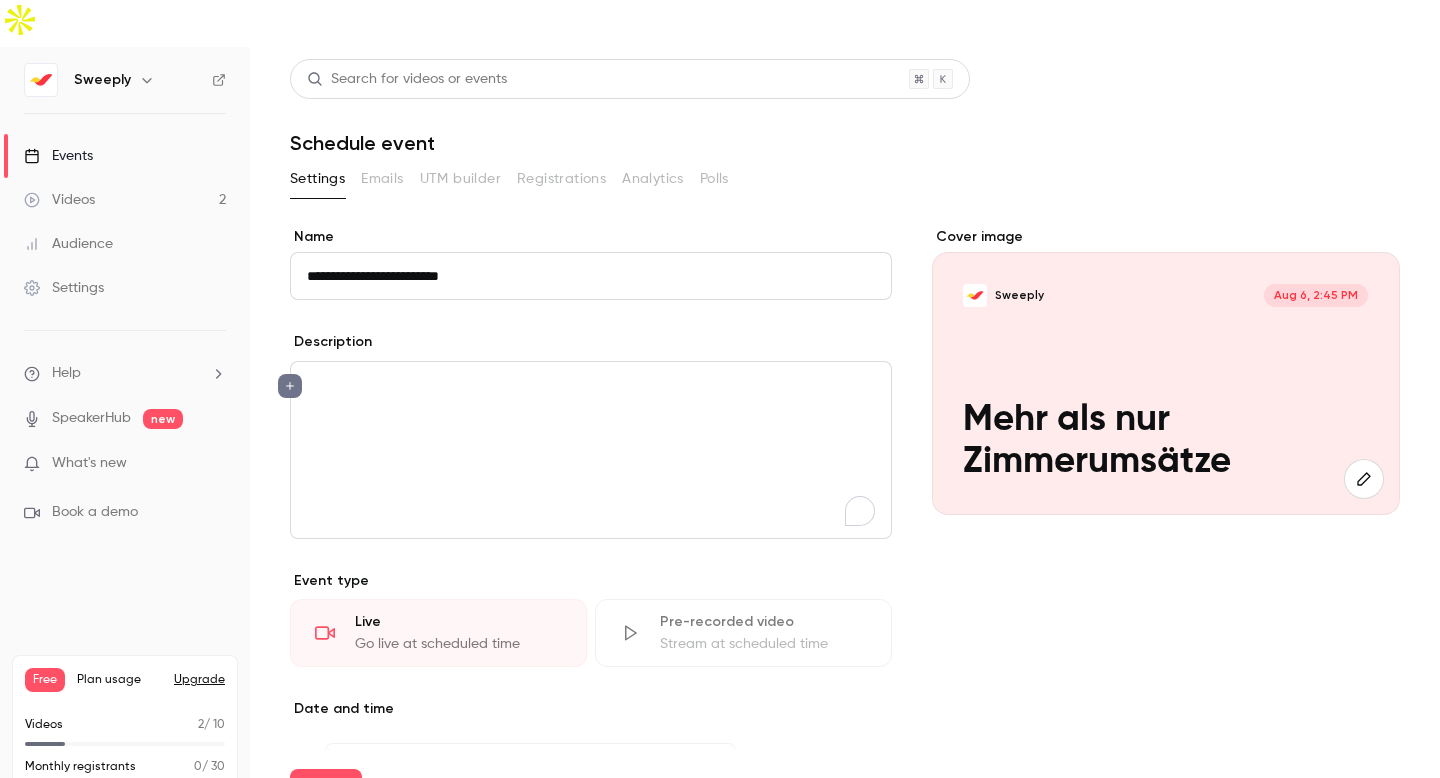 scroll, scrollTop: 0, scrollLeft: 0, axis: both 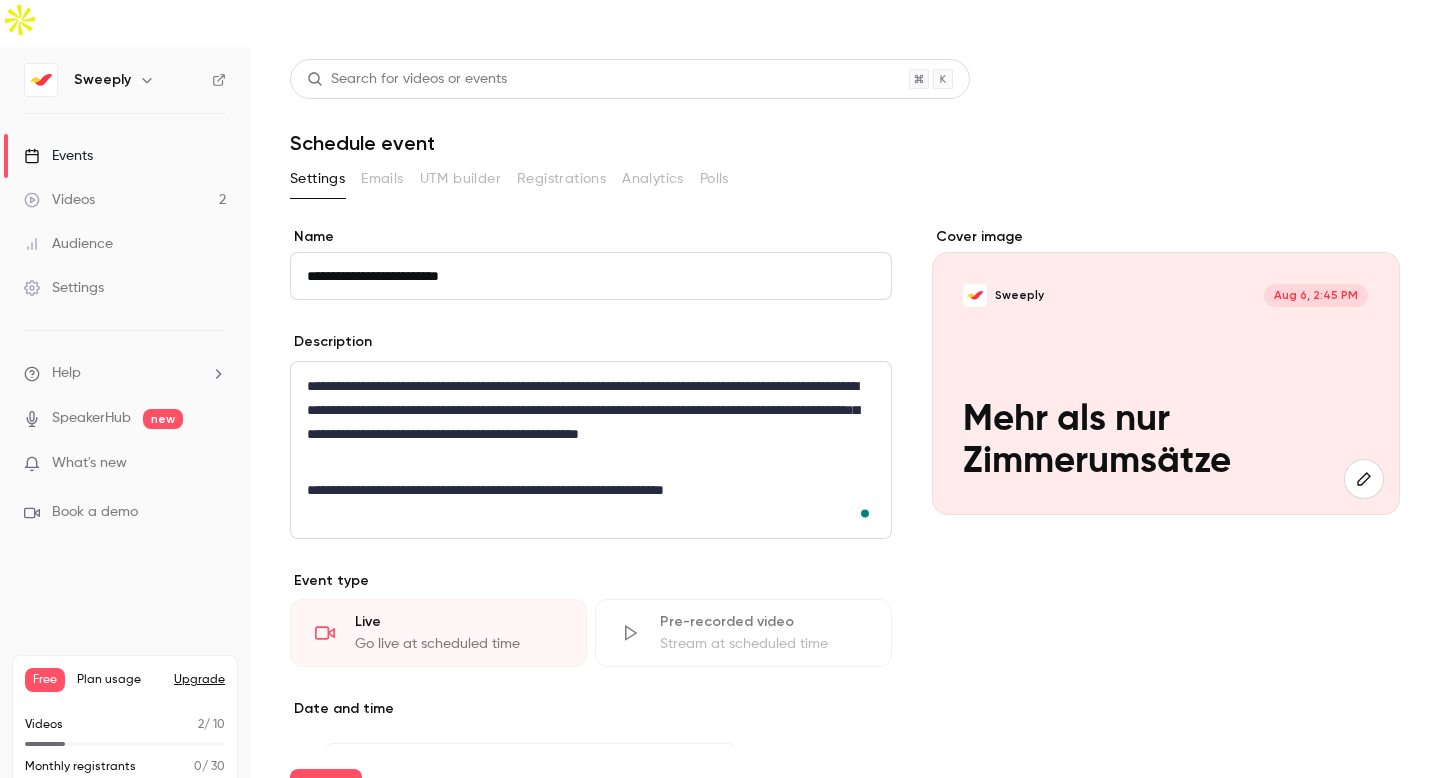 type 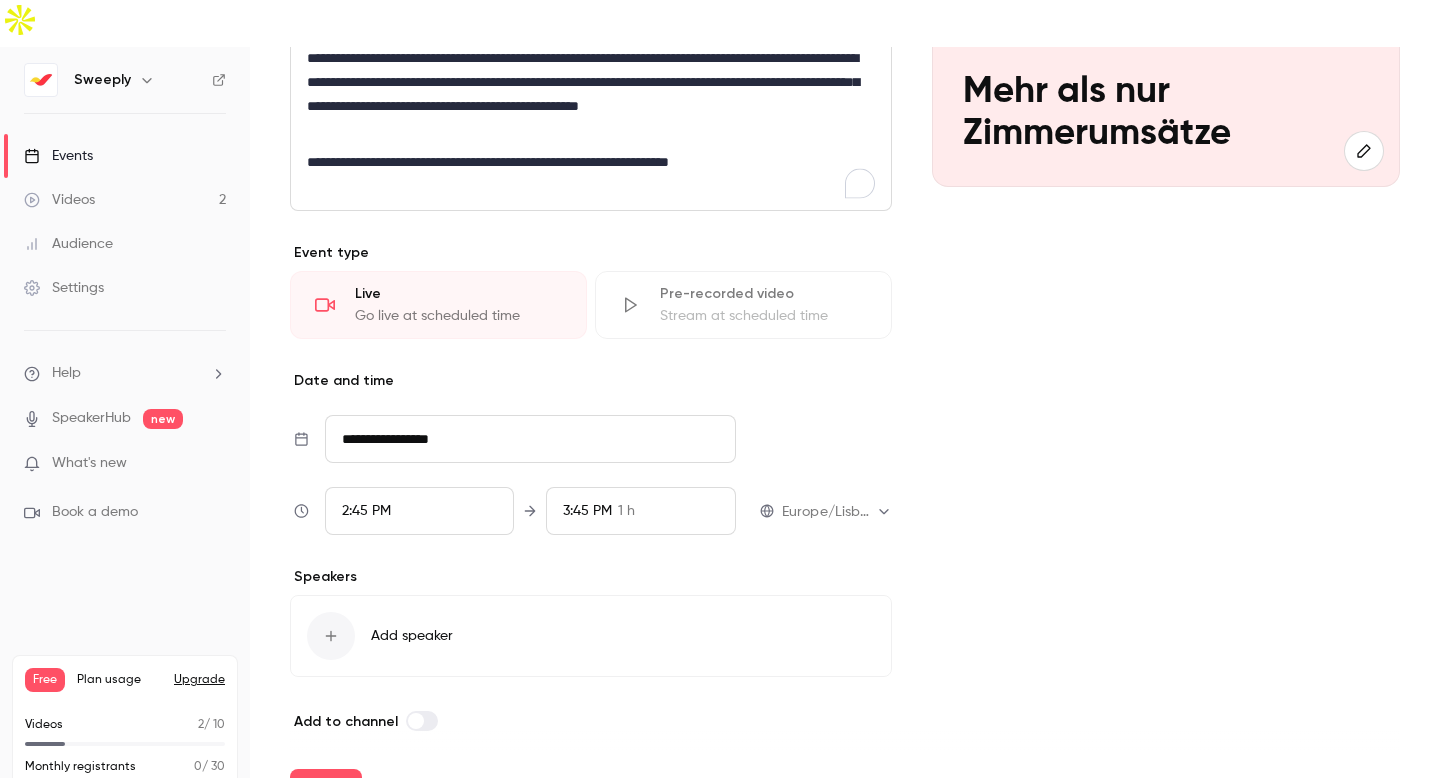scroll, scrollTop: 330, scrollLeft: 0, axis: vertical 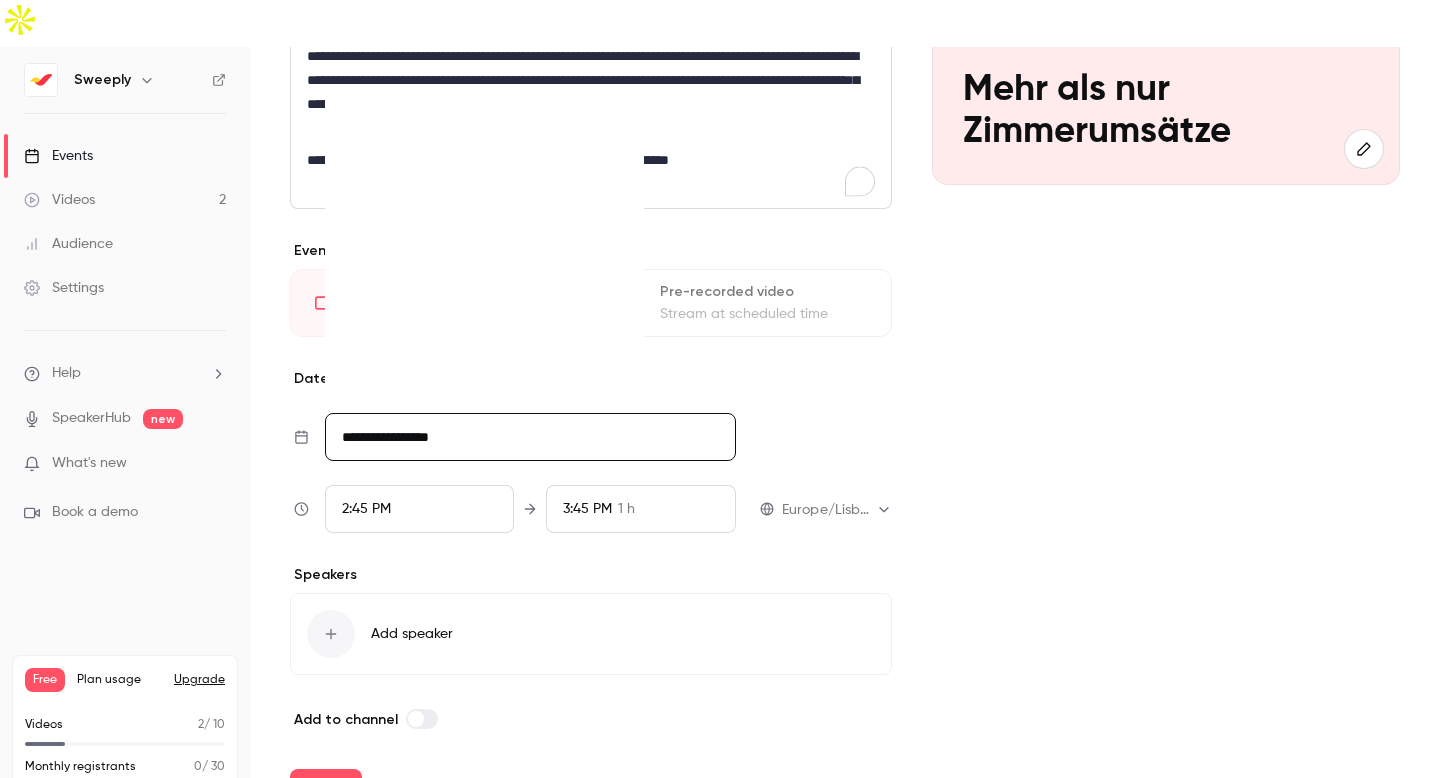 click on "**********" at bounding box center [530, 437] 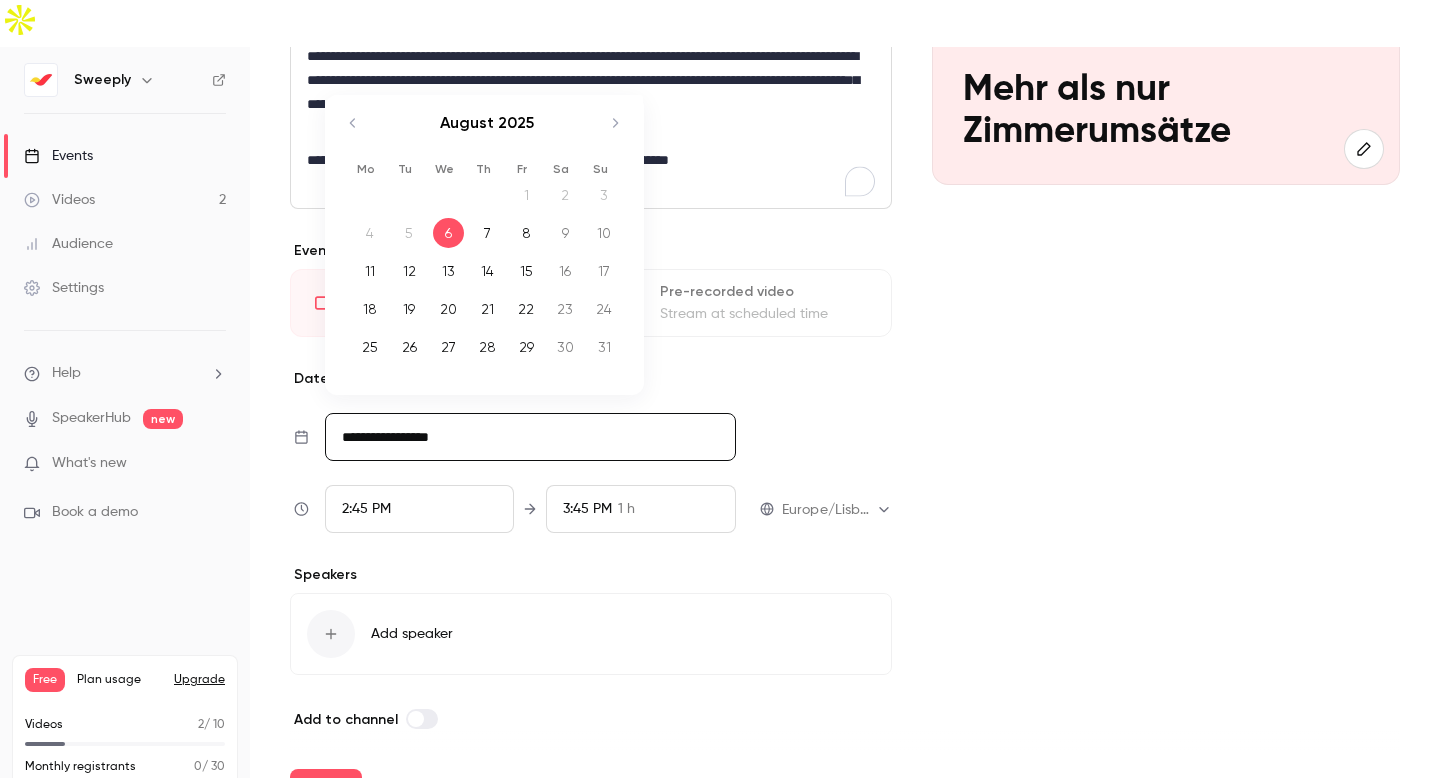 click 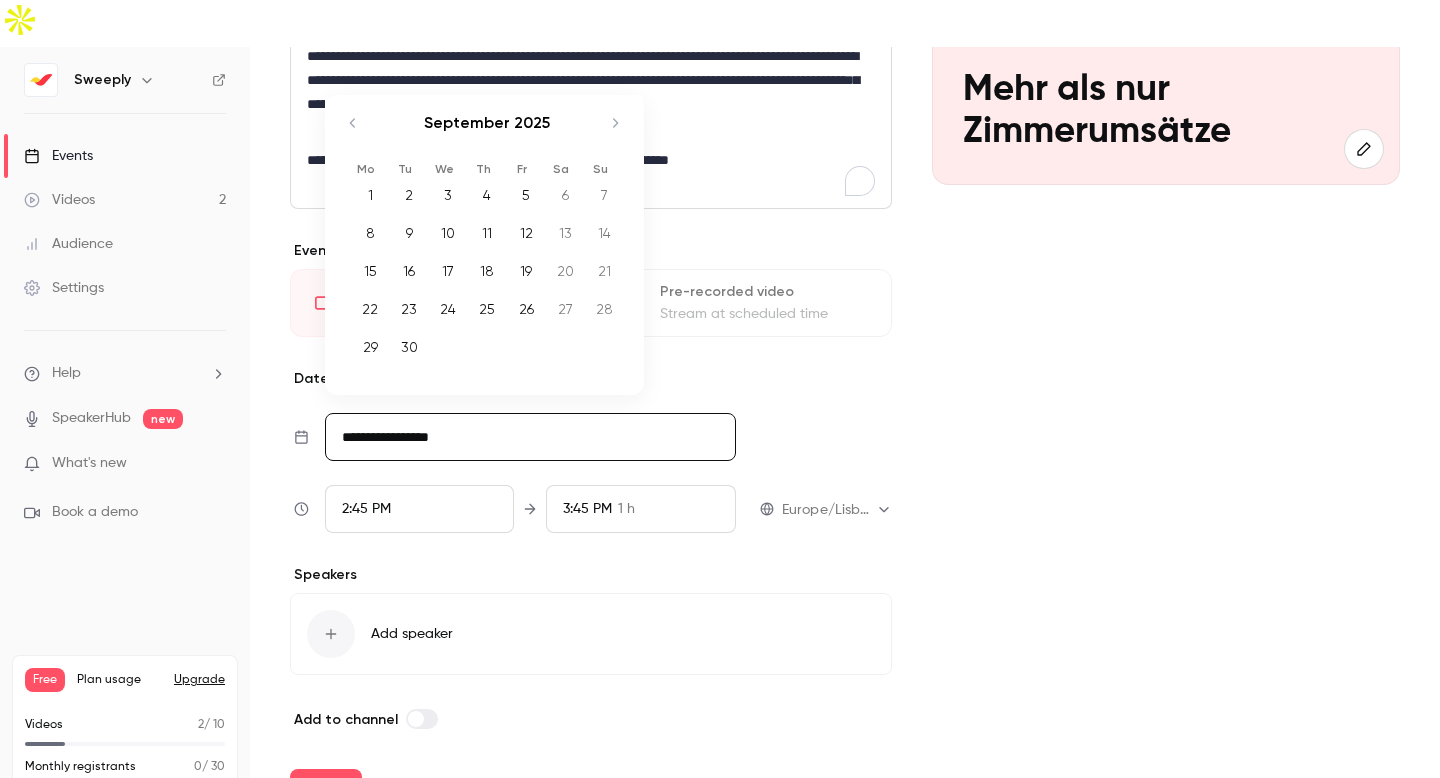 click on "18" at bounding box center [487, 271] 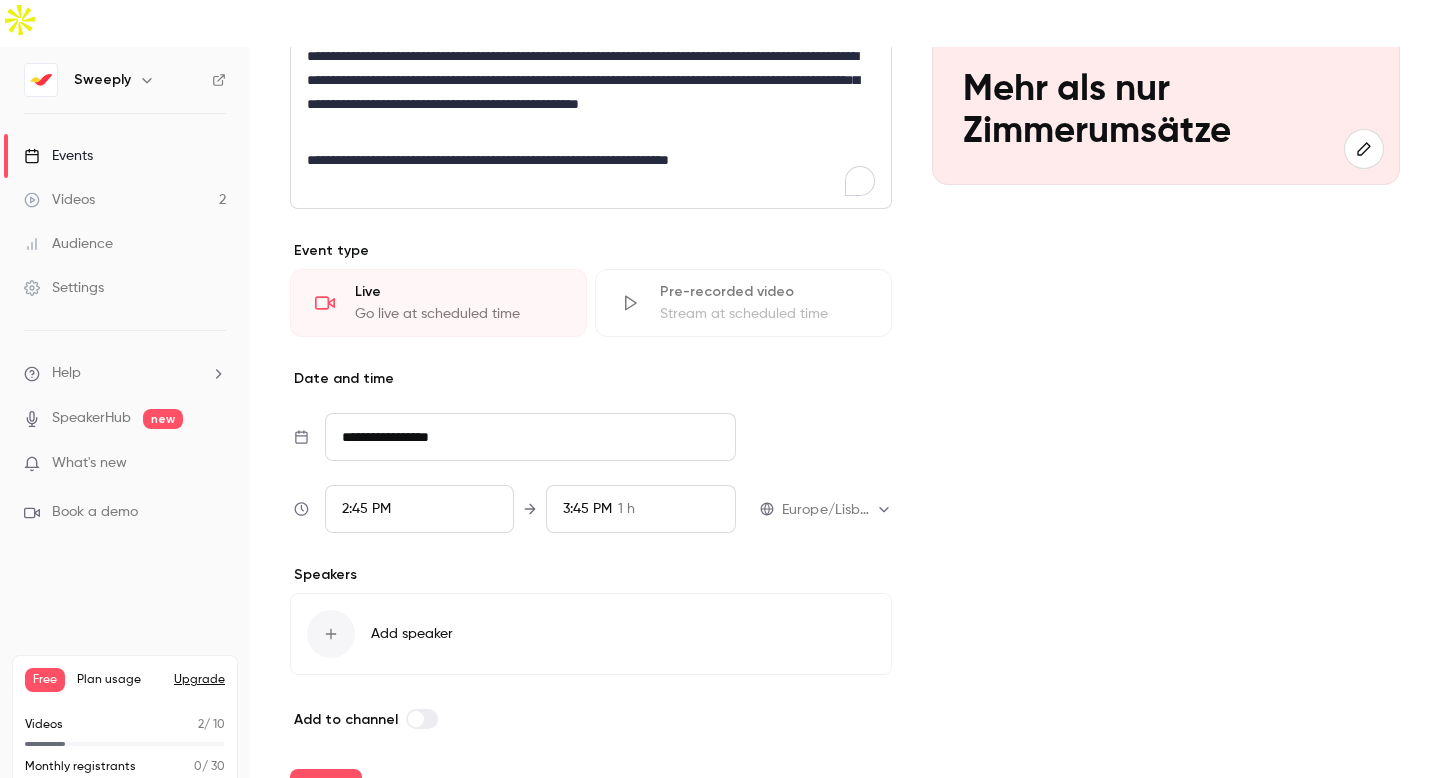 click on "2:45 PM" at bounding box center [420, 509] 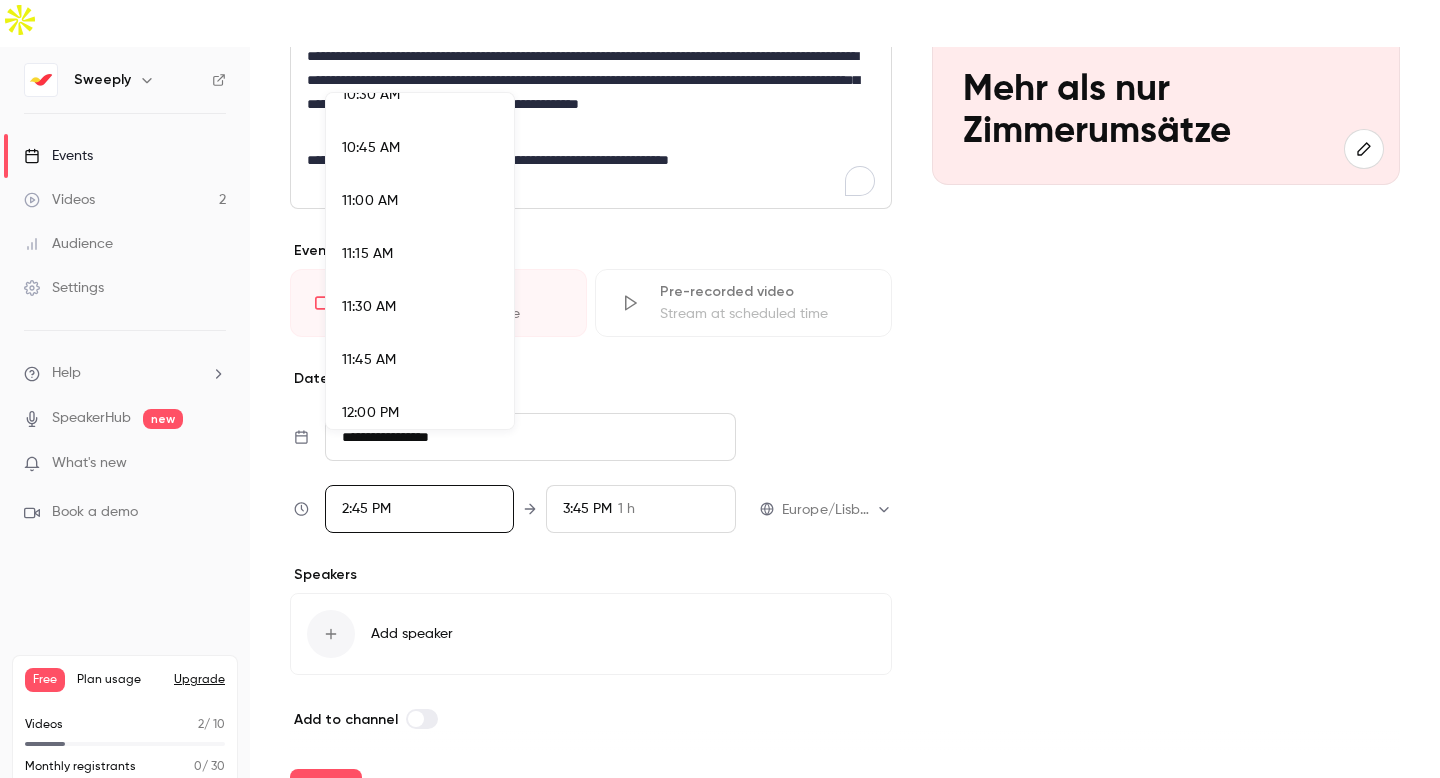scroll, scrollTop: 2251, scrollLeft: 0, axis: vertical 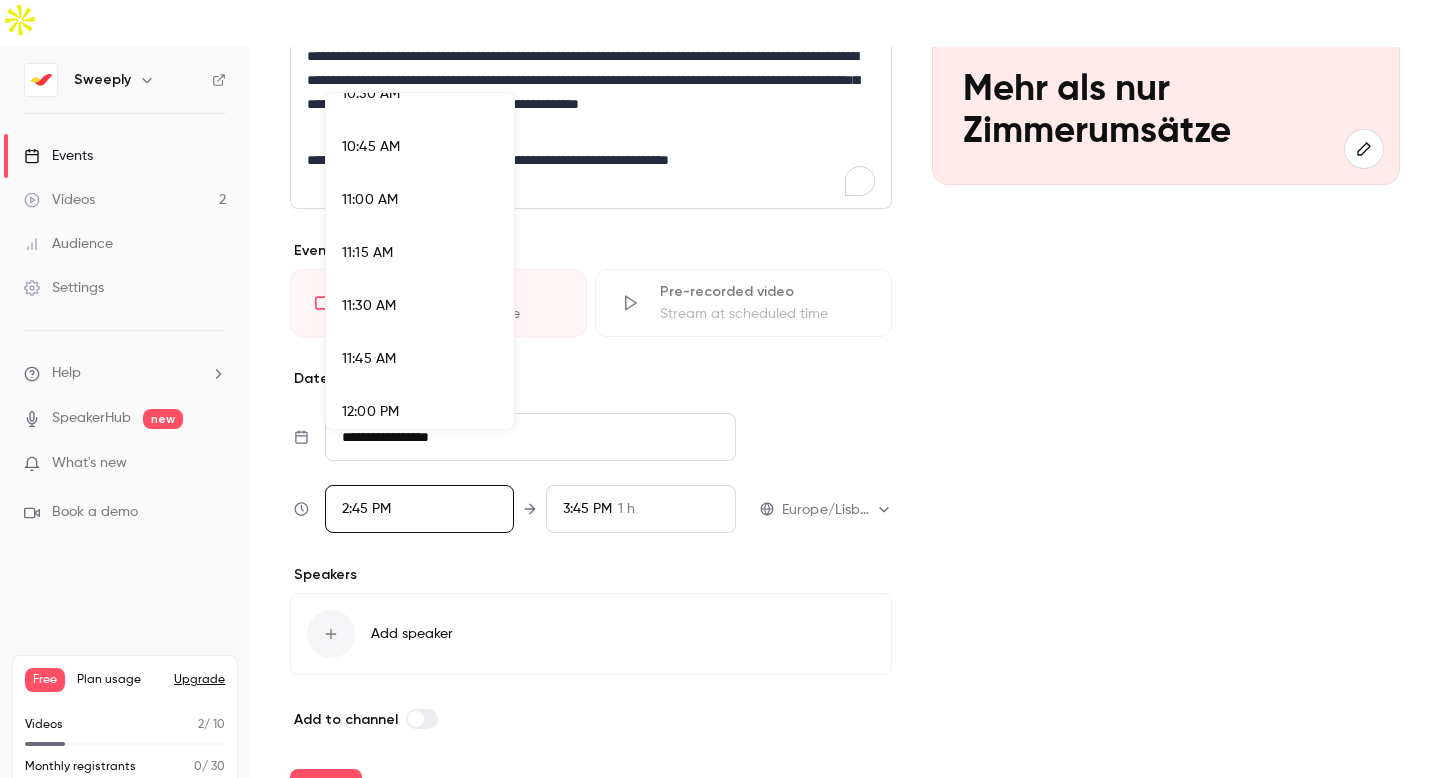 click on "11:00 AM" at bounding box center [420, 200] 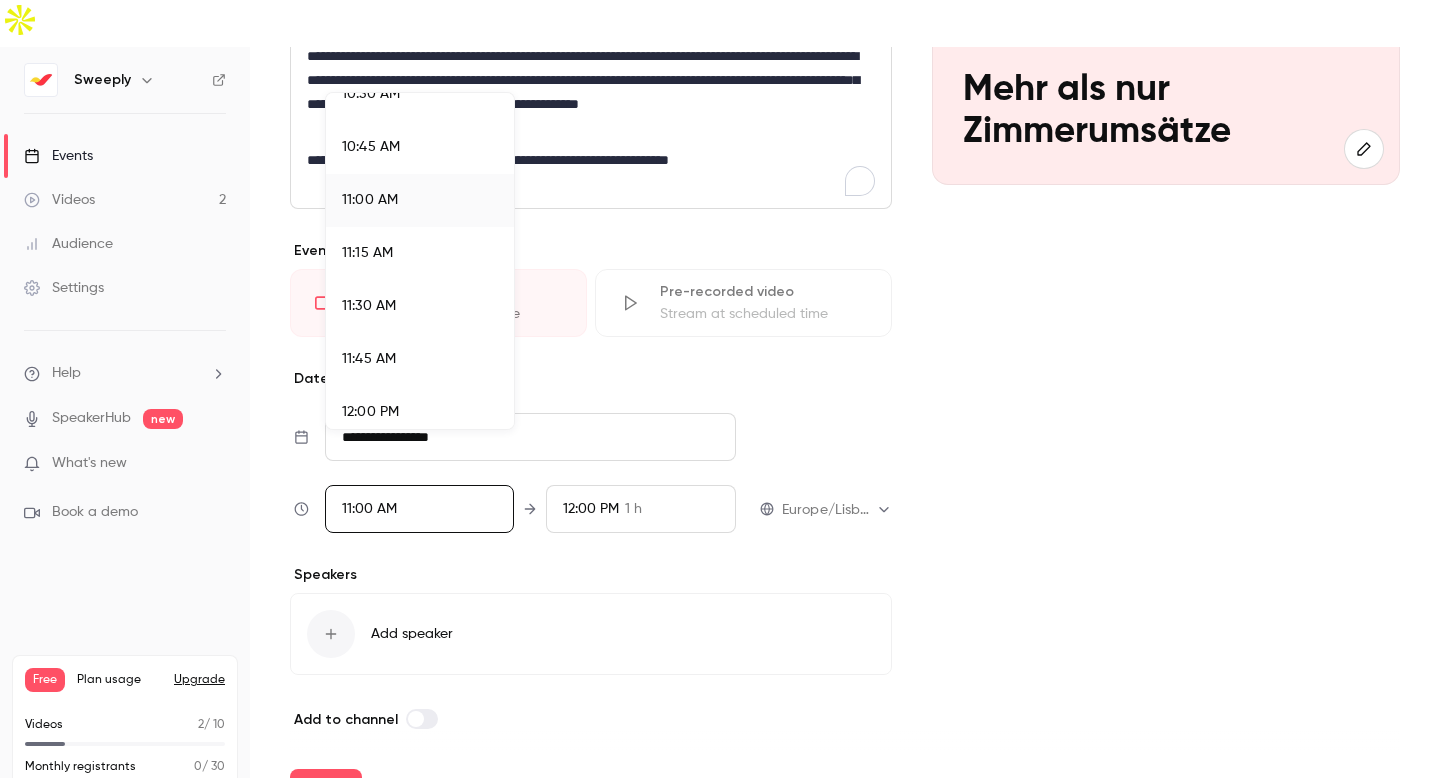 click at bounding box center (720, 389) 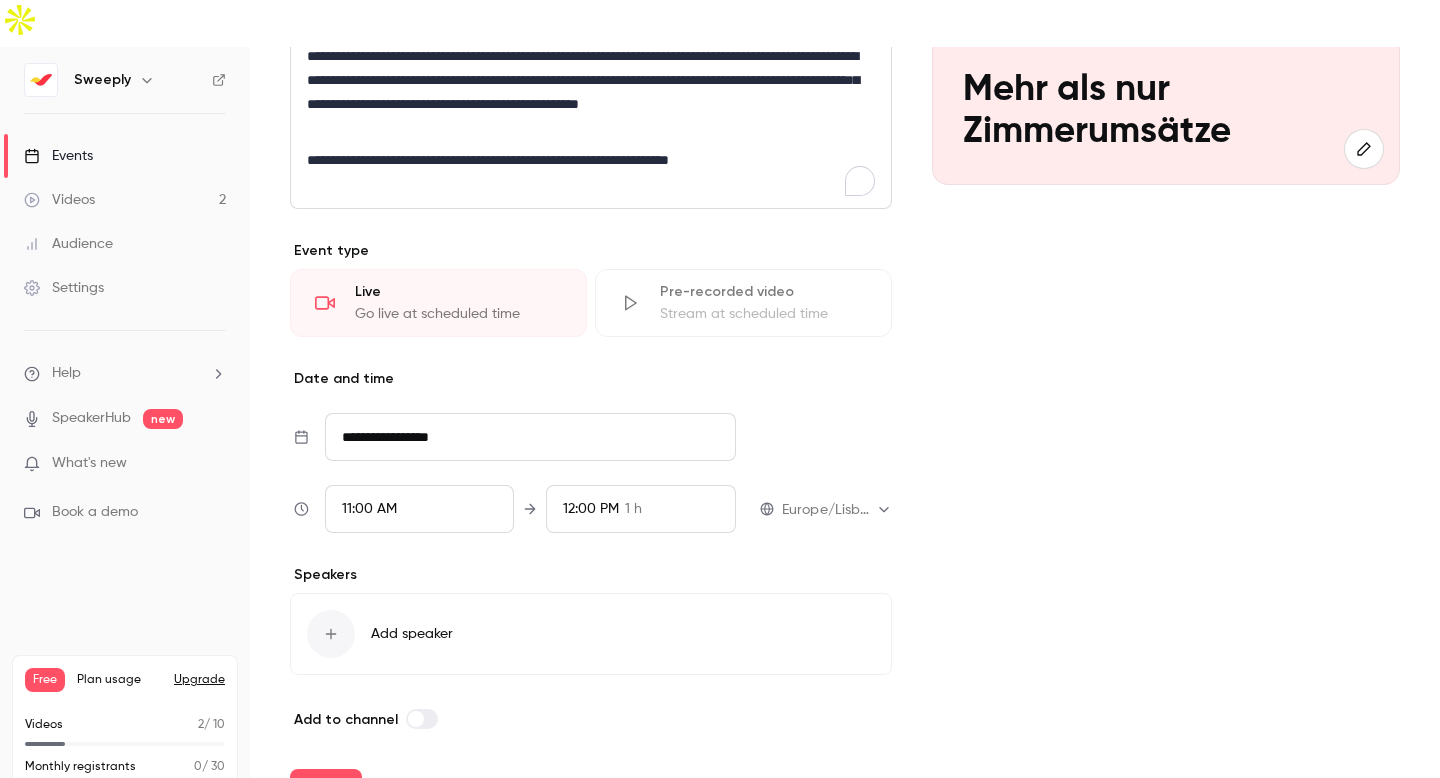 click on "12:00 PM 1 h" at bounding box center (641, 509) 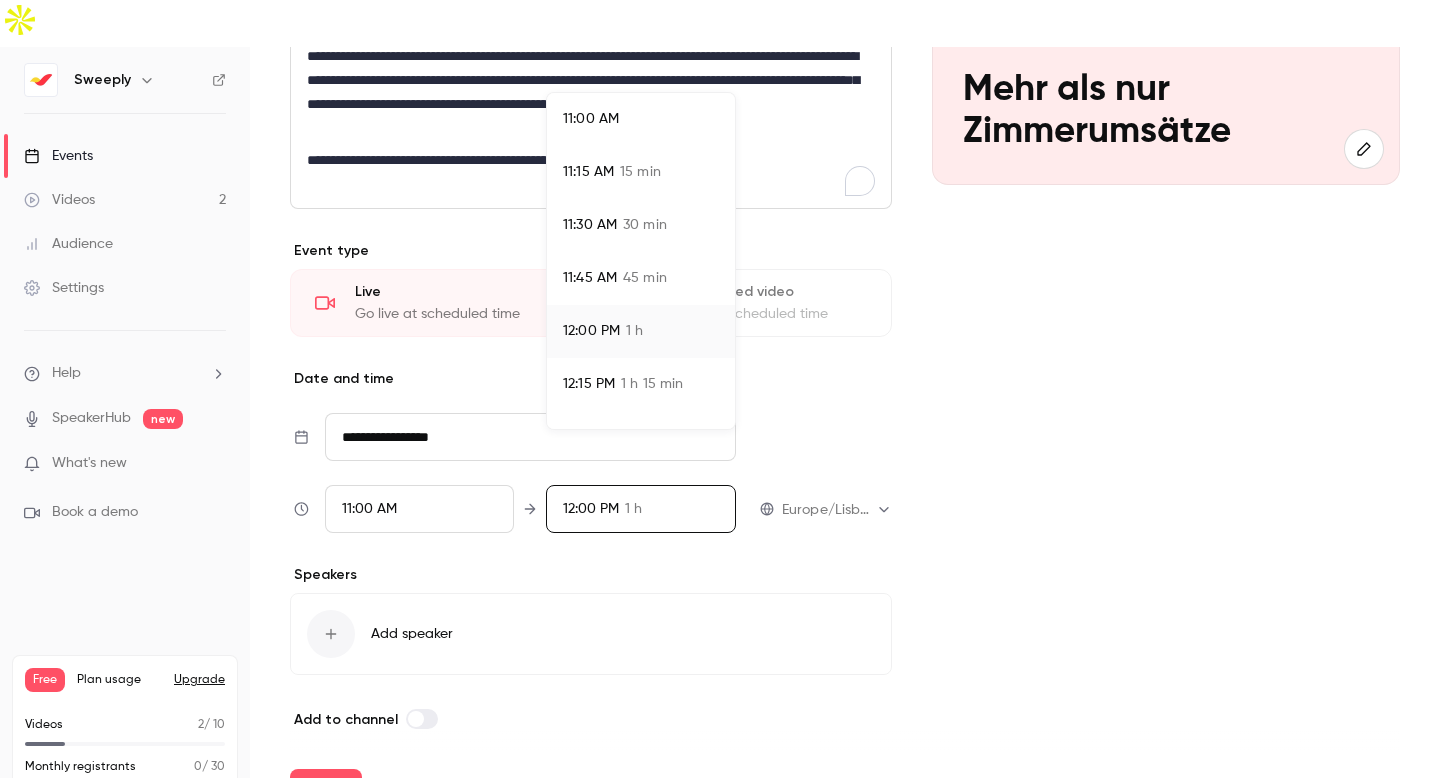 click on "45 min" at bounding box center [645, 278] 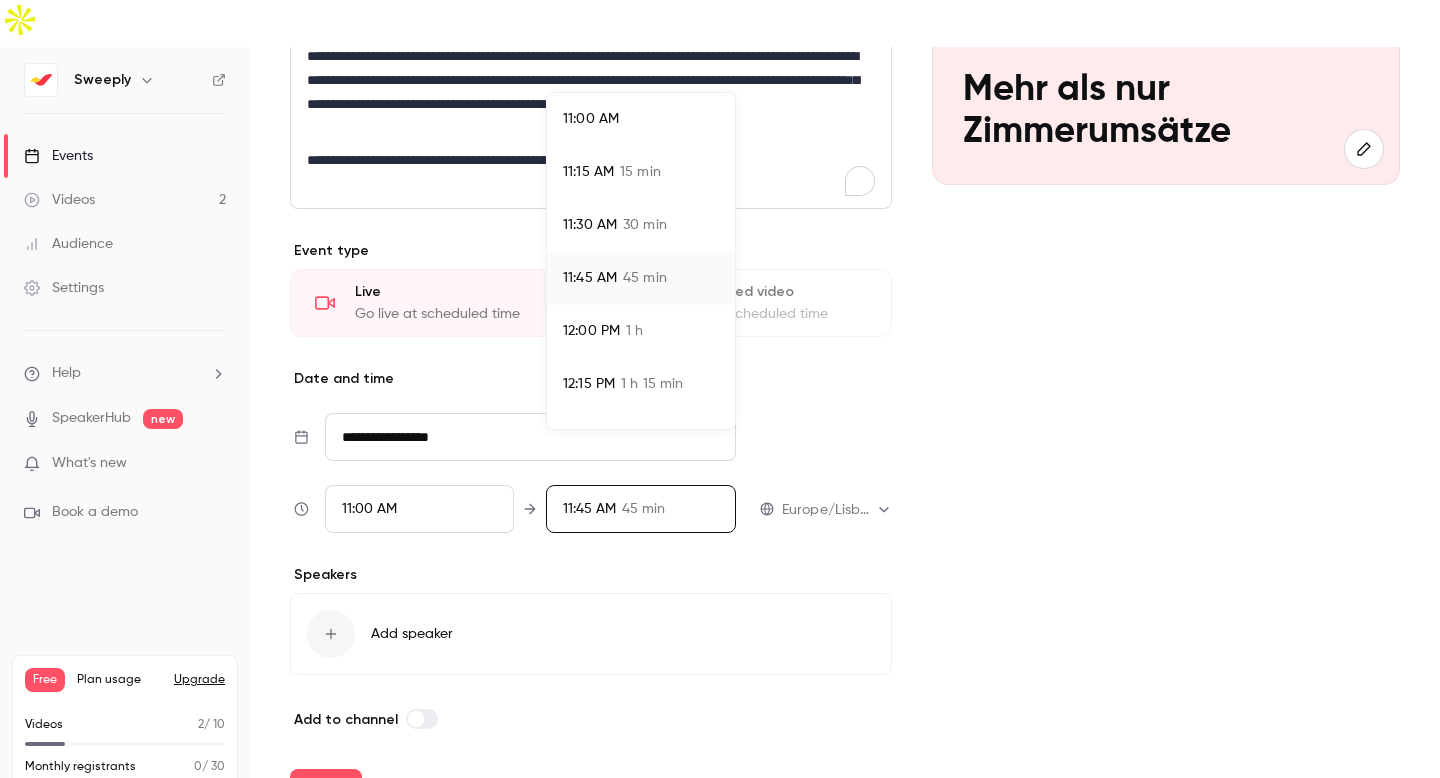 click at bounding box center (720, 389) 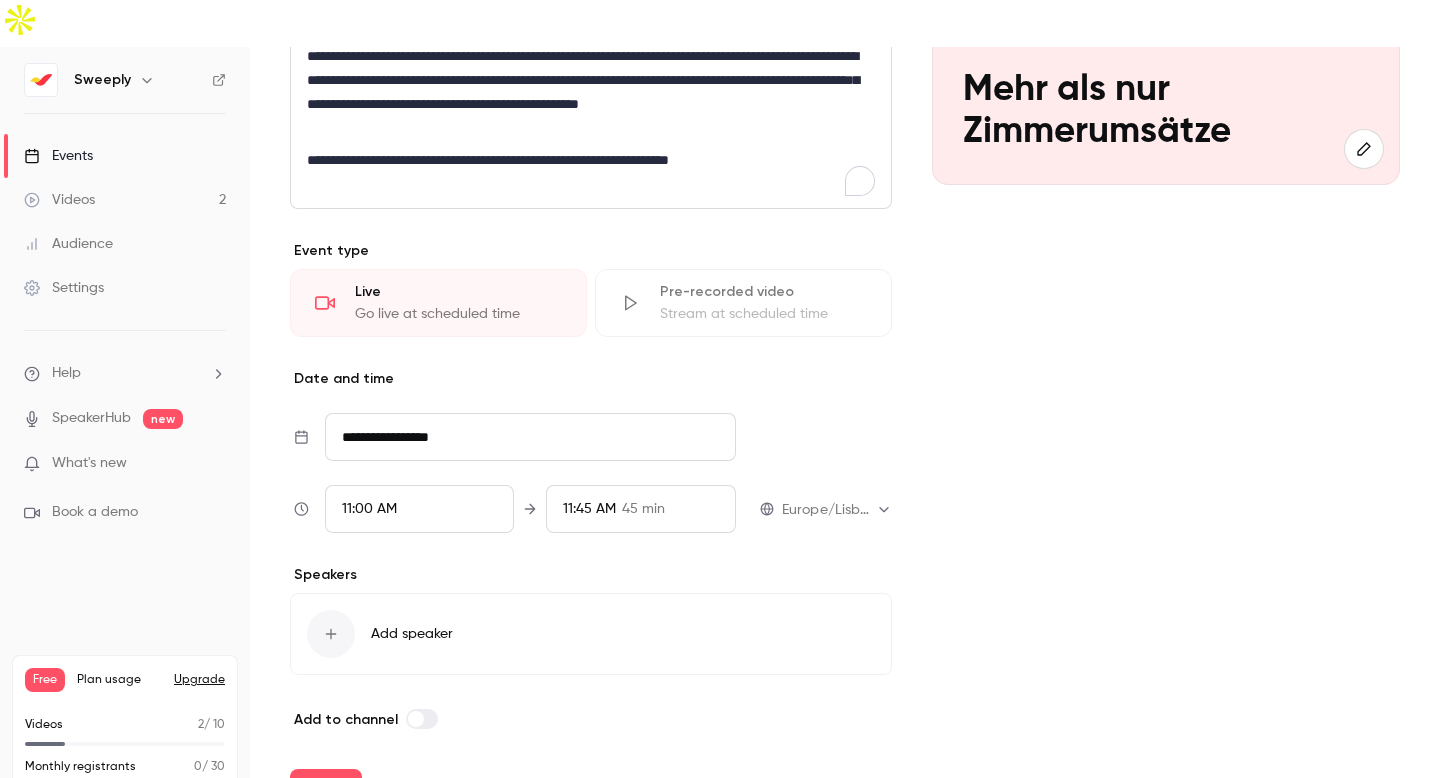 click on "11:00 AM" at bounding box center (420, 509) 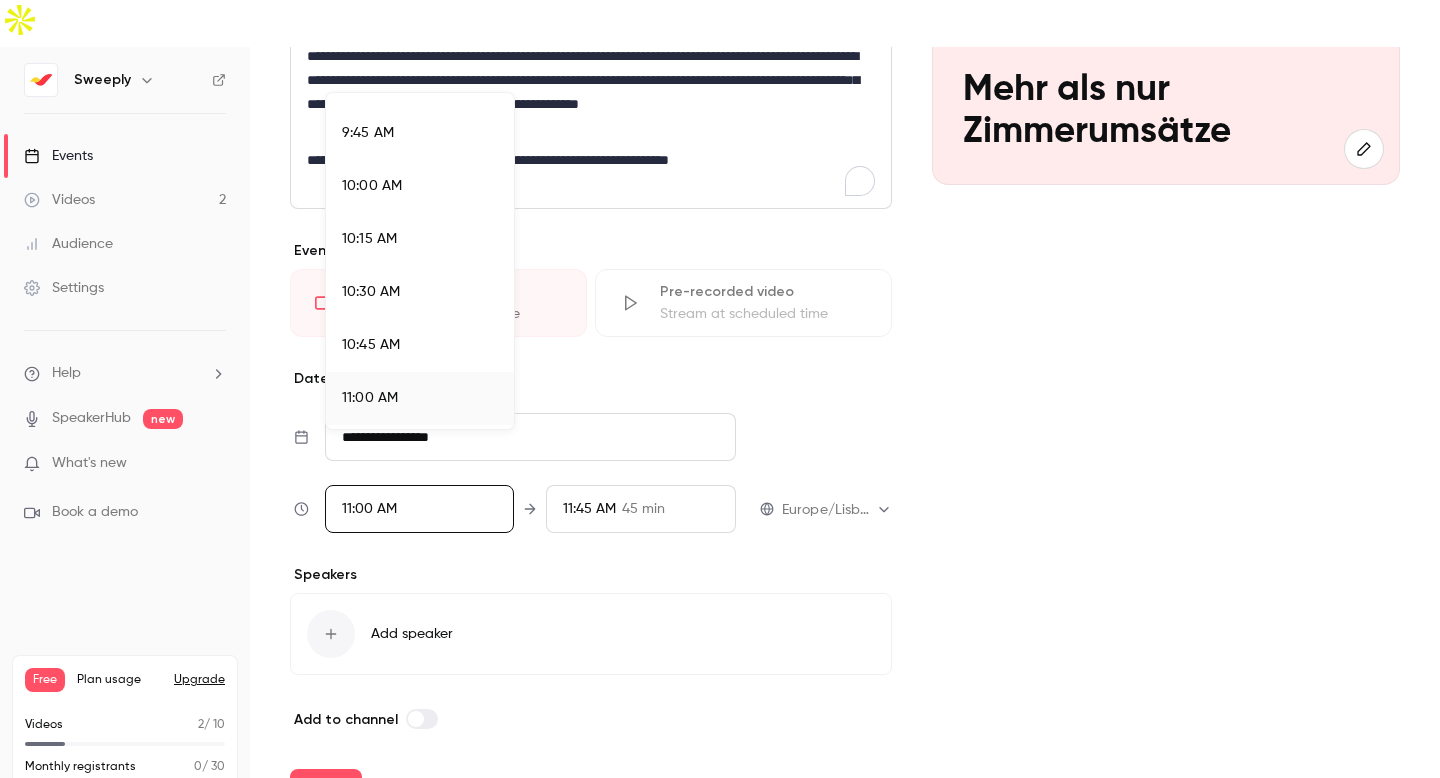 scroll, scrollTop: 2020, scrollLeft: 0, axis: vertical 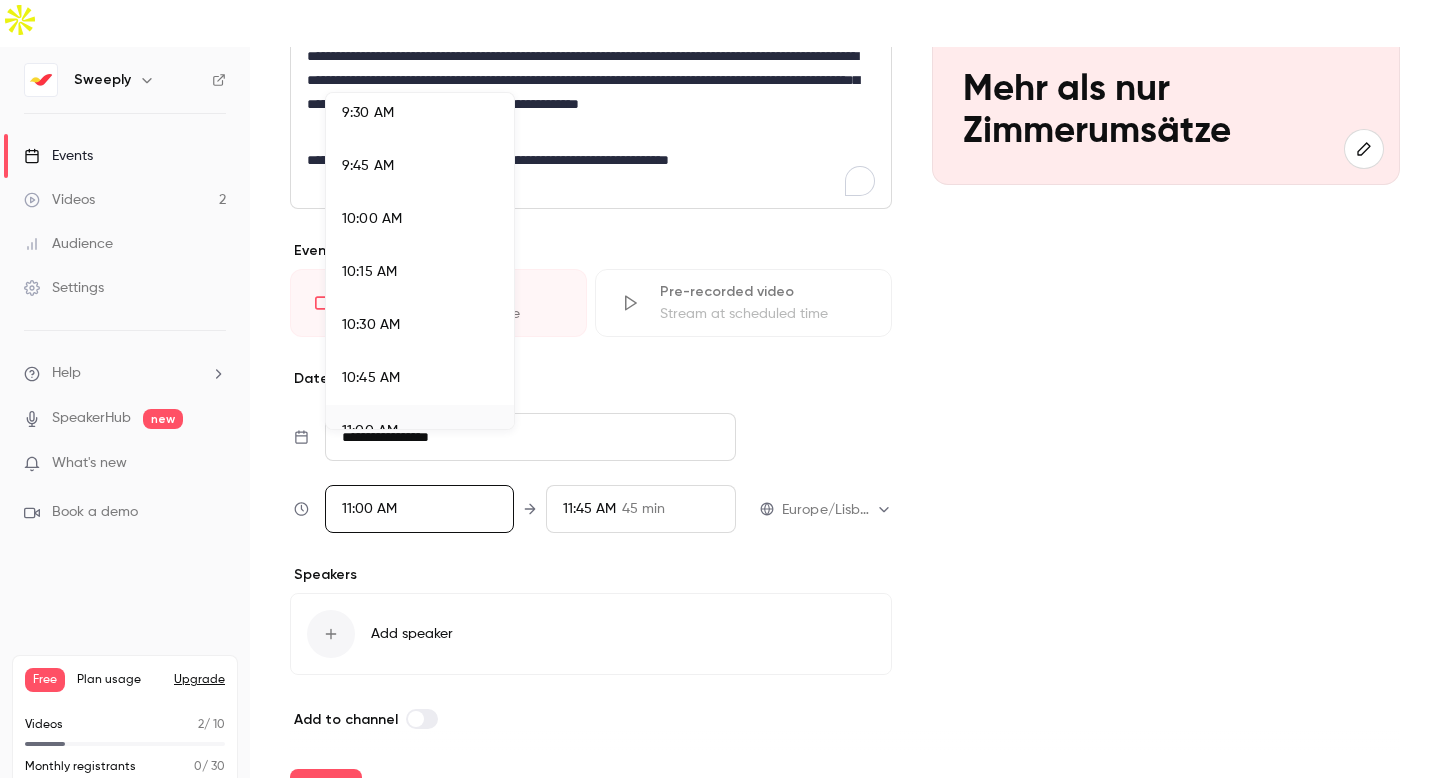 drag, startPoint x: 402, startPoint y: 223, endPoint x: 495, endPoint y: 256, distance: 98.681305 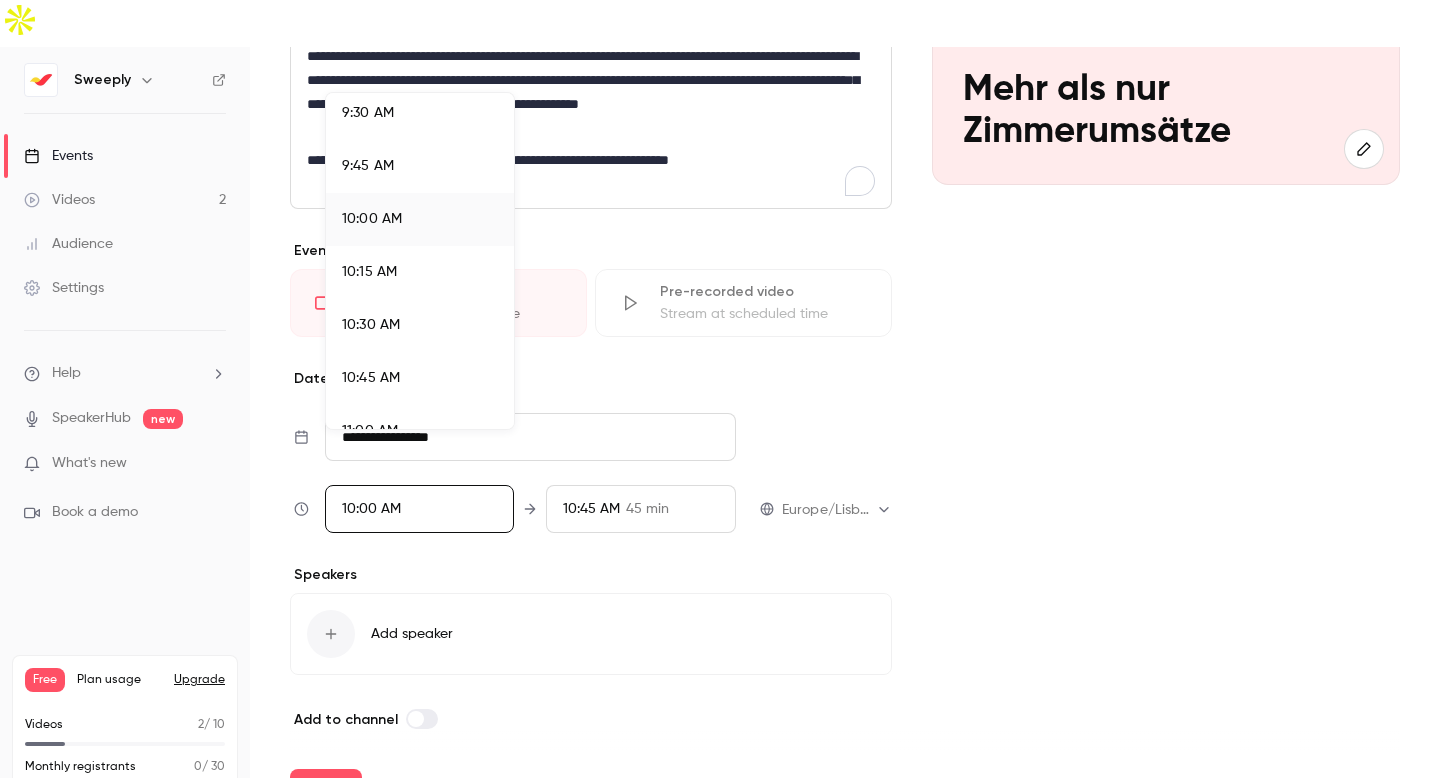 click at bounding box center (720, 389) 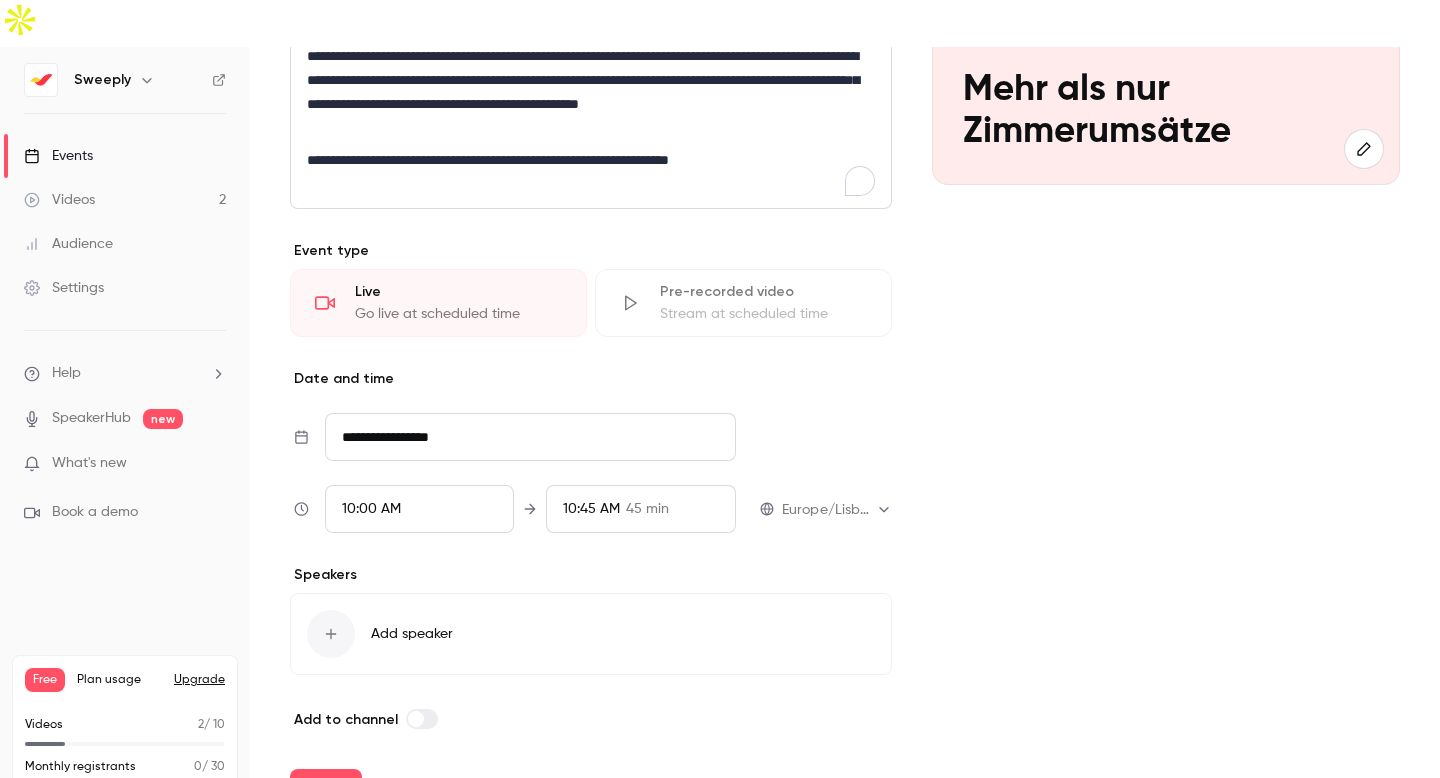 scroll, scrollTop: 2049, scrollLeft: 0, axis: vertical 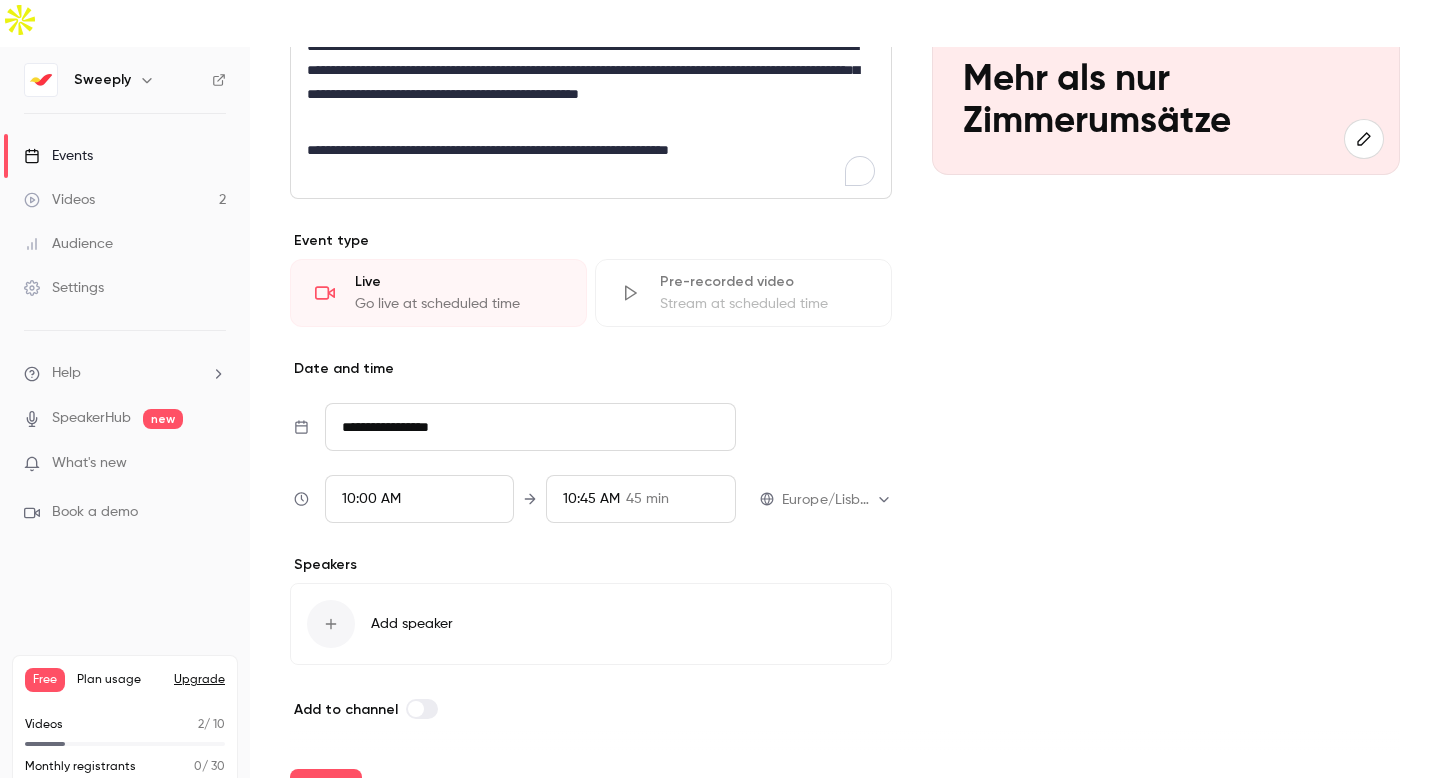 click on "Add speaker" at bounding box center [412, 624] 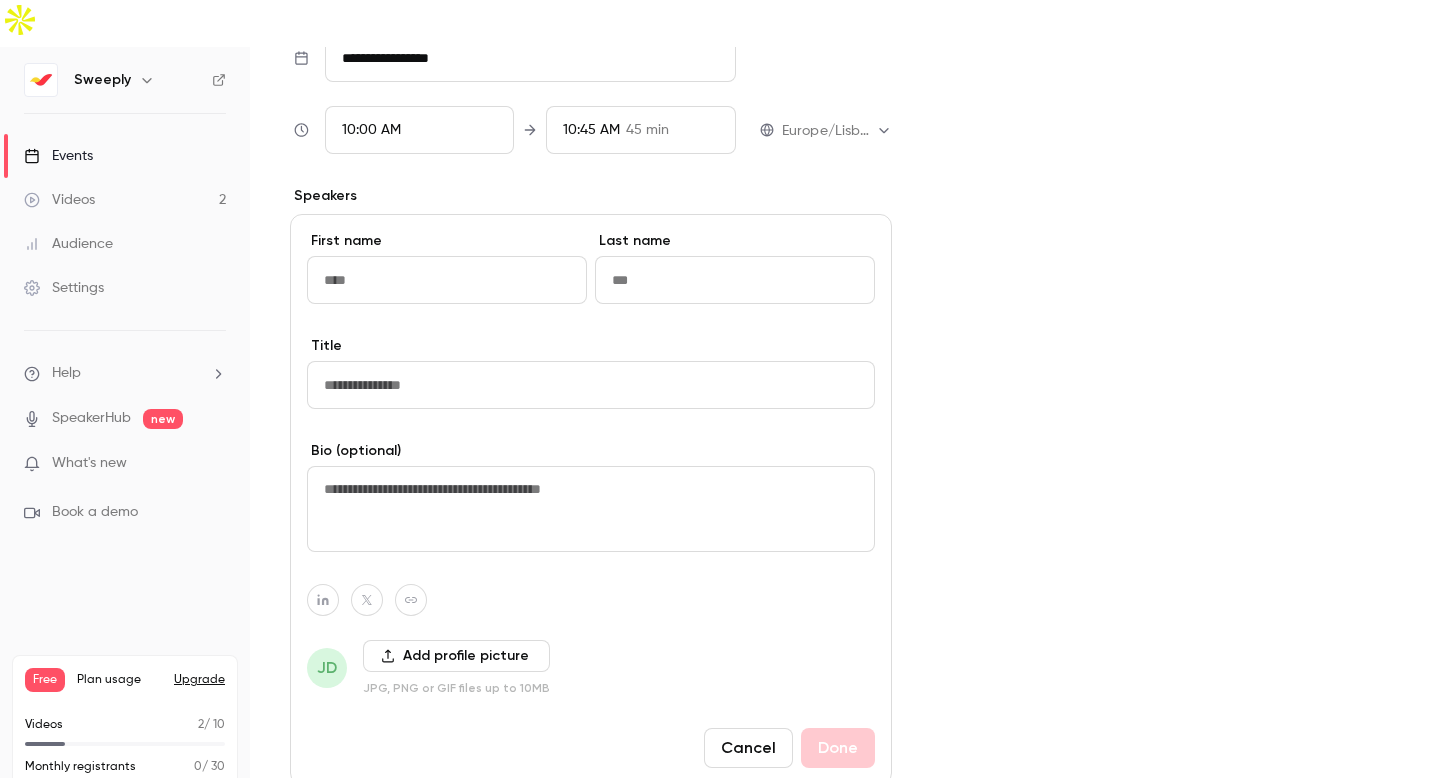 scroll, scrollTop: 708, scrollLeft: 0, axis: vertical 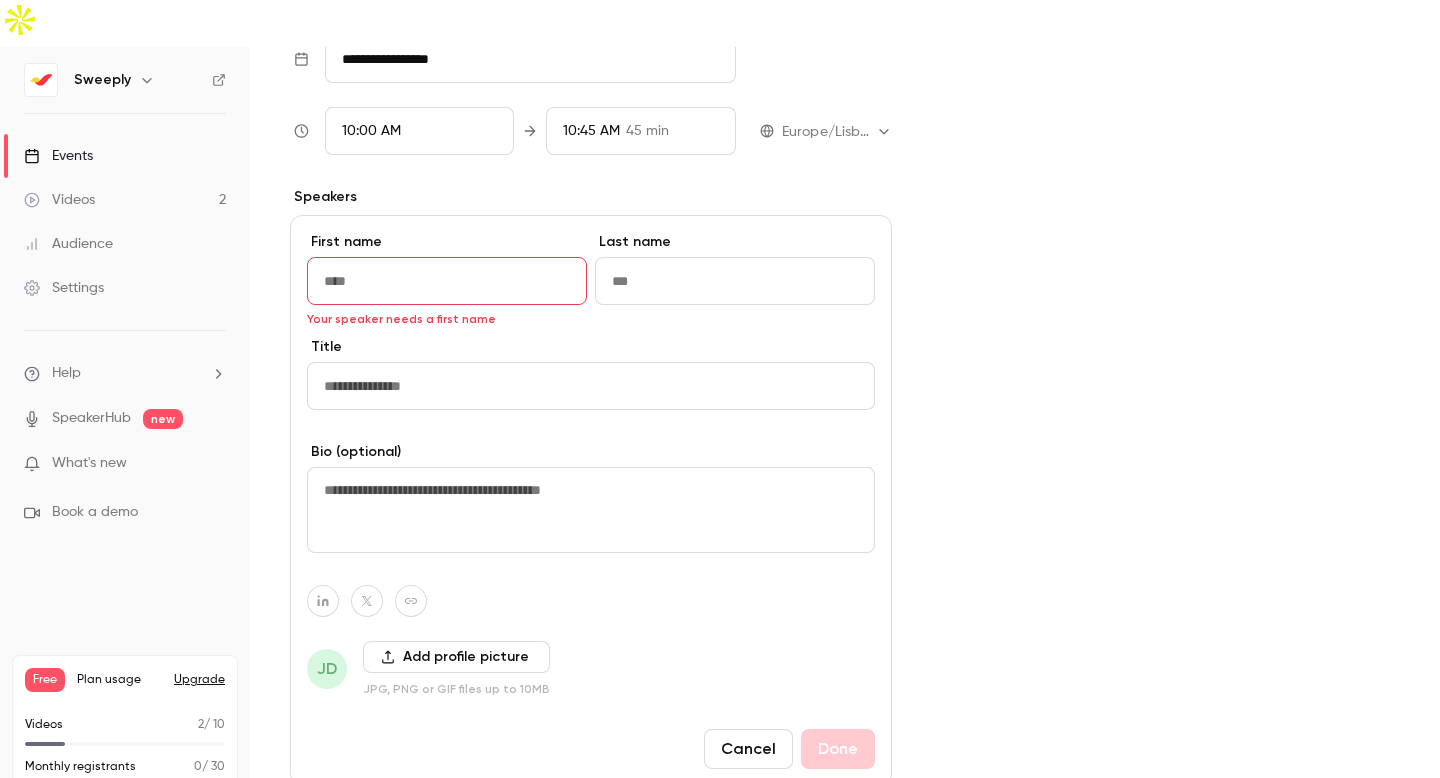 click at bounding box center (591, 510) 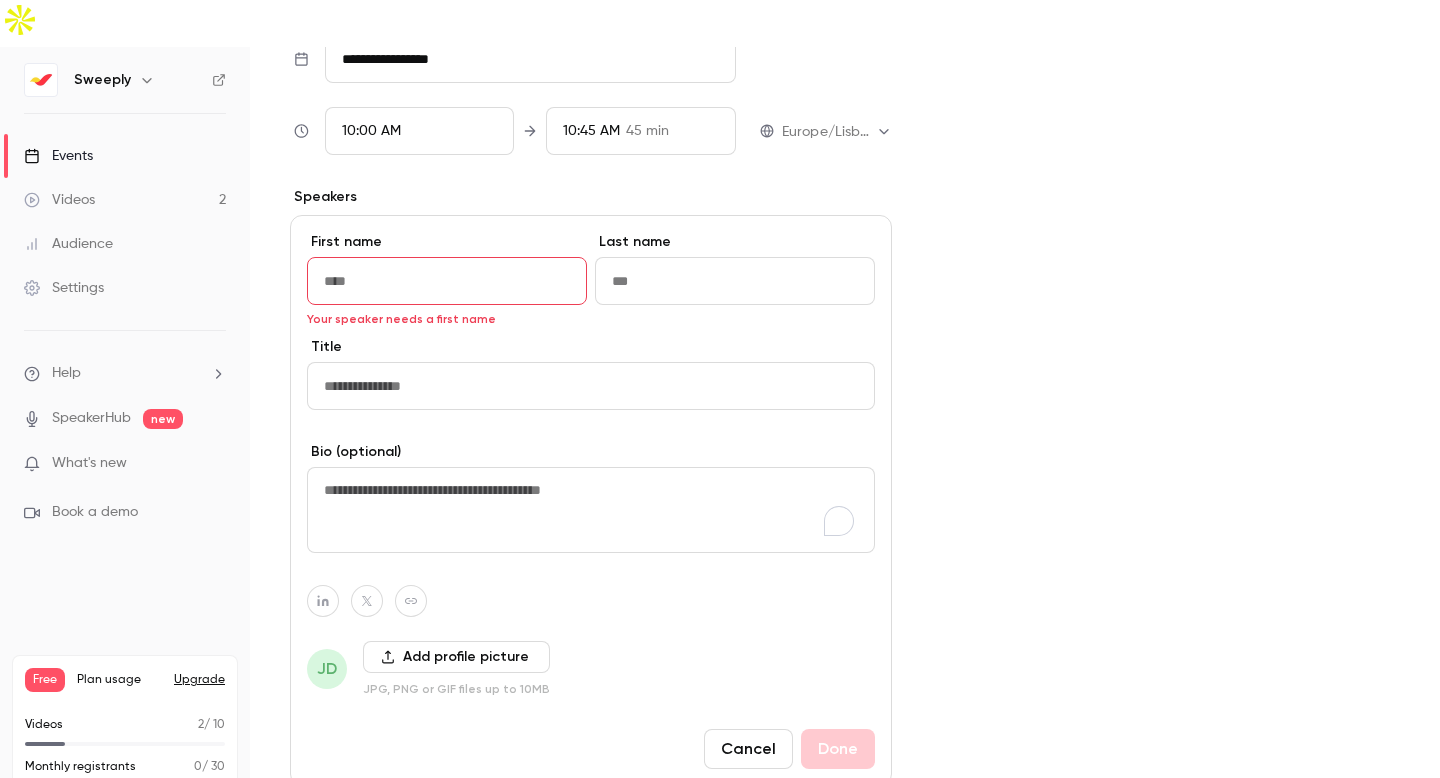 paste on "**********" 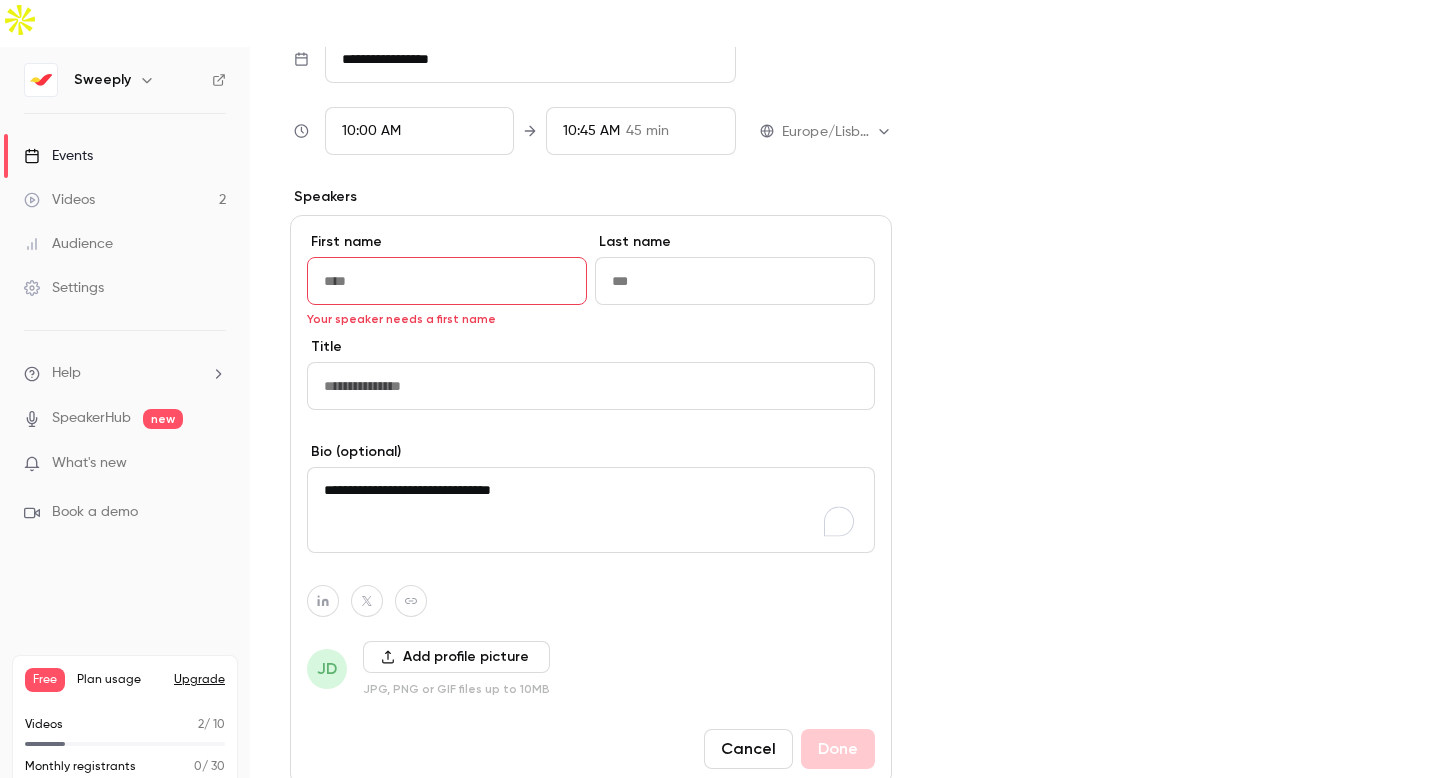 drag, startPoint x: 383, startPoint y: 444, endPoint x: 302, endPoint y: 441, distance: 81.055534 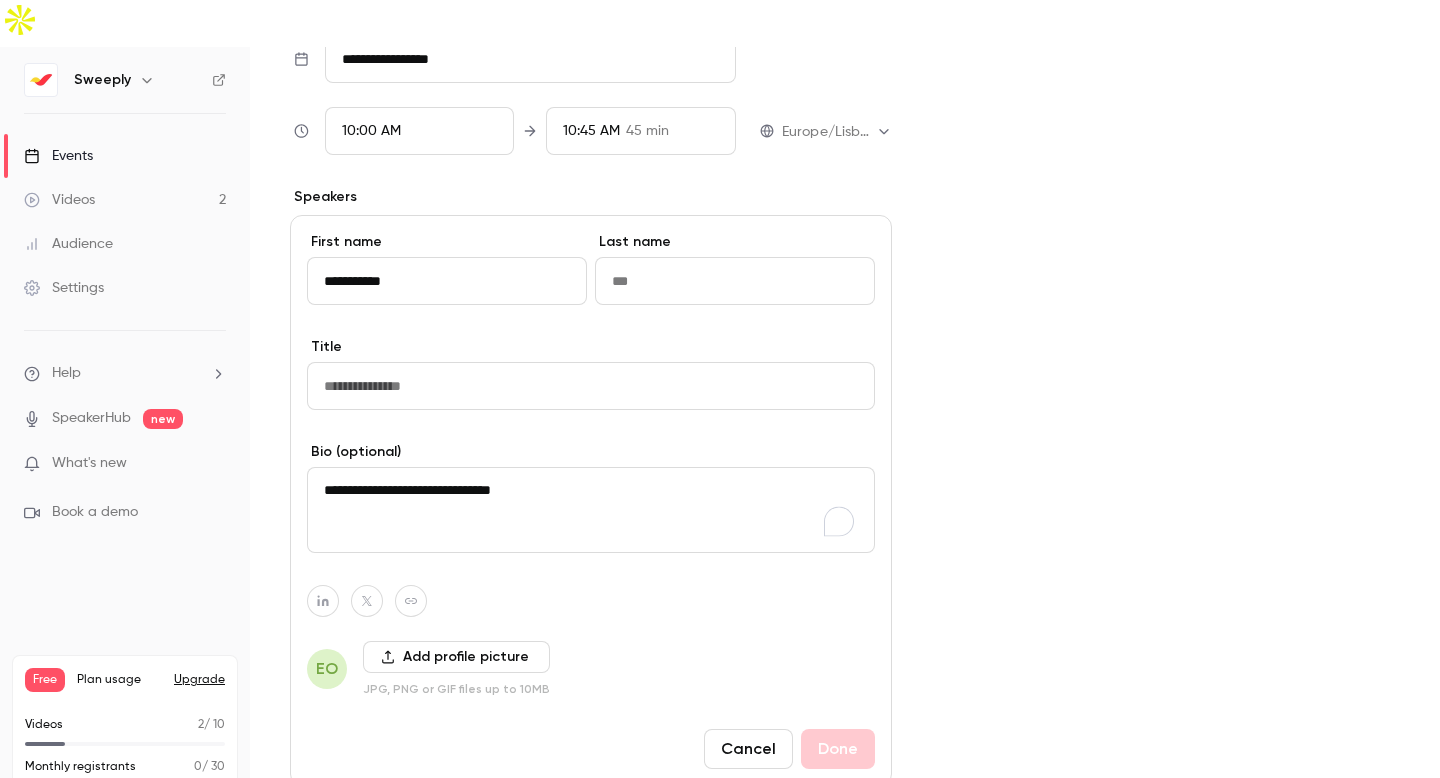 drag, startPoint x: 416, startPoint y: 240, endPoint x: 364, endPoint y: 241, distance: 52.009613 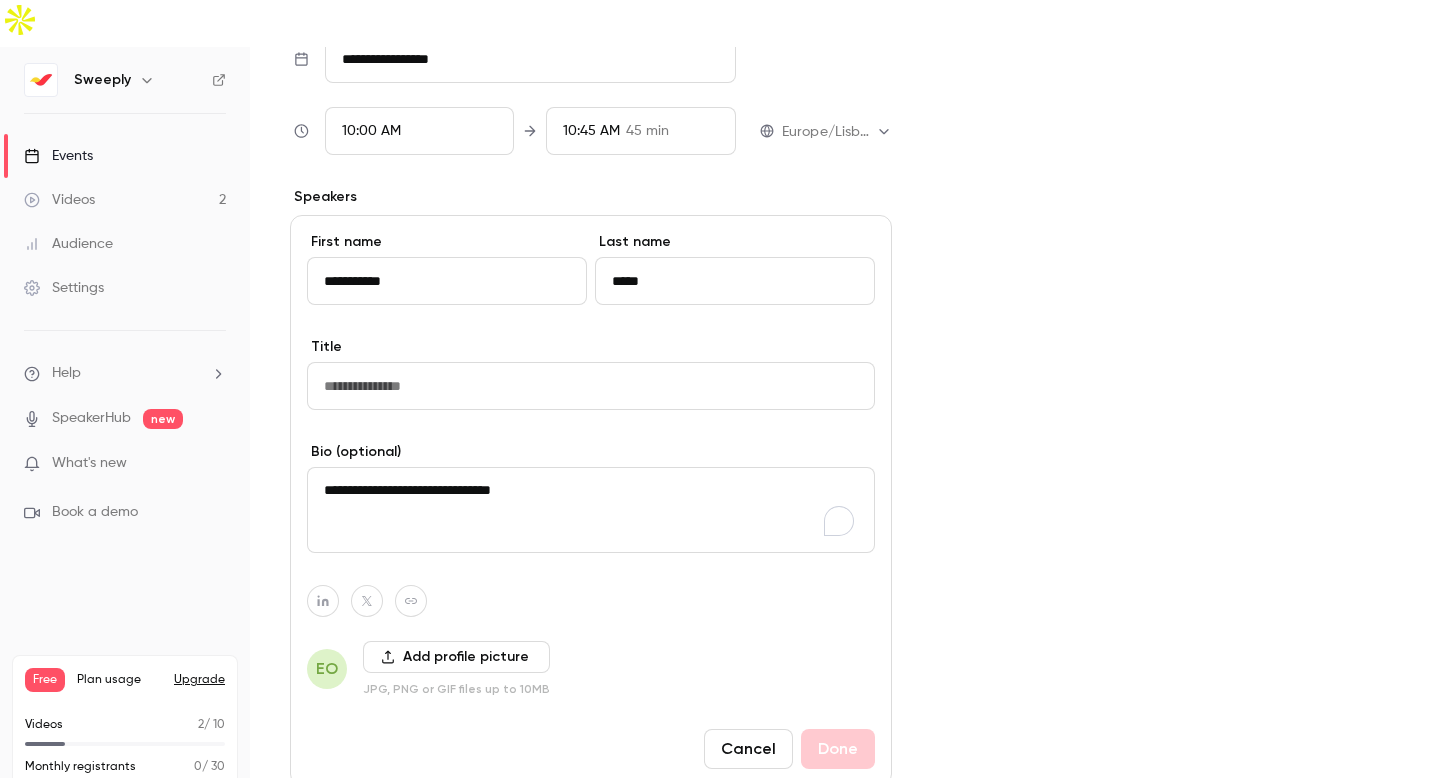 type on "*****" 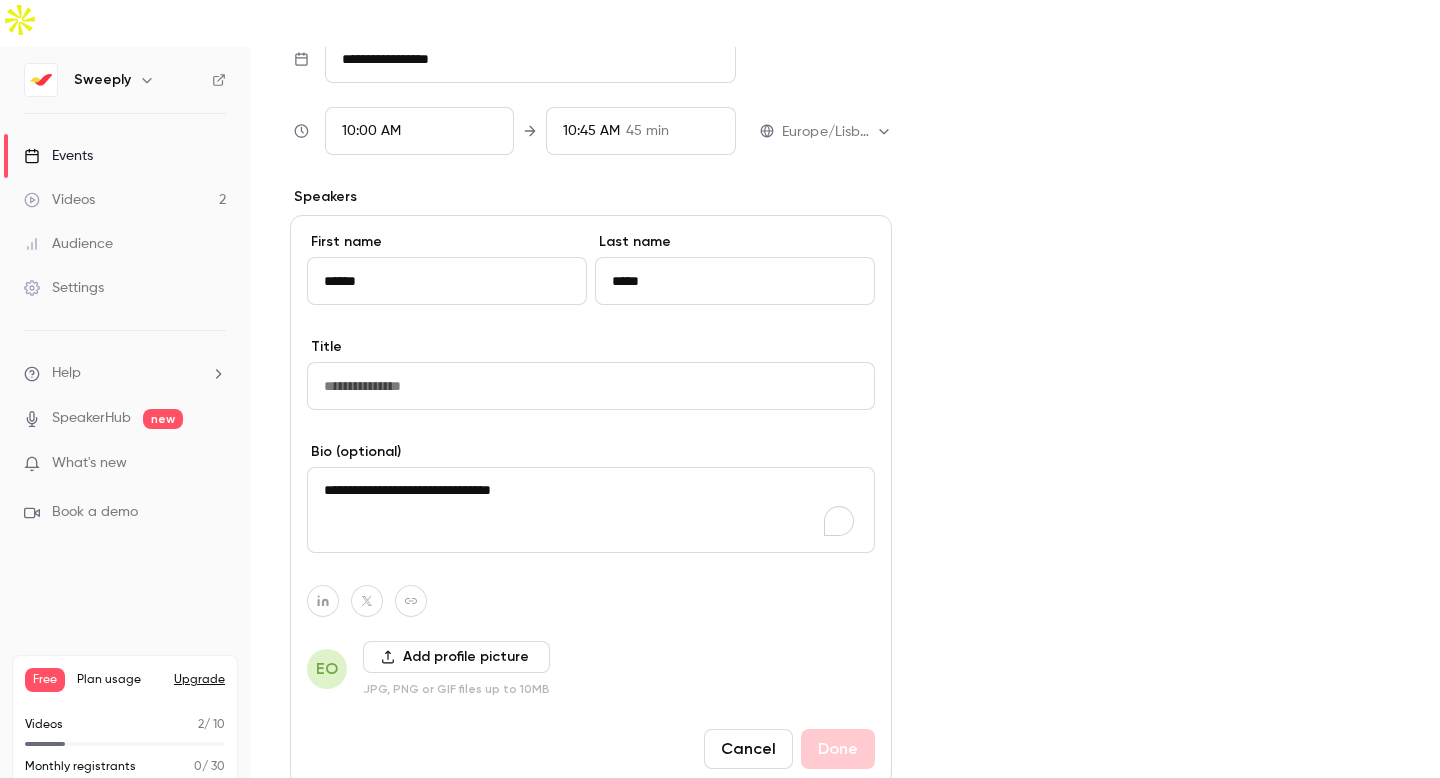 type on "*****" 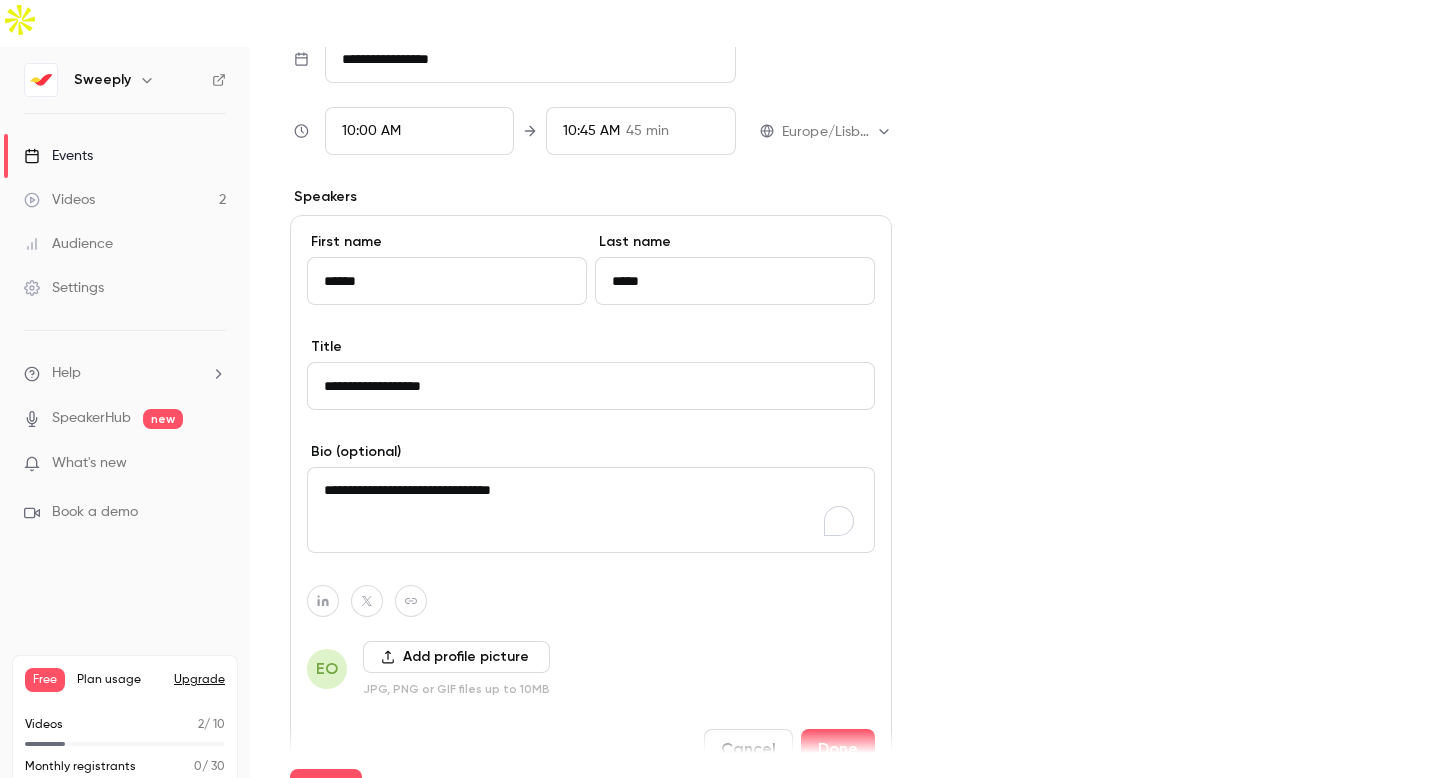 type on "**********" 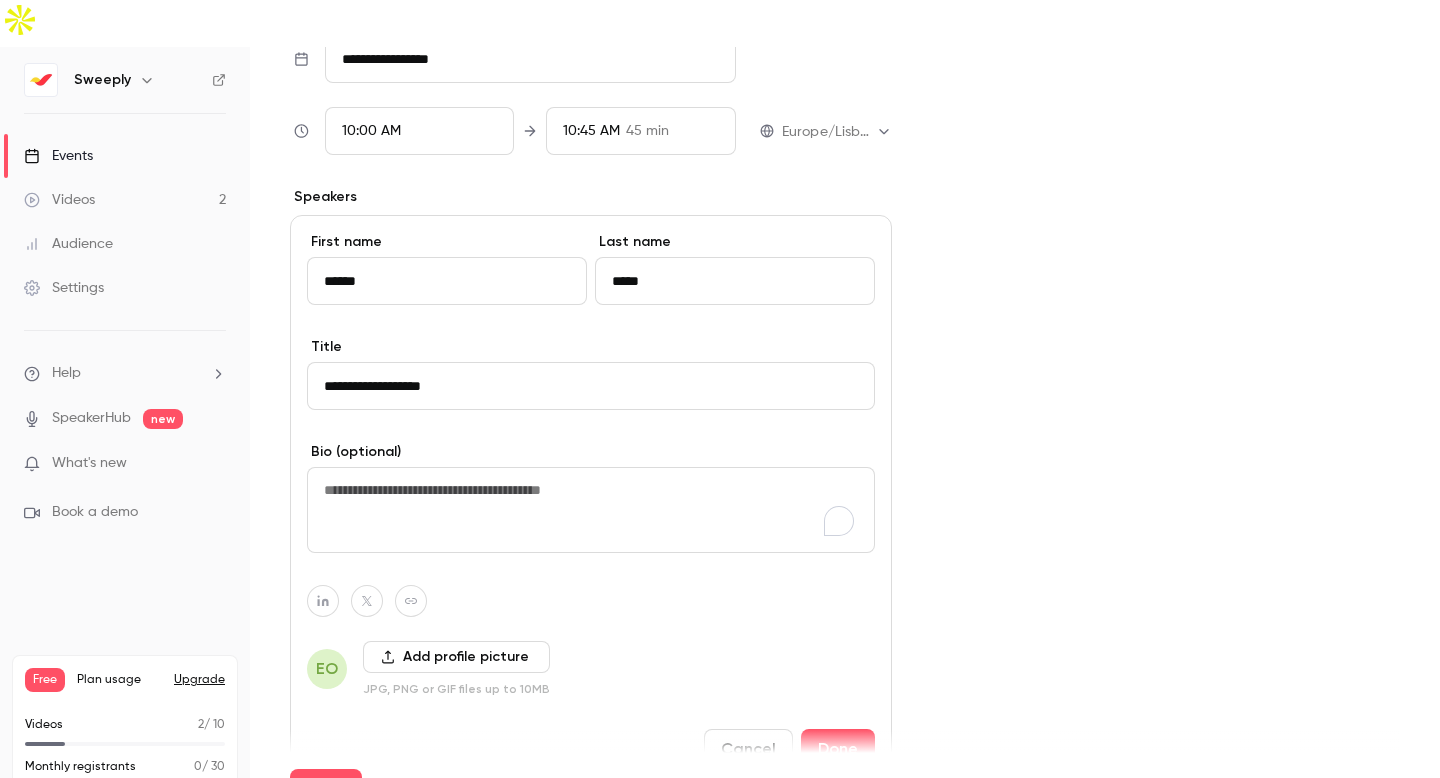 scroll, scrollTop: 919, scrollLeft: 0, axis: vertical 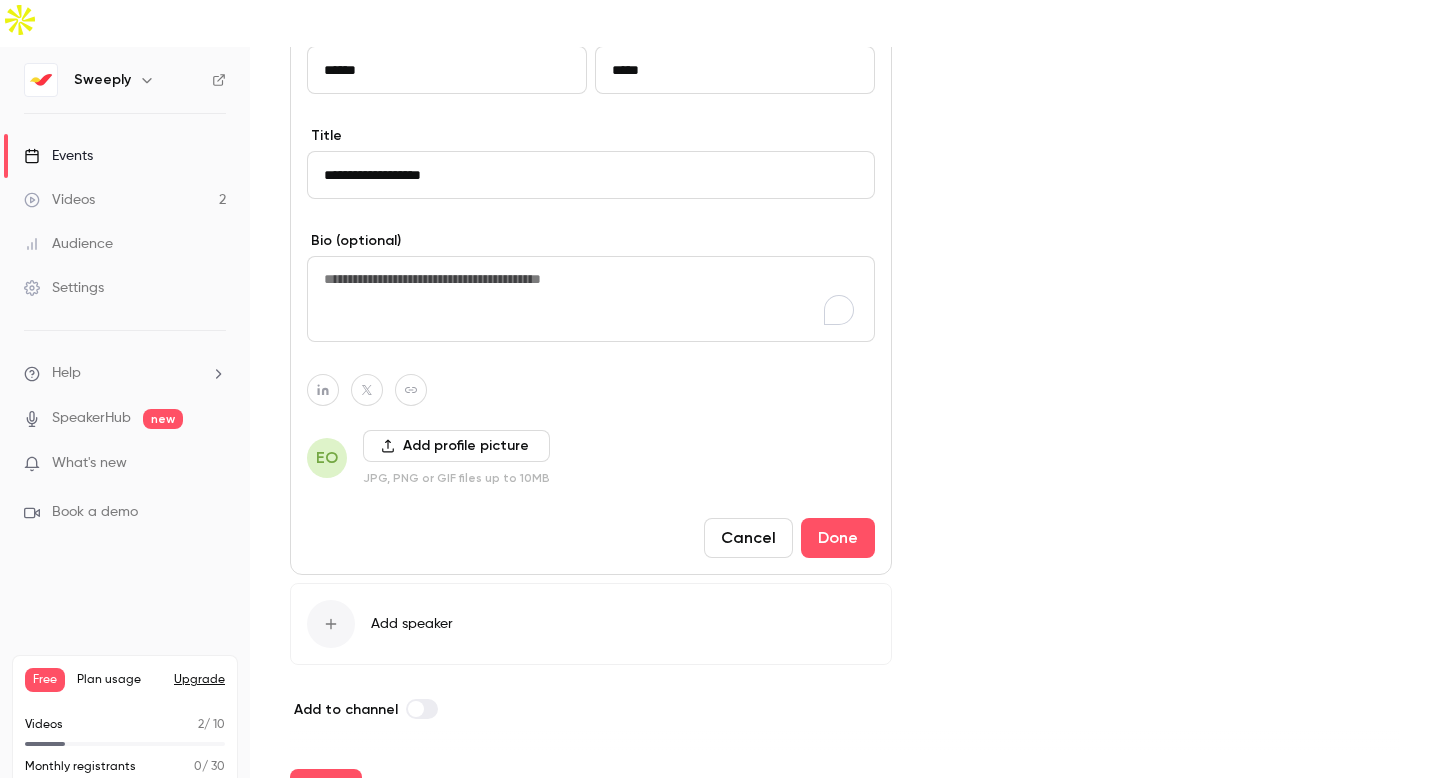 type 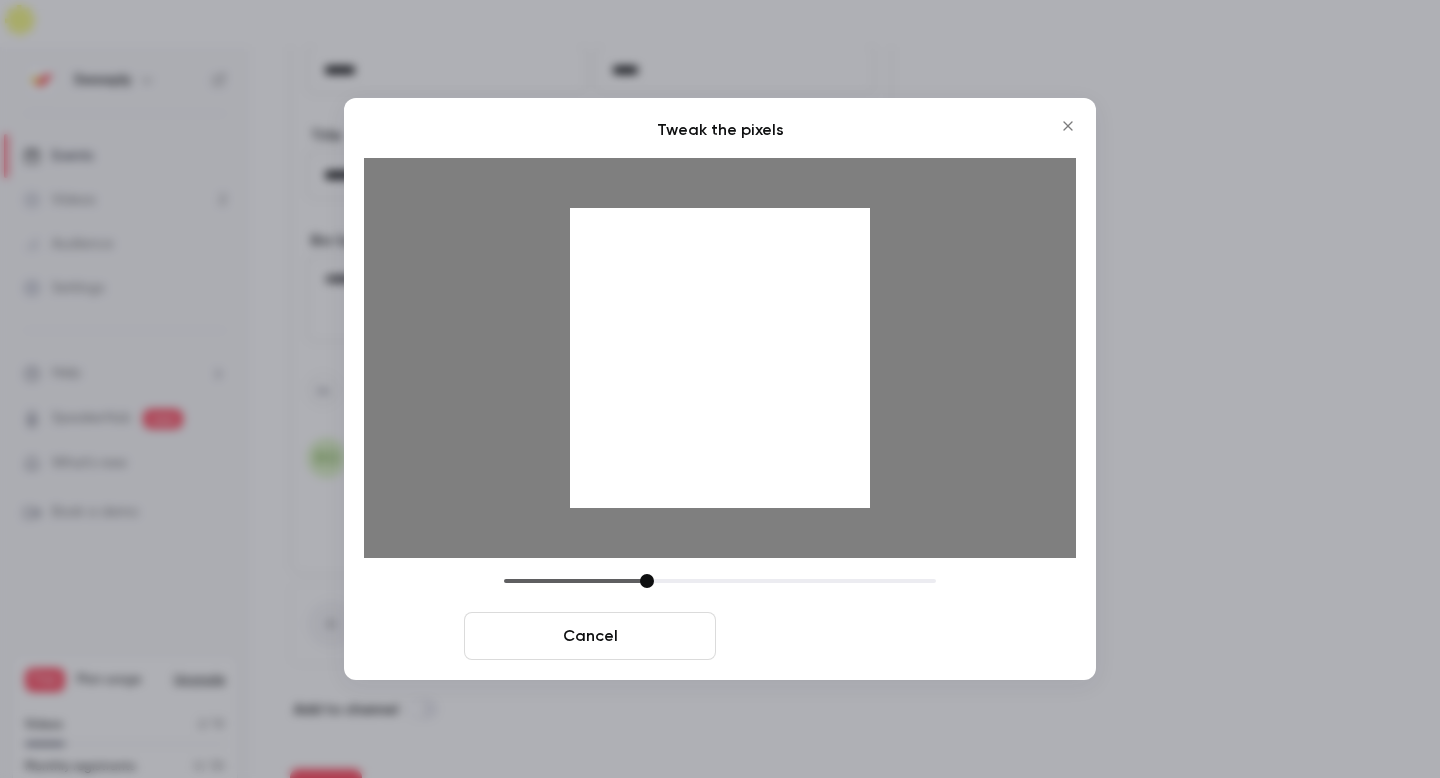 click on "Crop and save" at bounding box center [850, 636] 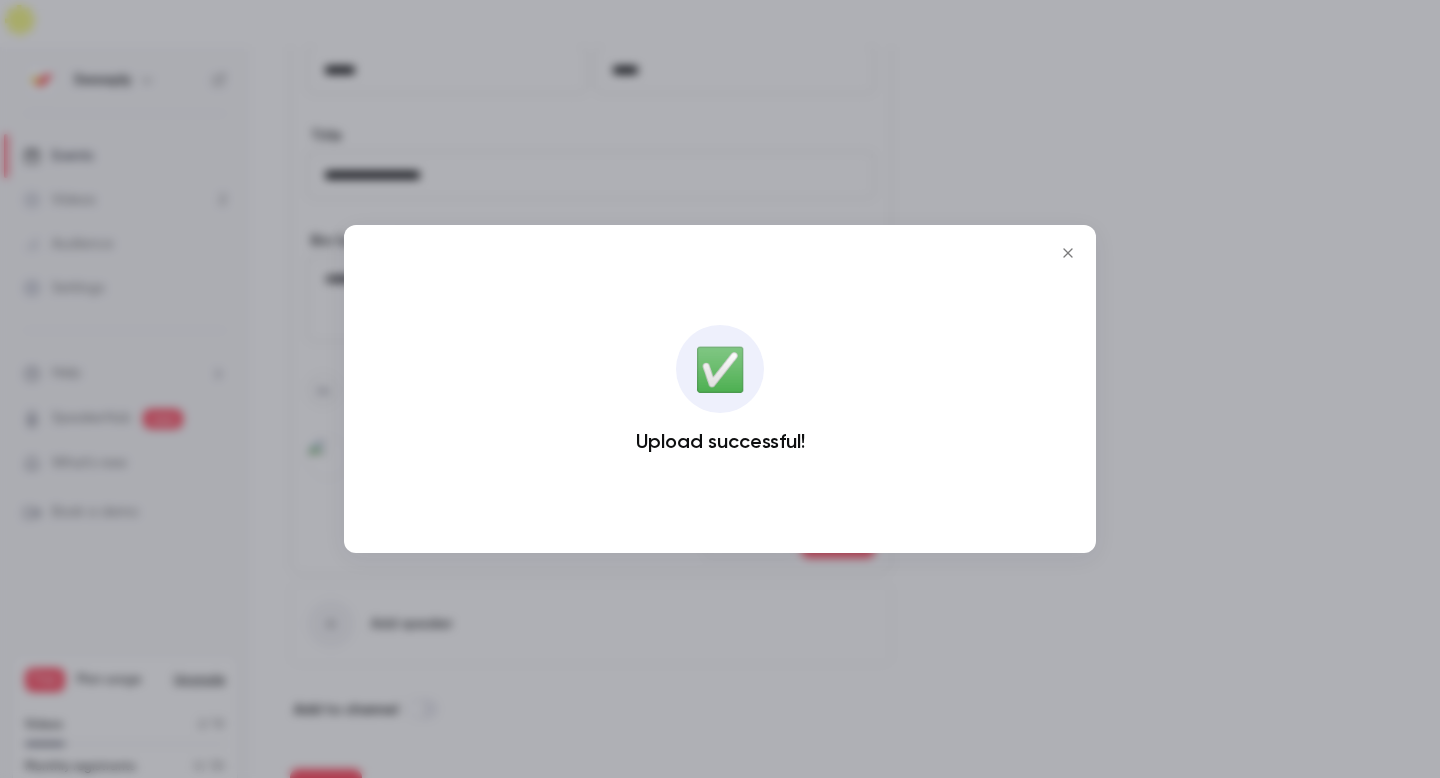 drag, startPoint x: 1063, startPoint y: 251, endPoint x: 601, endPoint y: 282, distance: 463.03888 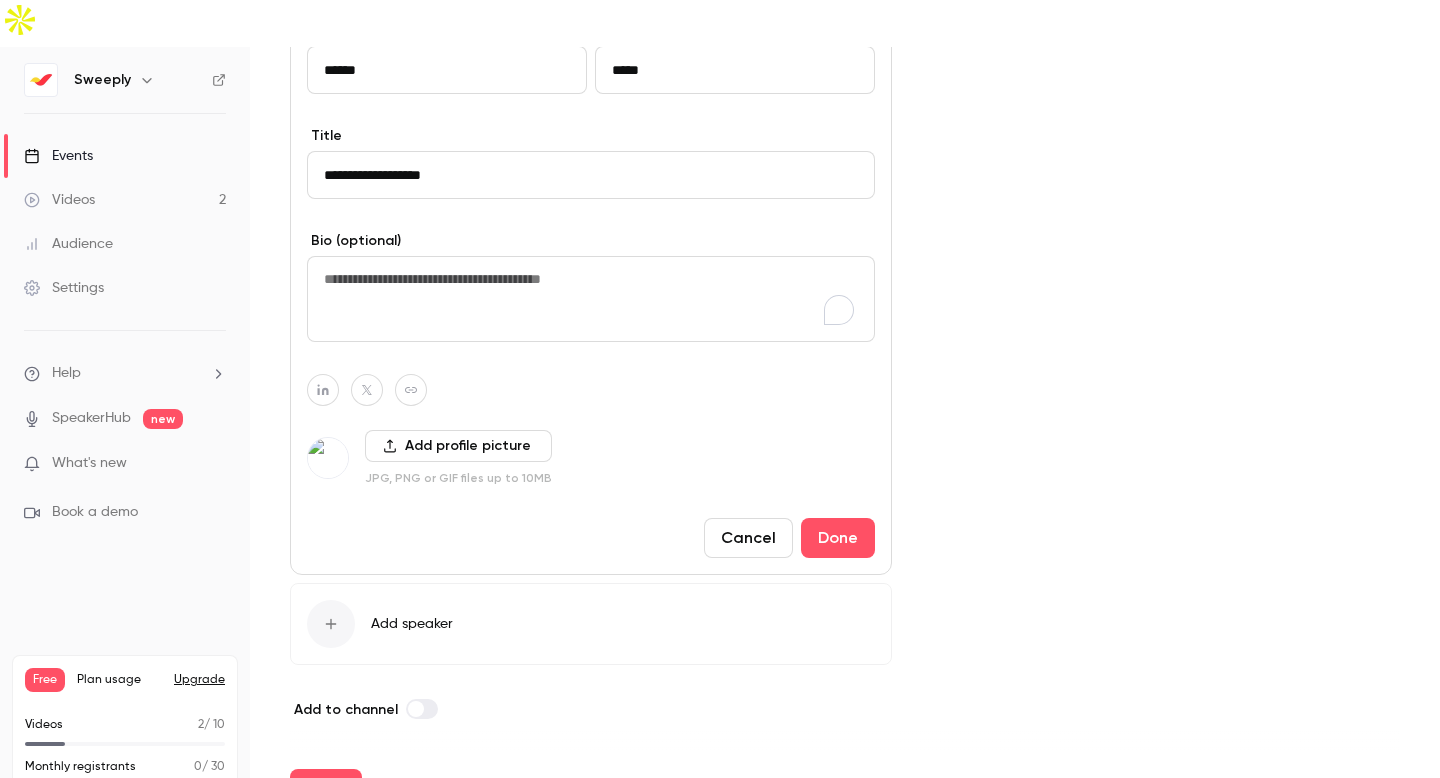 click on "**********" at bounding box center [591, 289] 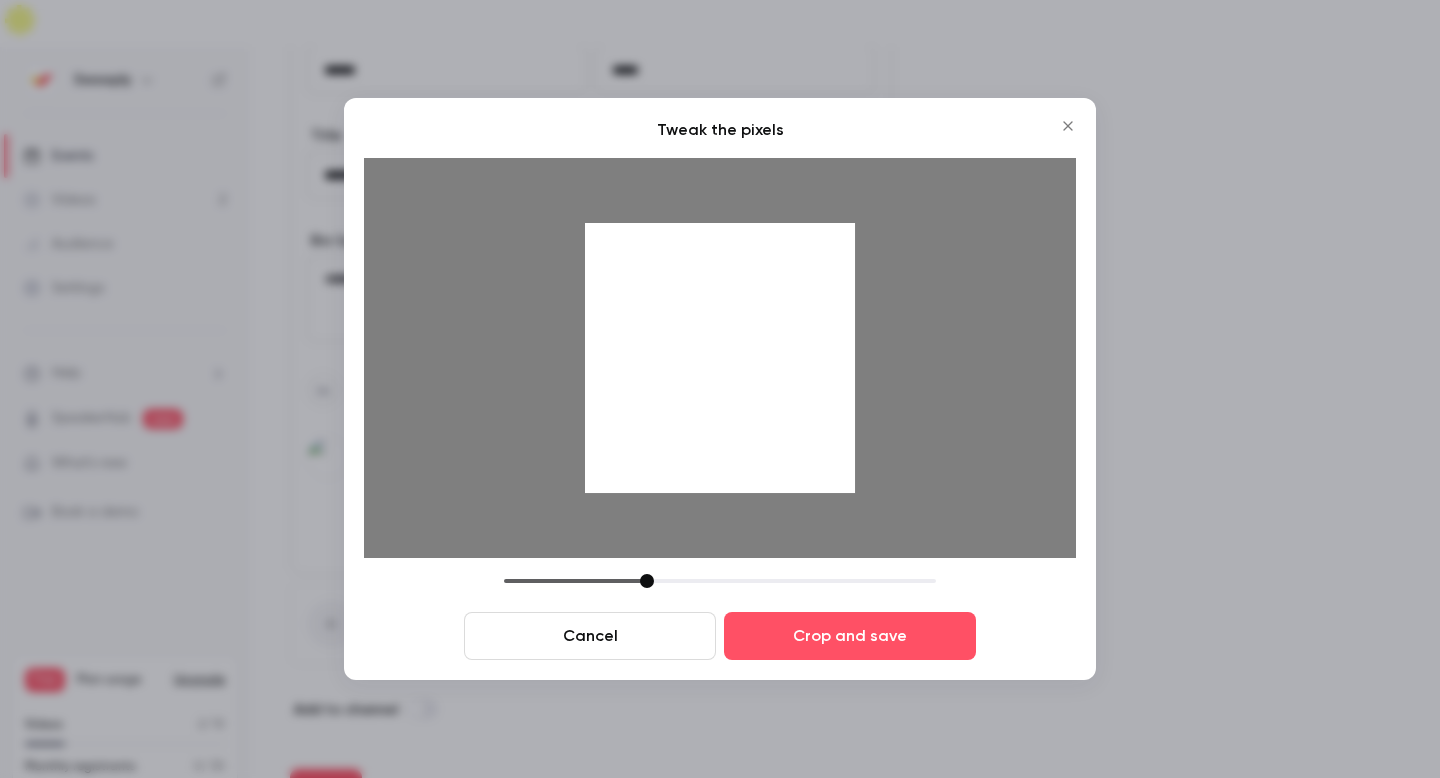 drag, startPoint x: 780, startPoint y: 426, endPoint x: 851, endPoint y: 541, distance: 135.15176 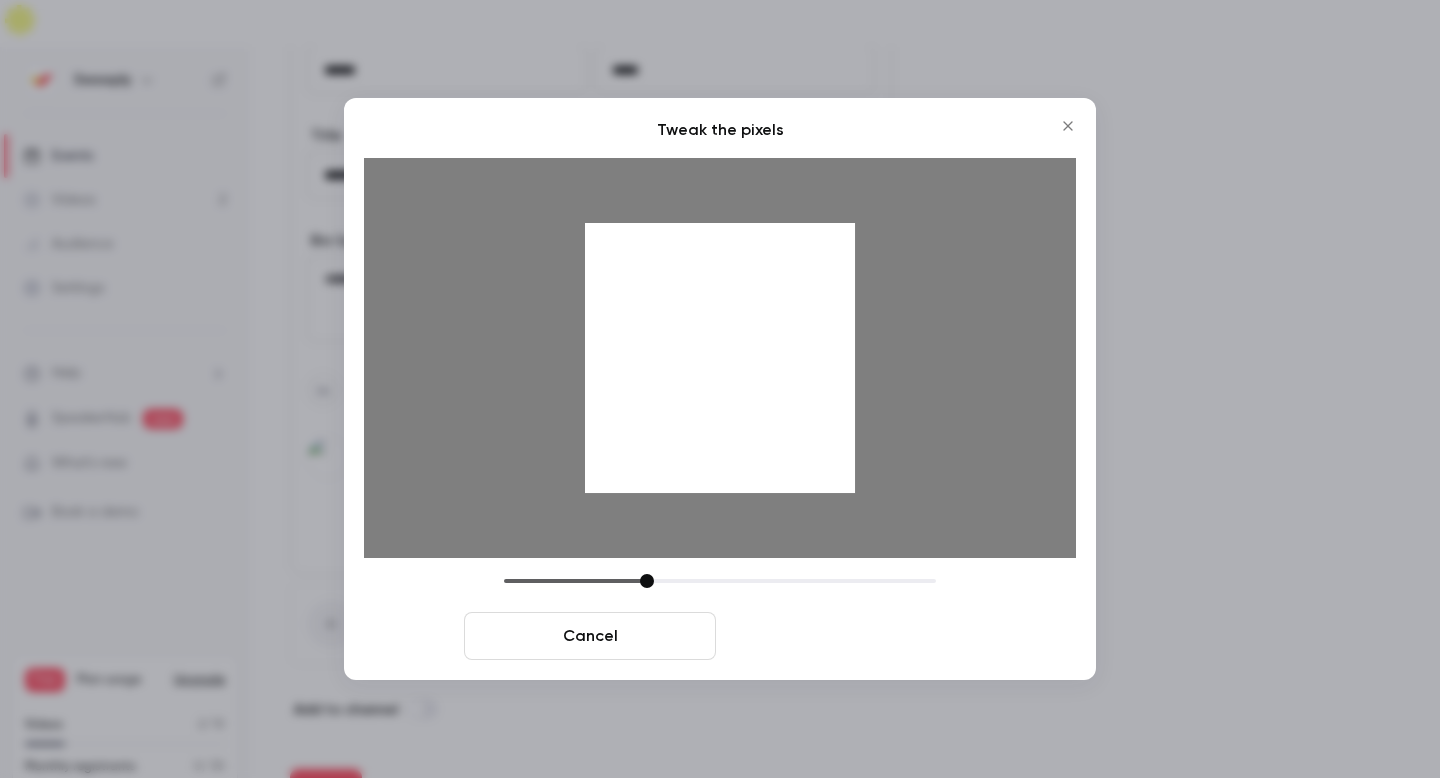 click on "Crop and save" at bounding box center [850, 636] 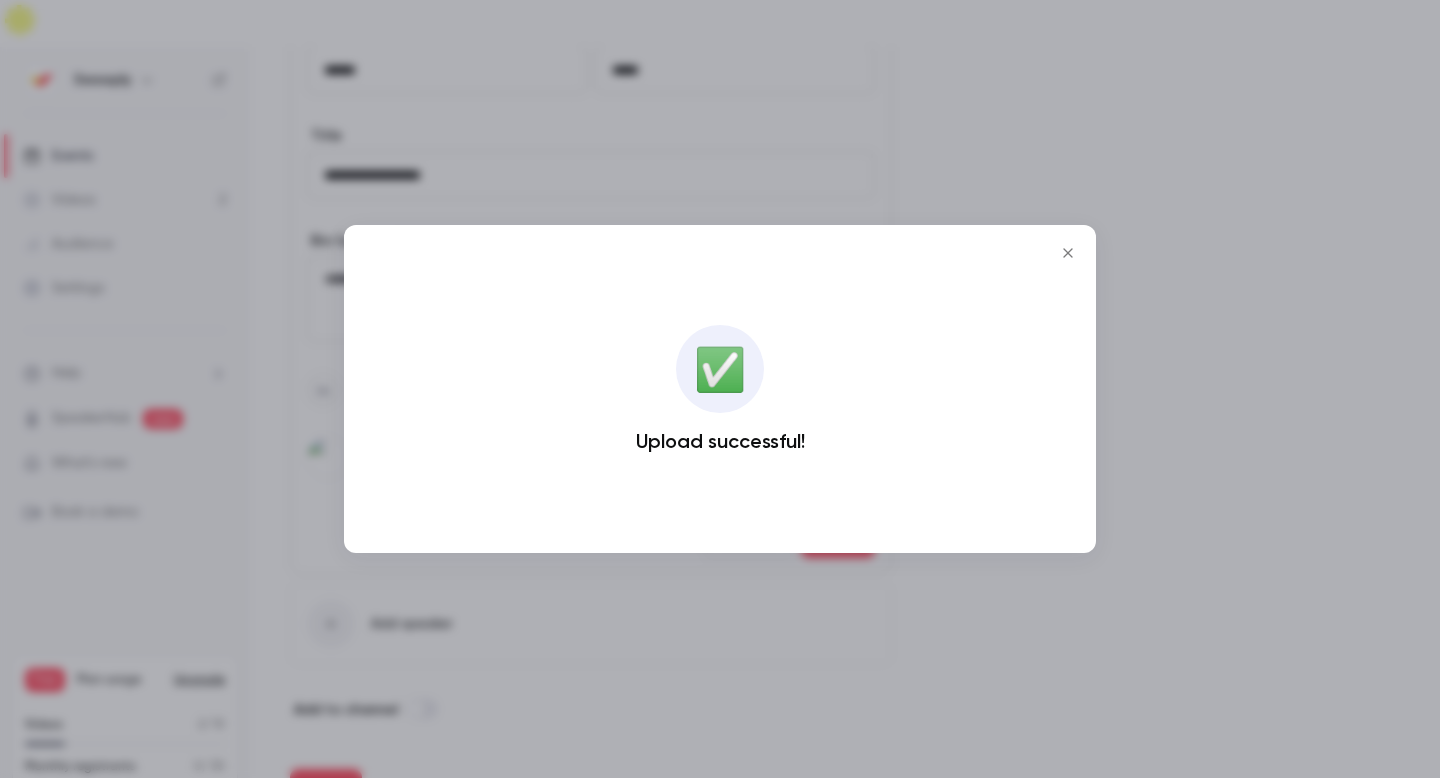 click 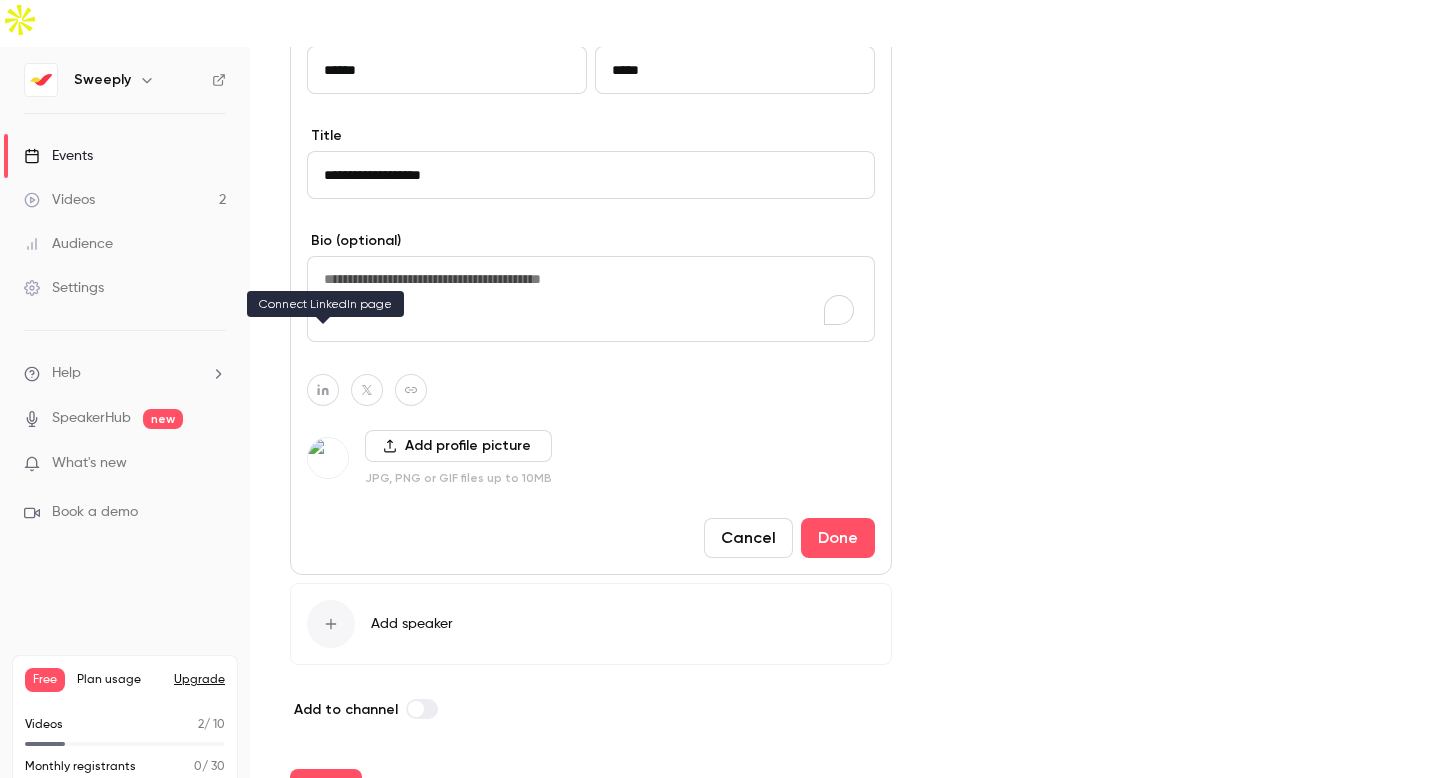 click 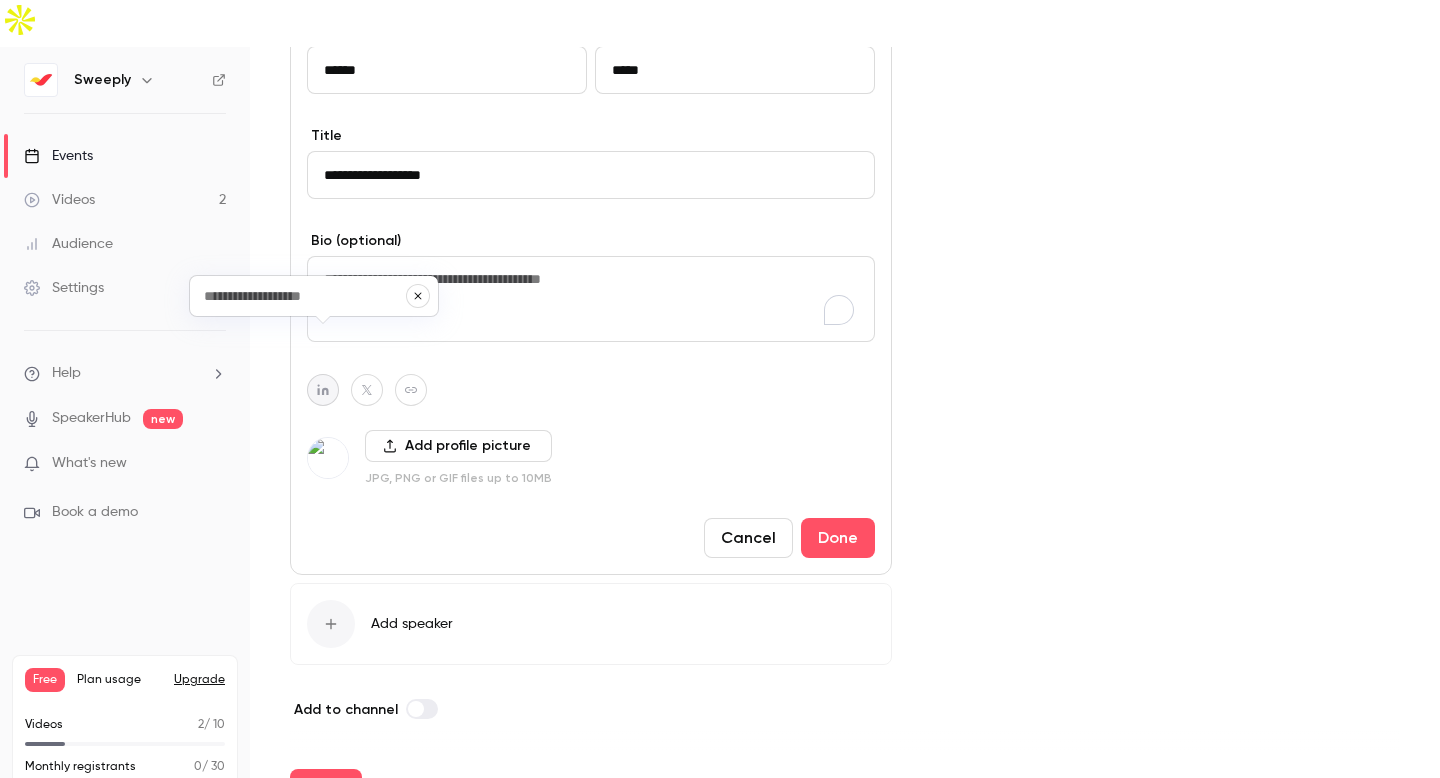 type on "**********" 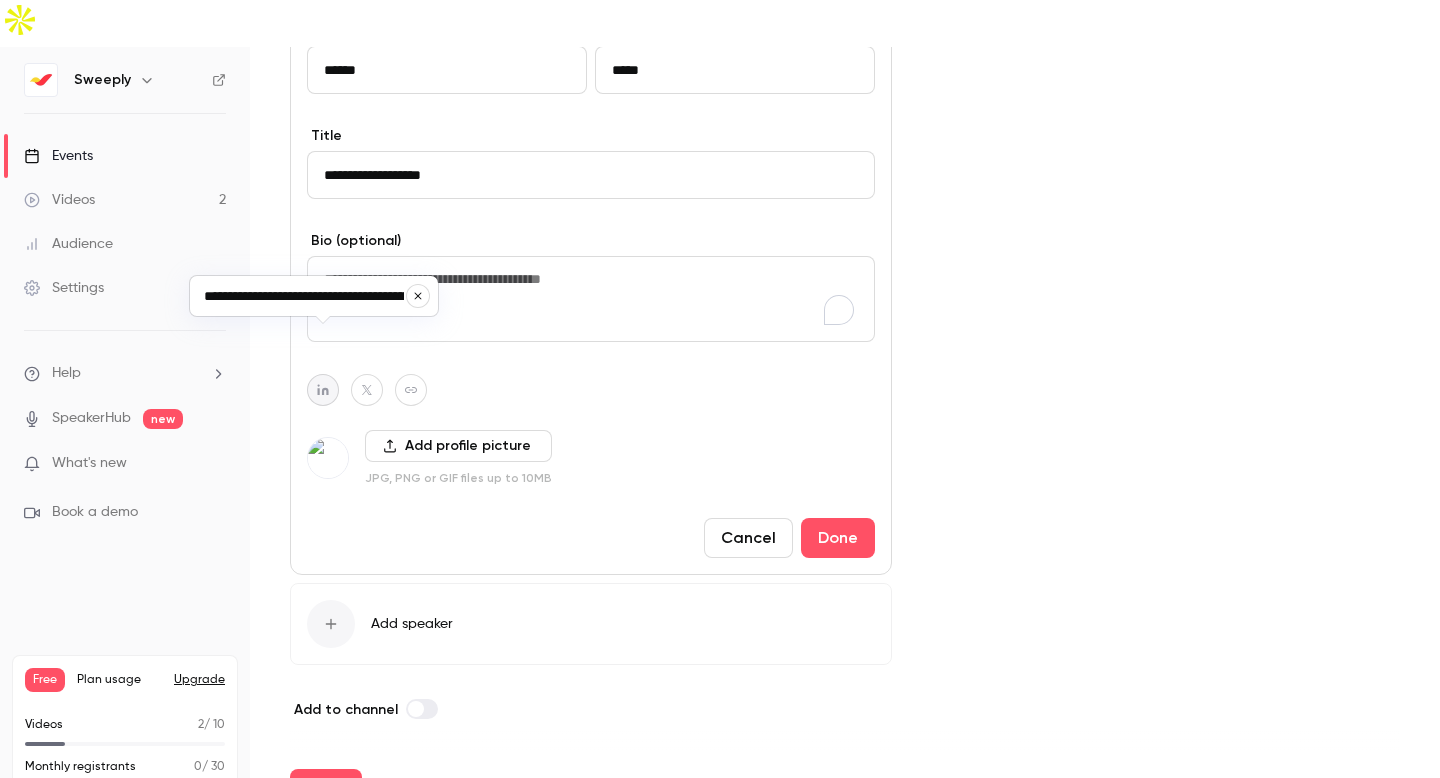 scroll, scrollTop: 0, scrollLeft: 156, axis: horizontal 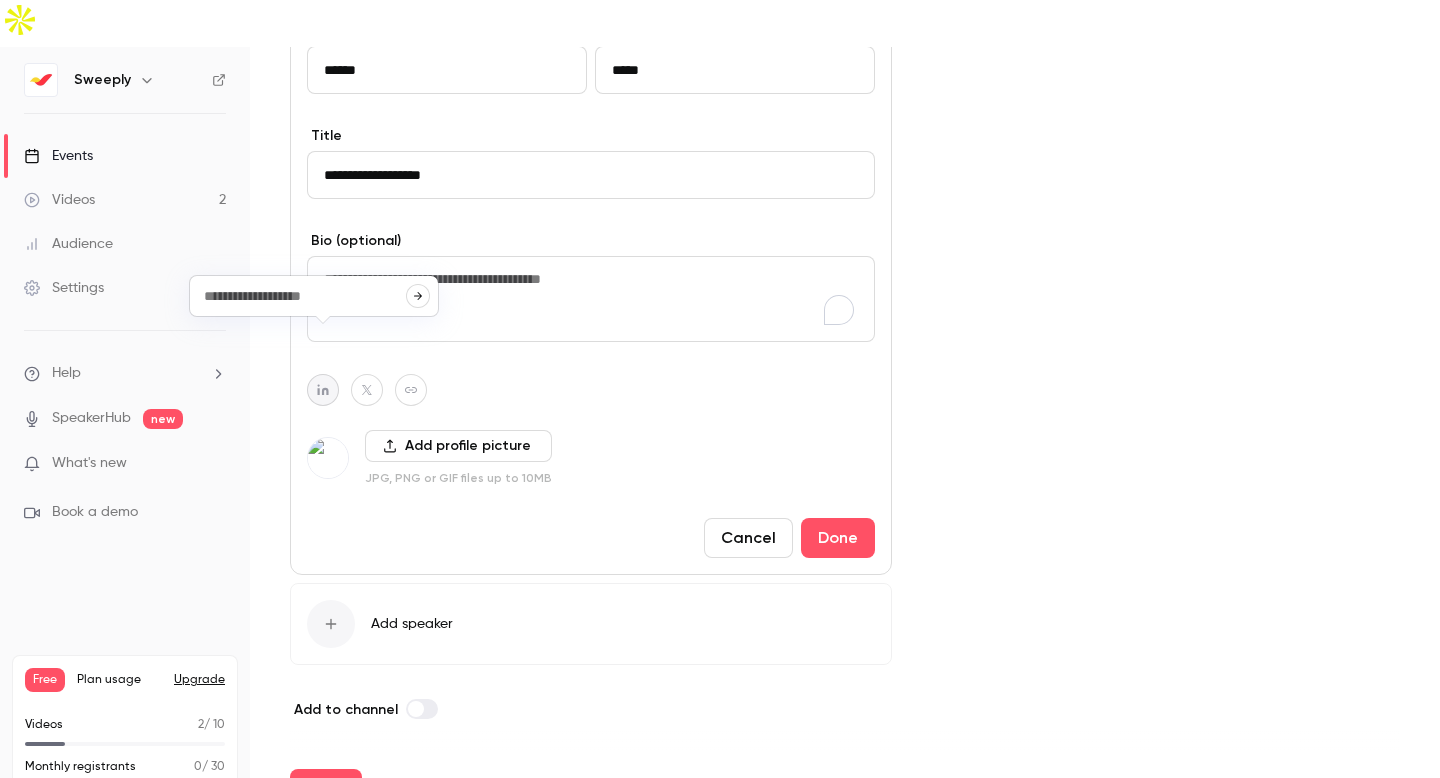 type on "**********" 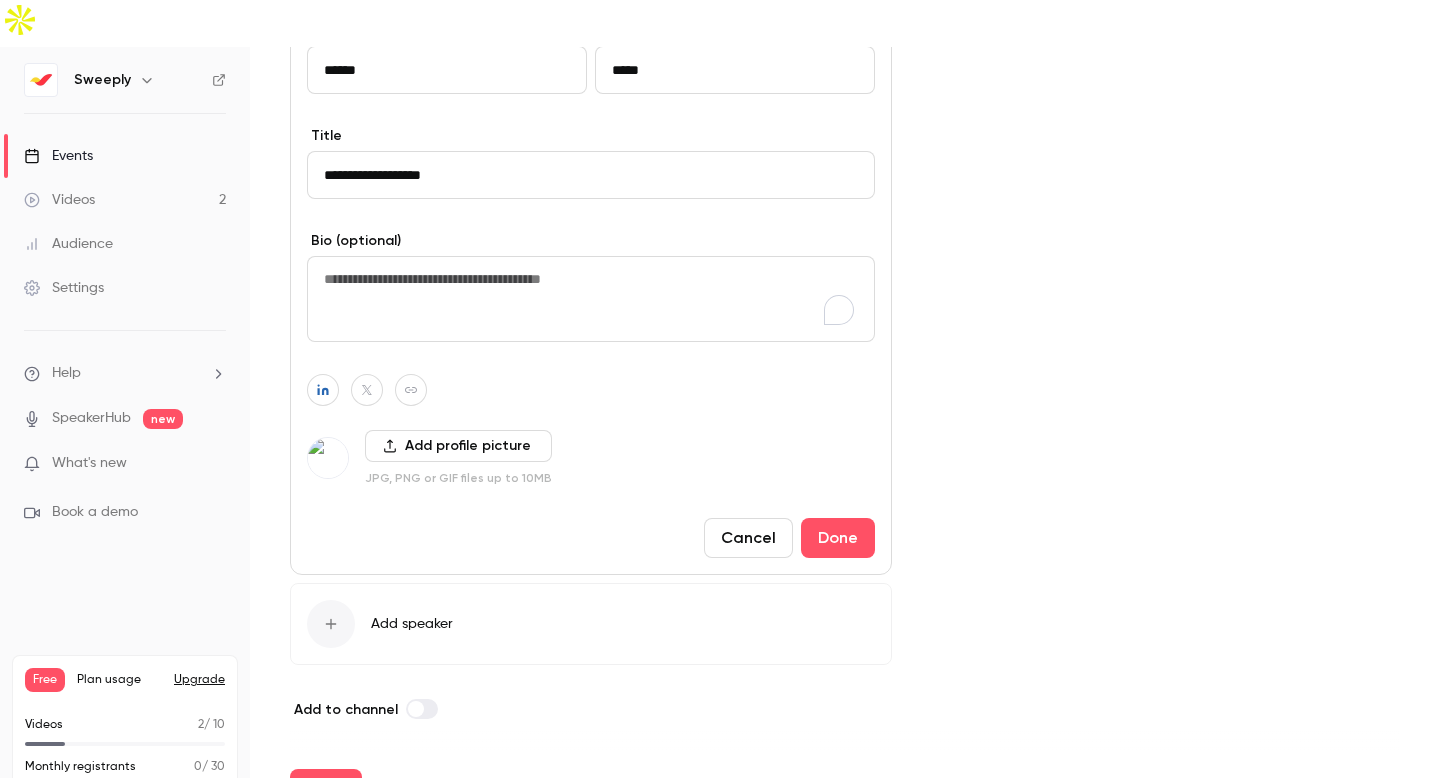 scroll, scrollTop: 0, scrollLeft: 0, axis: both 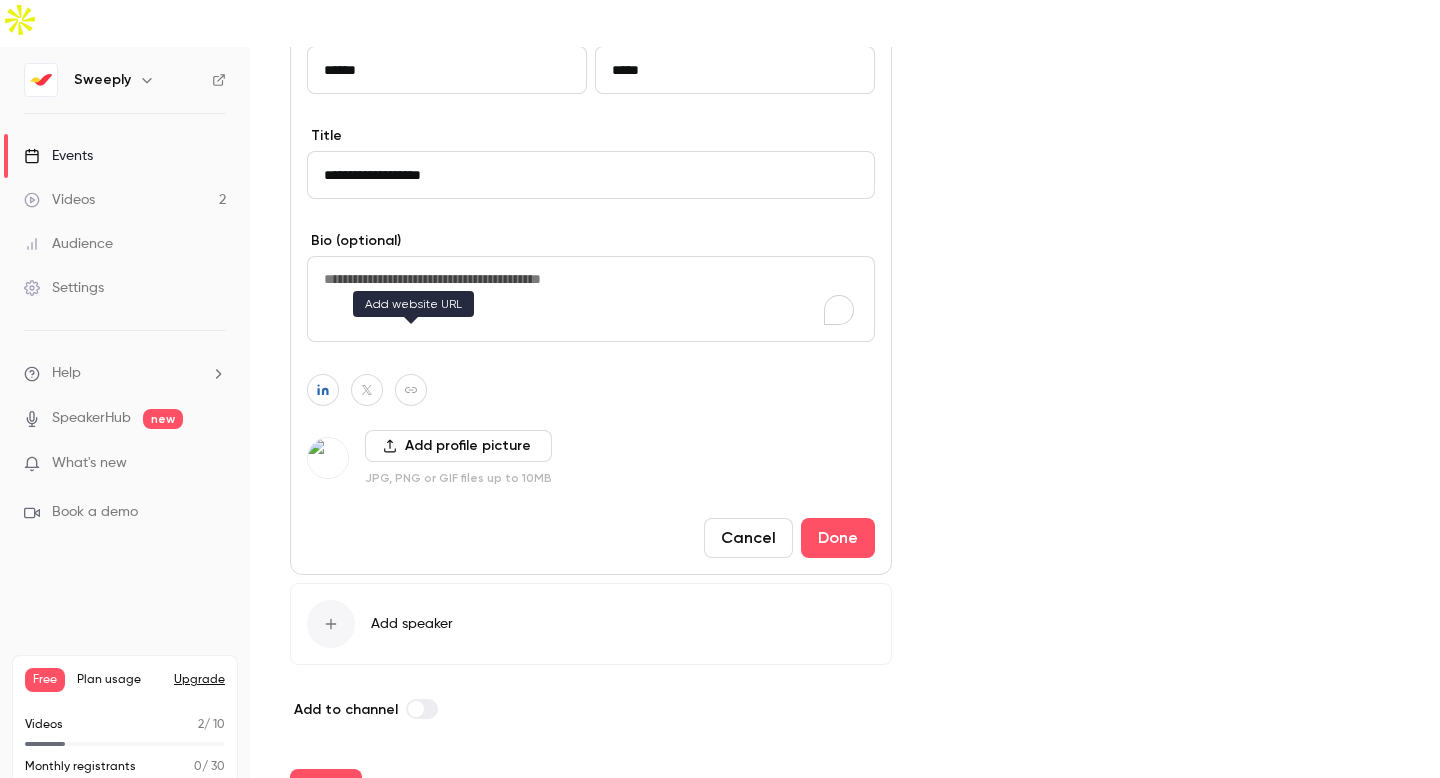 click 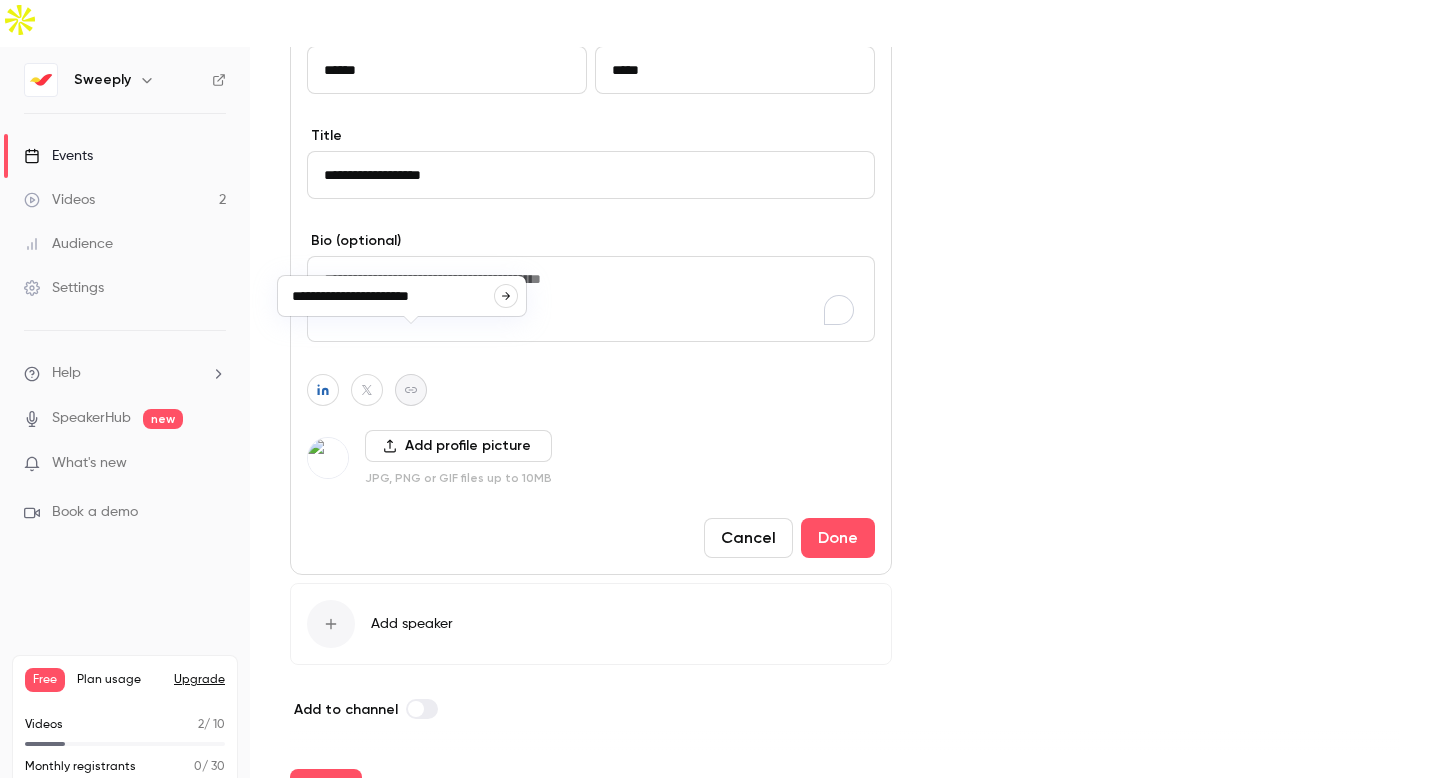type on "**********" 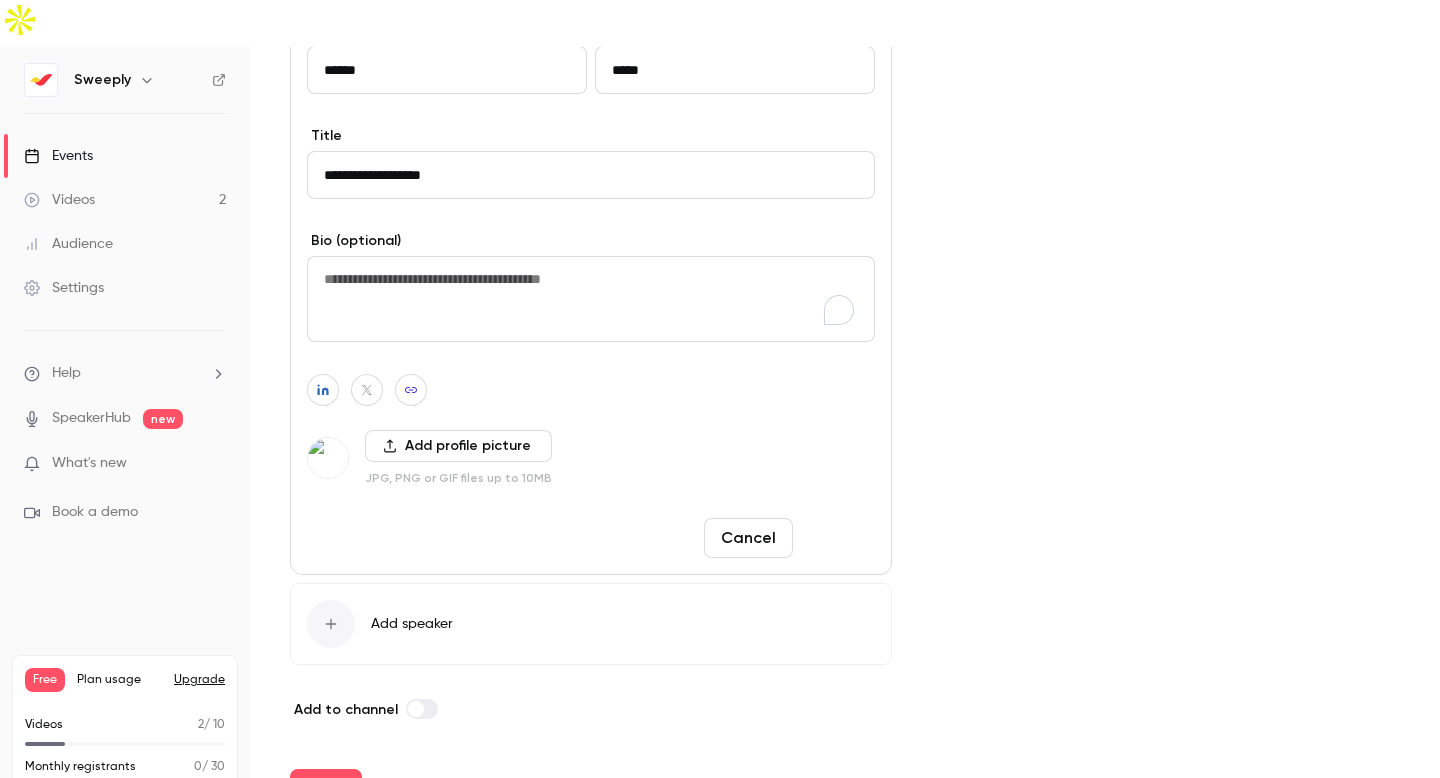 click on "Done" at bounding box center (838, 538) 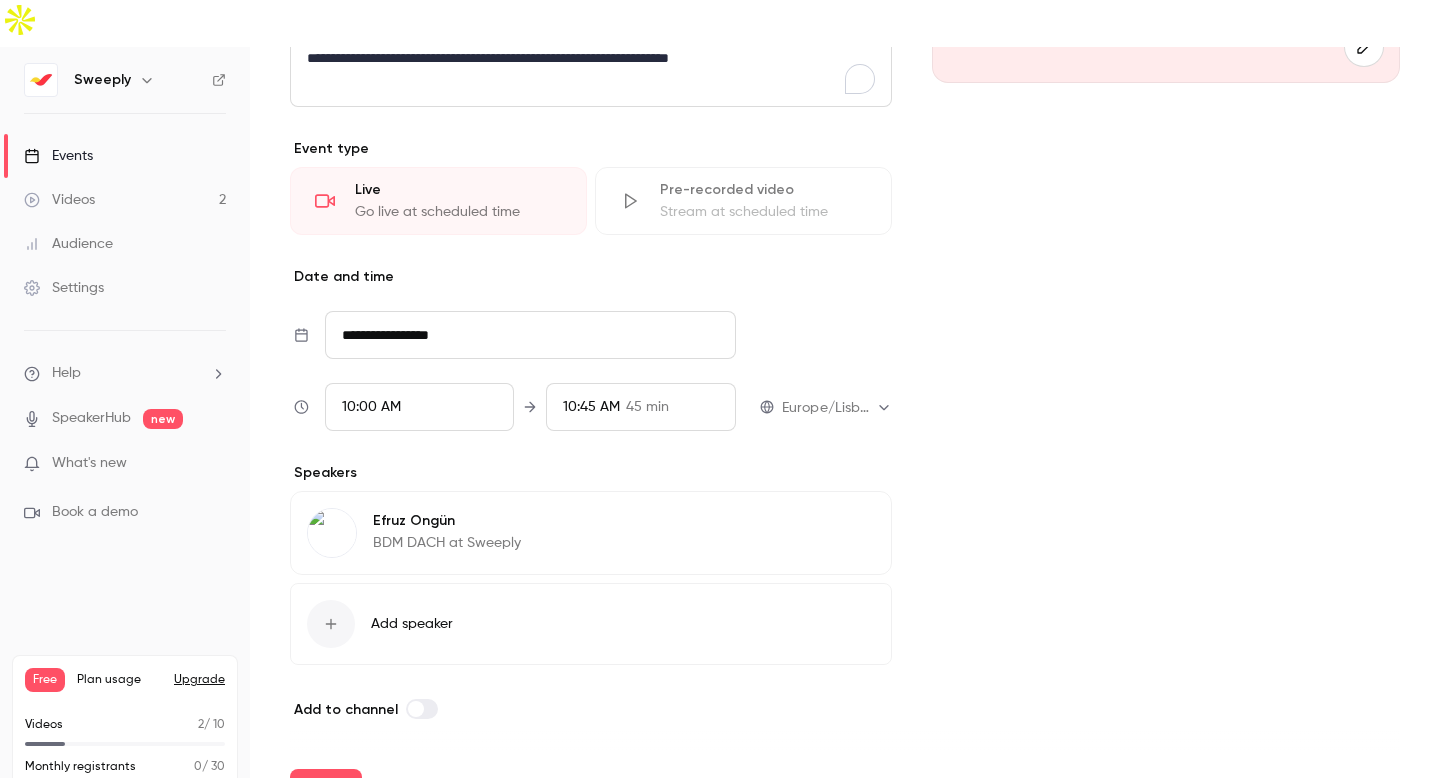 click on "Add speaker" at bounding box center (412, 624) 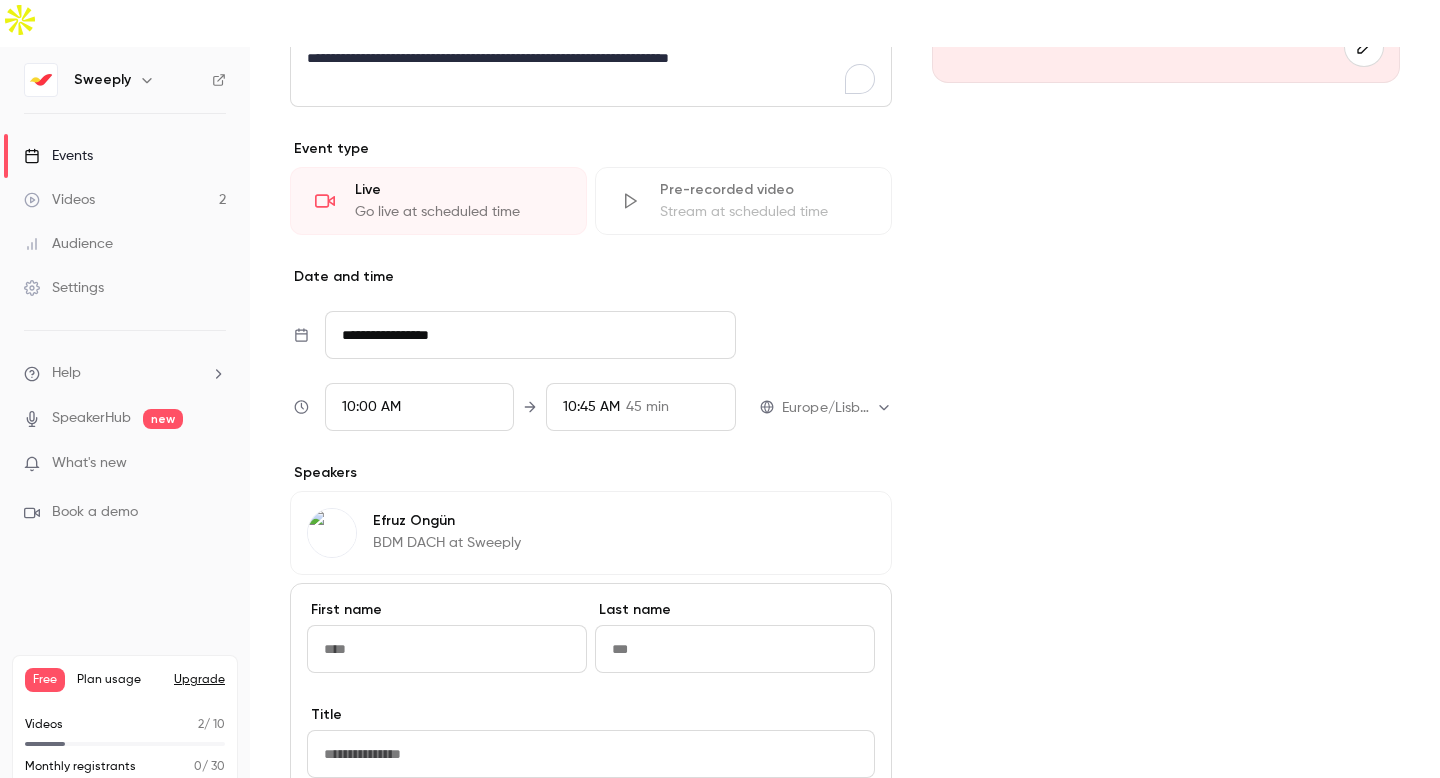 scroll, scrollTop: 919, scrollLeft: 0, axis: vertical 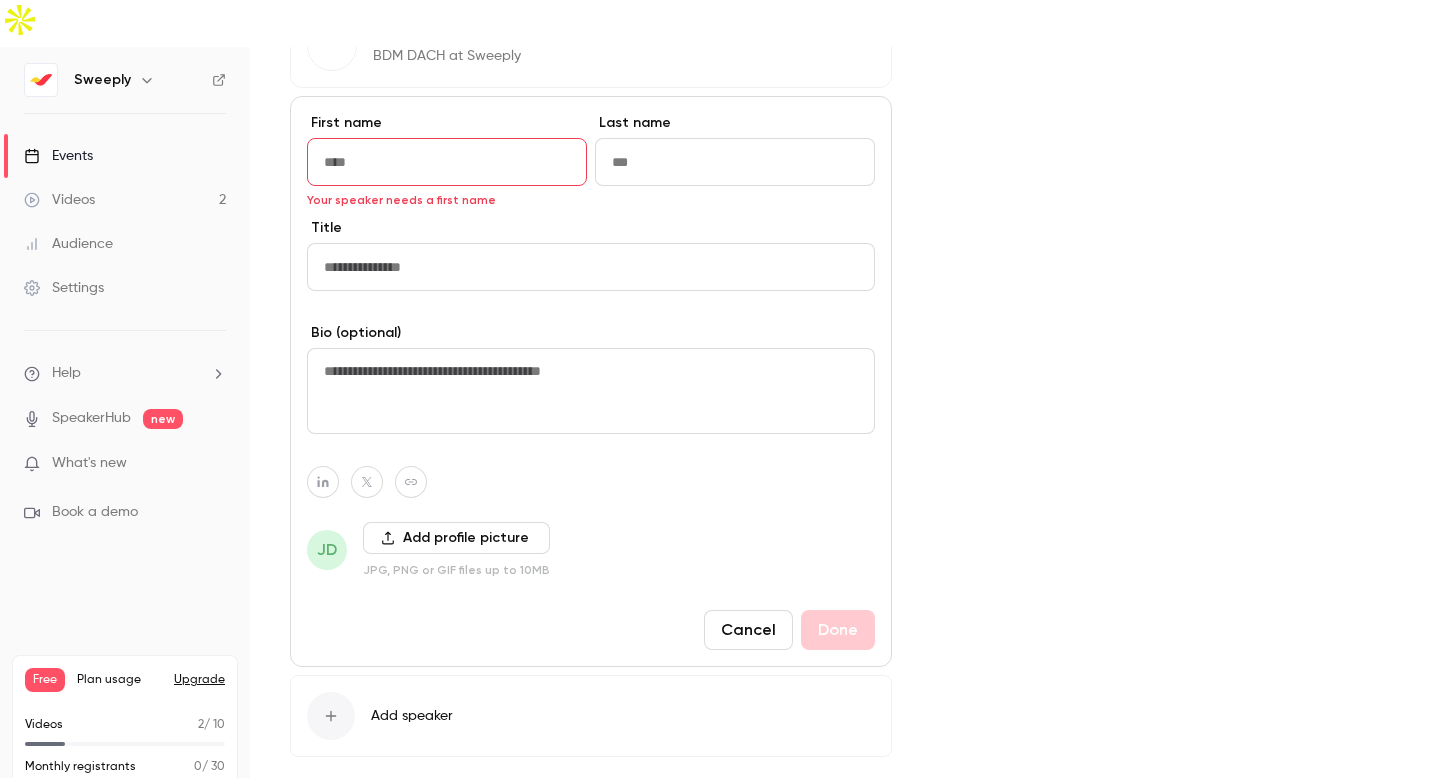 click at bounding box center (591, 391) 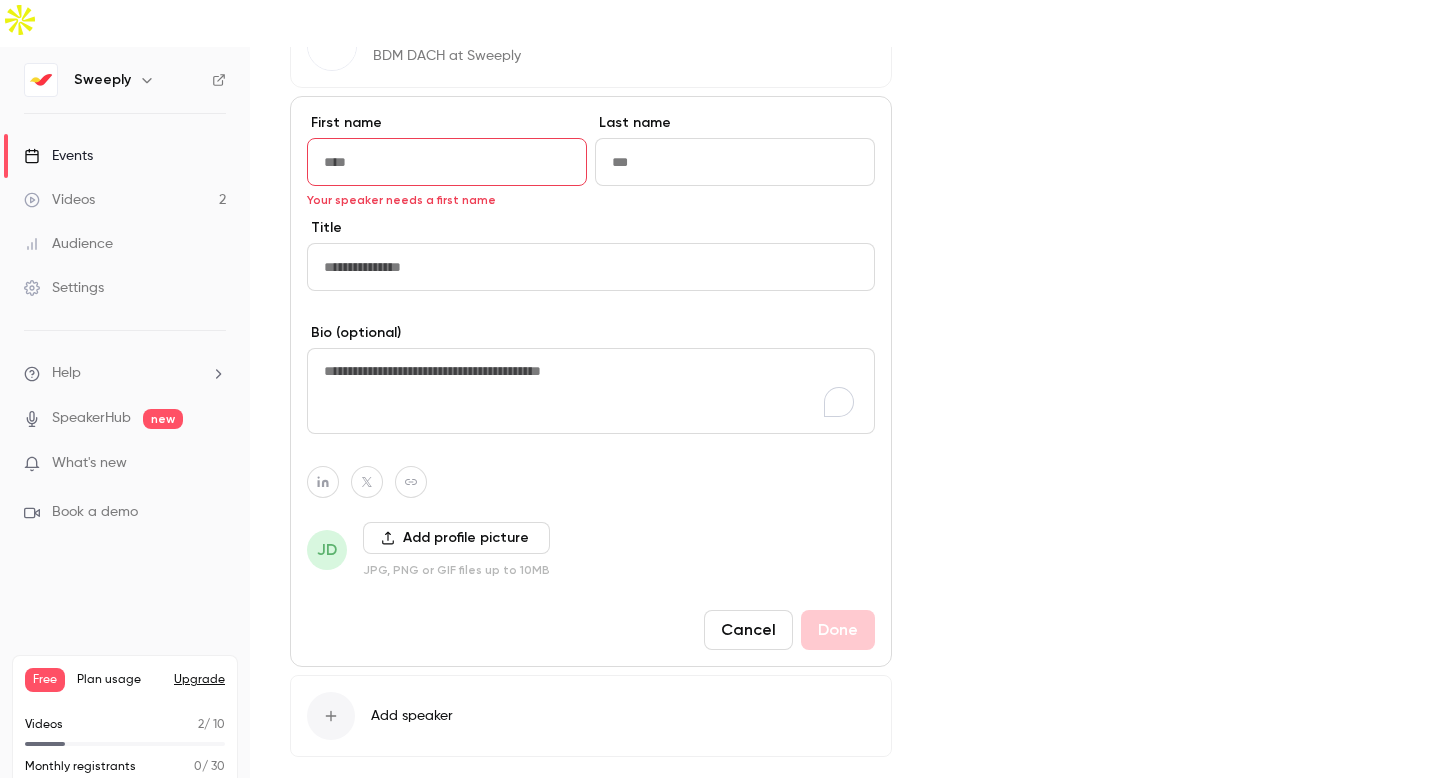 paste on "**********" 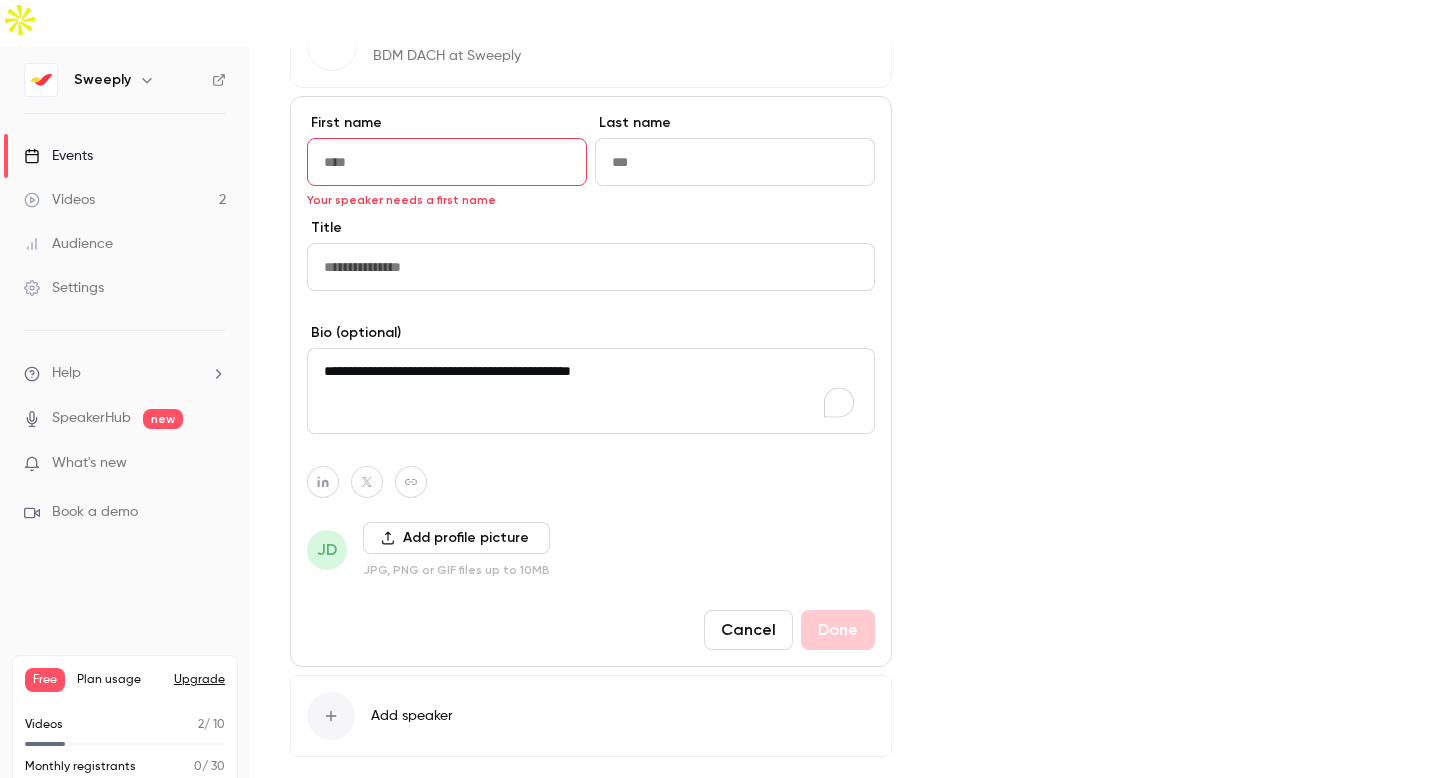 drag, startPoint x: 423, startPoint y: 322, endPoint x: 367, endPoint y: 324, distance: 56.0357 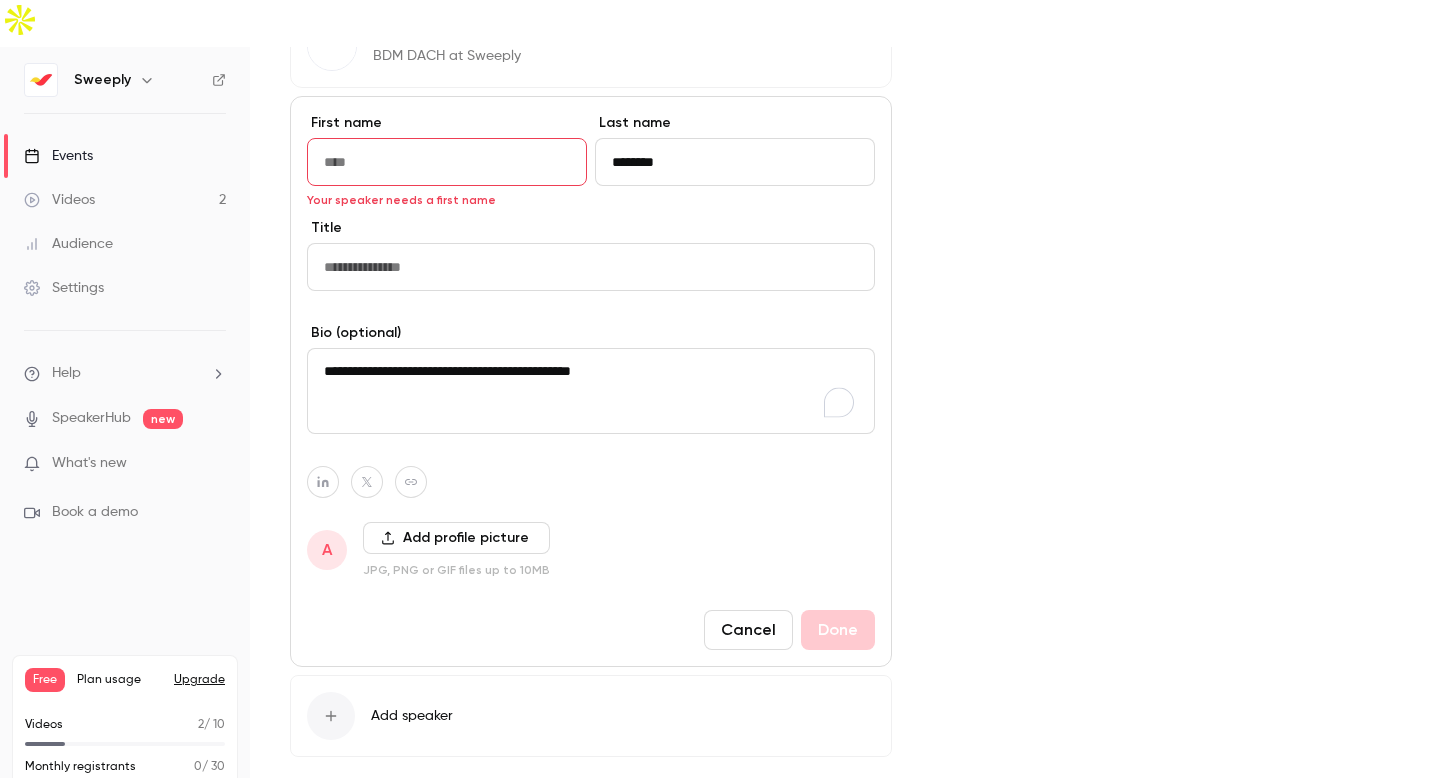 type on "*******" 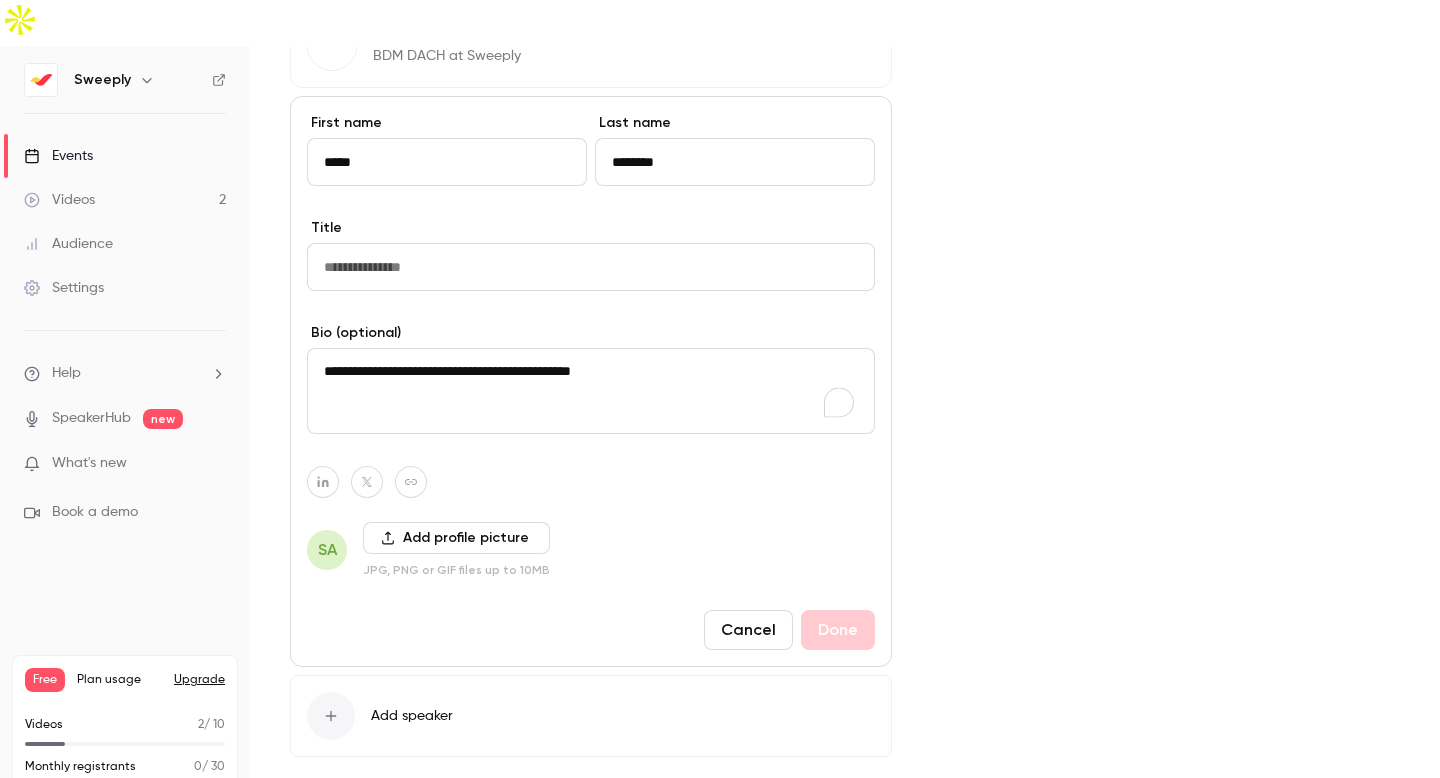 type on "******" 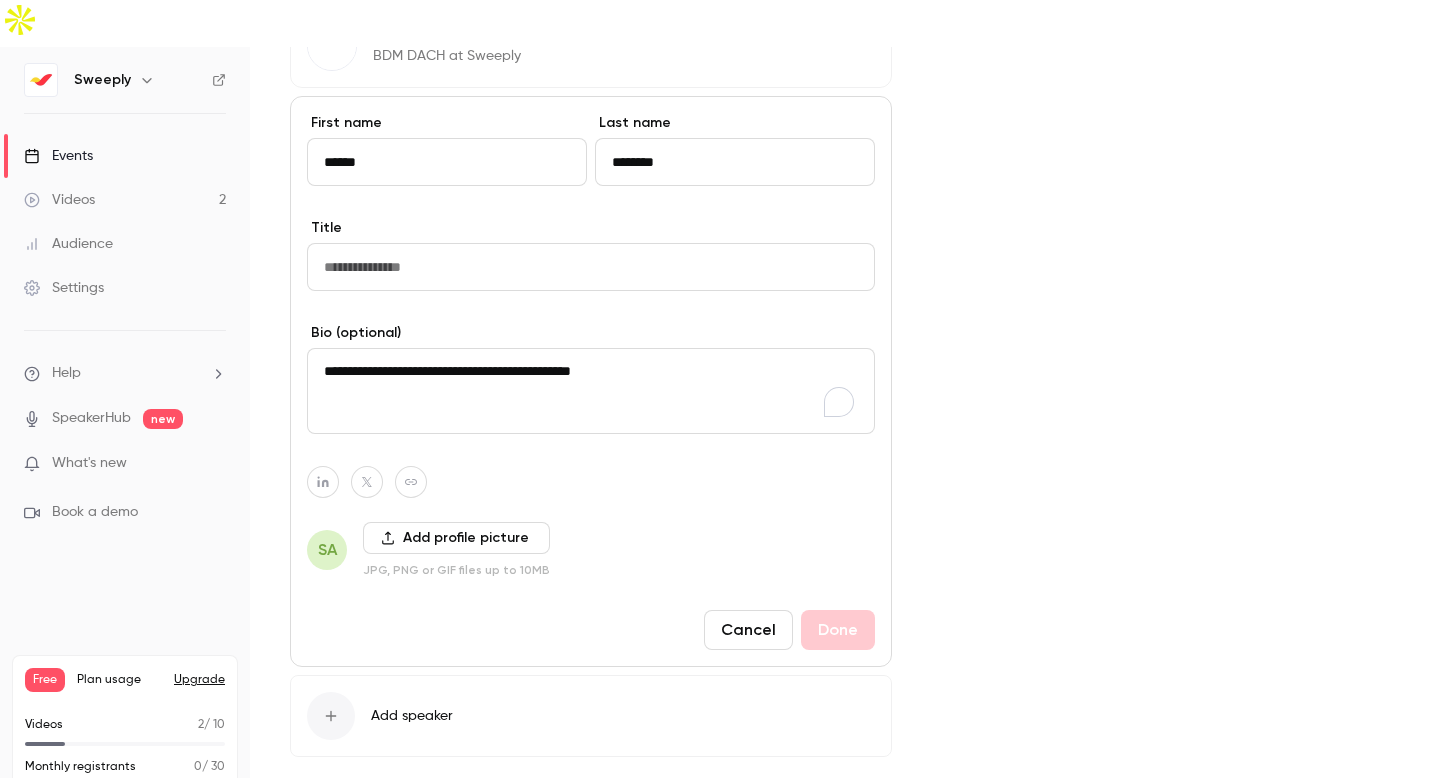 type 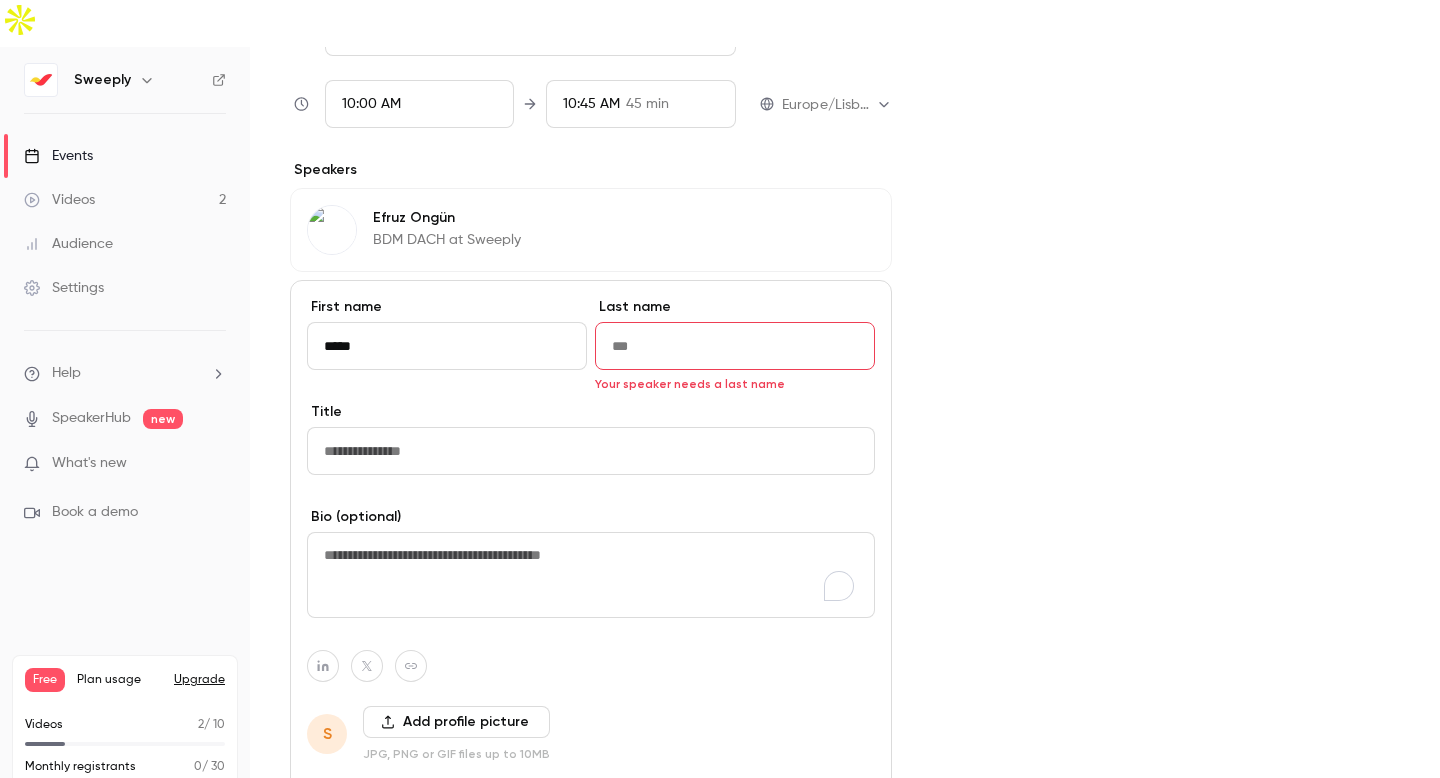 scroll, scrollTop: 736, scrollLeft: 0, axis: vertical 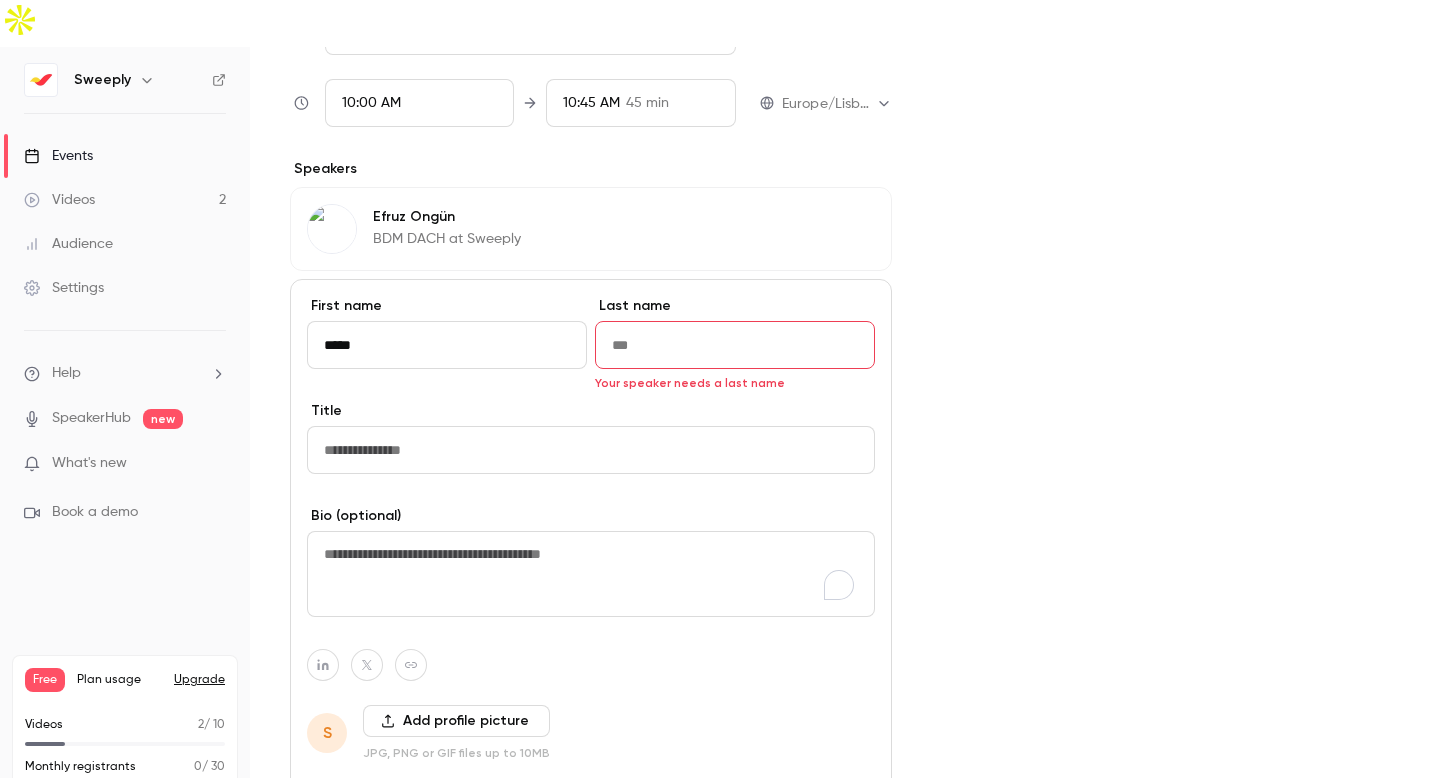 type on "*****" 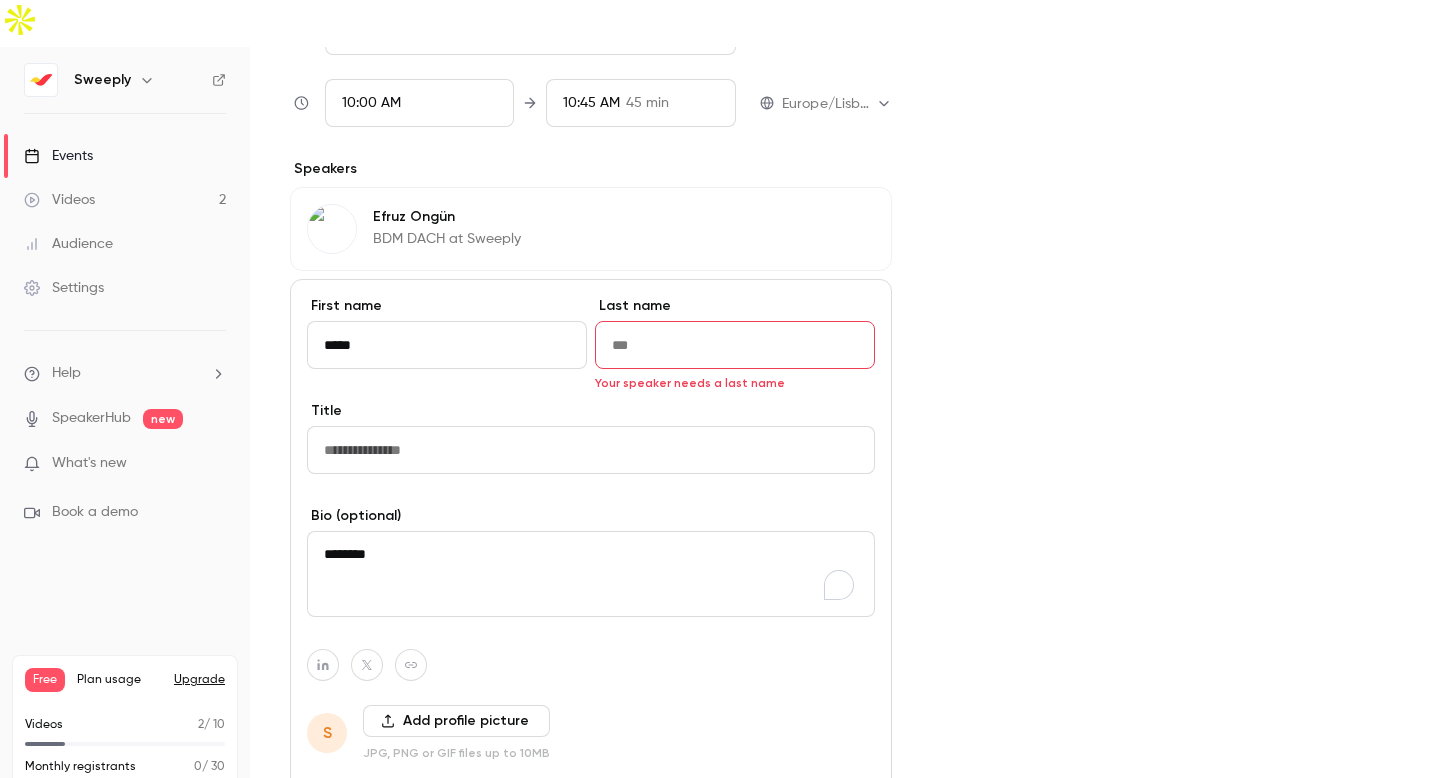 type on "*******" 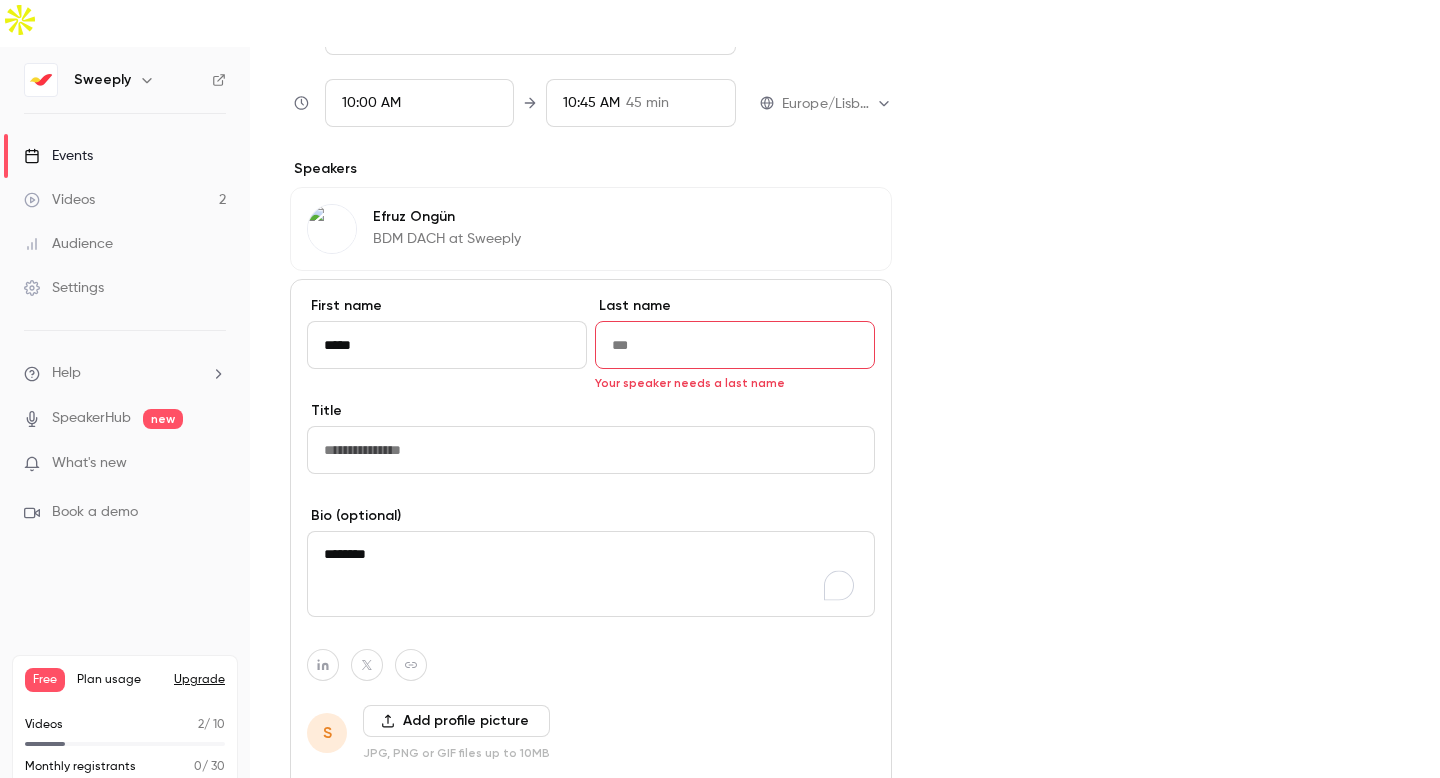 paste on "*******" 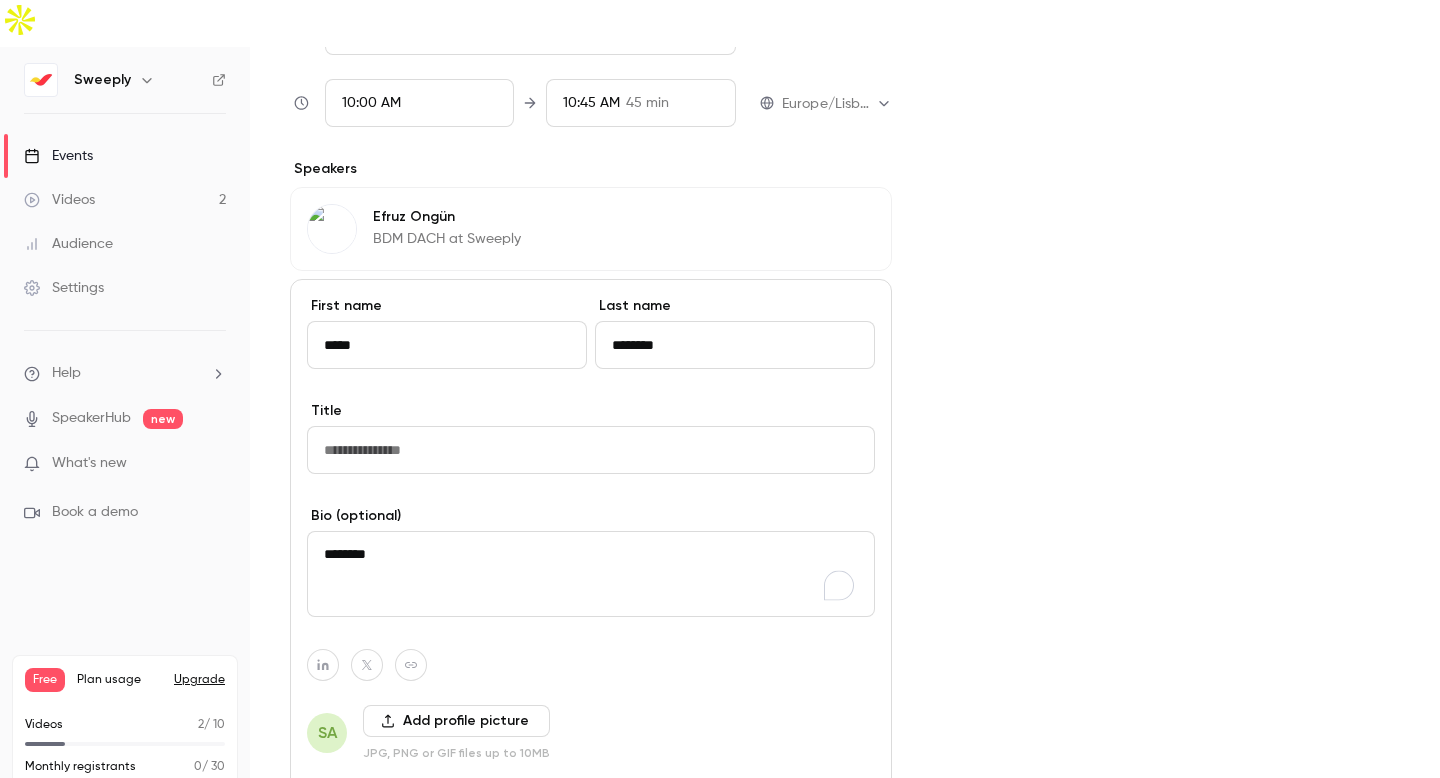 type on "*******" 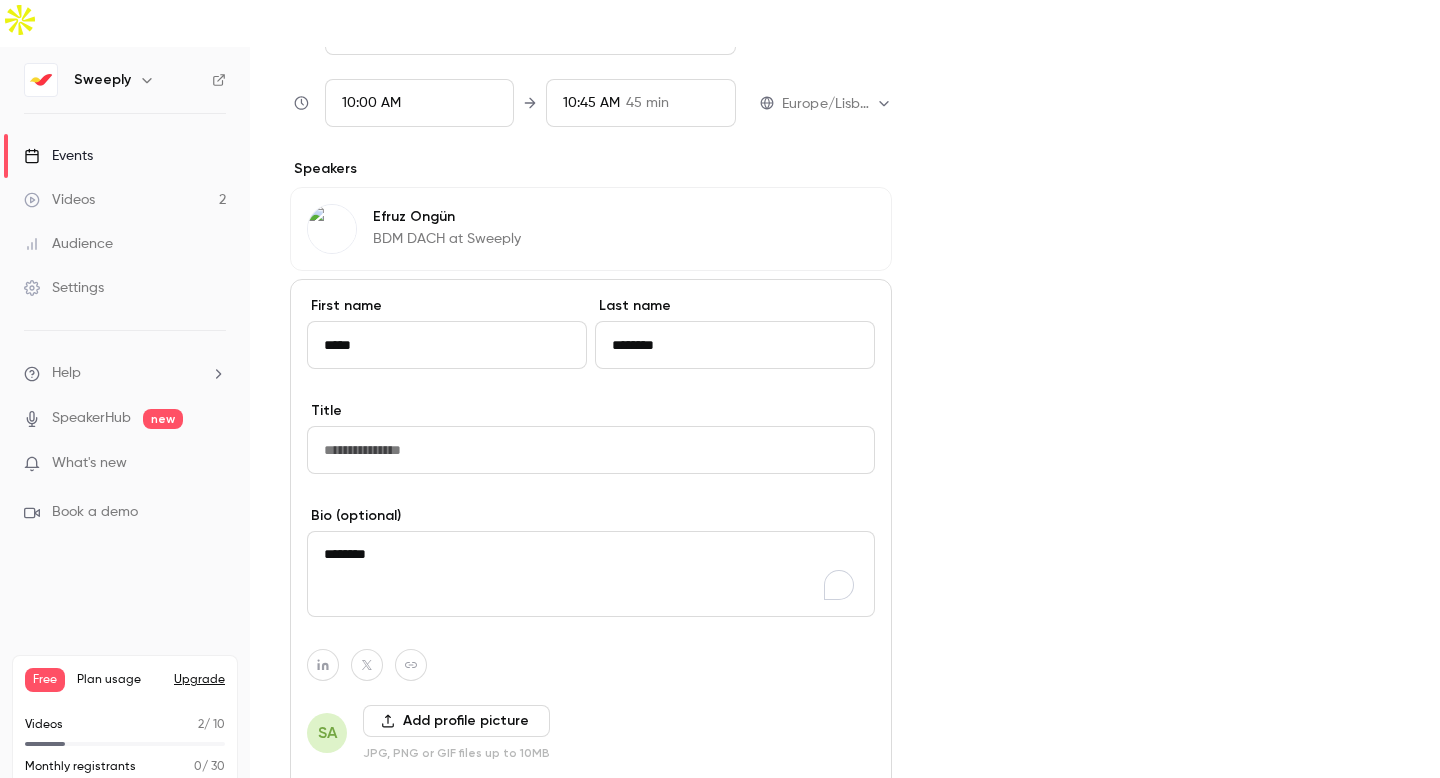 click at bounding box center [591, 450] 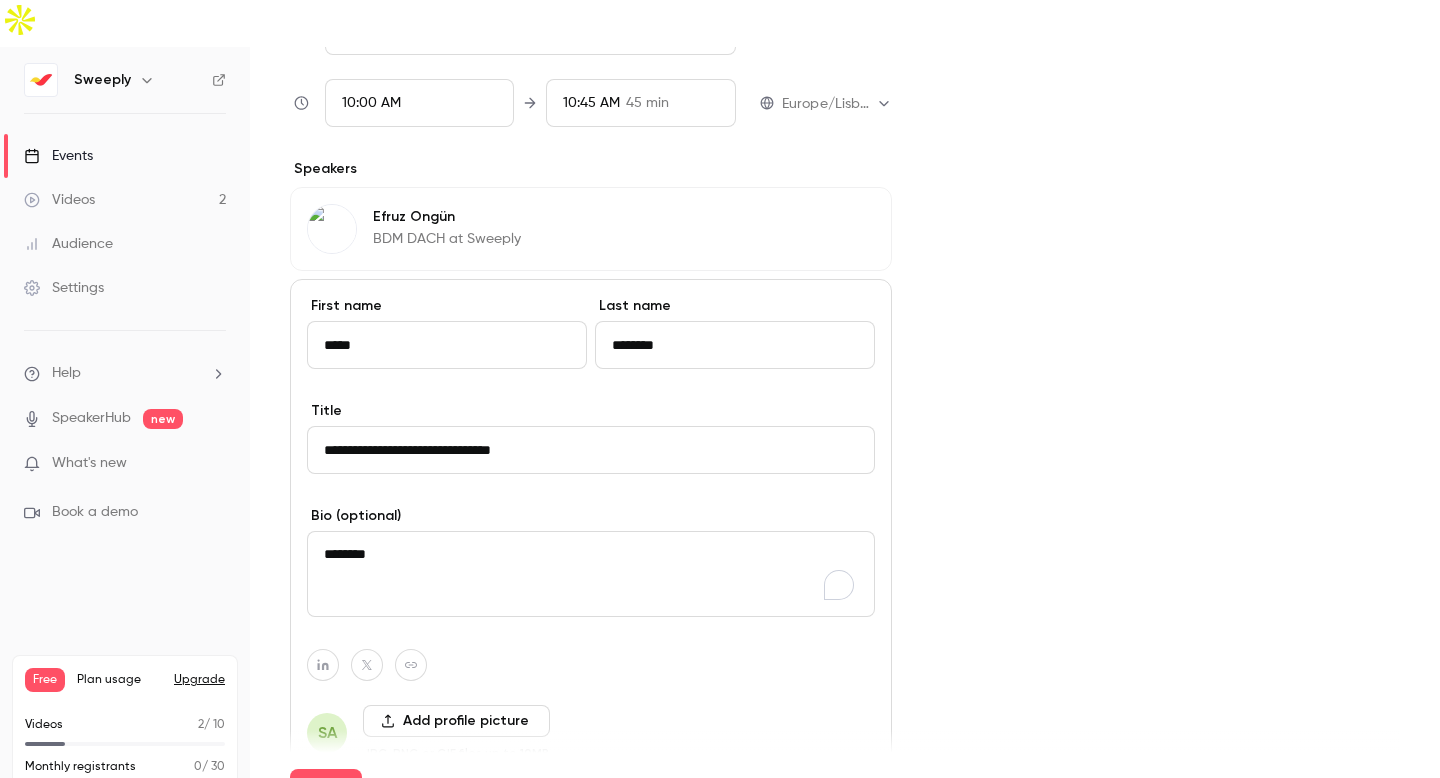 drag, startPoint x: 571, startPoint y: 403, endPoint x: 509, endPoint y: 406, distance: 62.072536 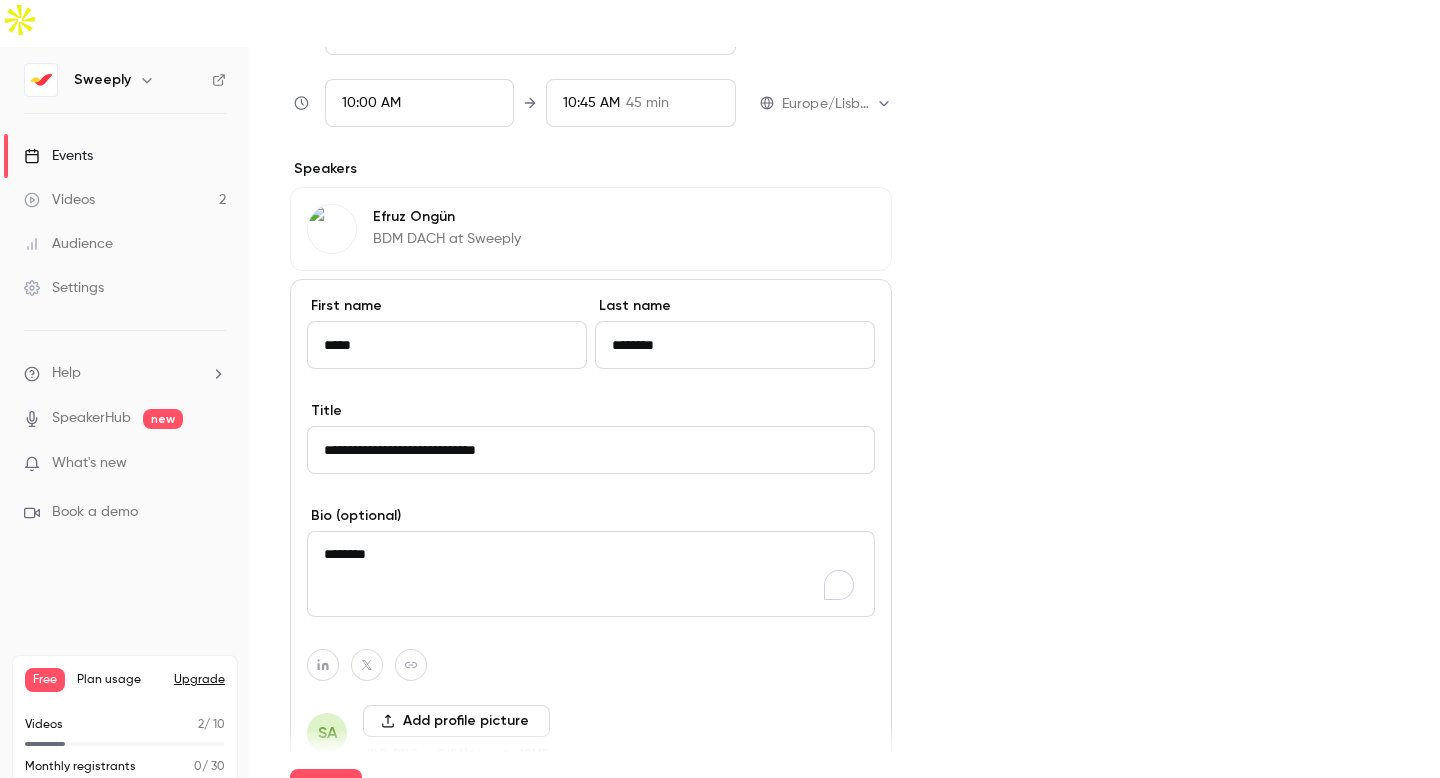 type on "**********" 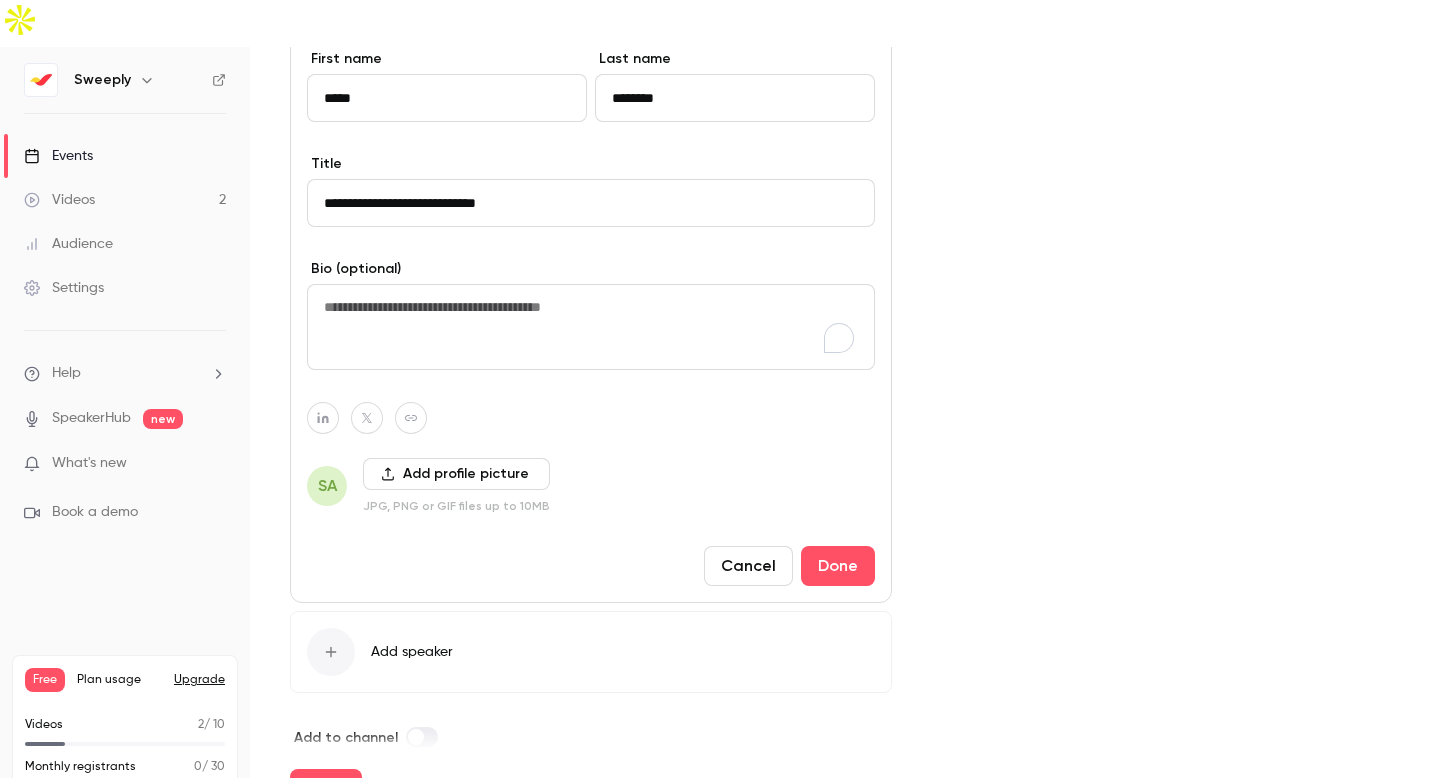 scroll, scrollTop: 1011, scrollLeft: 0, axis: vertical 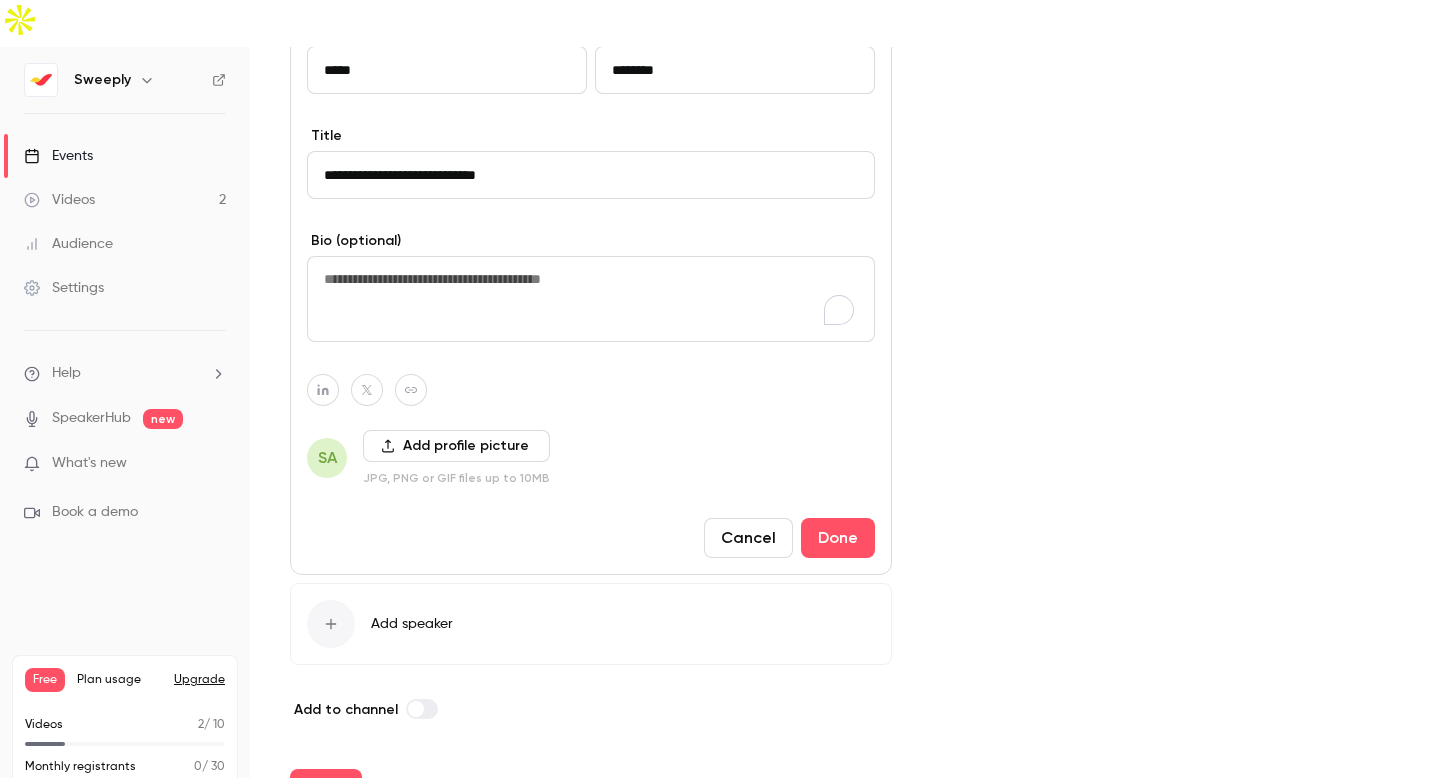 type 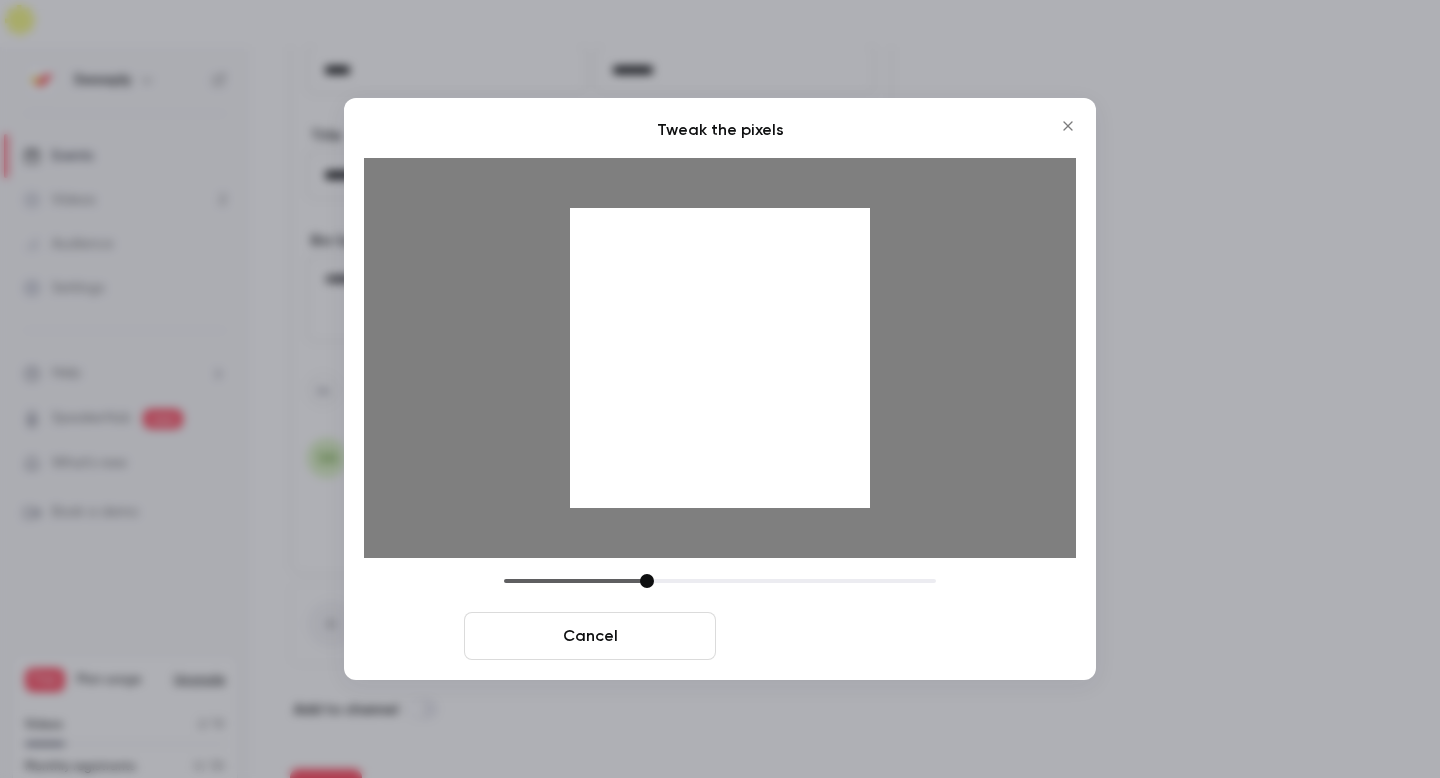 click on "Crop and save" at bounding box center [850, 636] 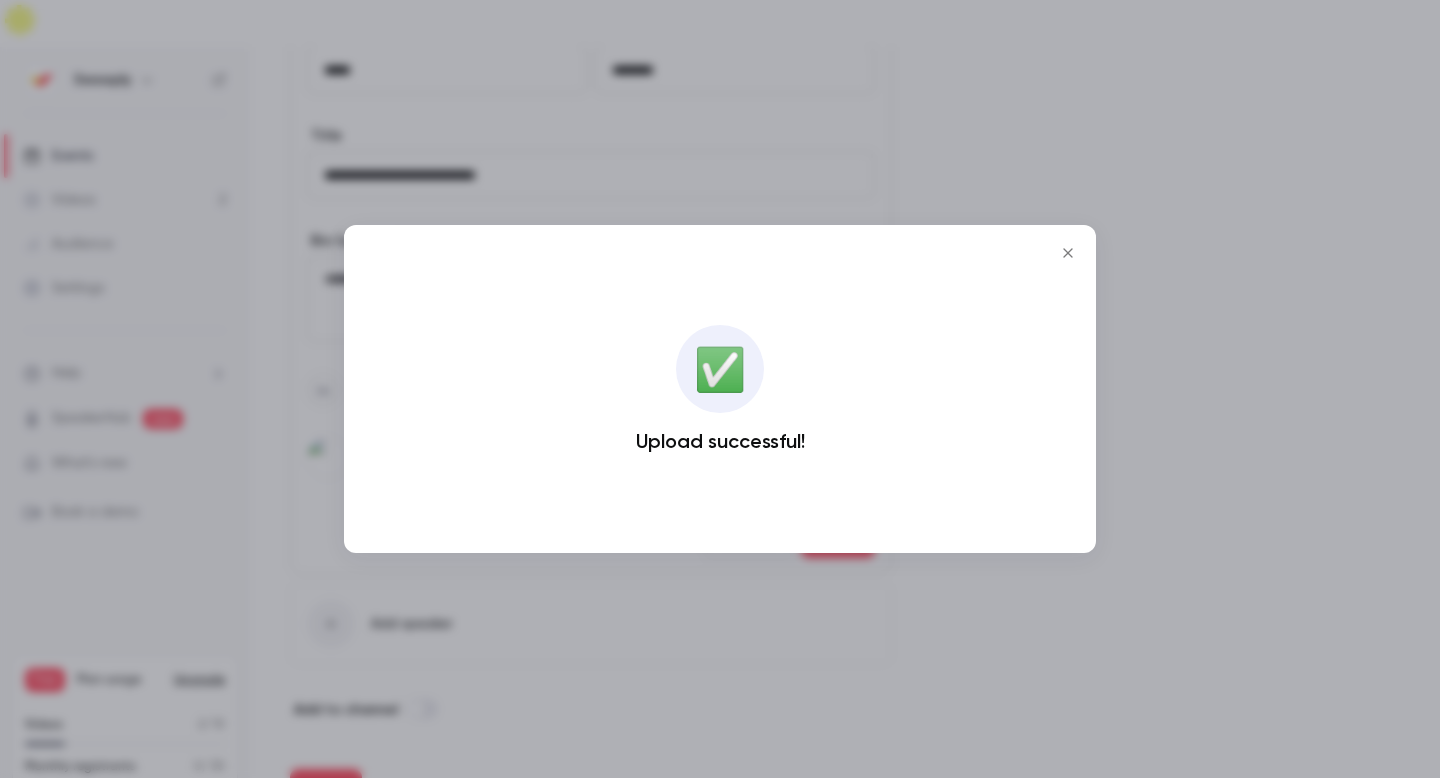 drag, startPoint x: 1064, startPoint y: 253, endPoint x: 866, endPoint y: 79, distance: 263.5906 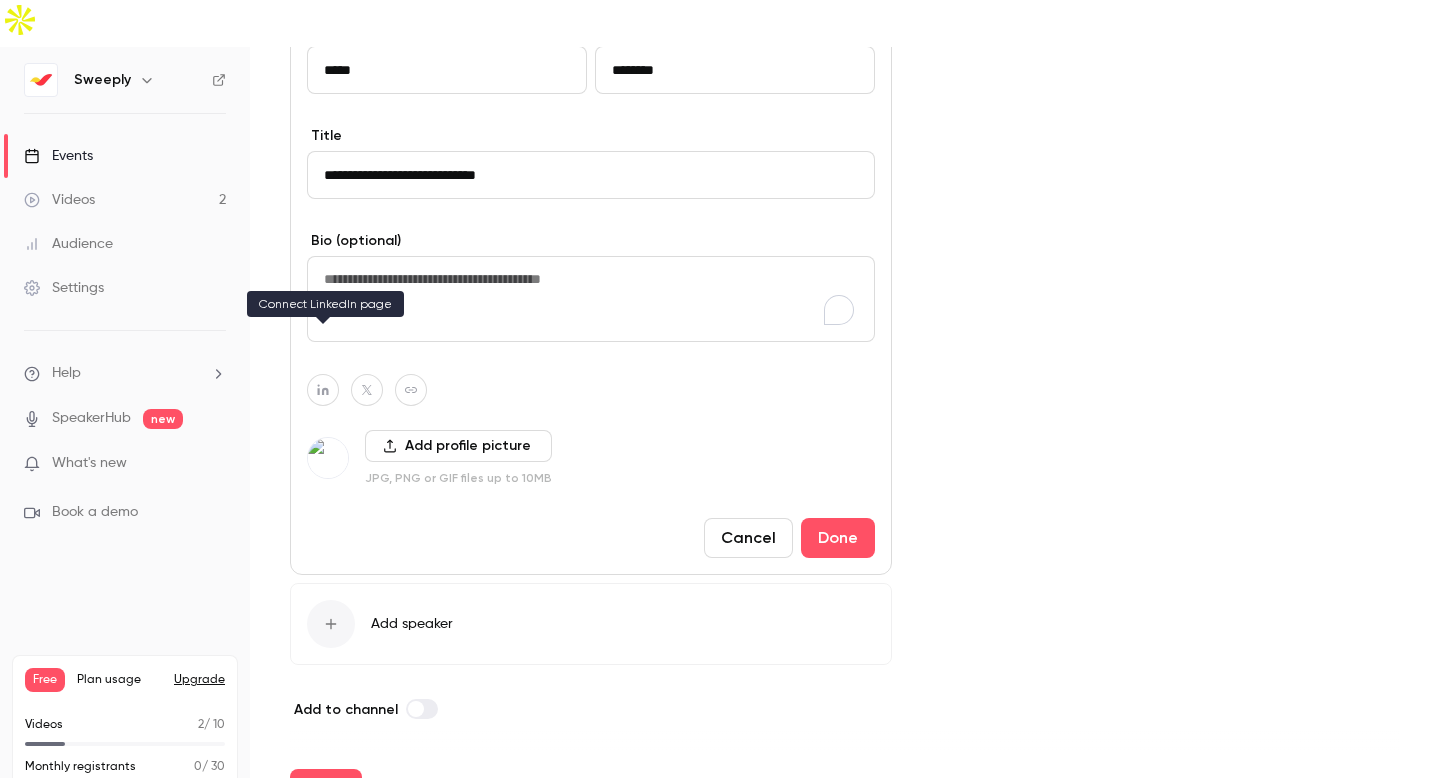 click 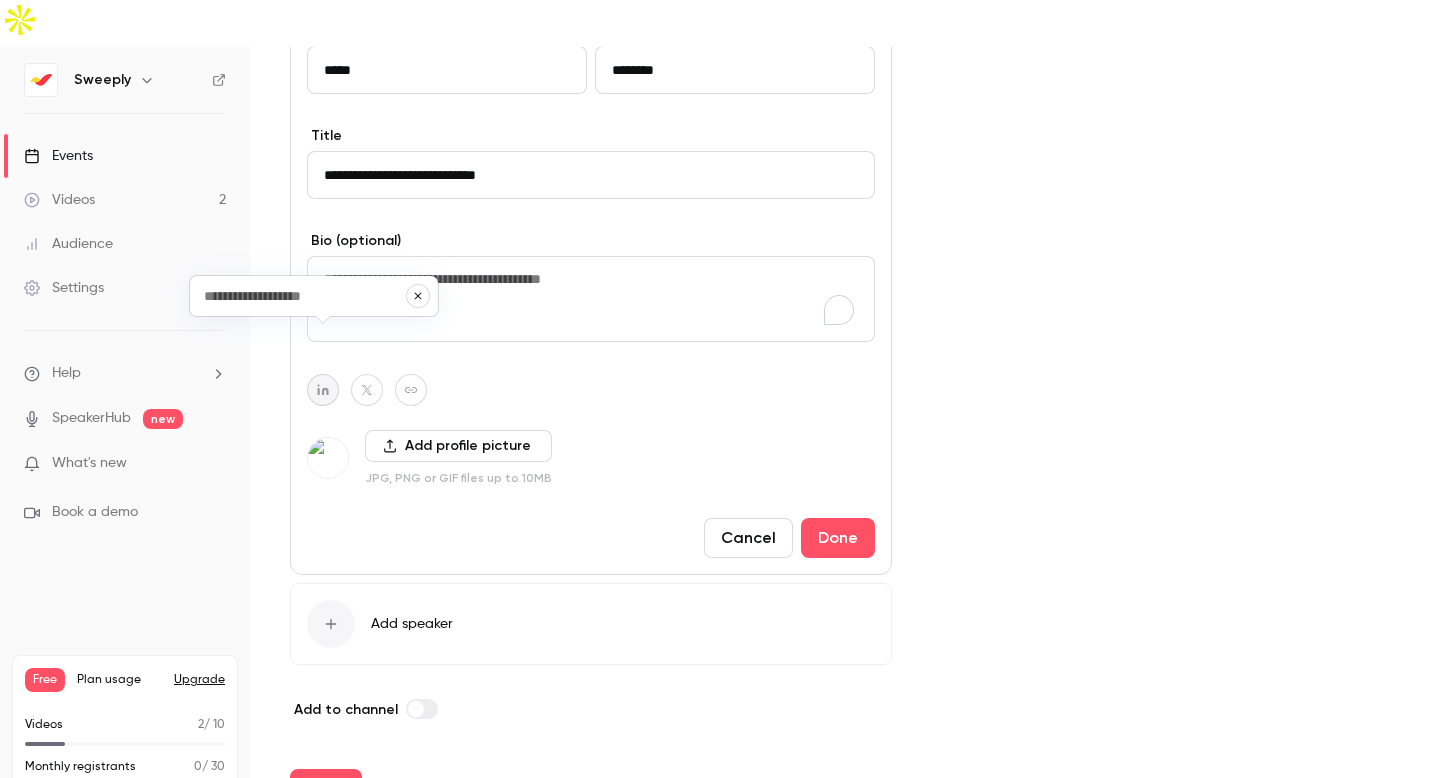 type on "**********" 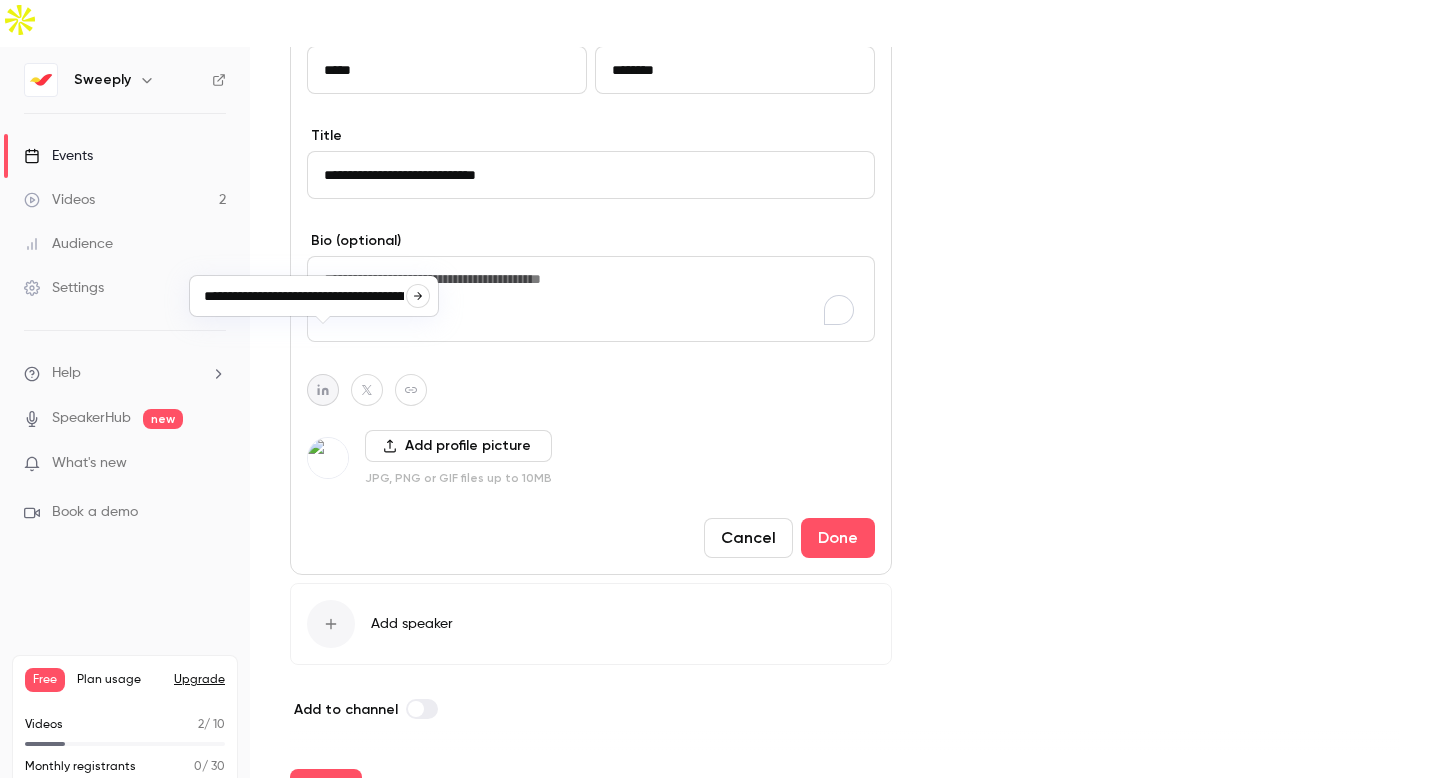 scroll, scrollTop: 0, scrollLeft: 68, axis: horizontal 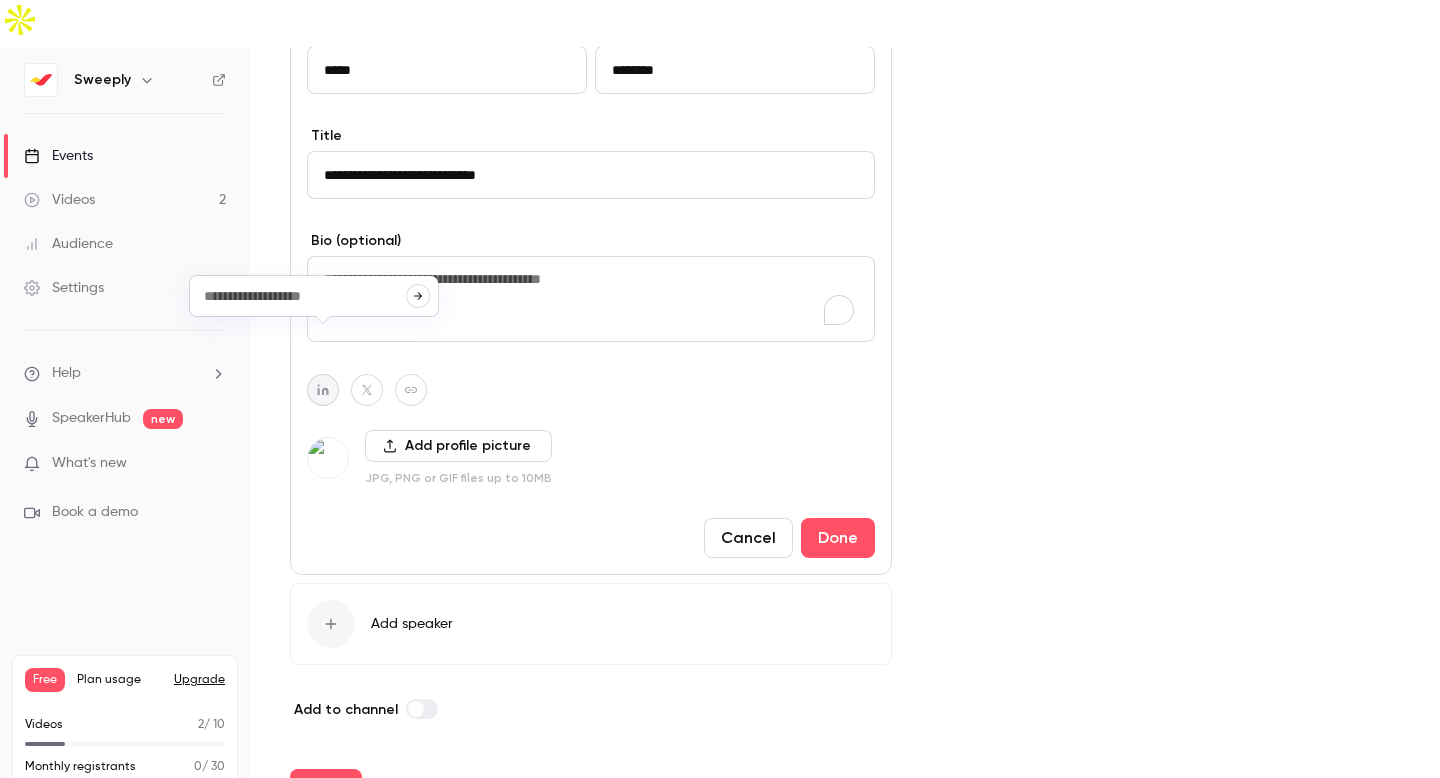 type on "**********" 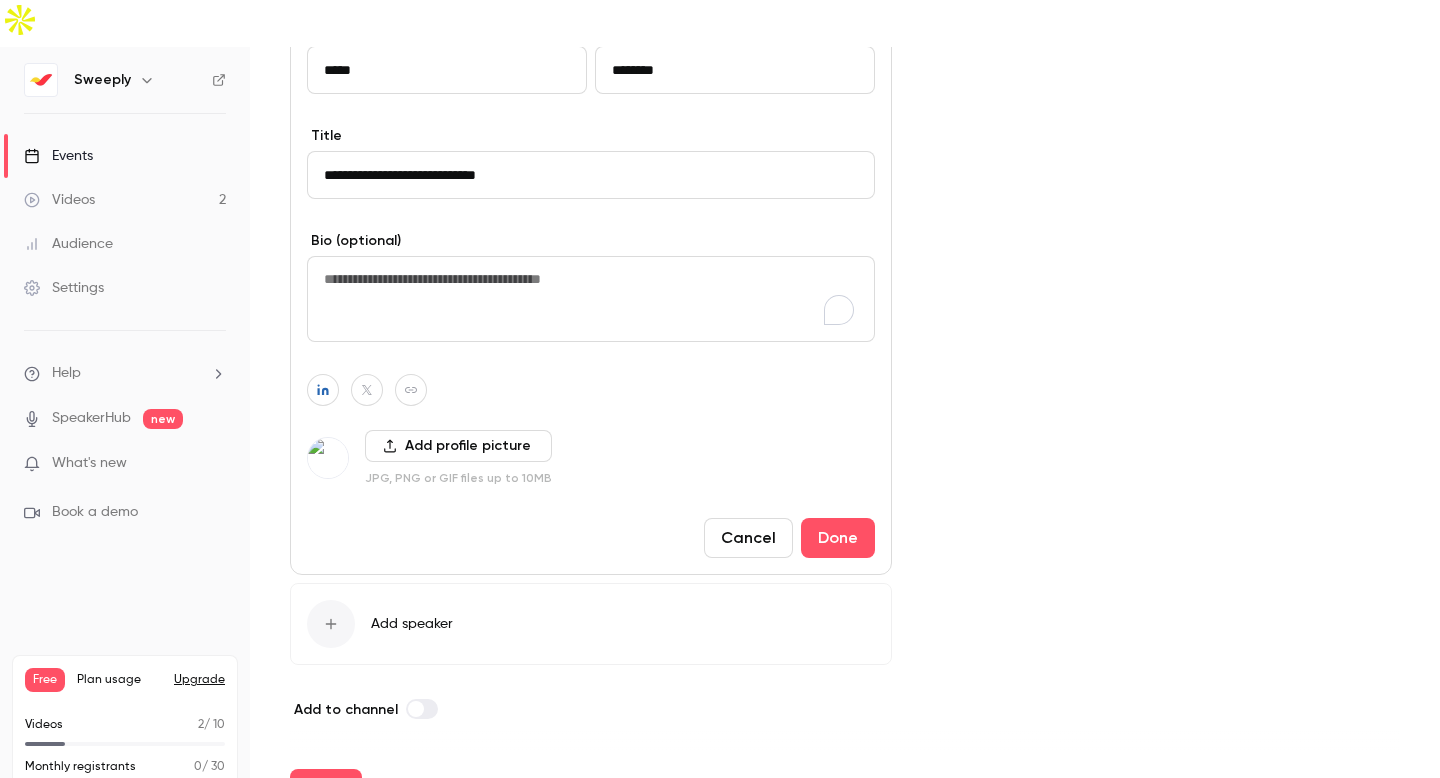 scroll, scrollTop: 0, scrollLeft: 0, axis: both 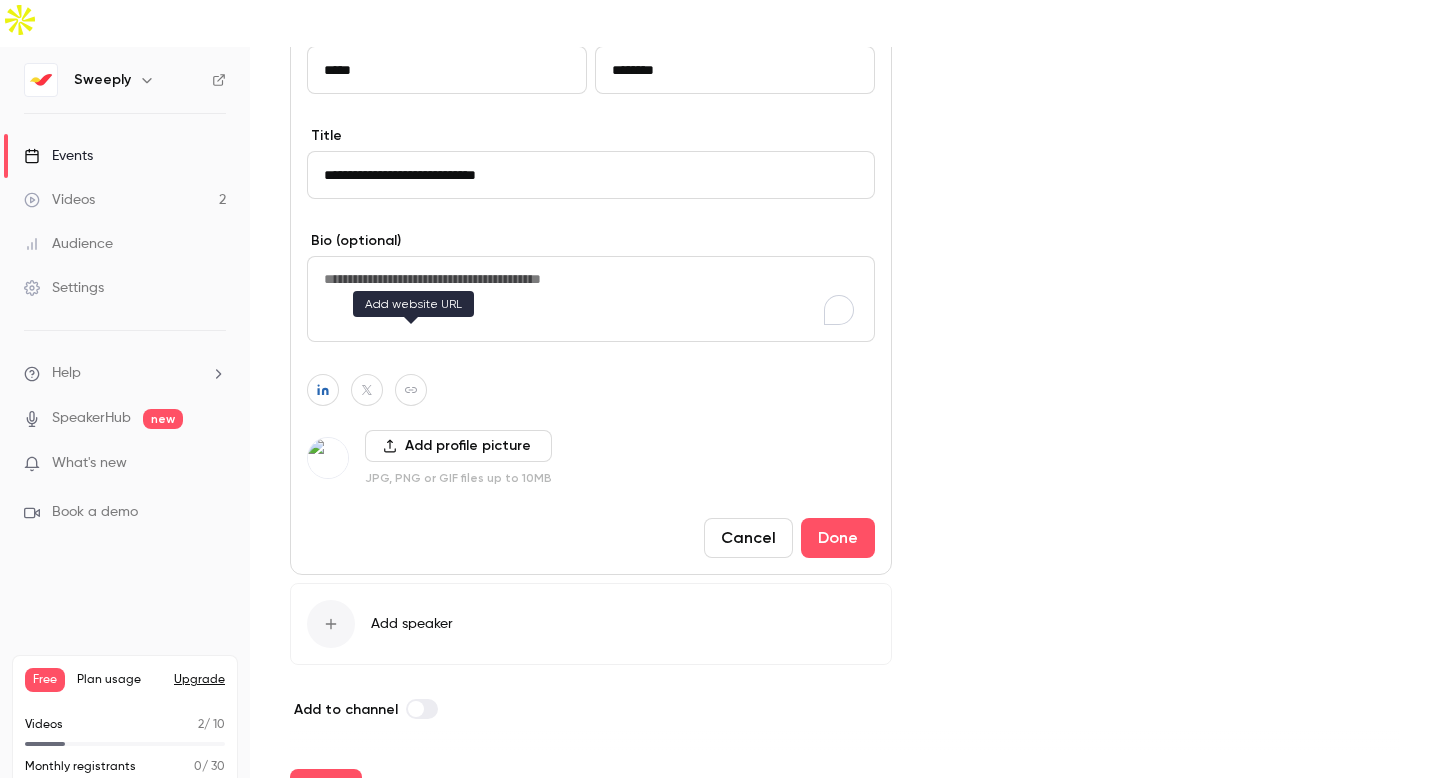 click 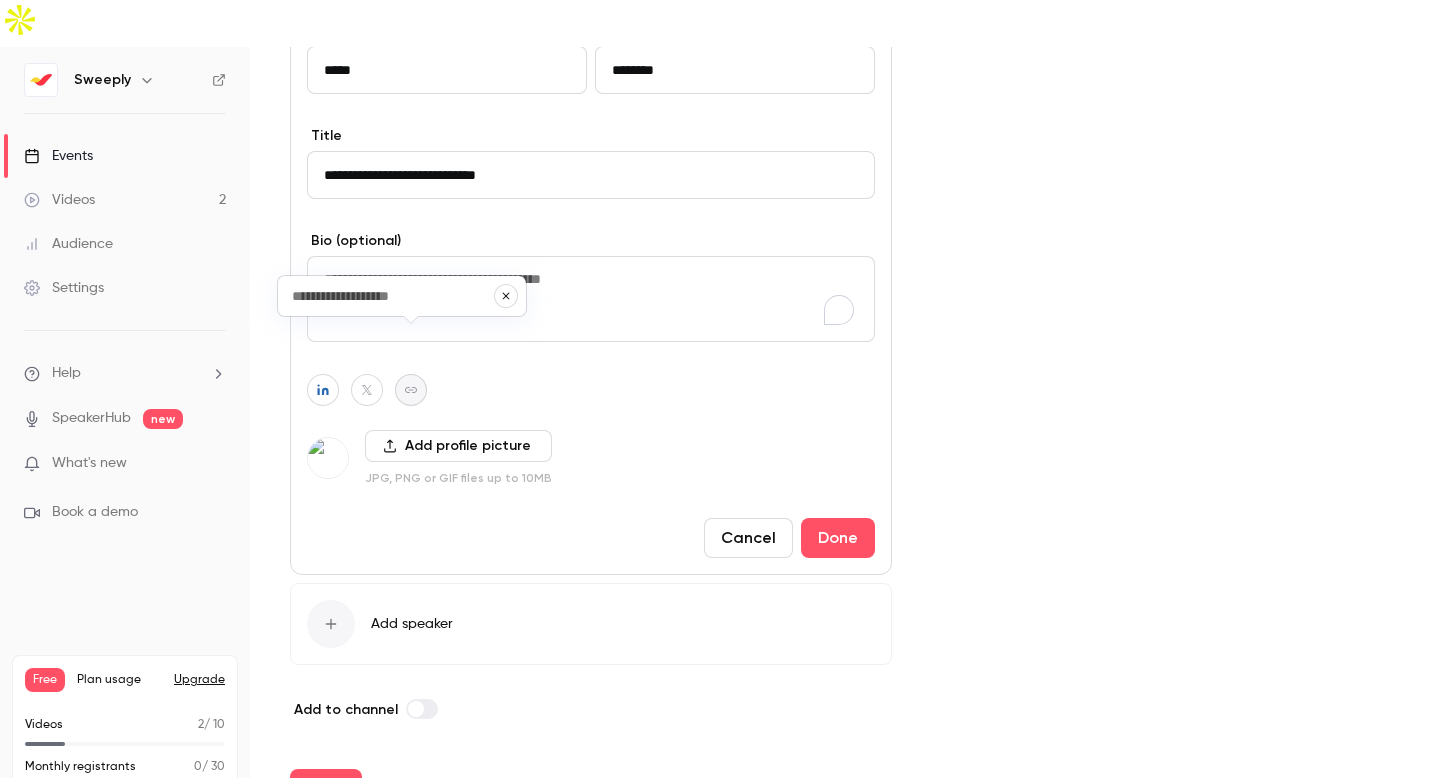type on "**********" 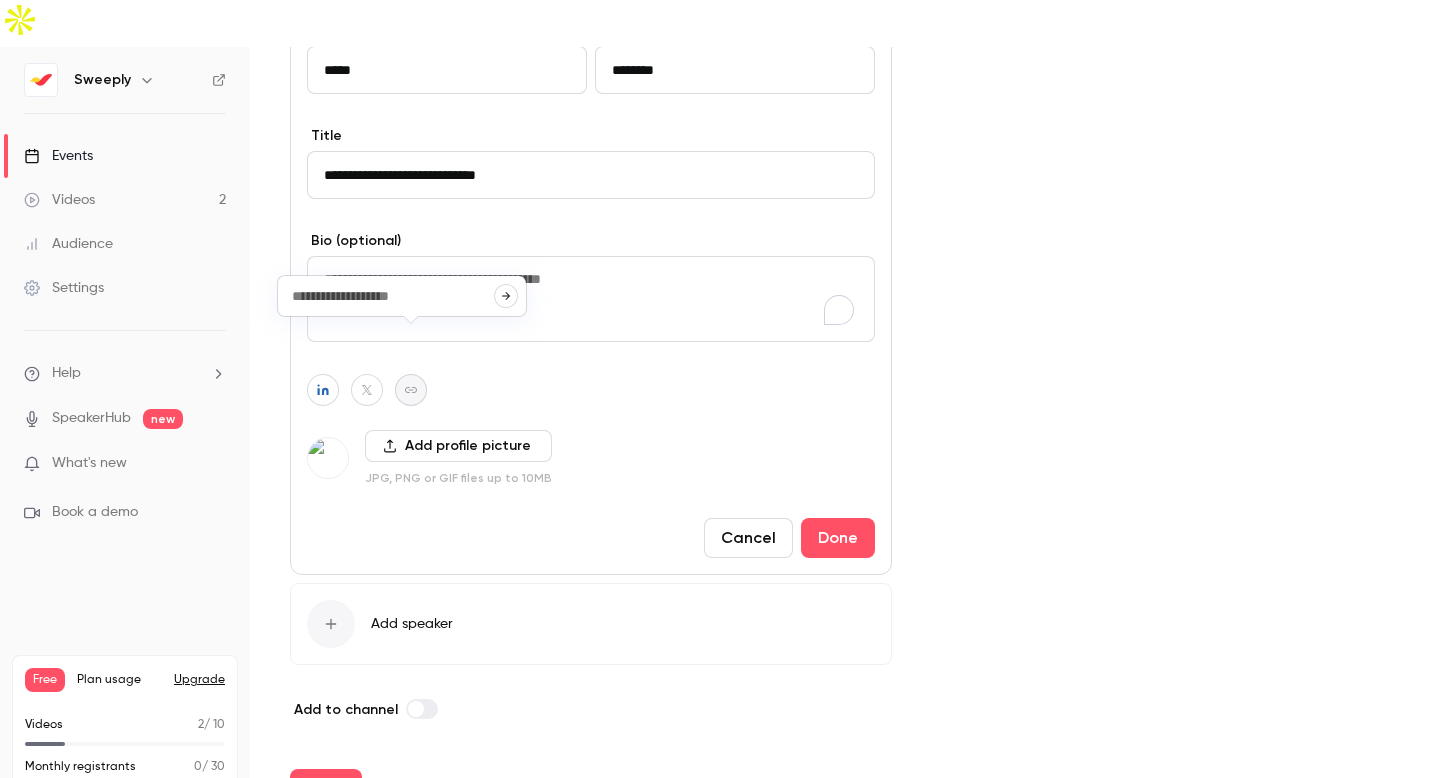 type on "**********" 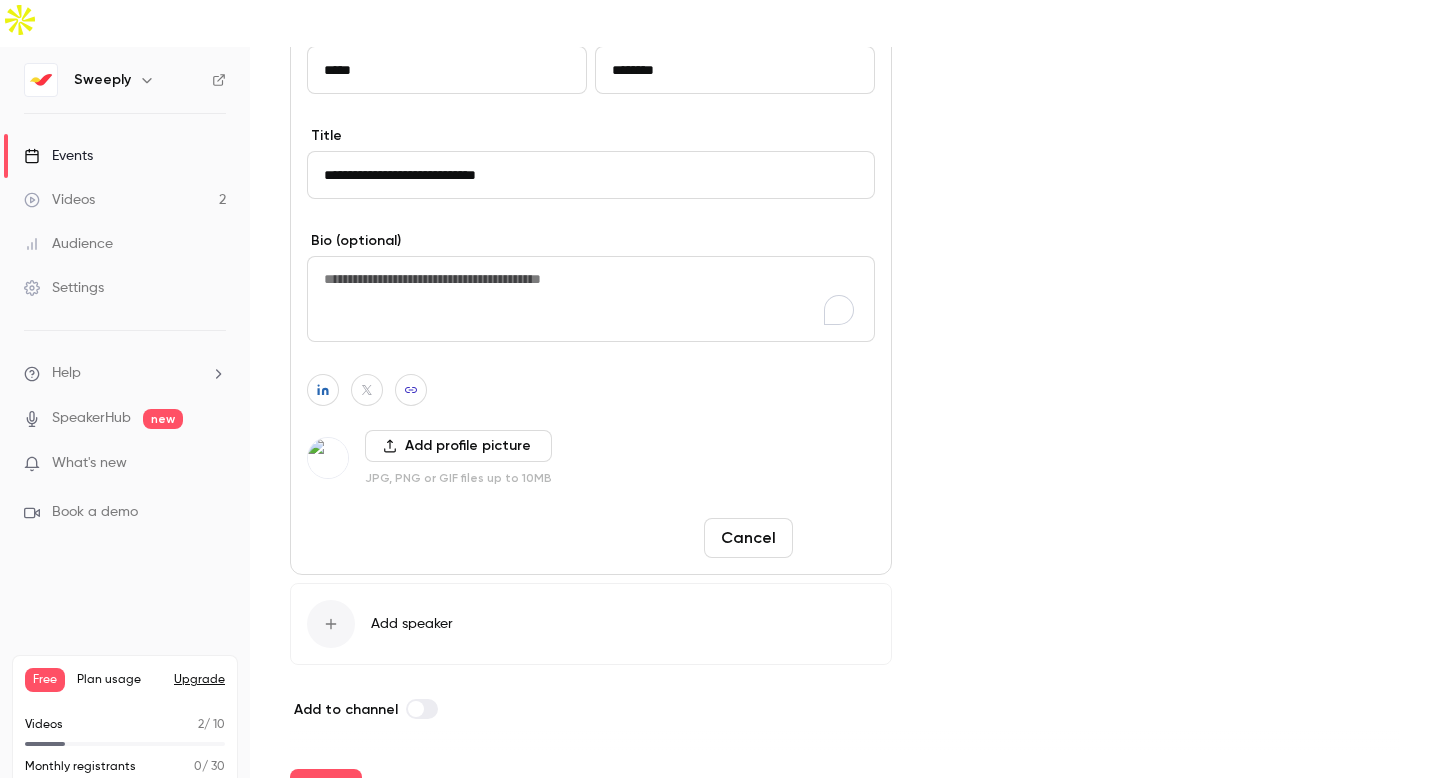 click on "Done" at bounding box center [838, 538] 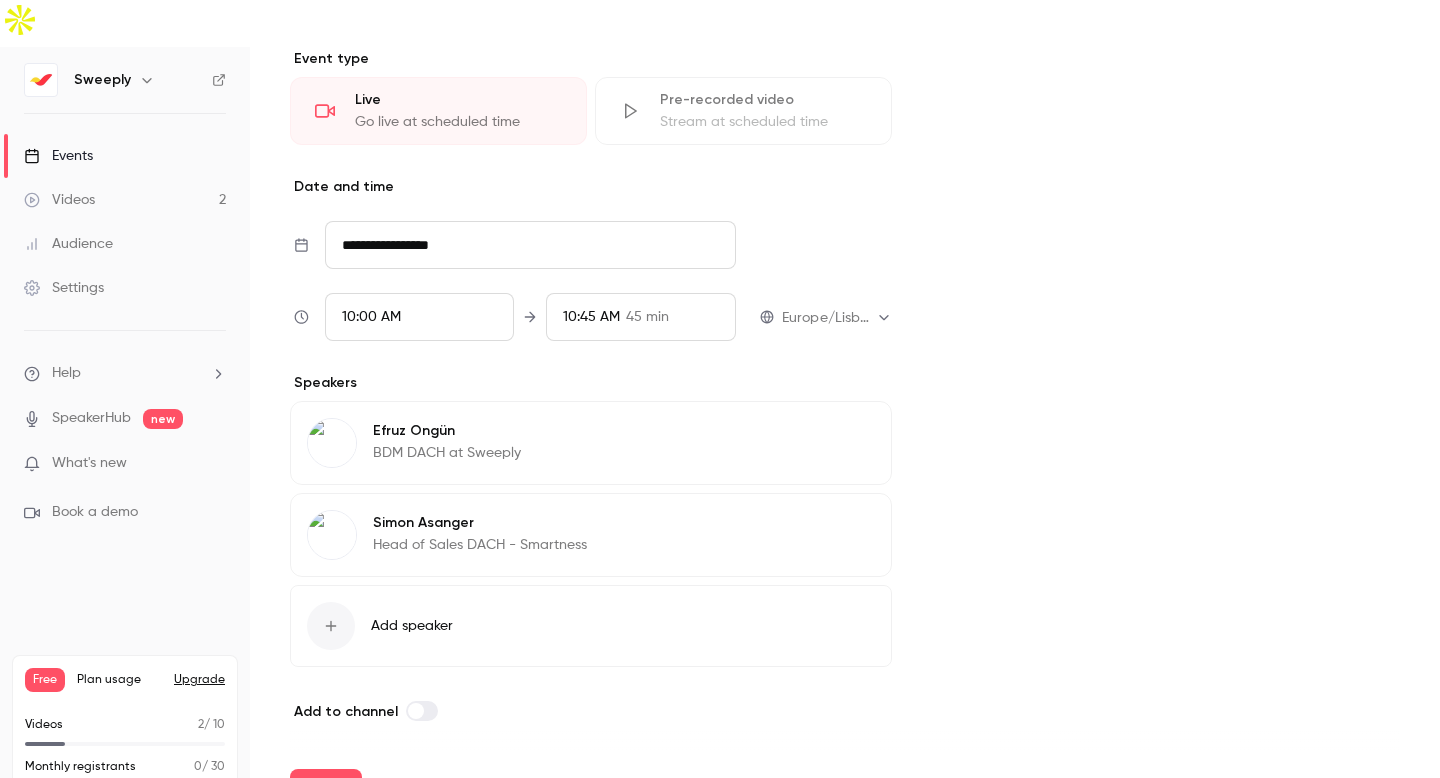 click on "Add speaker" at bounding box center [412, 626] 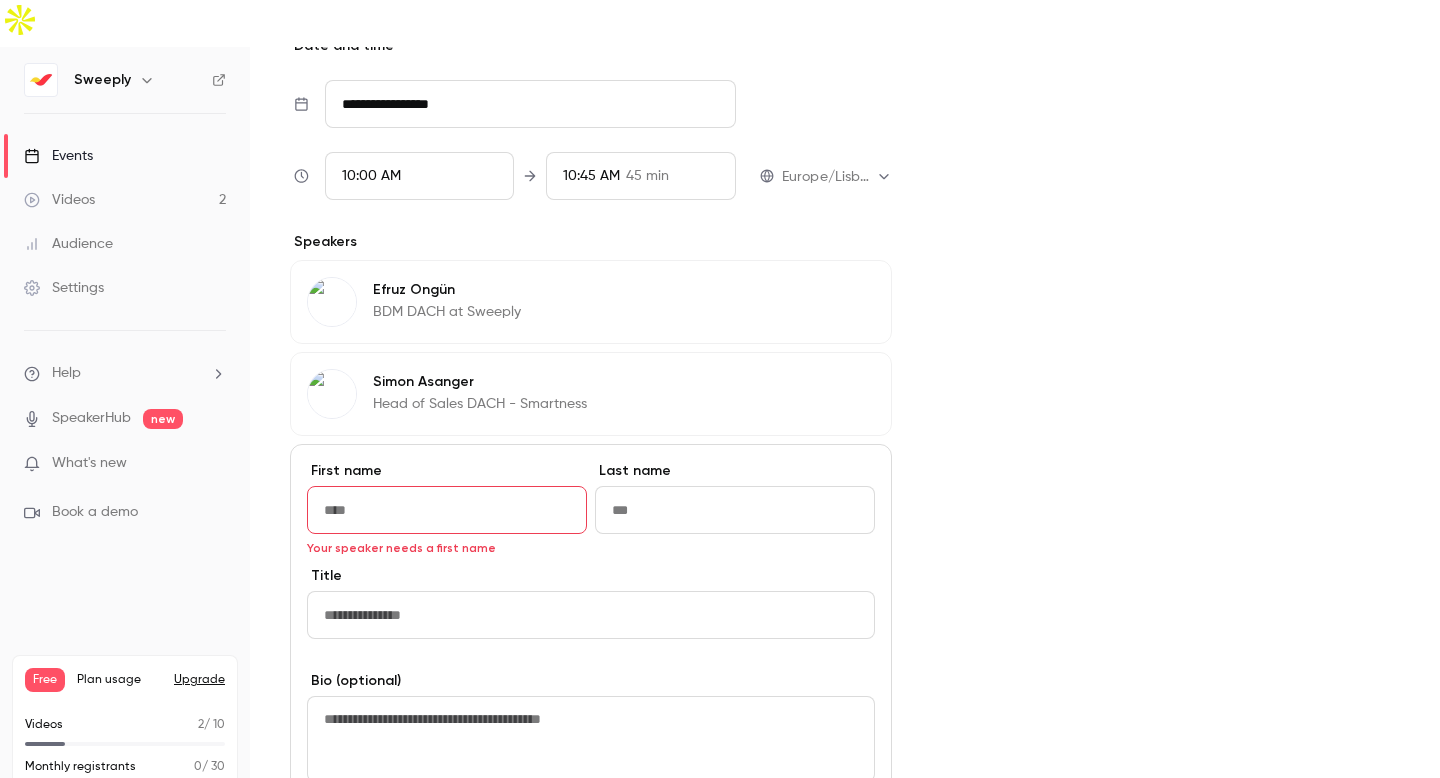 click at bounding box center (591, 739) 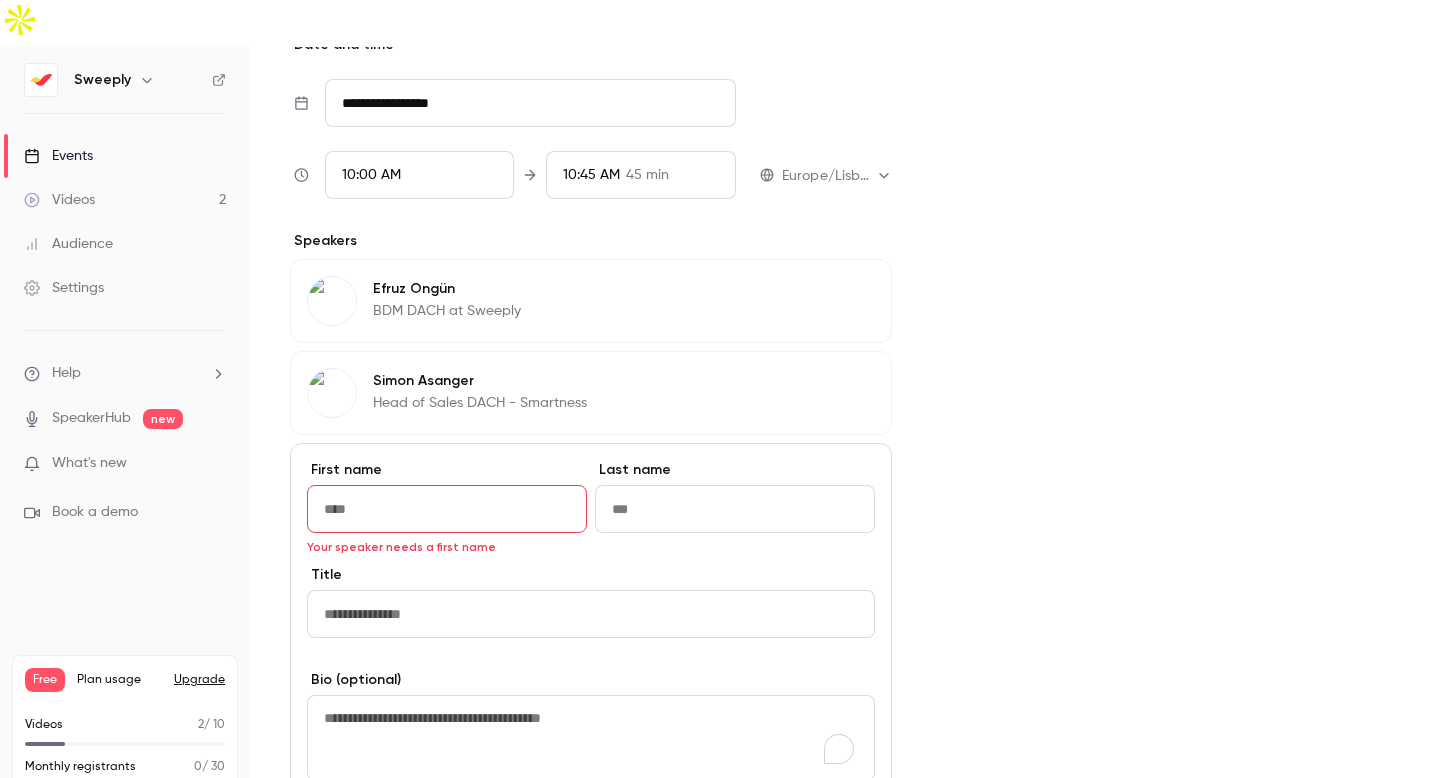 paste on "**********" 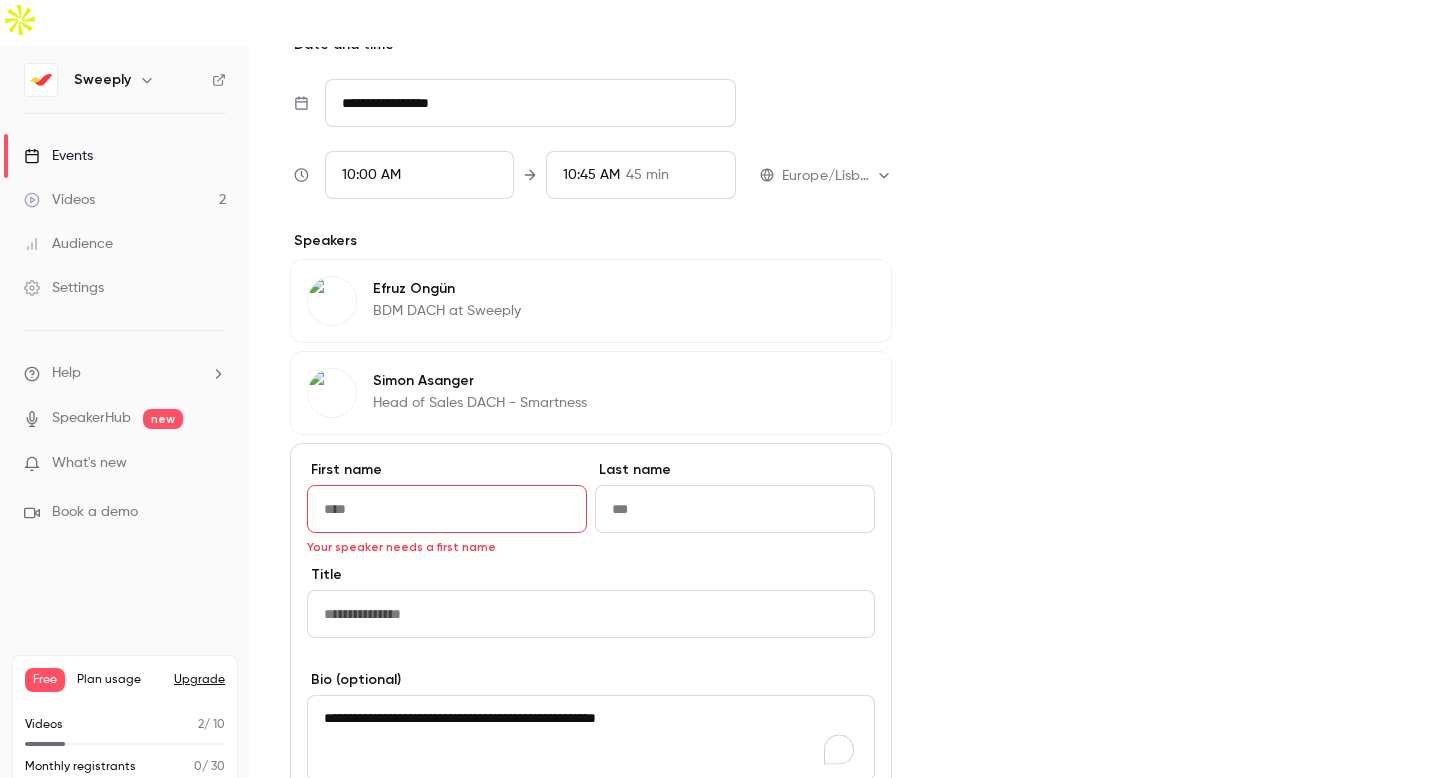 drag, startPoint x: 363, startPoint y: 664, endPoint x: 292, endPoint y: 668, distance: 71.11259 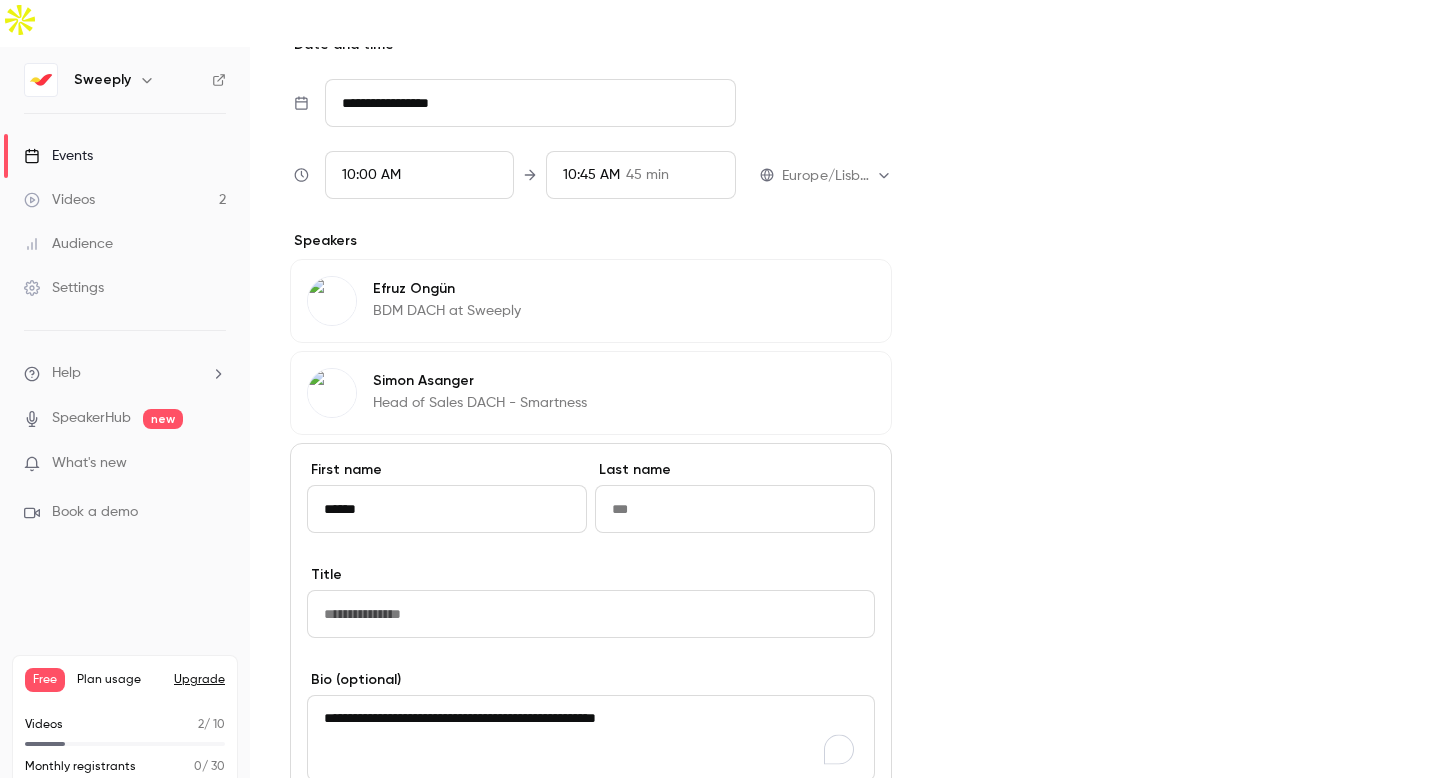 type on "******" 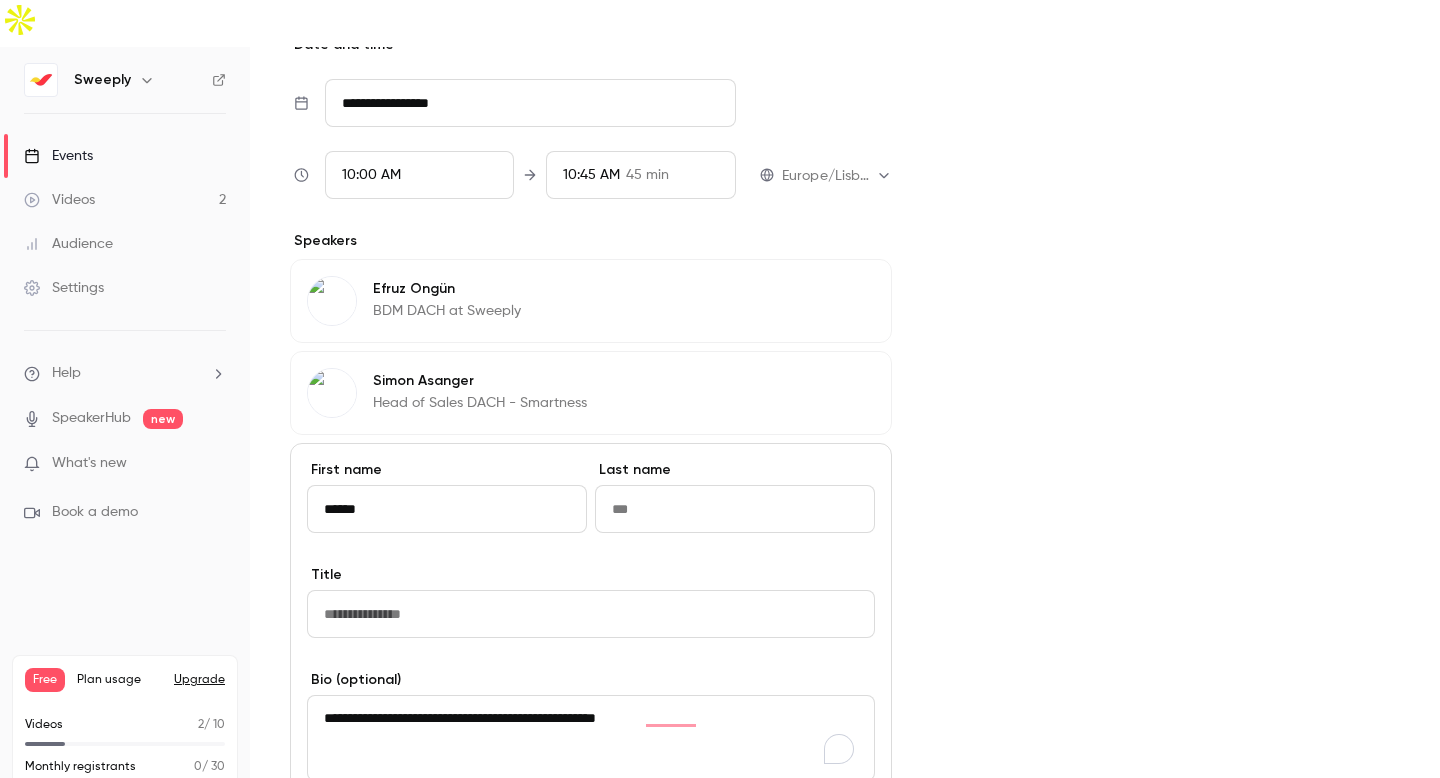 drag, startPoint x: 409, startPoint y: 669, endPoint x: 370, endPoint y: 673, distance: 39.20459 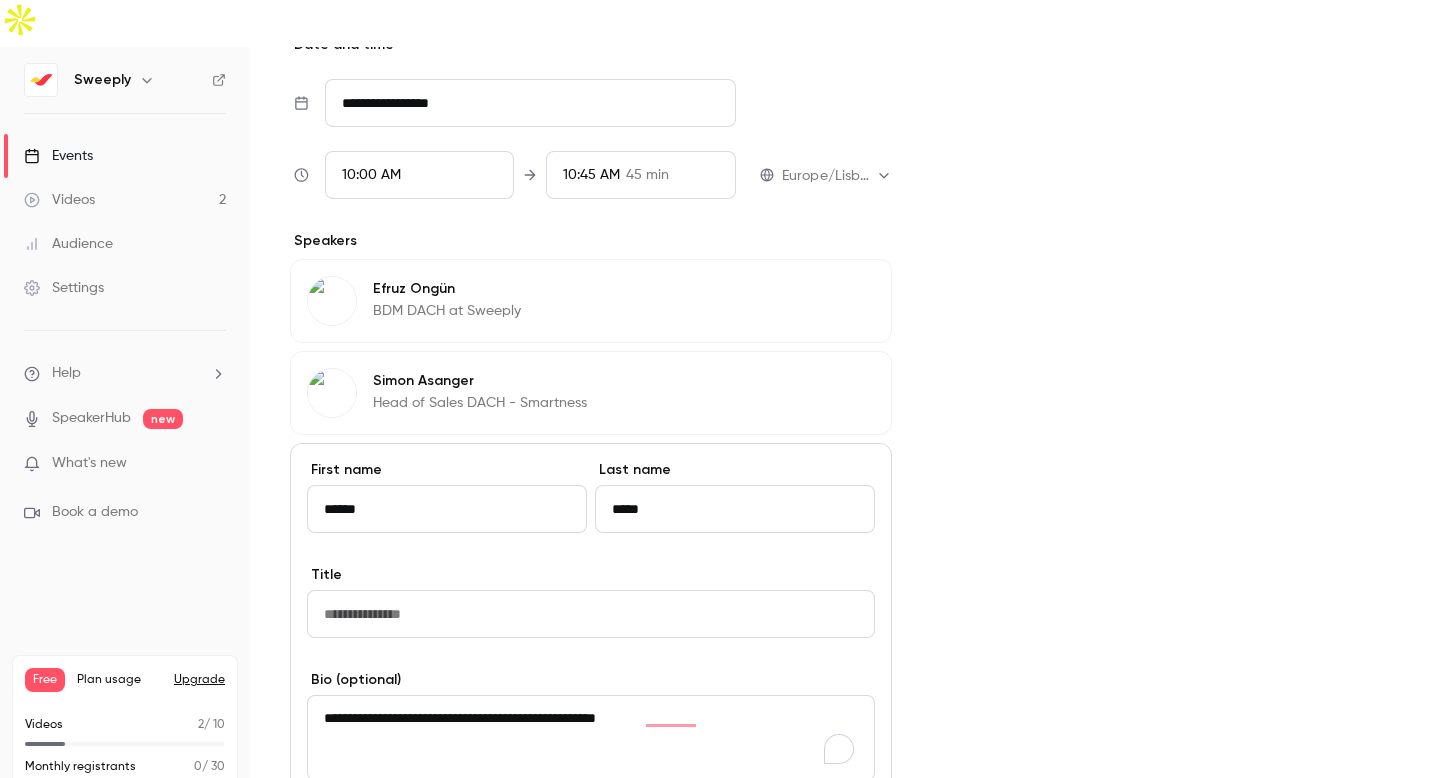type on "*****" 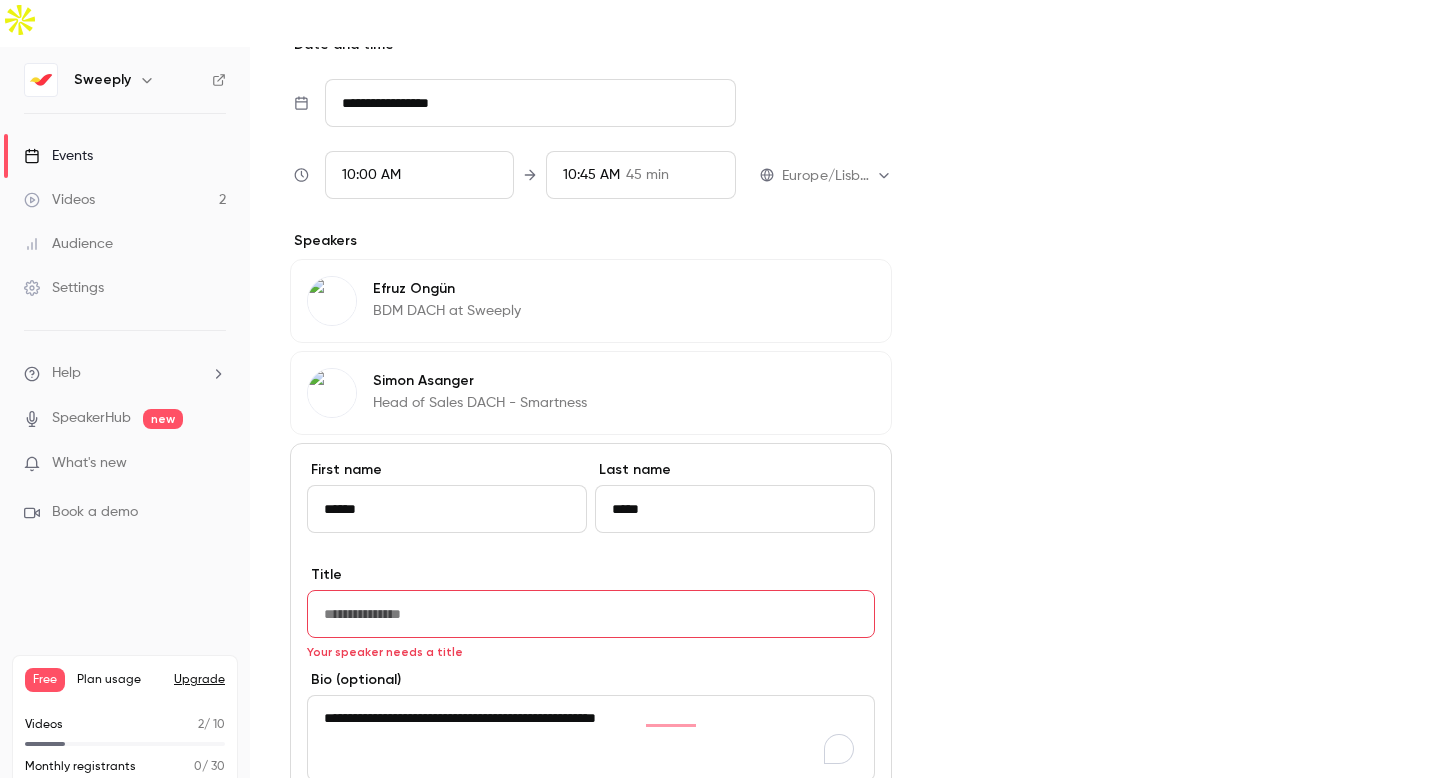 drag, startPoint x: 421, startPoint y: 668, endPoint x: 719, endPoint y: 668, distance: 298 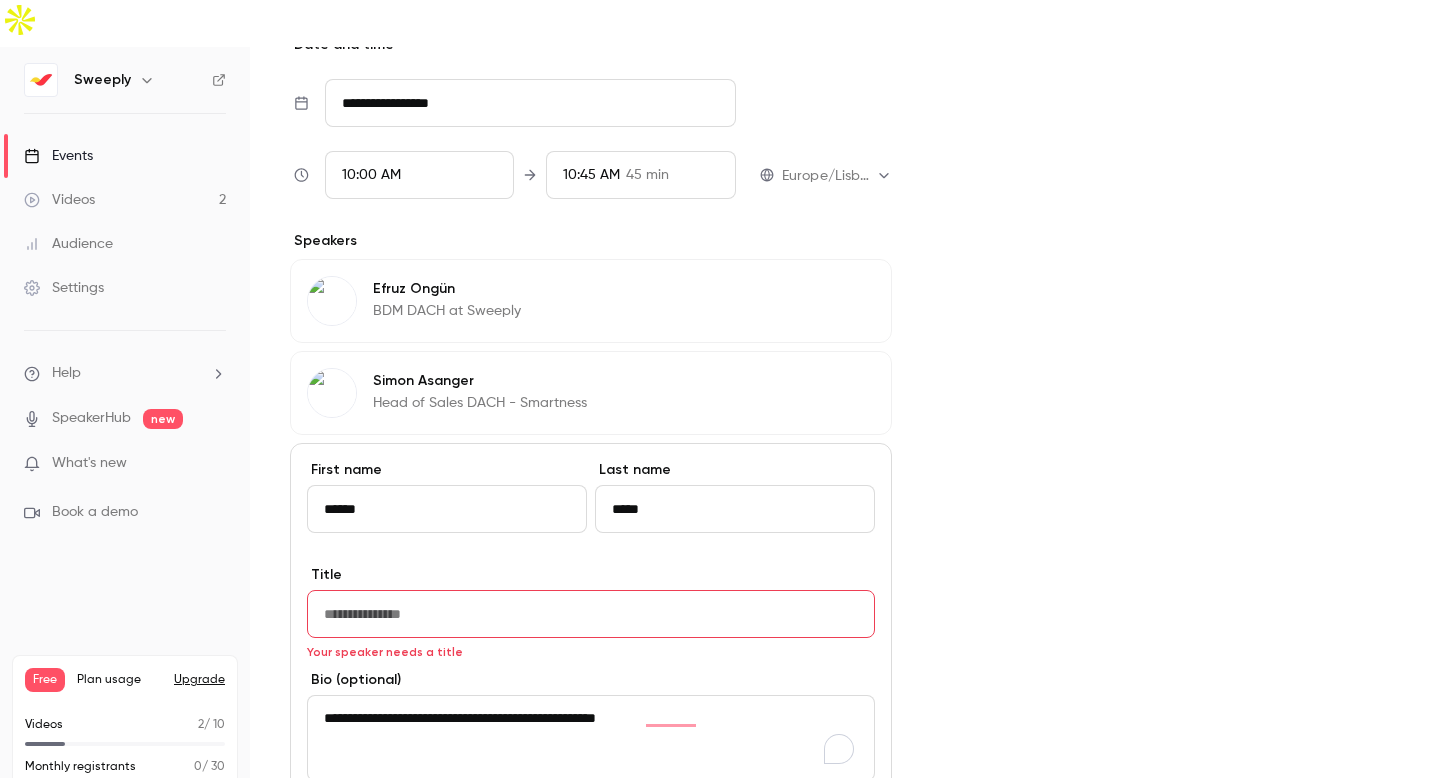 click at bounding box center [591, 614] 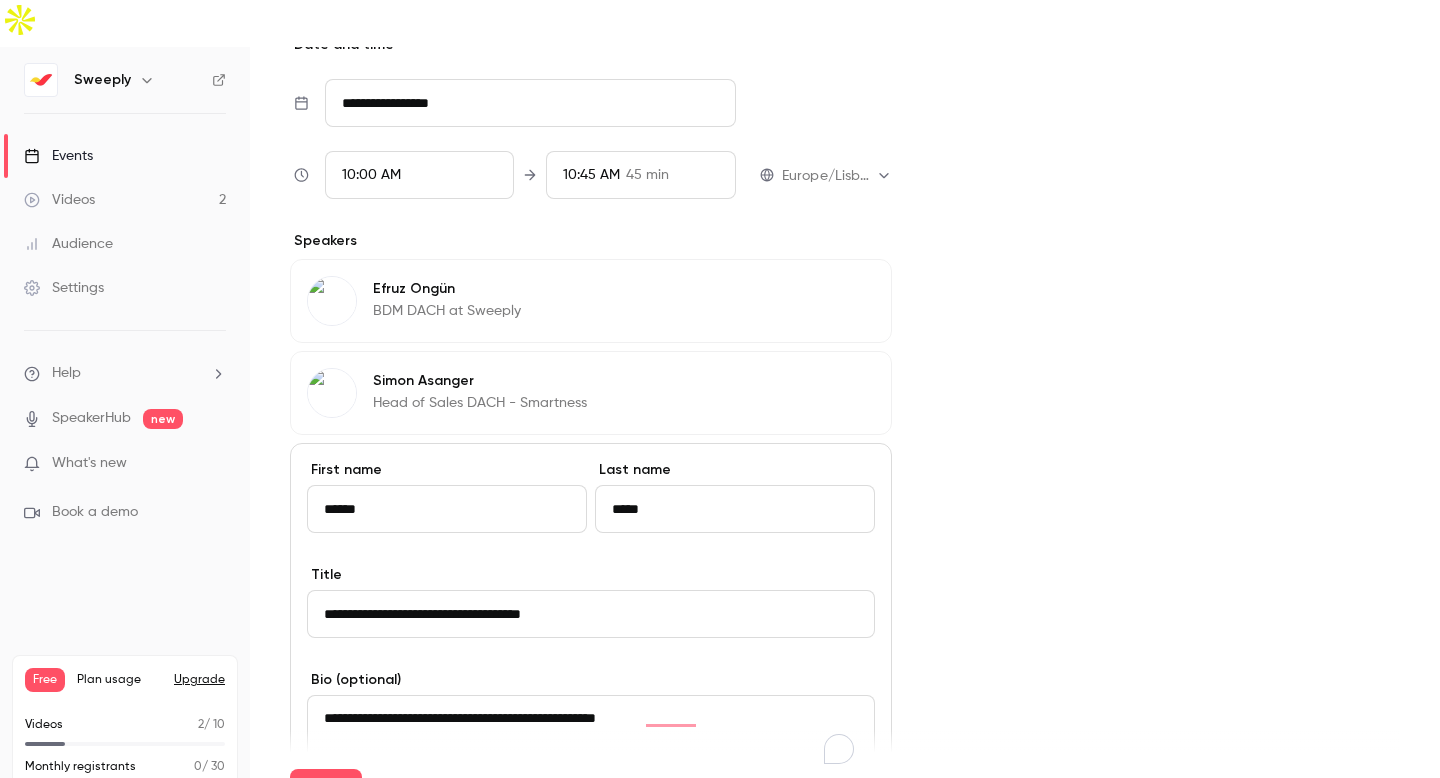 click on "**********" at bounding box center (591, 614) 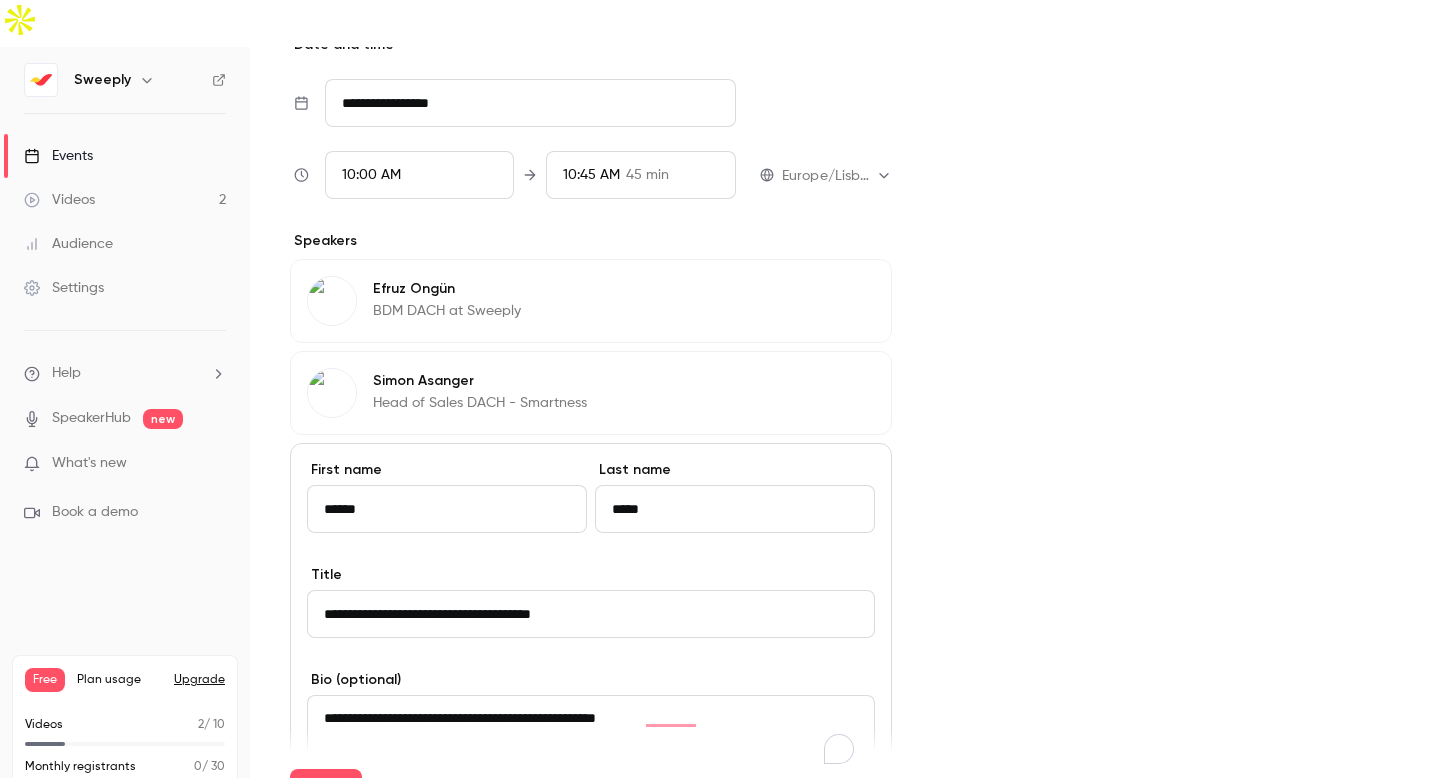 scroll, scrollTop: 886, scrollLeft: 0, axis: vertical 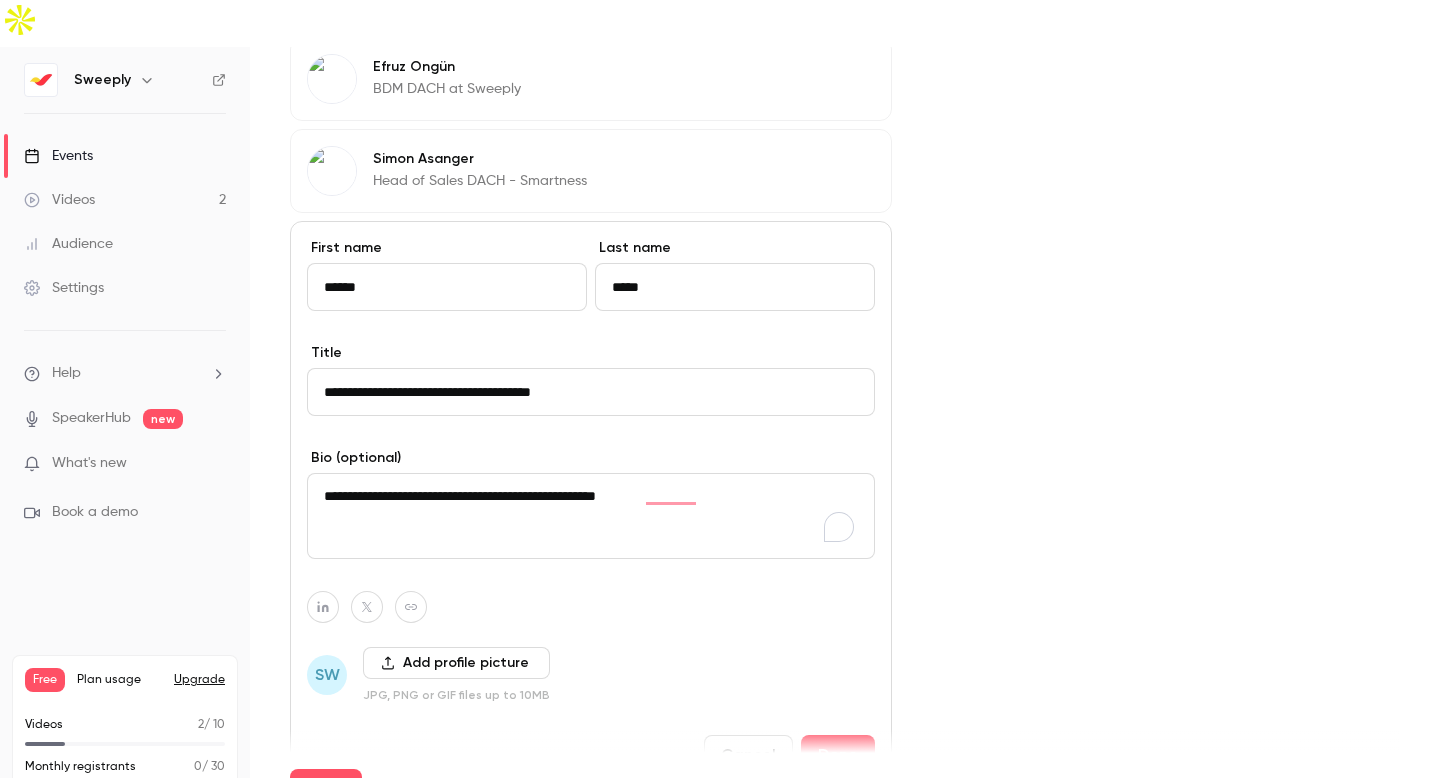 type on "**********" 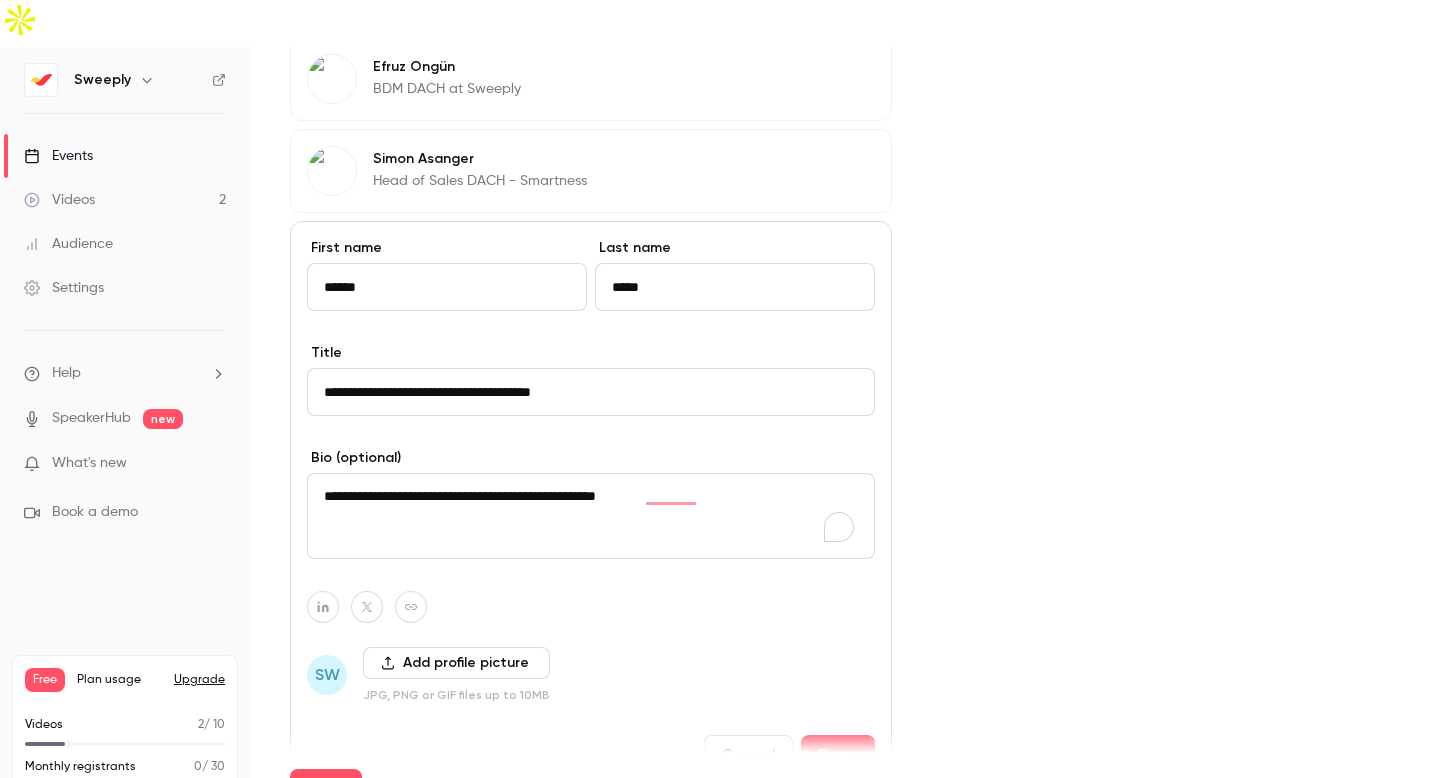 drag, startPoint x: 716, startPoint y: 456, endPoint x: 331, endPoint y: 455, distance: 385.0013 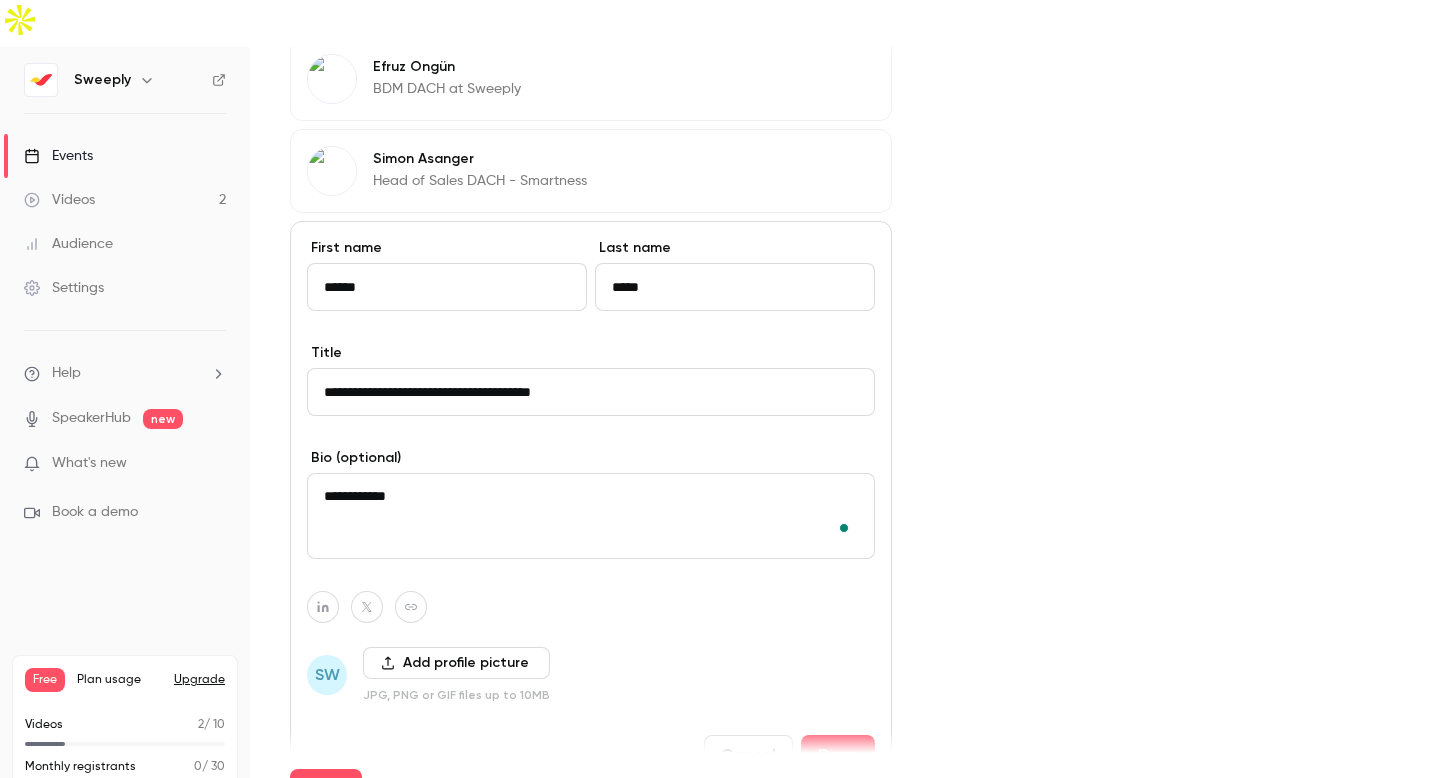 drag, startPoint x: 434, startPoint y: 447, endPoint x: 279, endPoint y: 456, distance: 155.26108 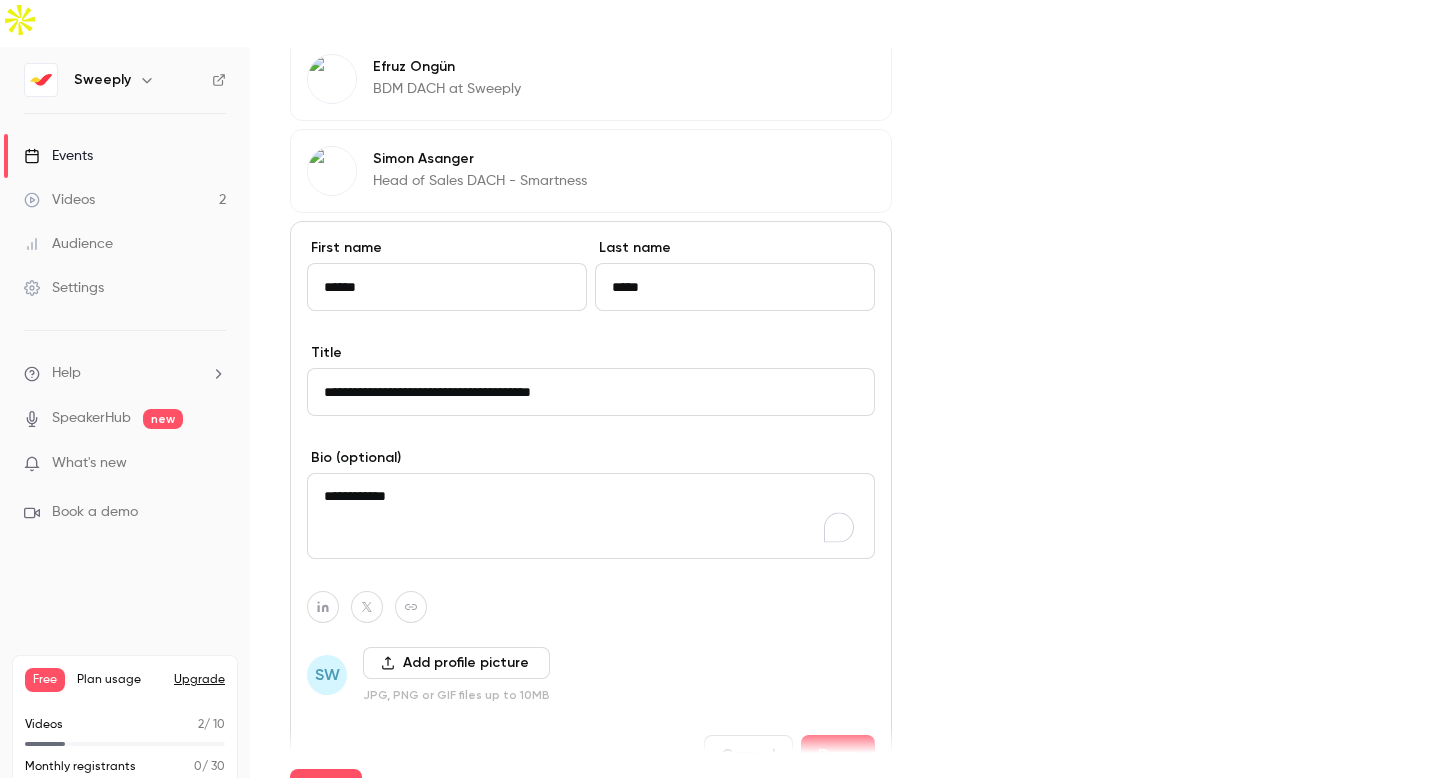 type on "**********" 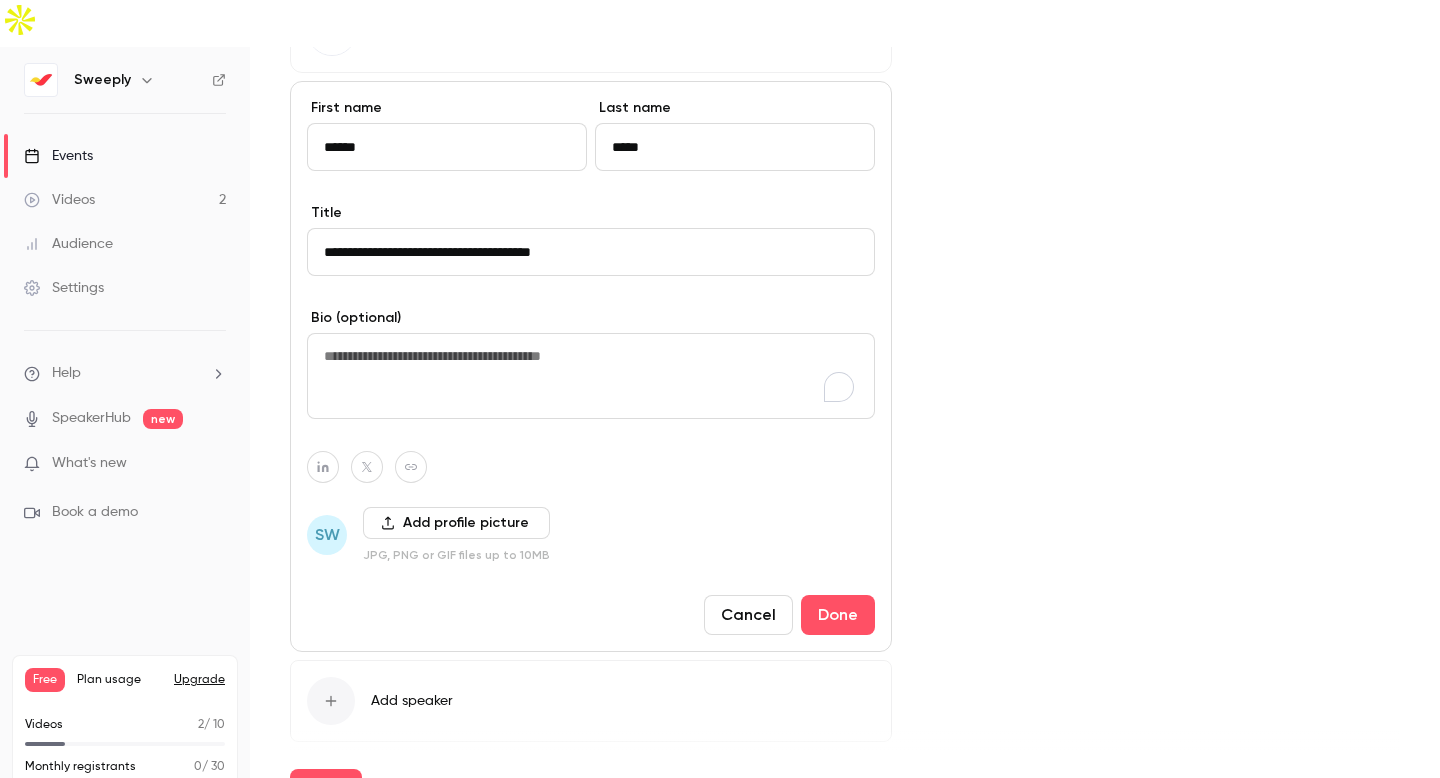 scroll, scrollTop: 1028, scrollLeft: 0, axis: vertical 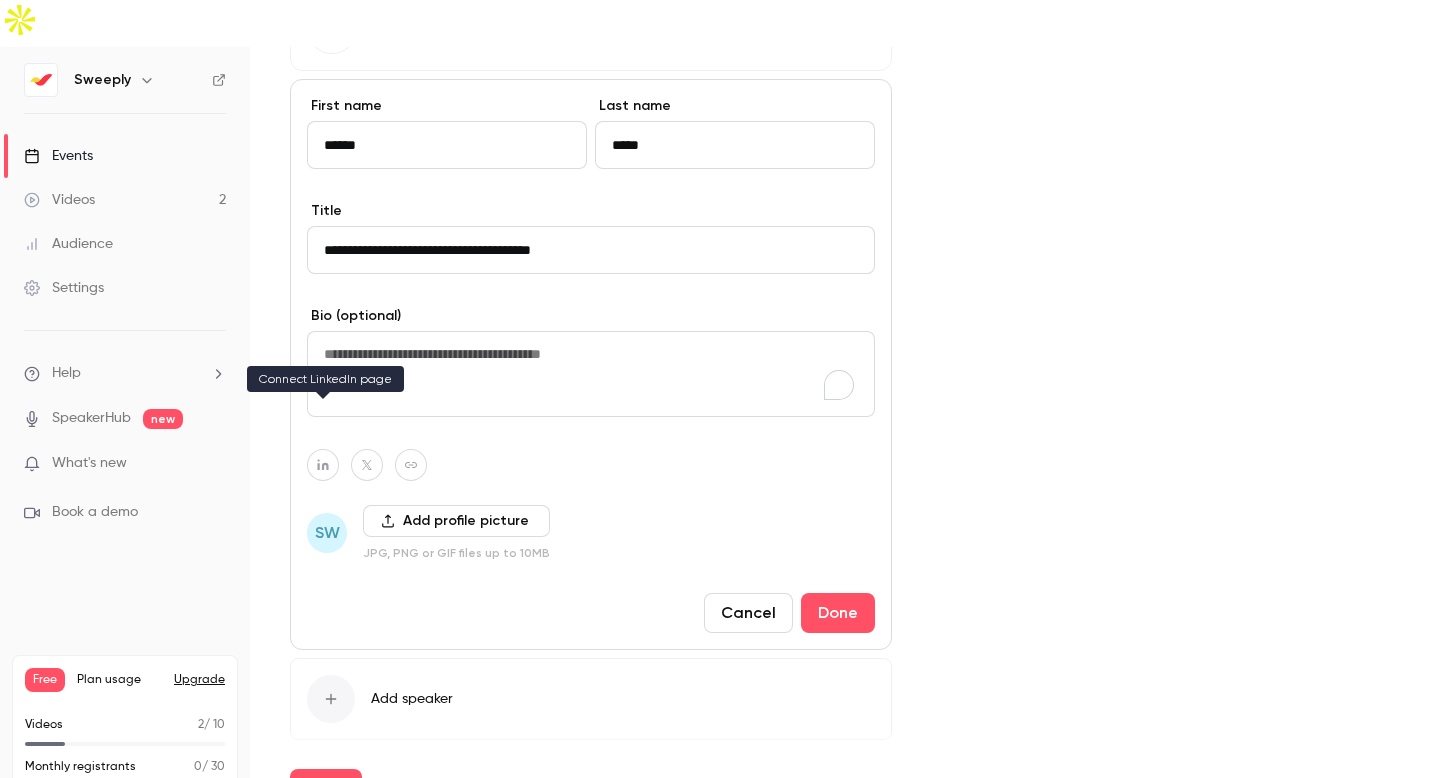 type 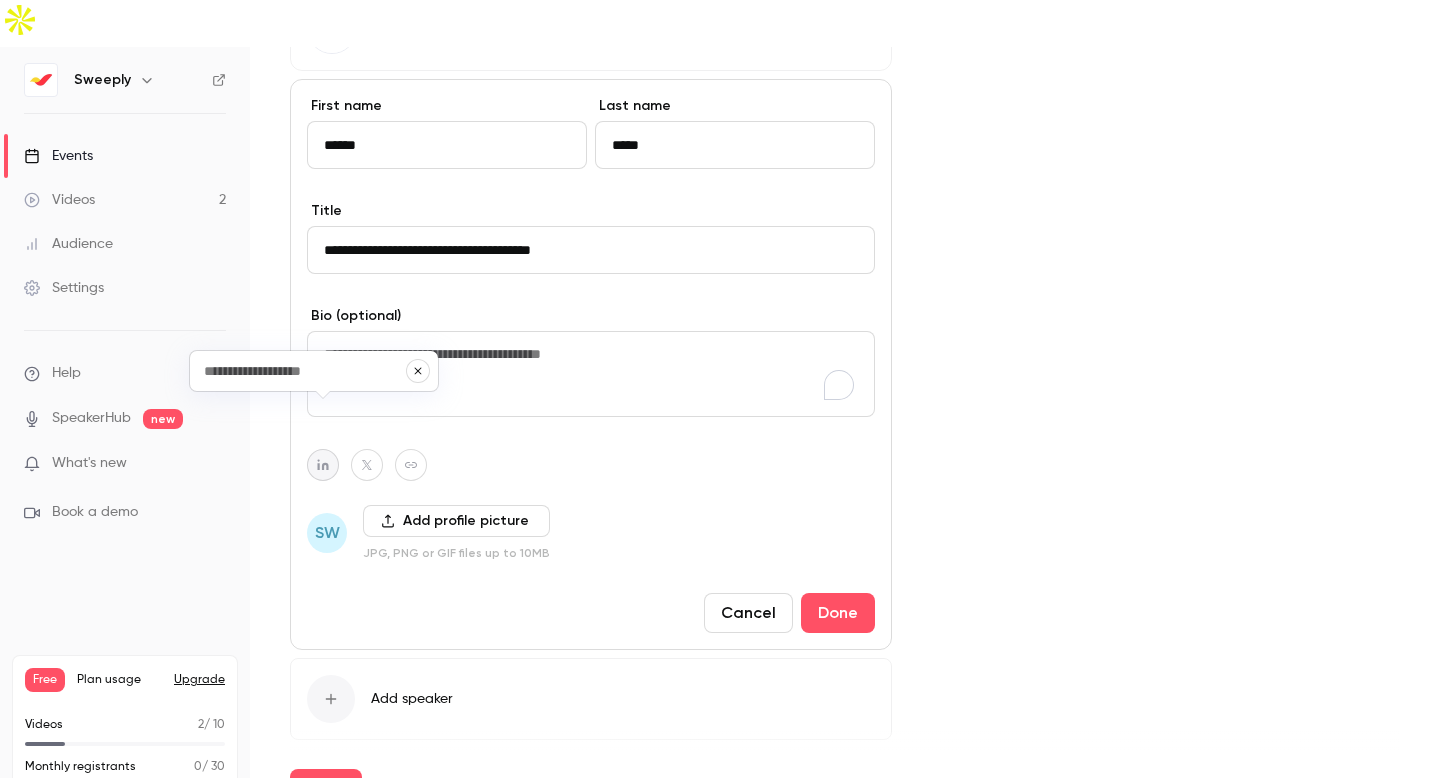 type on "**********" 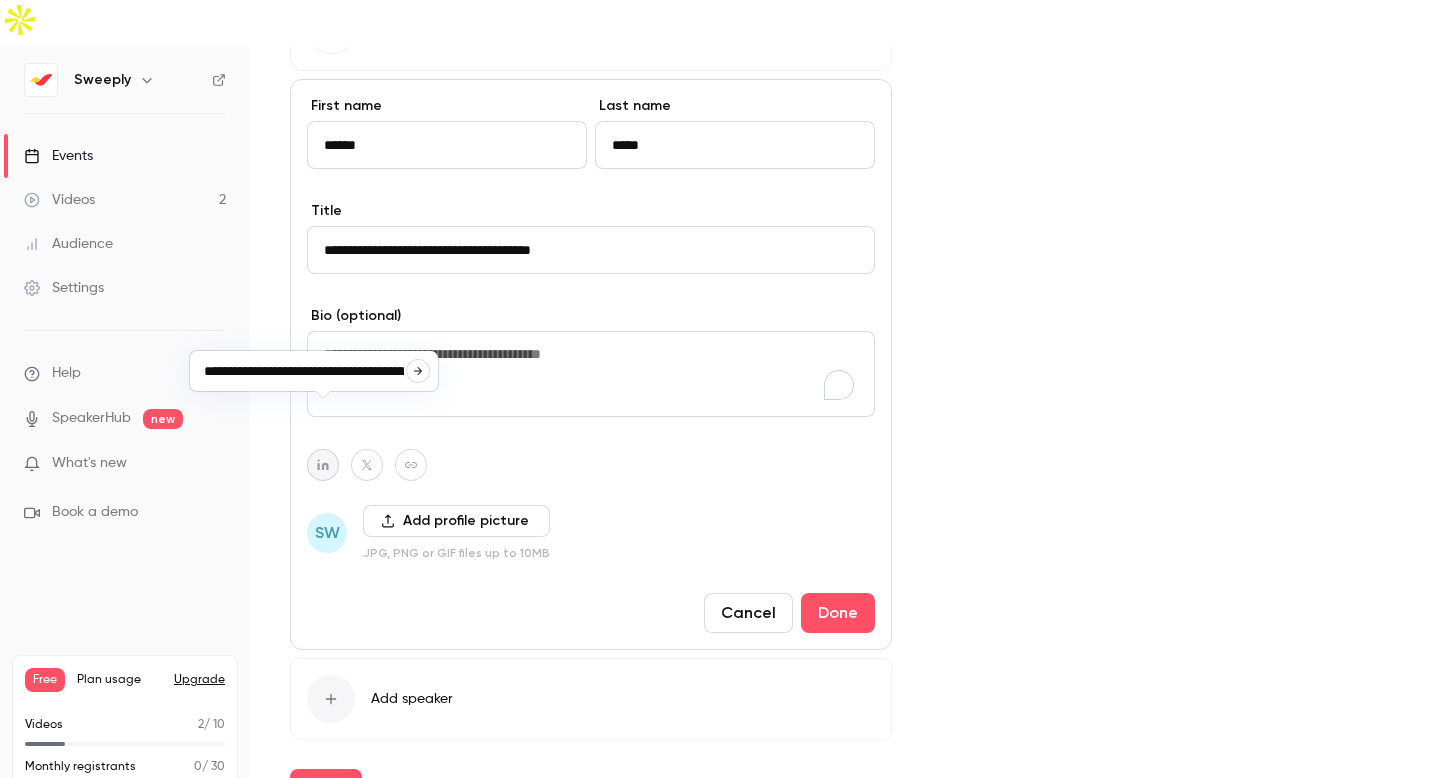 scroll, scrollTop: 0, scrollLeft: 53, axis: horizontal 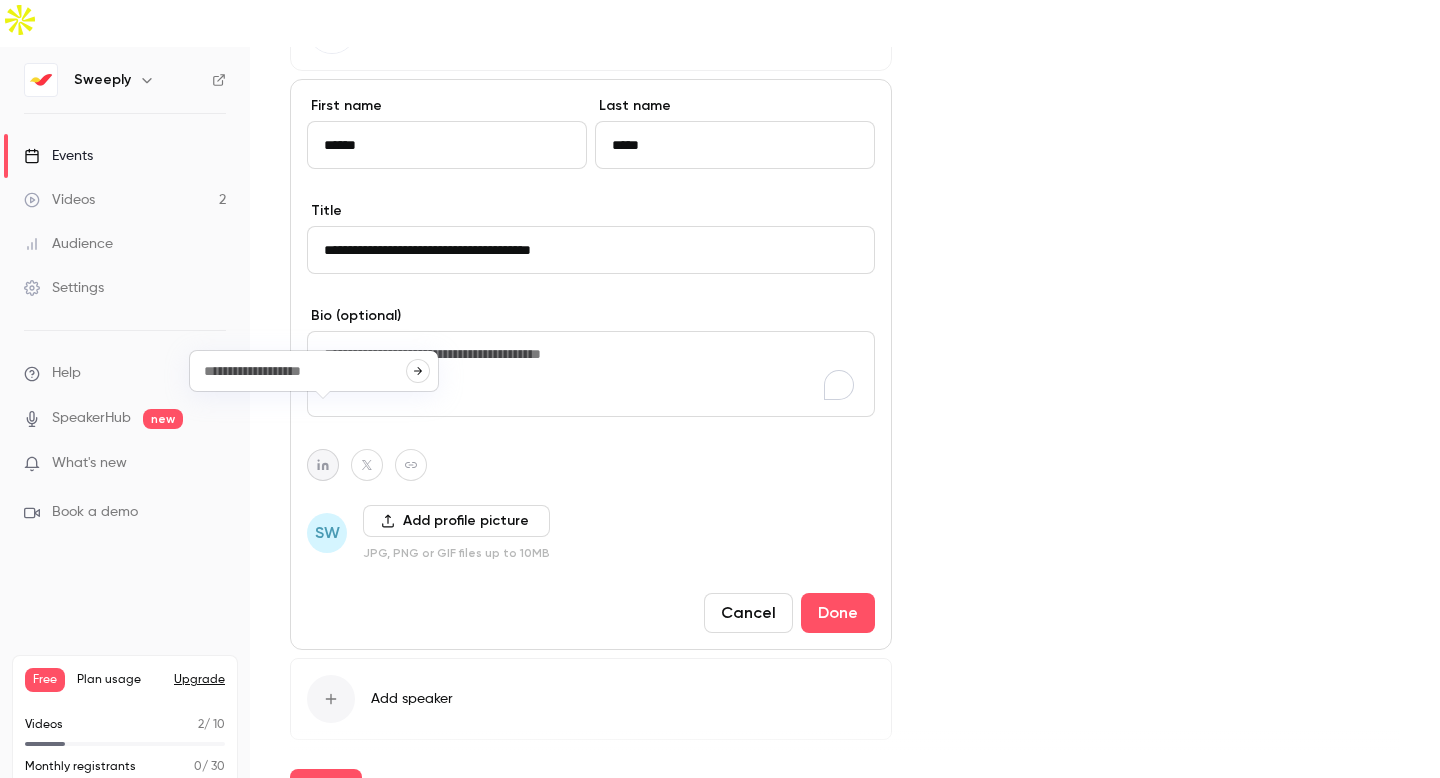 type on "**********" 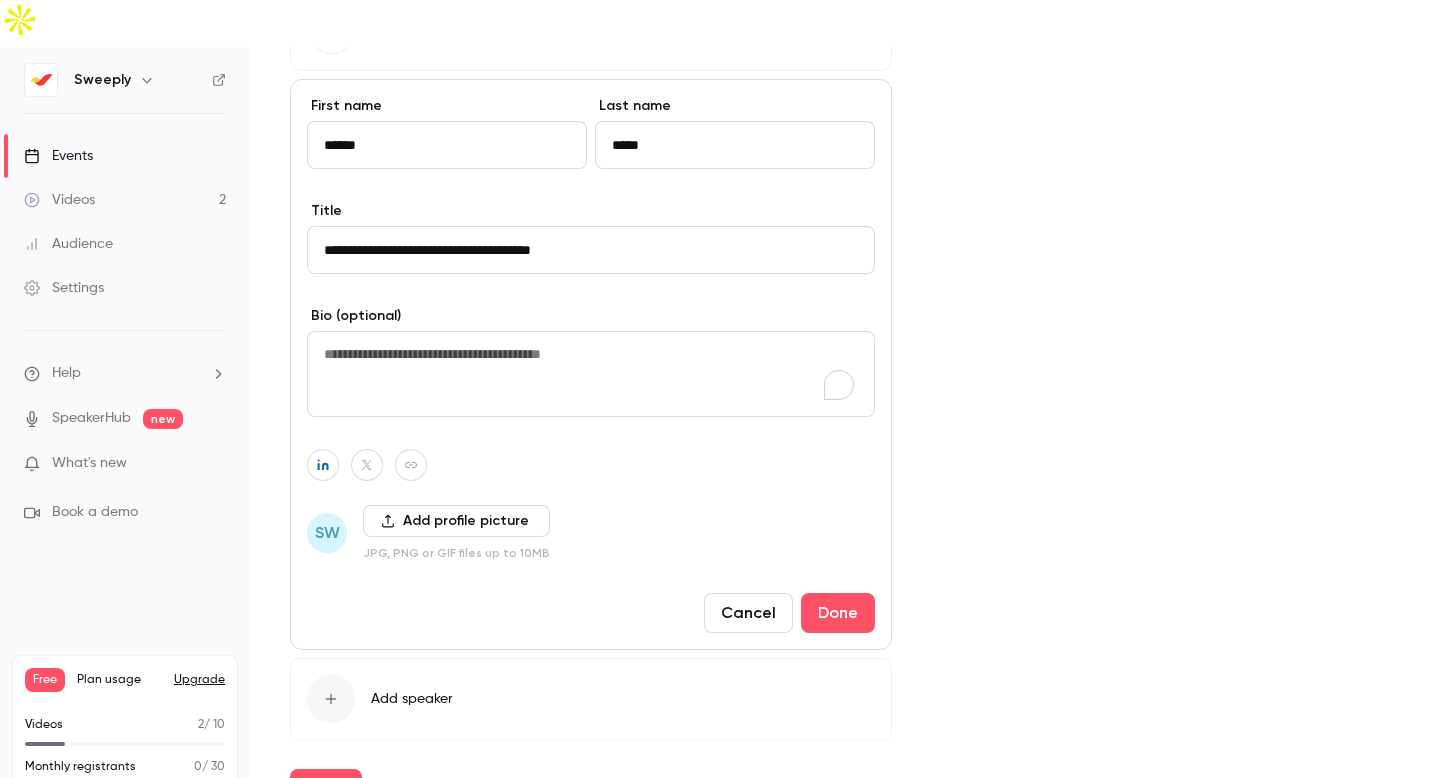 scroll, scrollTop: 0, scrollLeft: 0, axis: both 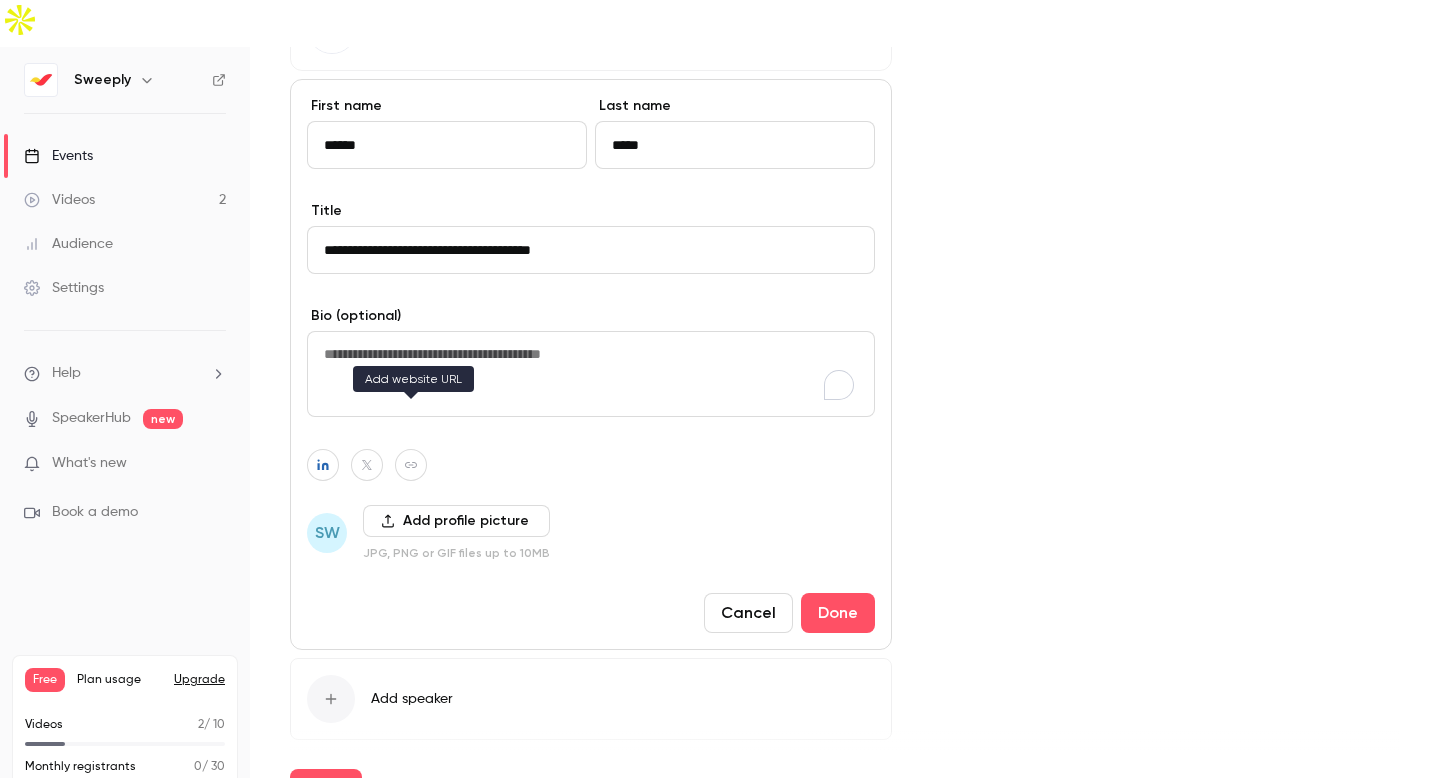drag, startPoint x: 416, startPoint y: 417, endPoint x: 431, endPoint y: 418, distance: 15.033297 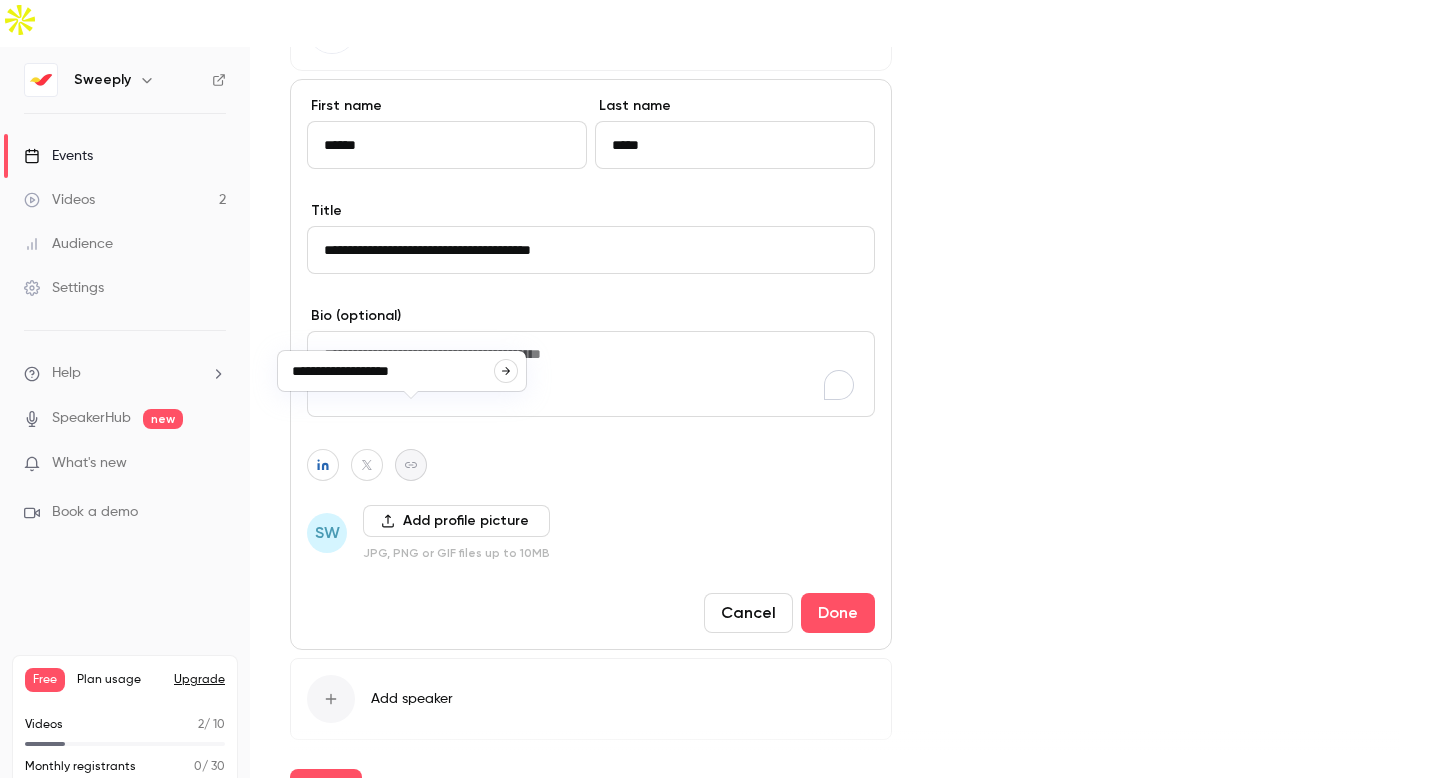 type on "**********" 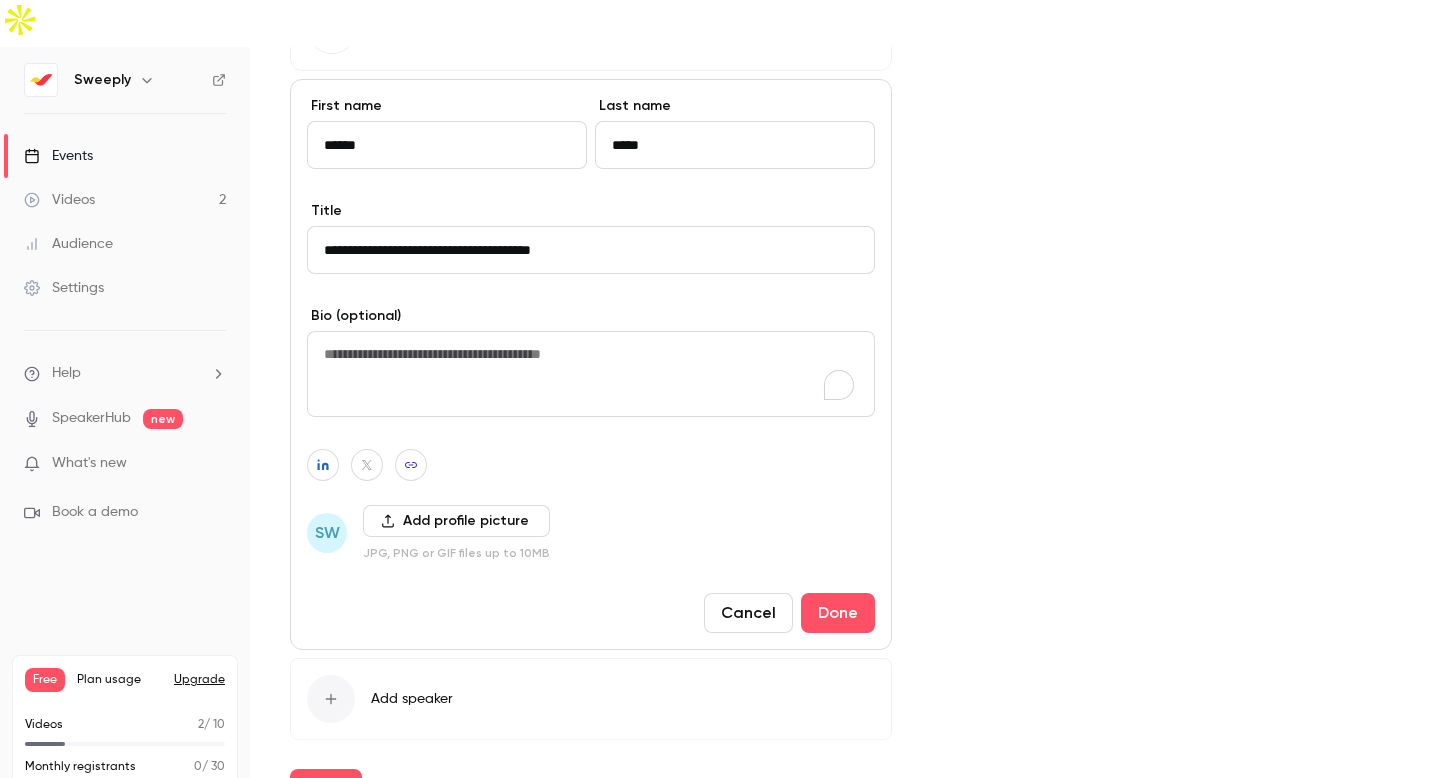 click on "Done" at bounding box center (838, 613) 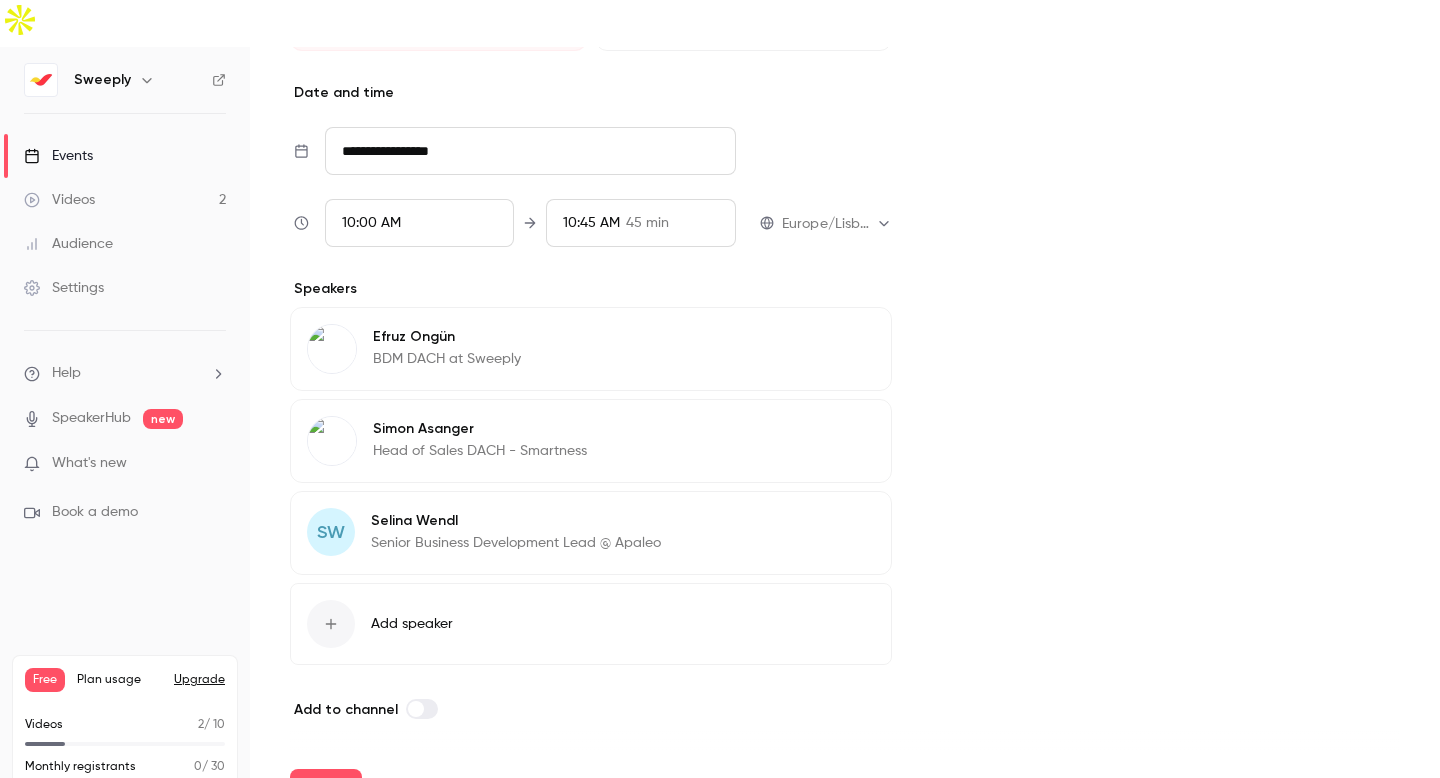 click on "Edit" at bounding box center (838, 524) 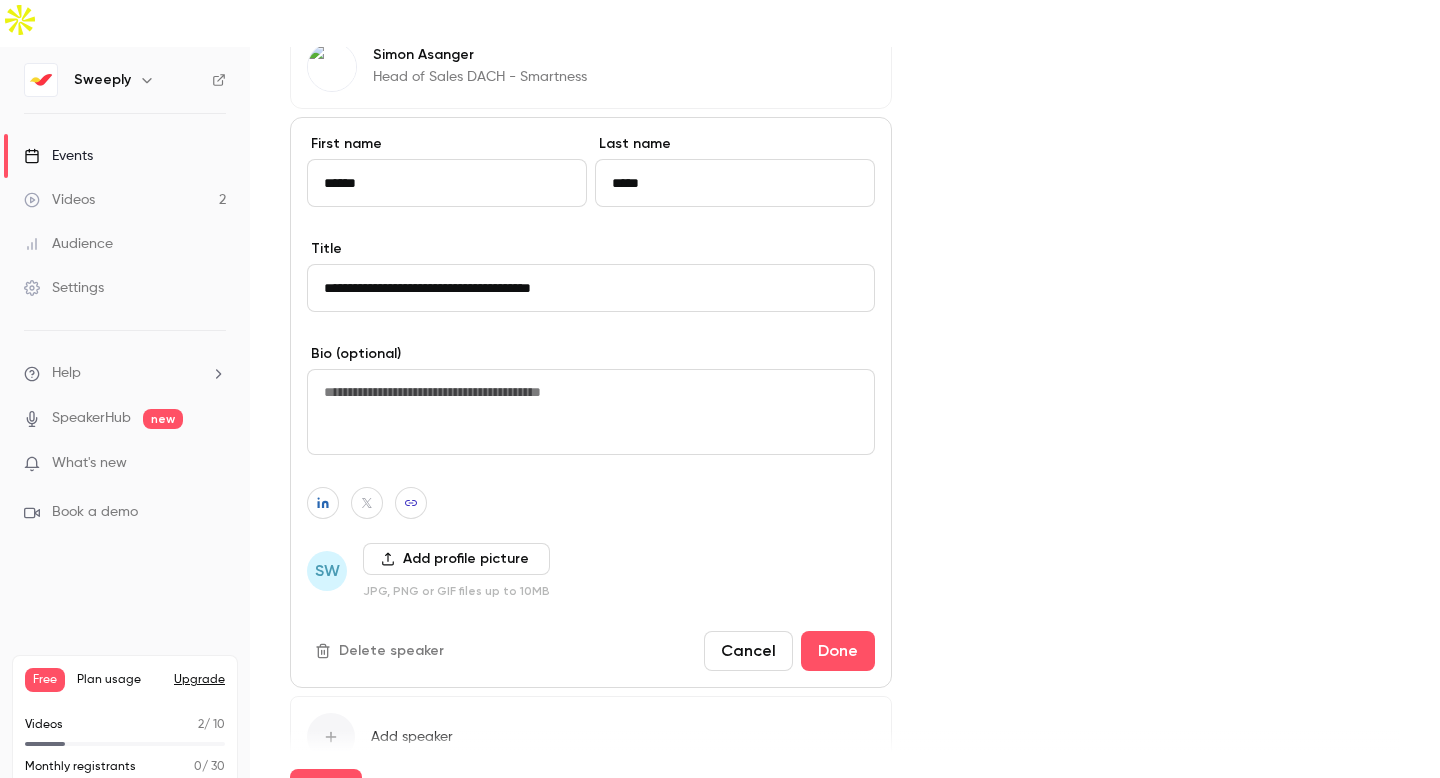 scroll, scrollTop: 1010, scrollLeft: 0, axis: vertical 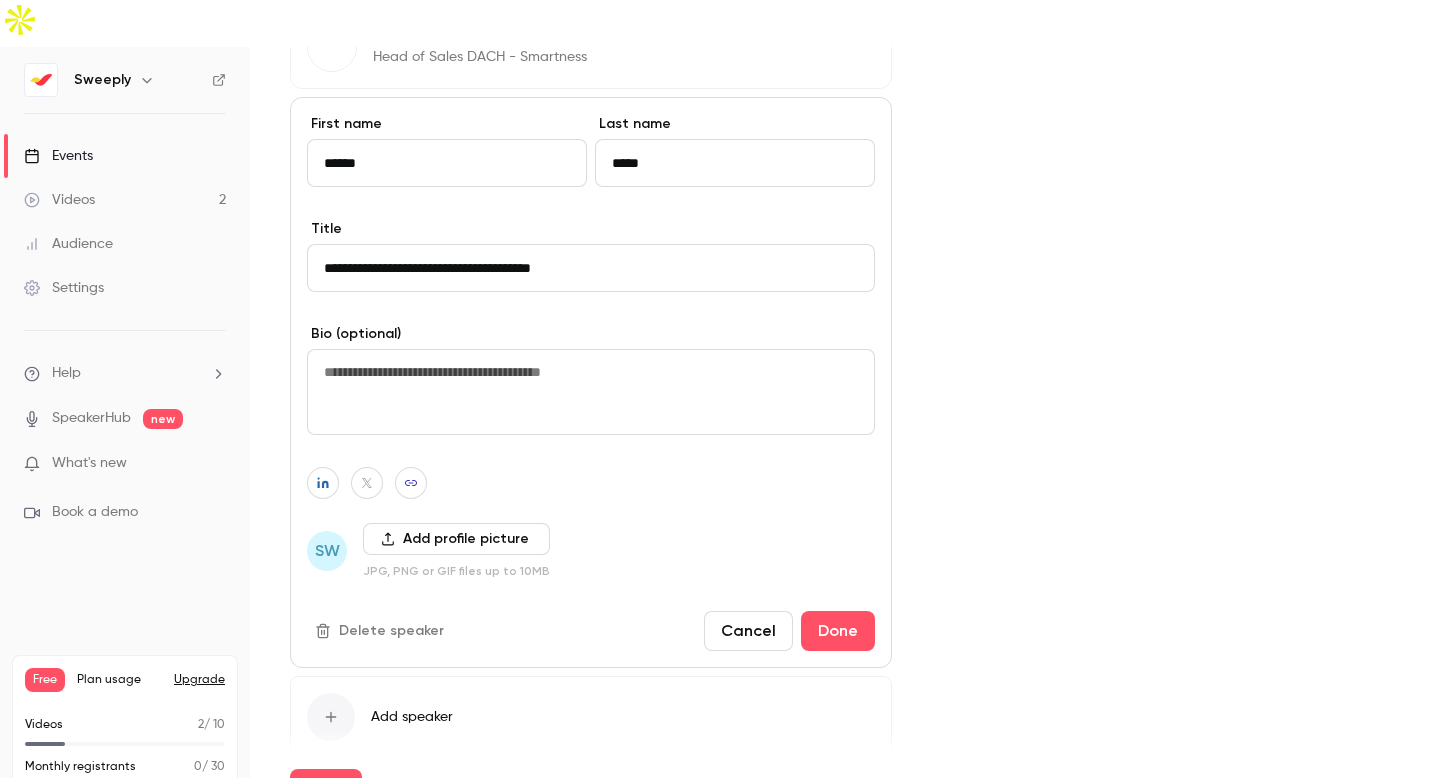 click on "Add profile picture" at bounding box center [456, 539] 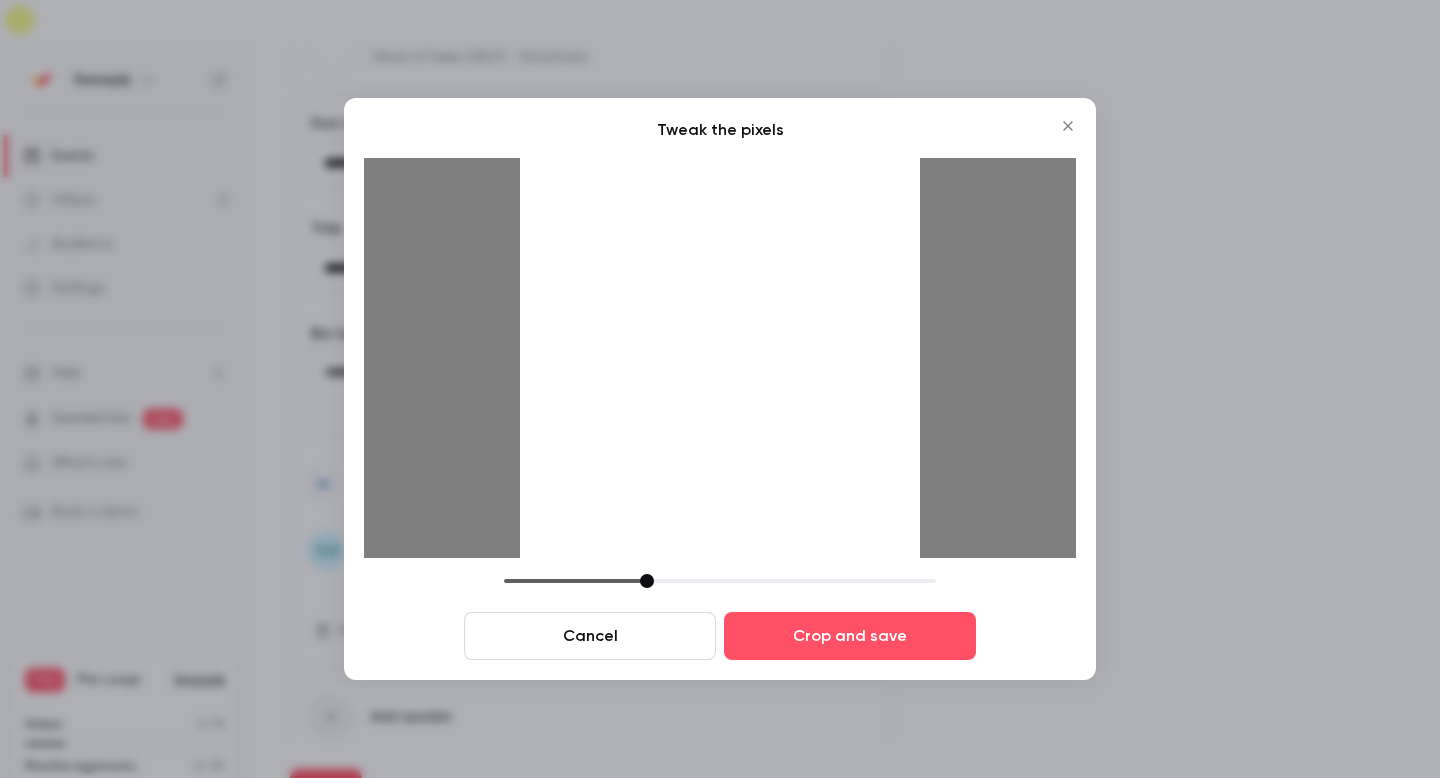 click on "Crop and save" at bounding box center (850, 636) 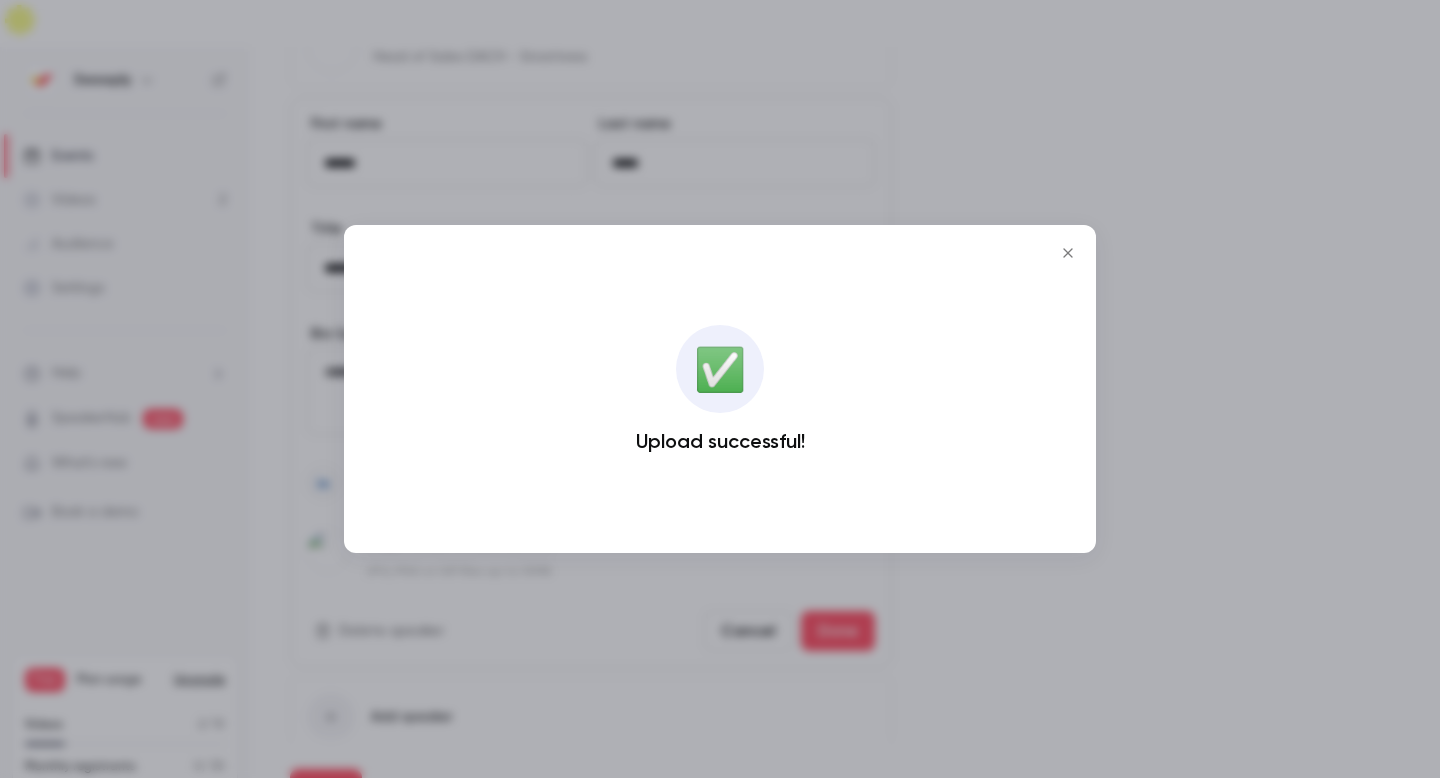drag, startPoint x: 1062, startPoint y: 256, endPoint x: 955, endPoint y: 287, distance: 111.40018 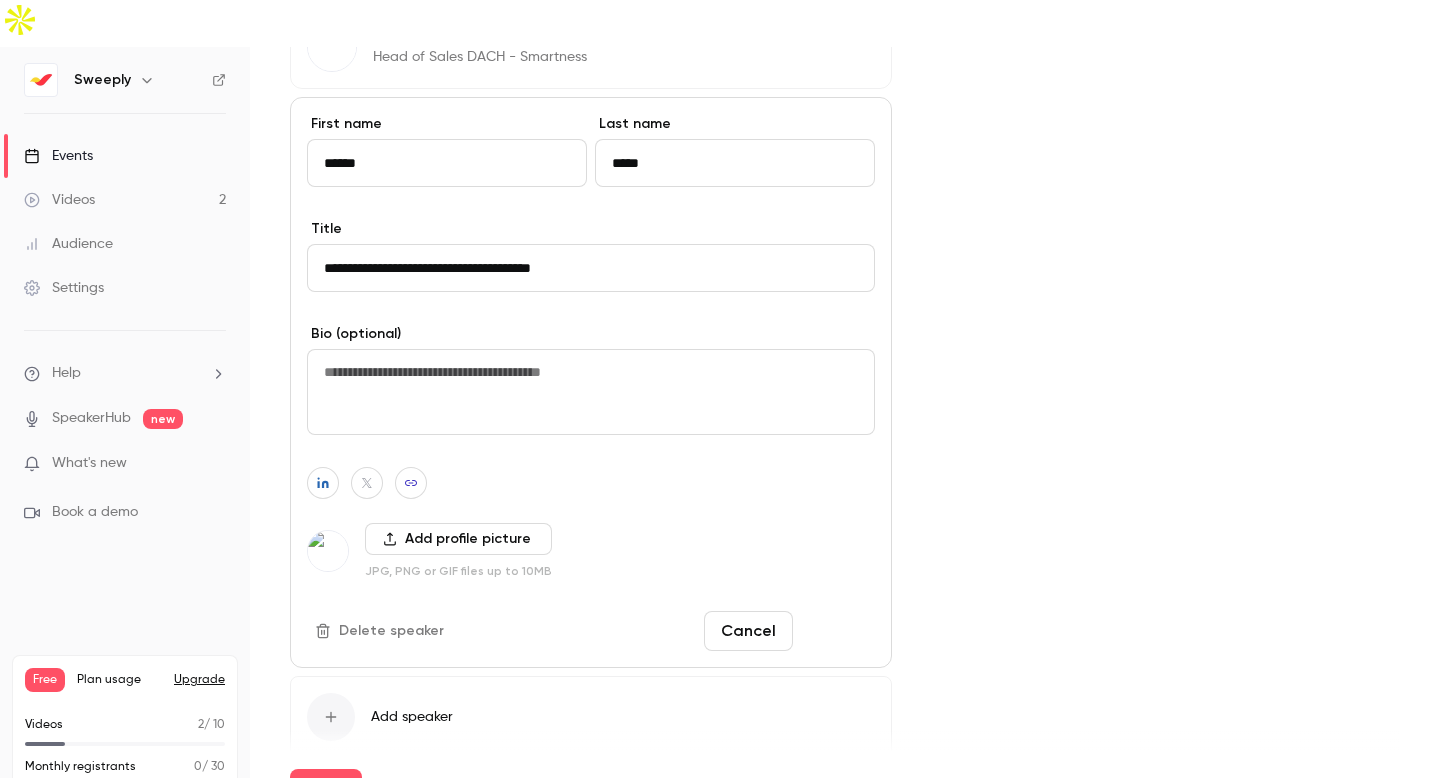 click on "Done" at bounding box center (838, 631) 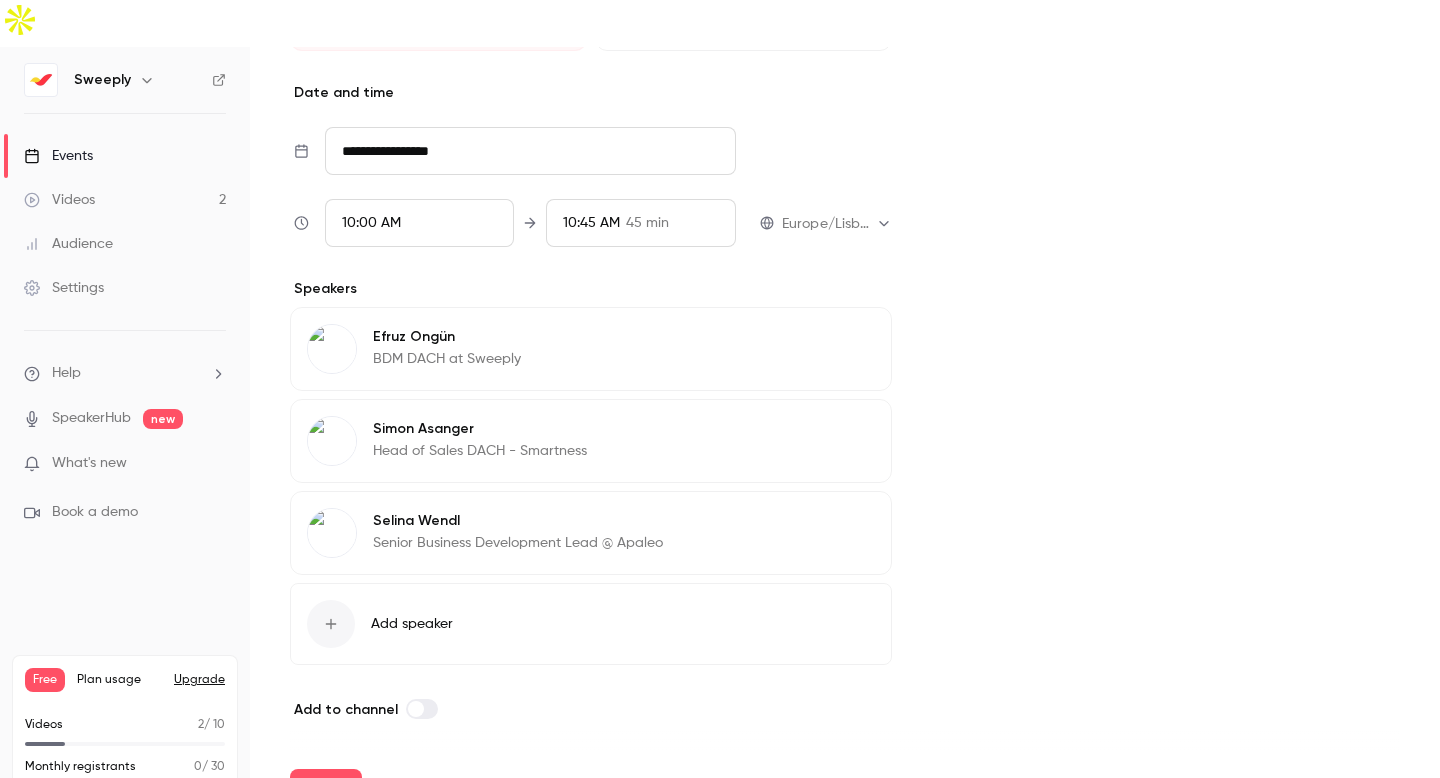 scroll, scrollTop: 616, scrollLeft: 0, axis: vertical 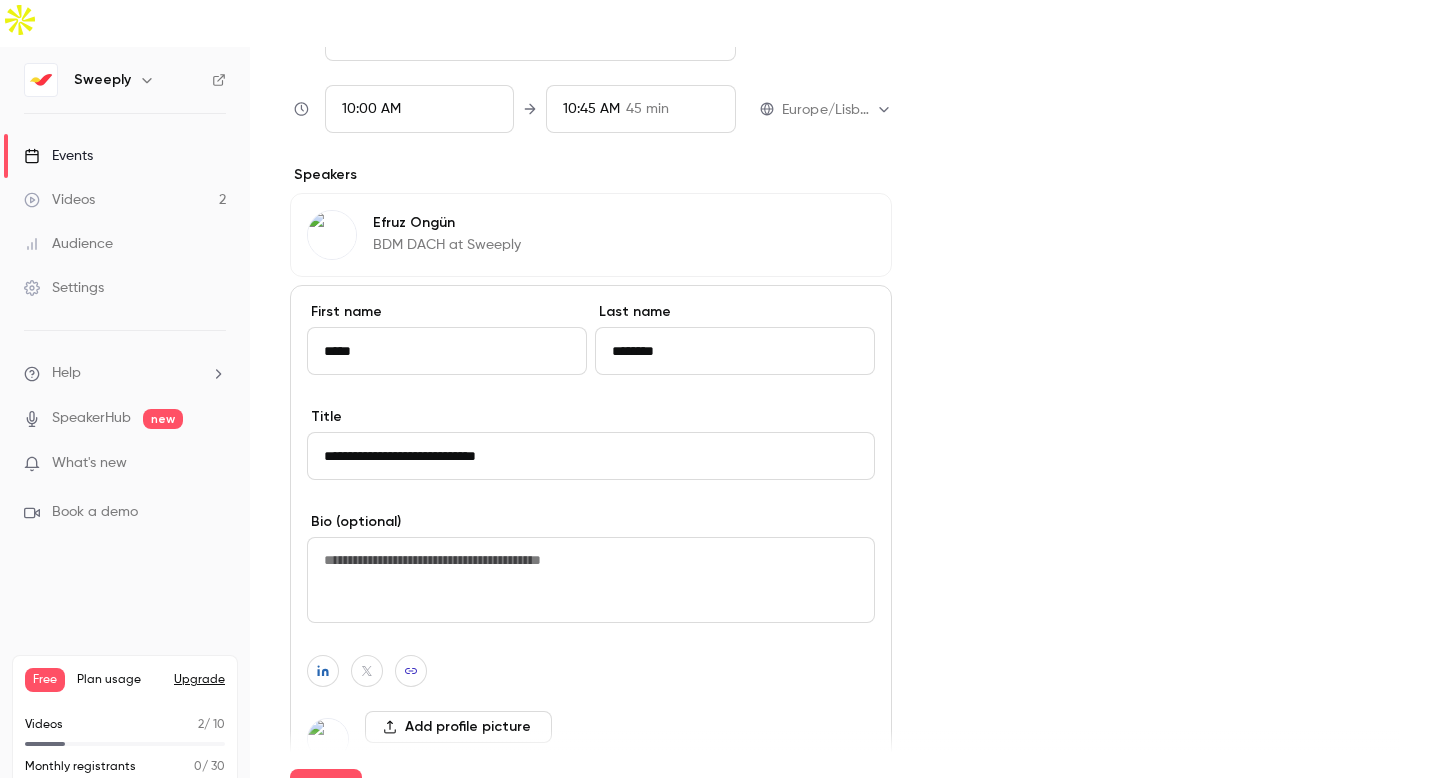 click on "**********" at bounding box center (591, 456) 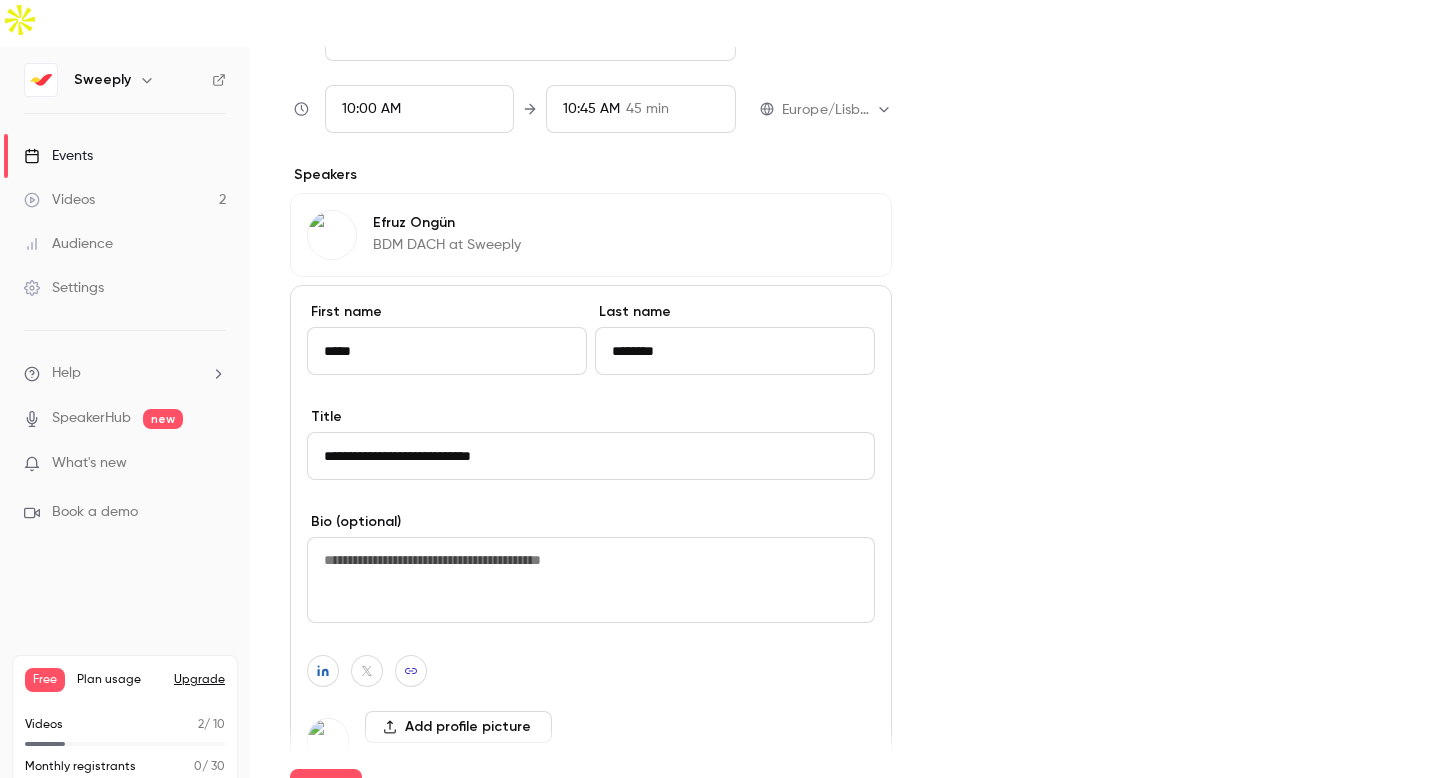 type on "**********" 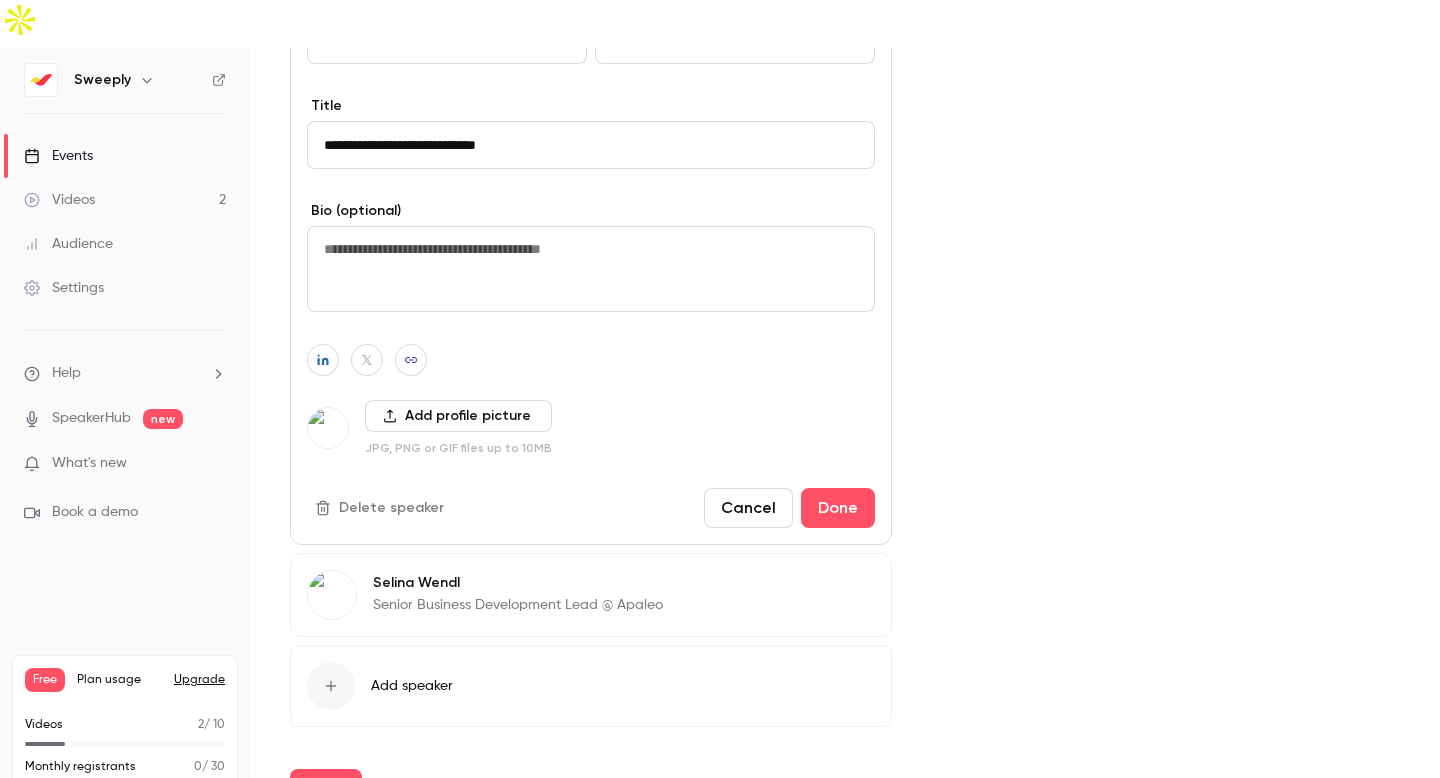 scroll, scrollTop: 1103, scrollLeft: 0, axis: vertical 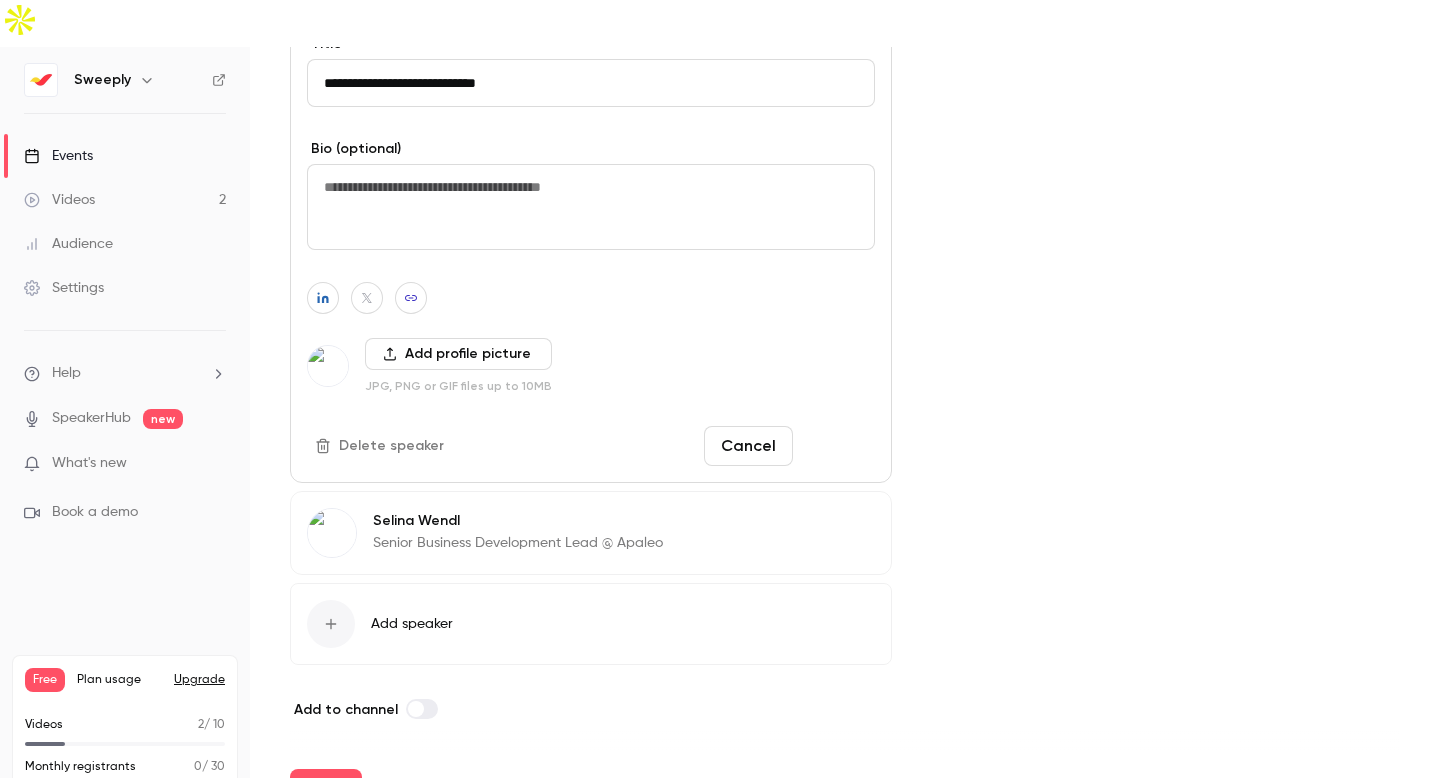 click on "Done" at bounding box center (838, 446) 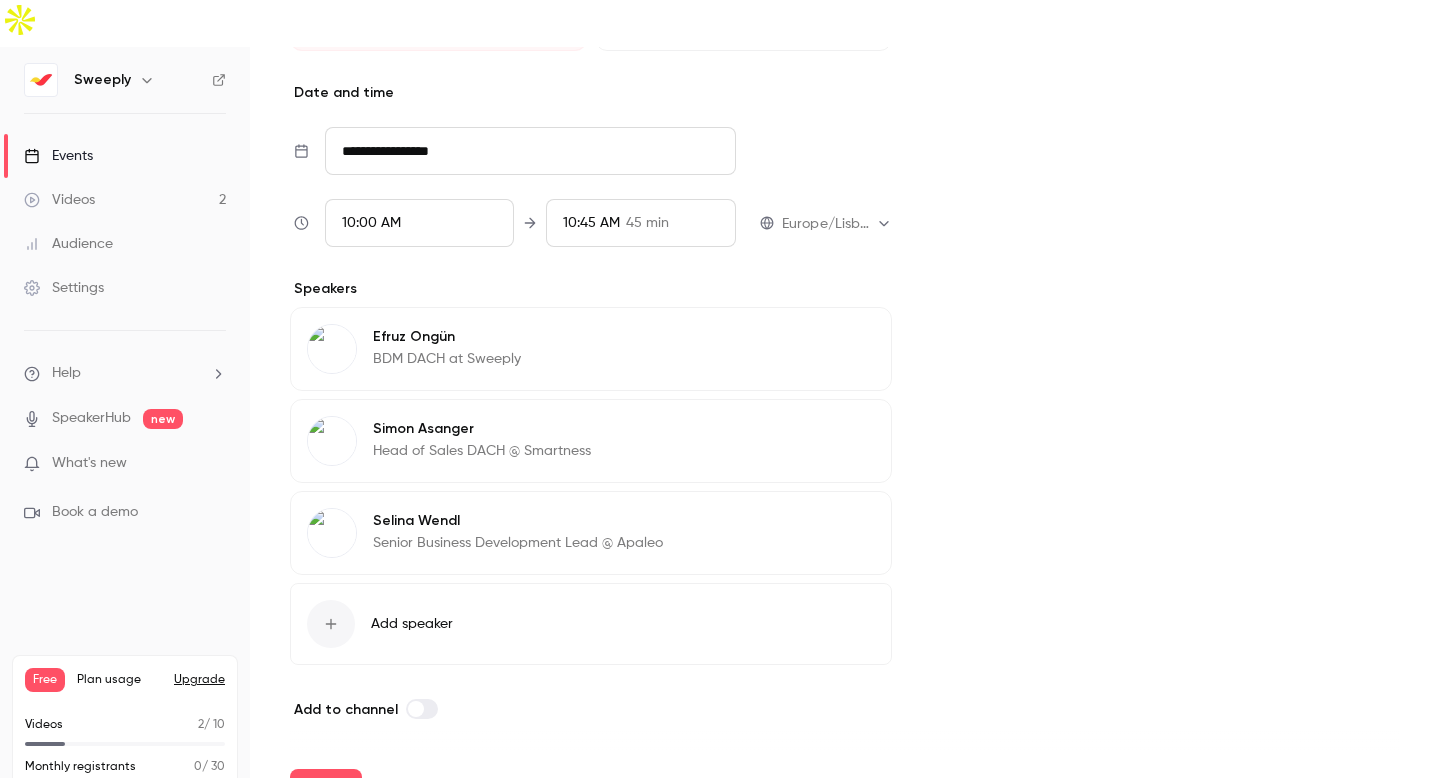 click on "Edit" at bounding box center (838, 340) 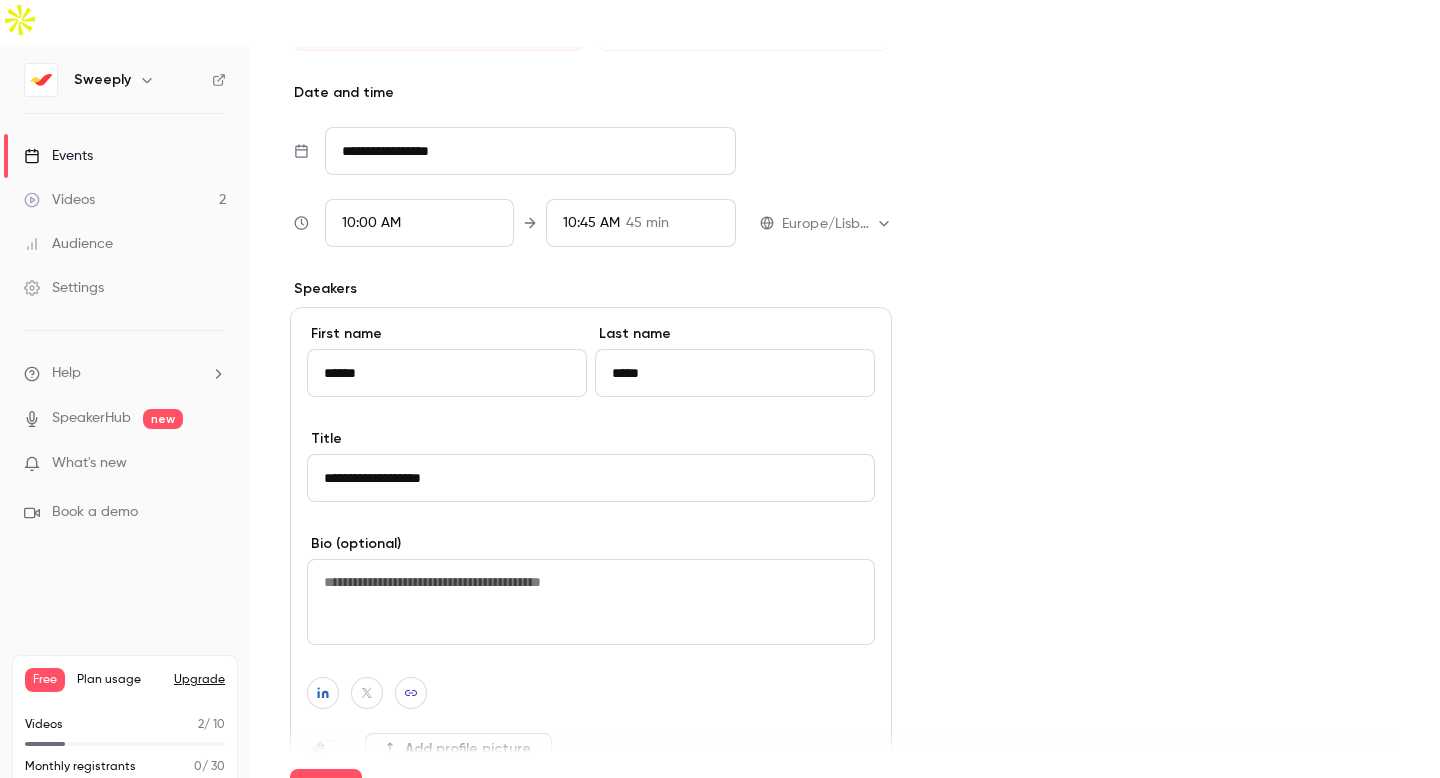 click on "**********" at bounding box center (591, 478) 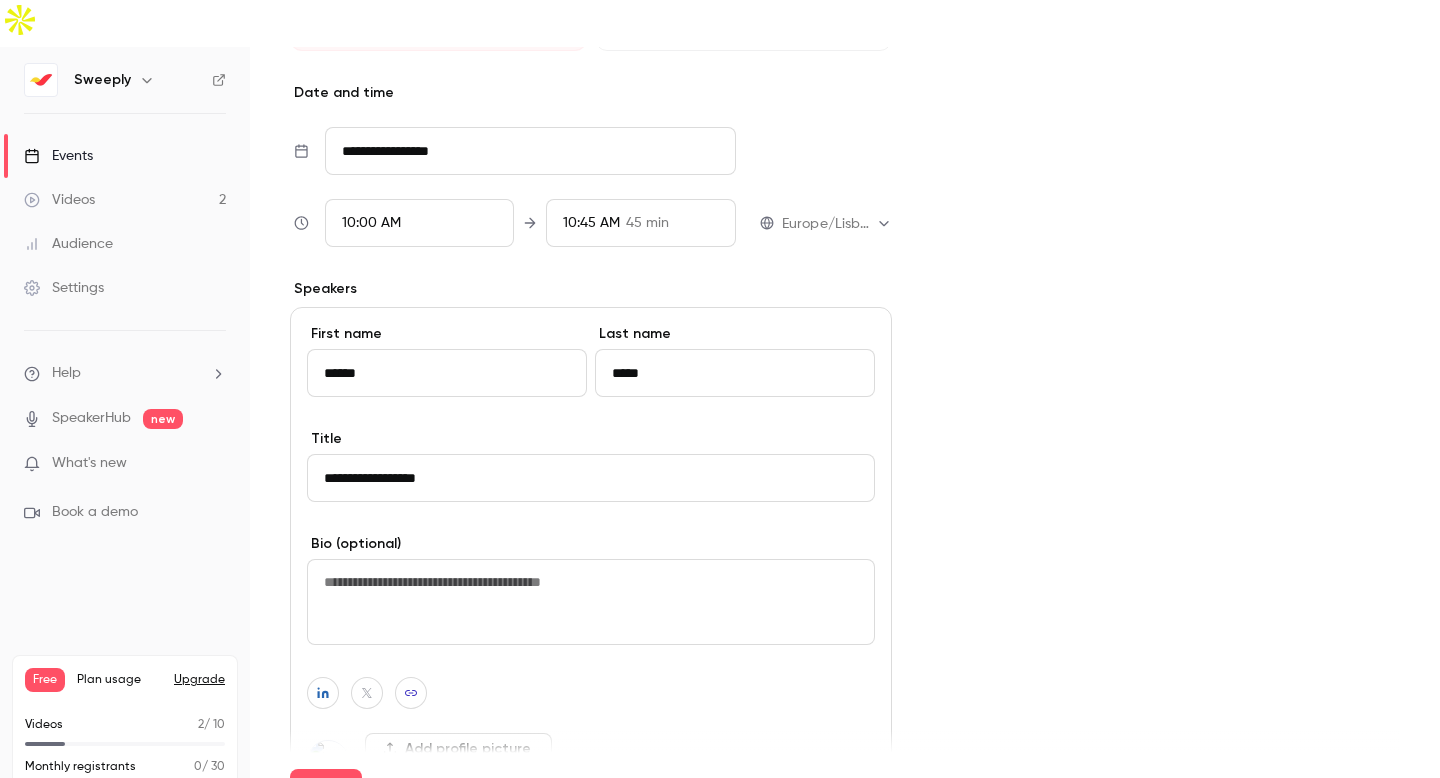 click on "**********" at bounding box center [591, 478] 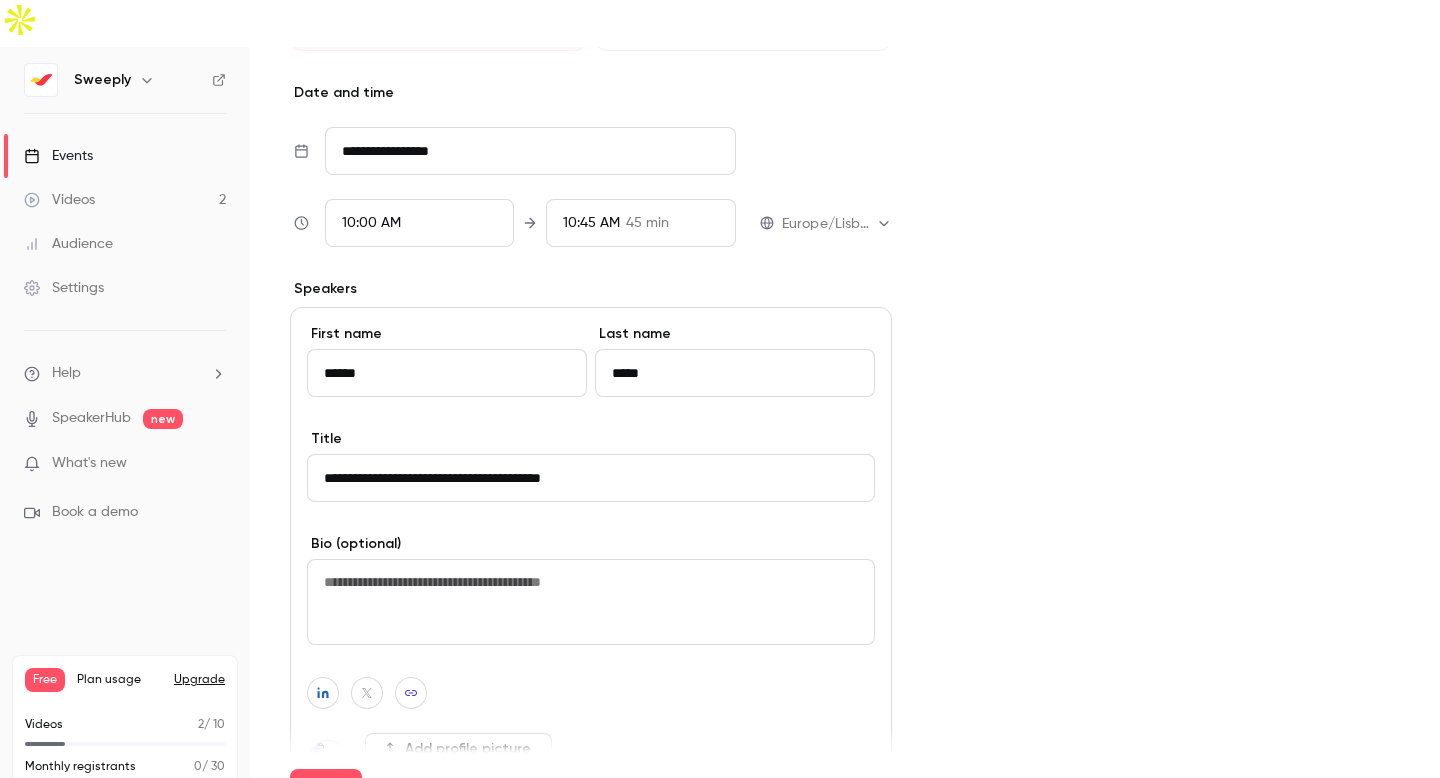 click on "**********" at bounding box center [591, 478] 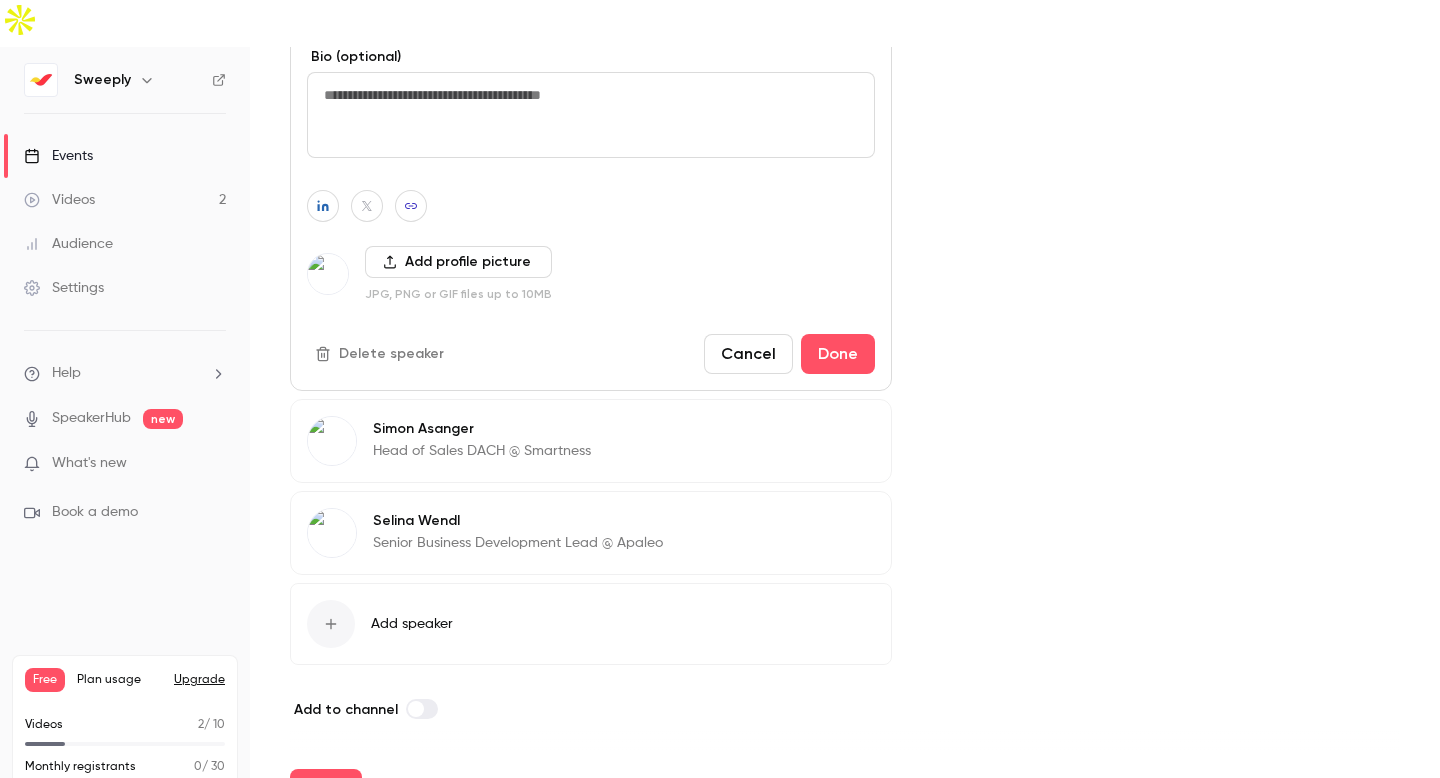 scroll, scrollTop: 1102, scrollLeft: 0, axis: vertical 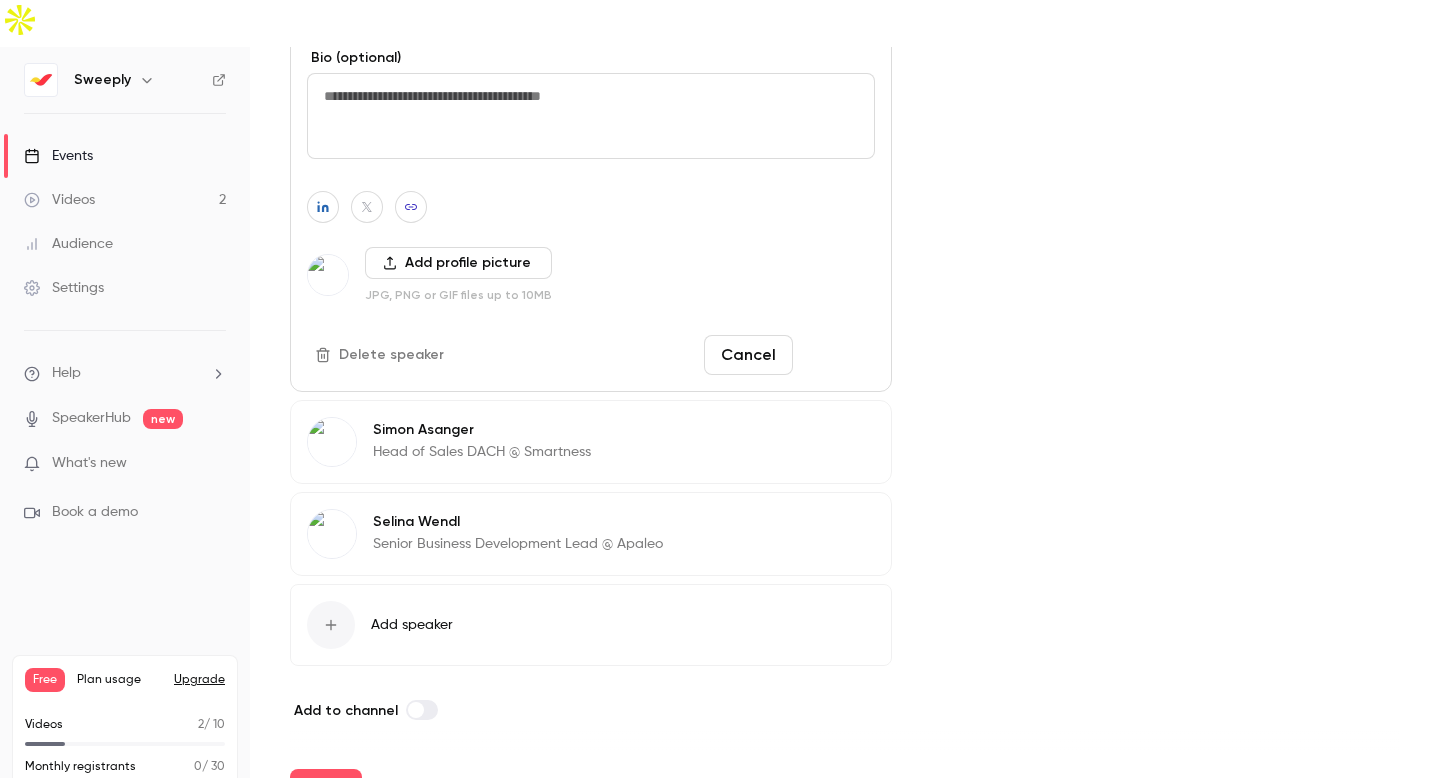 type on "**********" 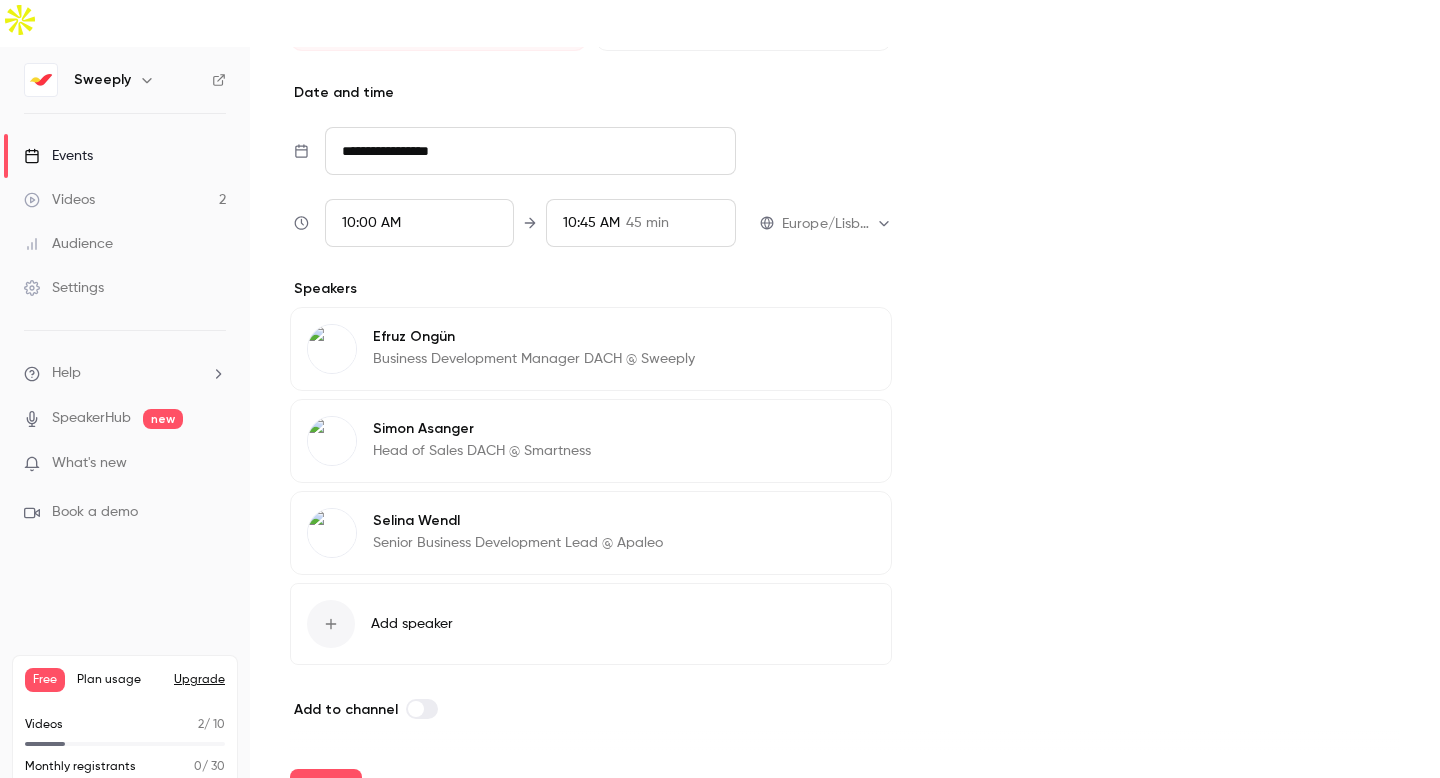 scroll, scrollTop: 616, scrollLeft: 0, axis: vertical 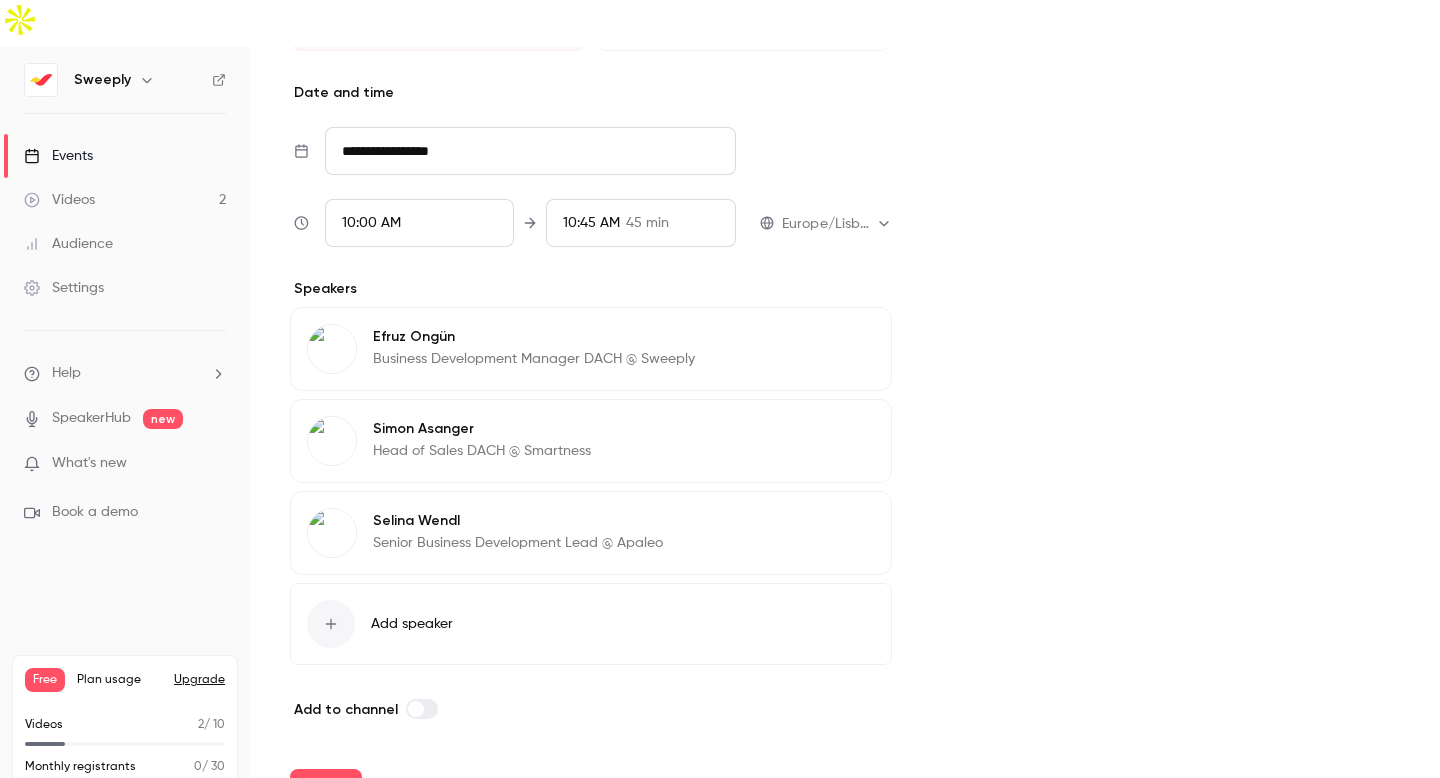 click on "Add speaker" at bounding box center (412, 624) 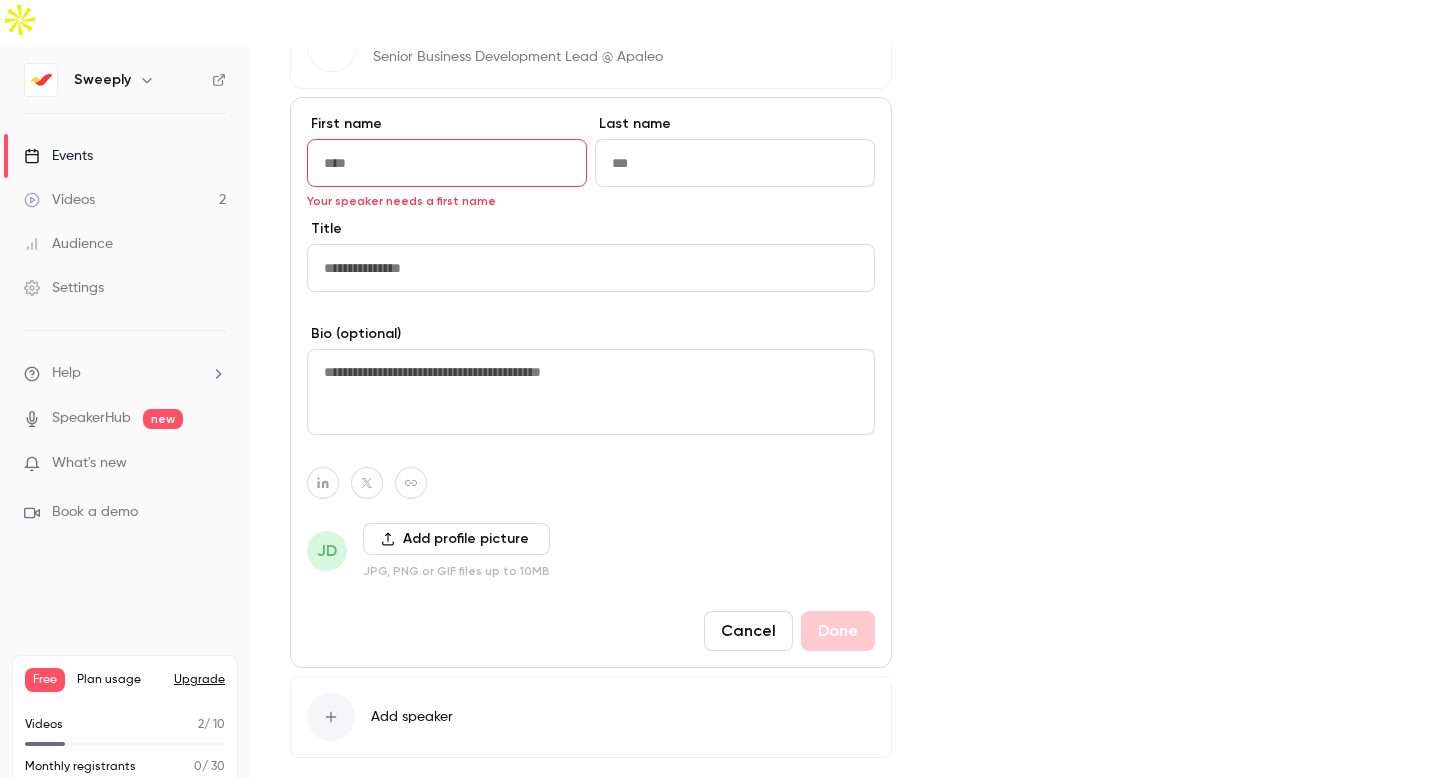 click at bounding box center (591, 392) 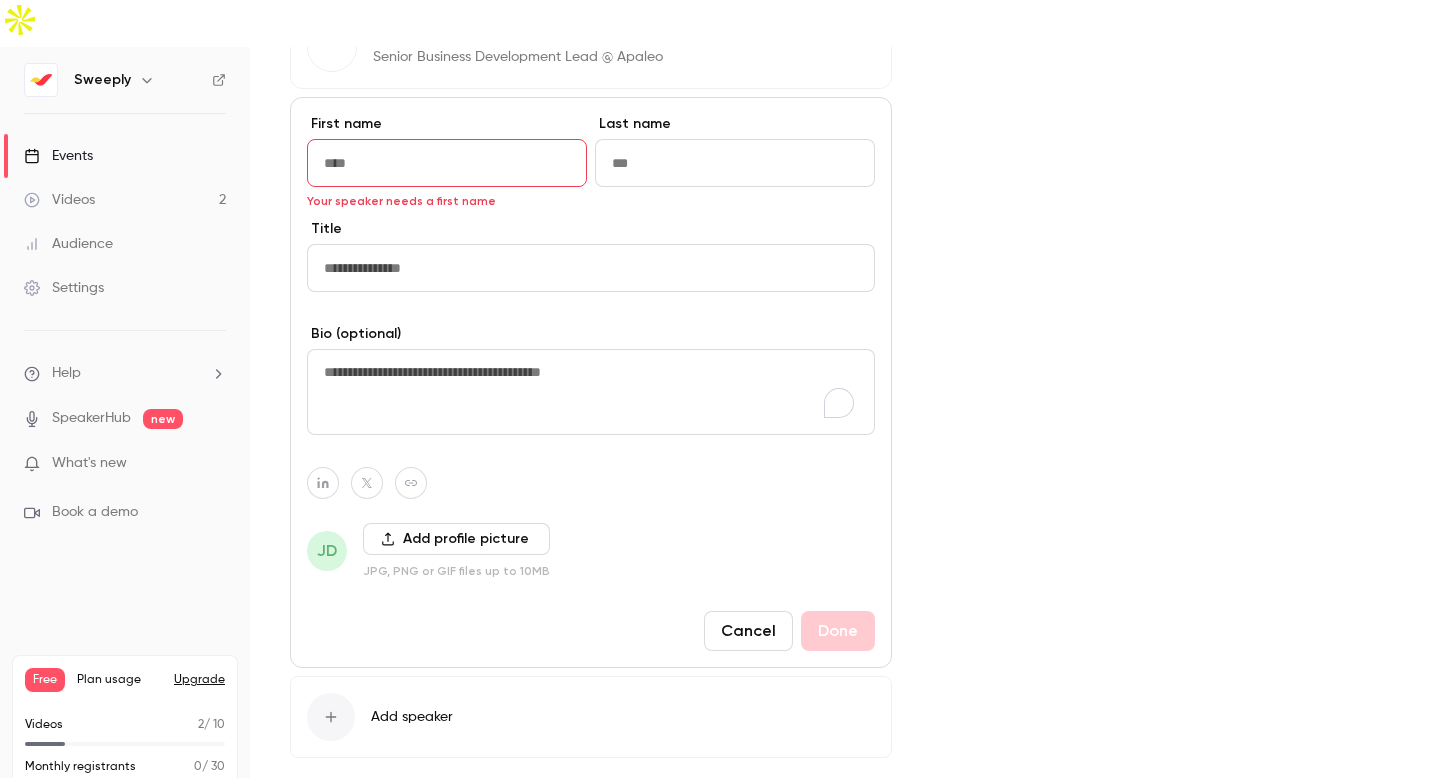 paste on "**********" 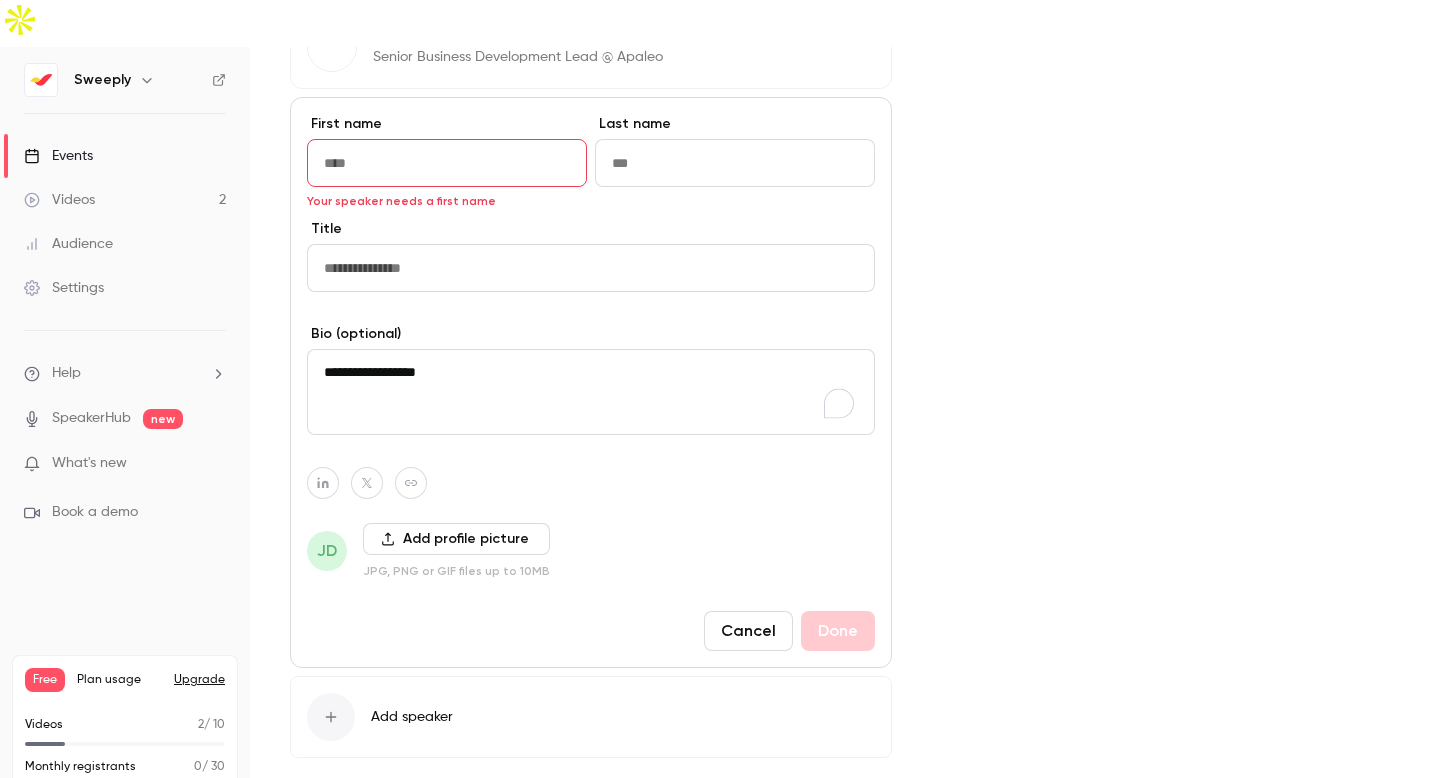 drag, startPoint x: 390, startPoint y: 324, endPoint x: 299, endPoint y: 328, distance: 91.08787 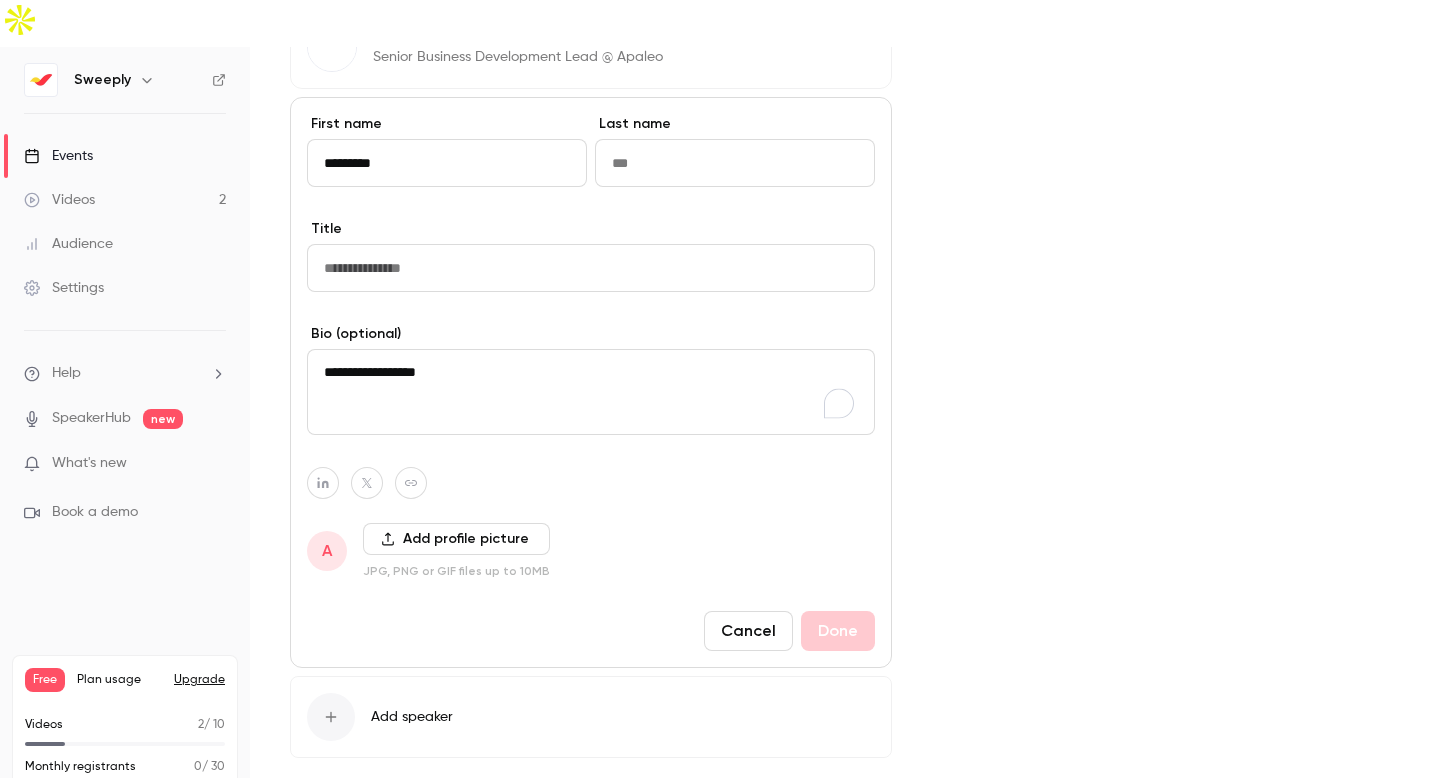 type on "*********" 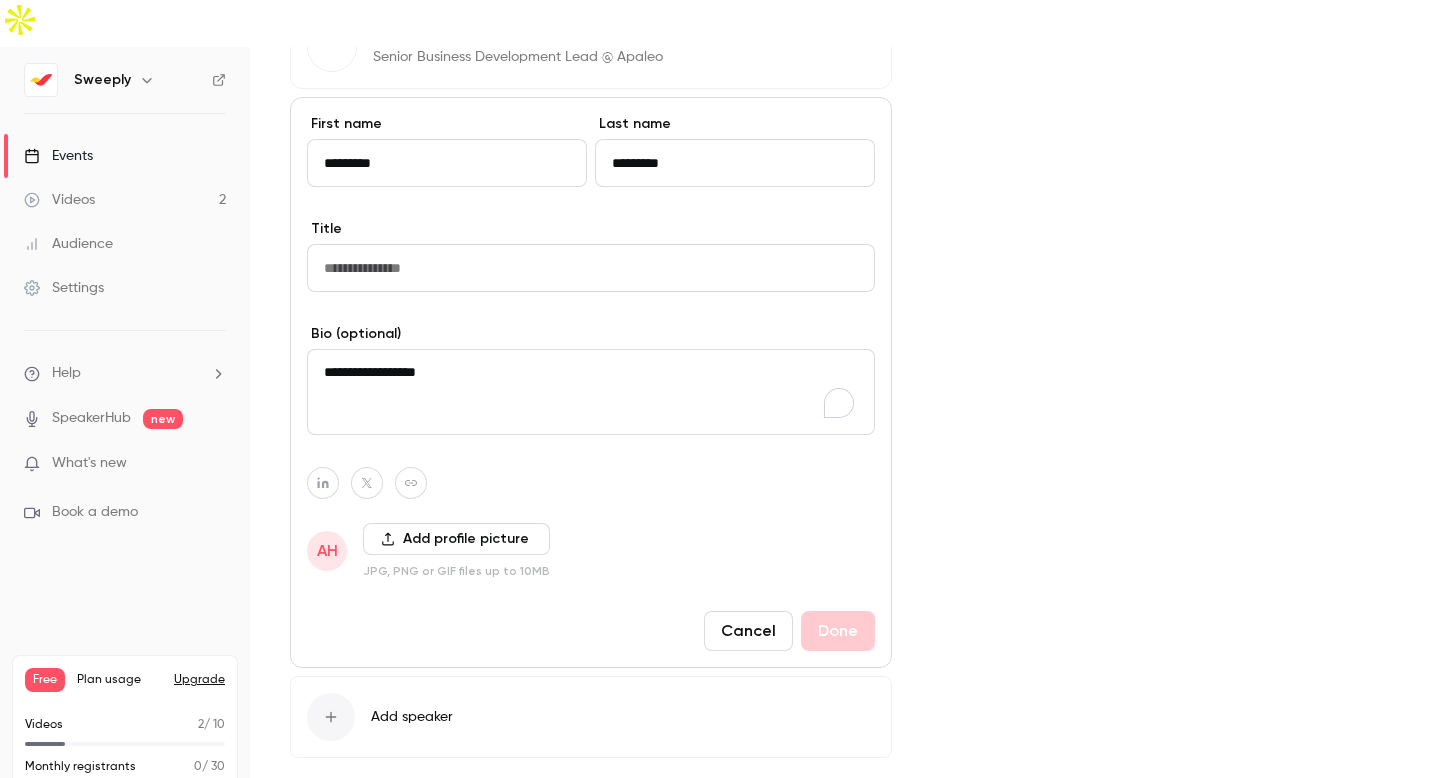 type on "********" 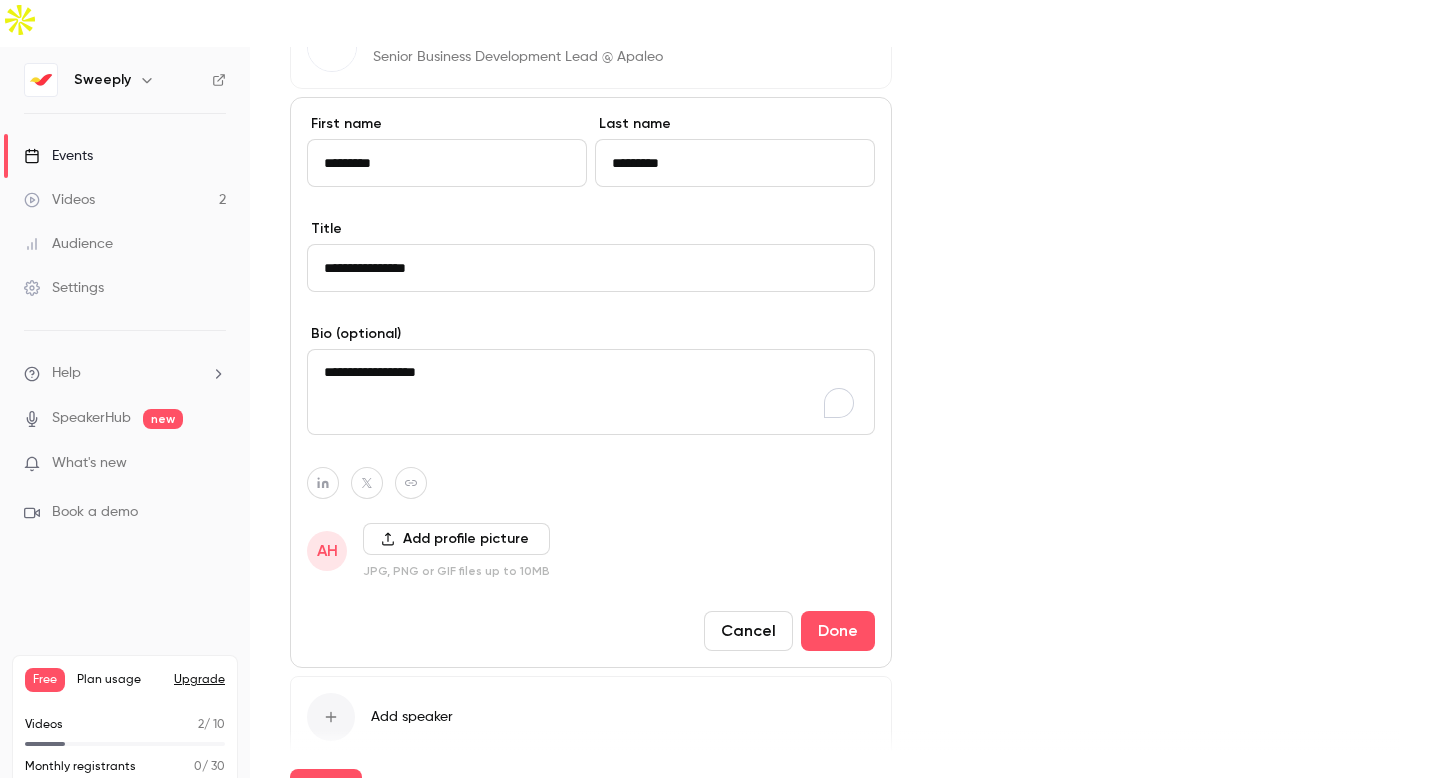 type on "**********" 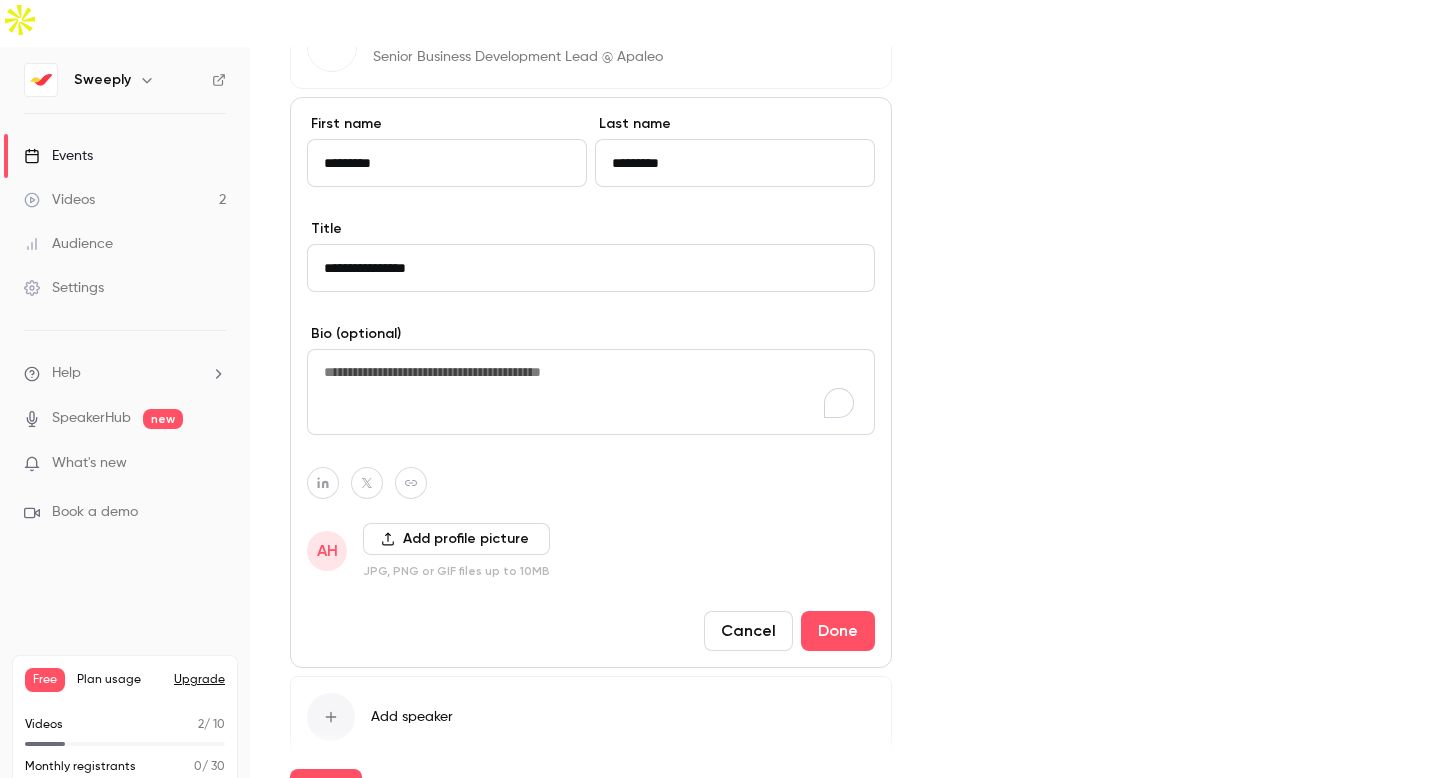 type 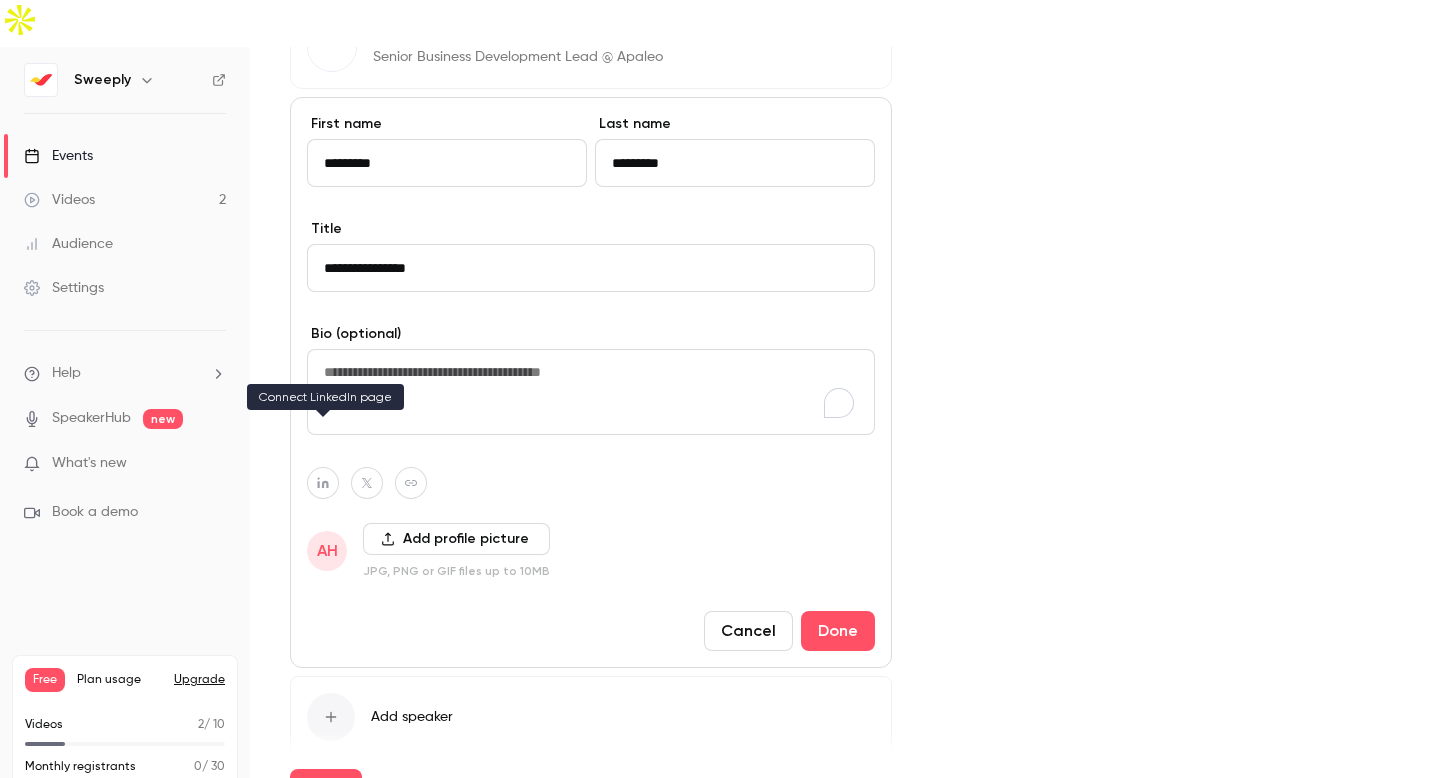 click 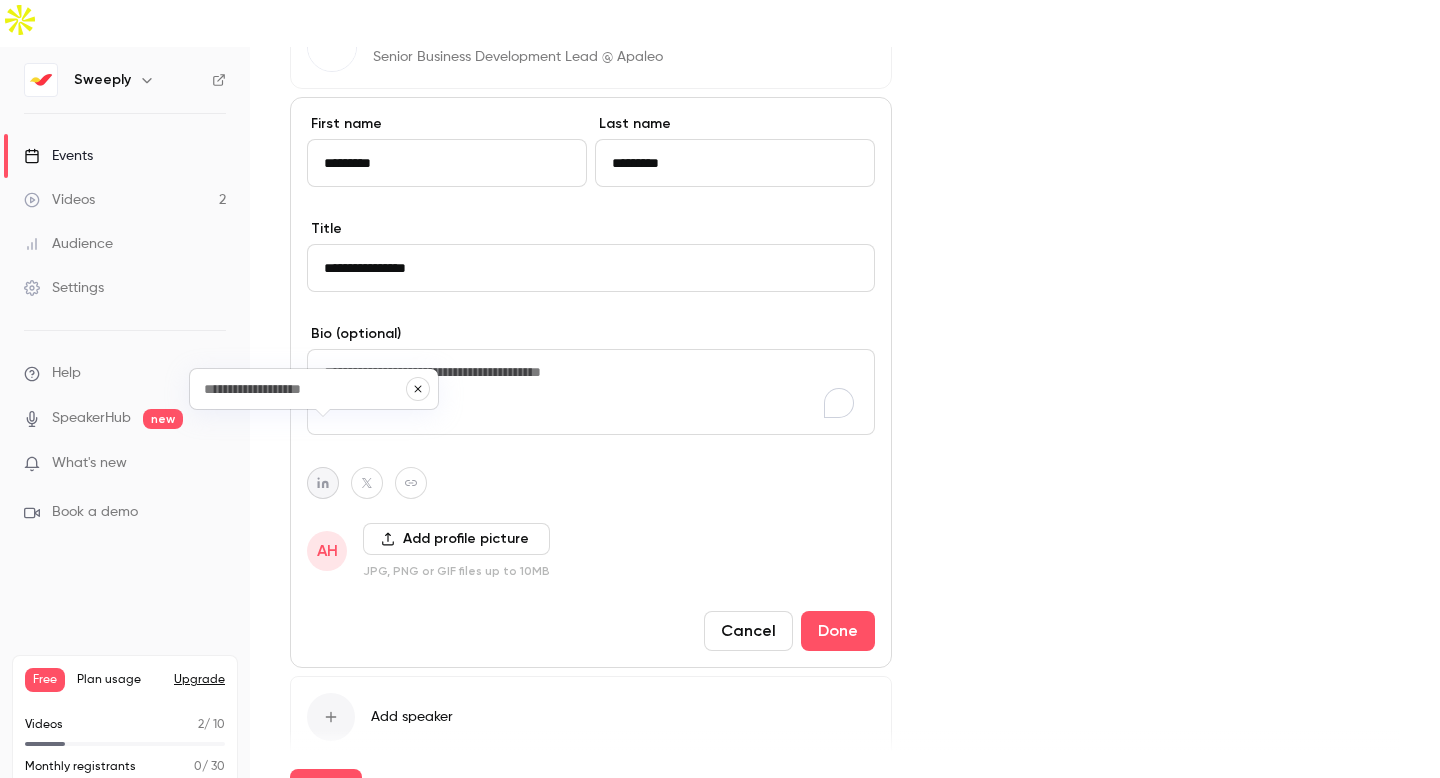 type on "**********" 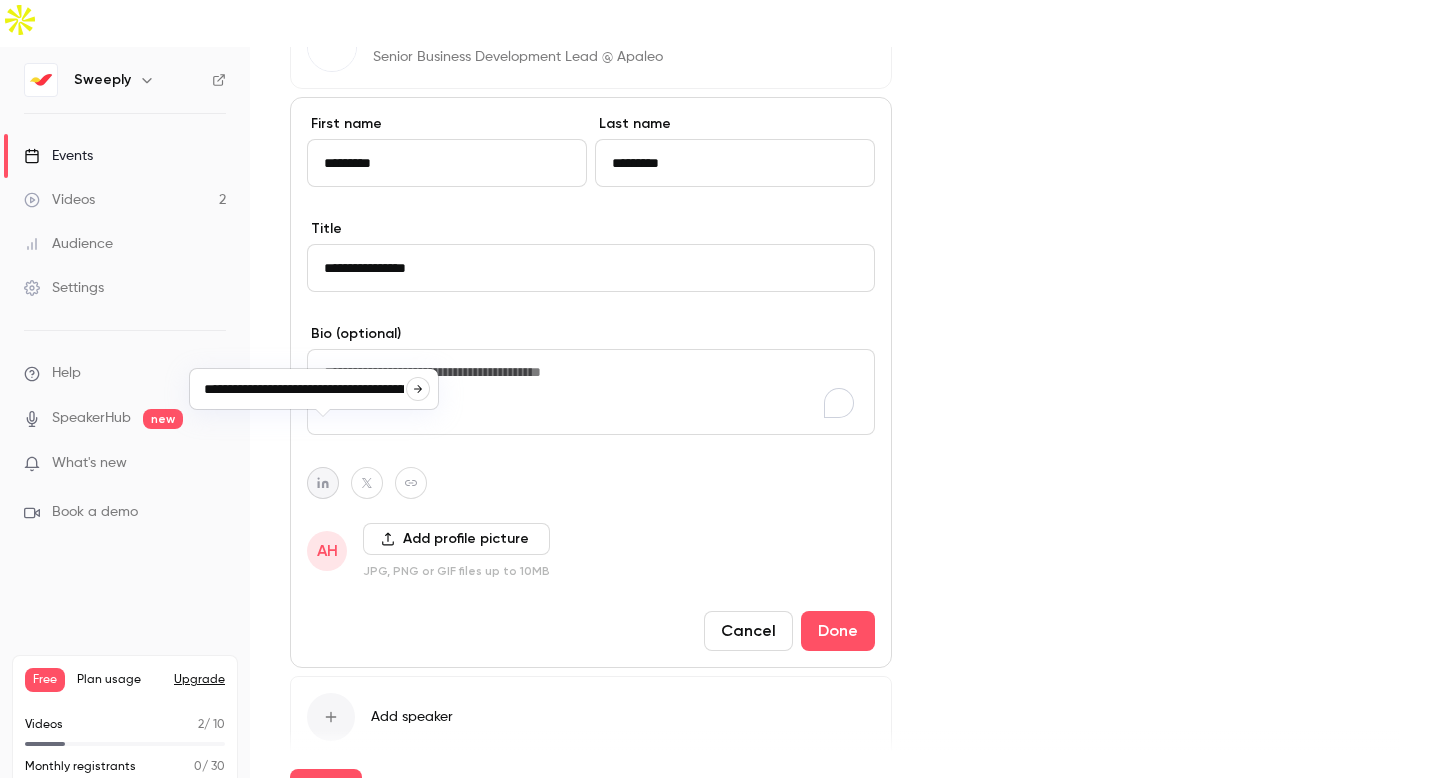 scroll, scrollTop: 0, scrollLeft: 226, axis: horizontal 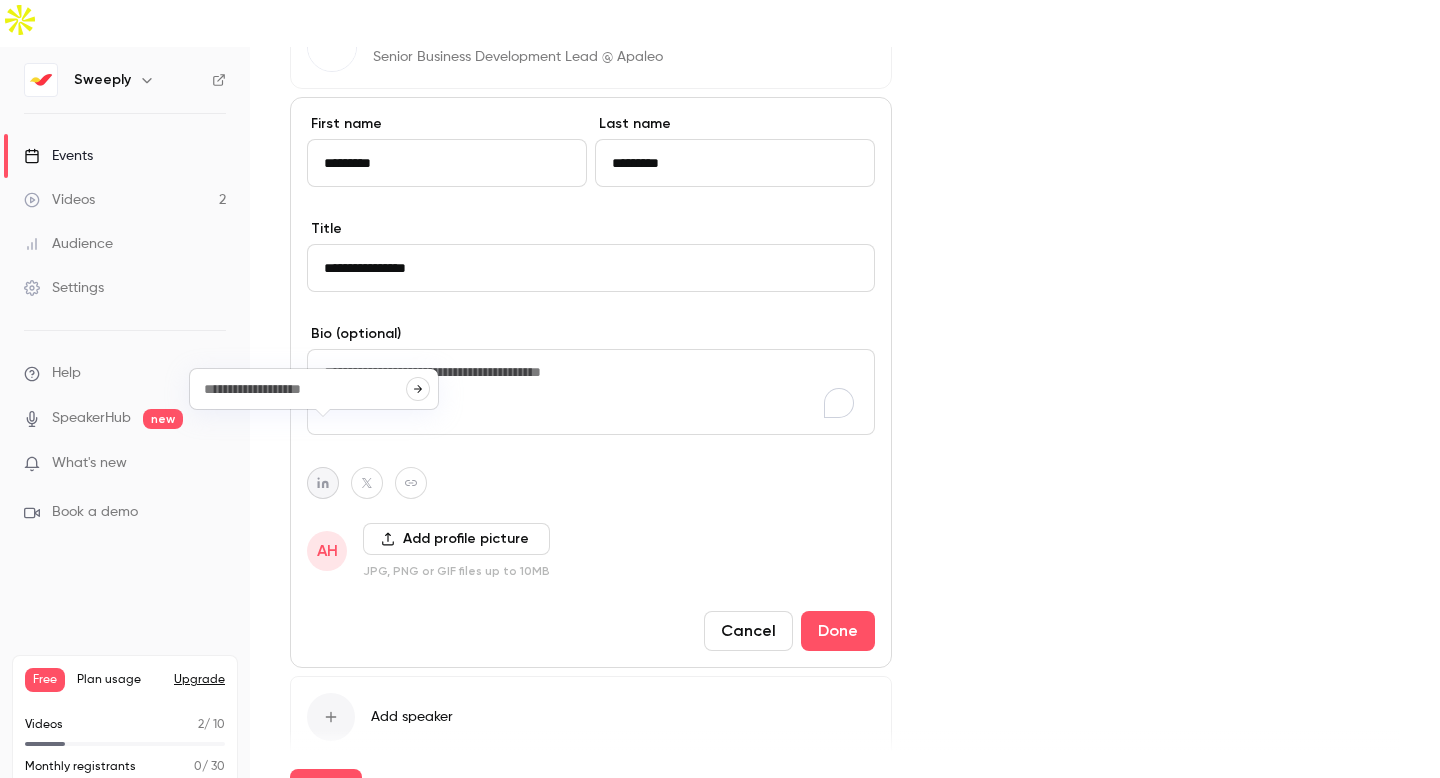type on "**********" 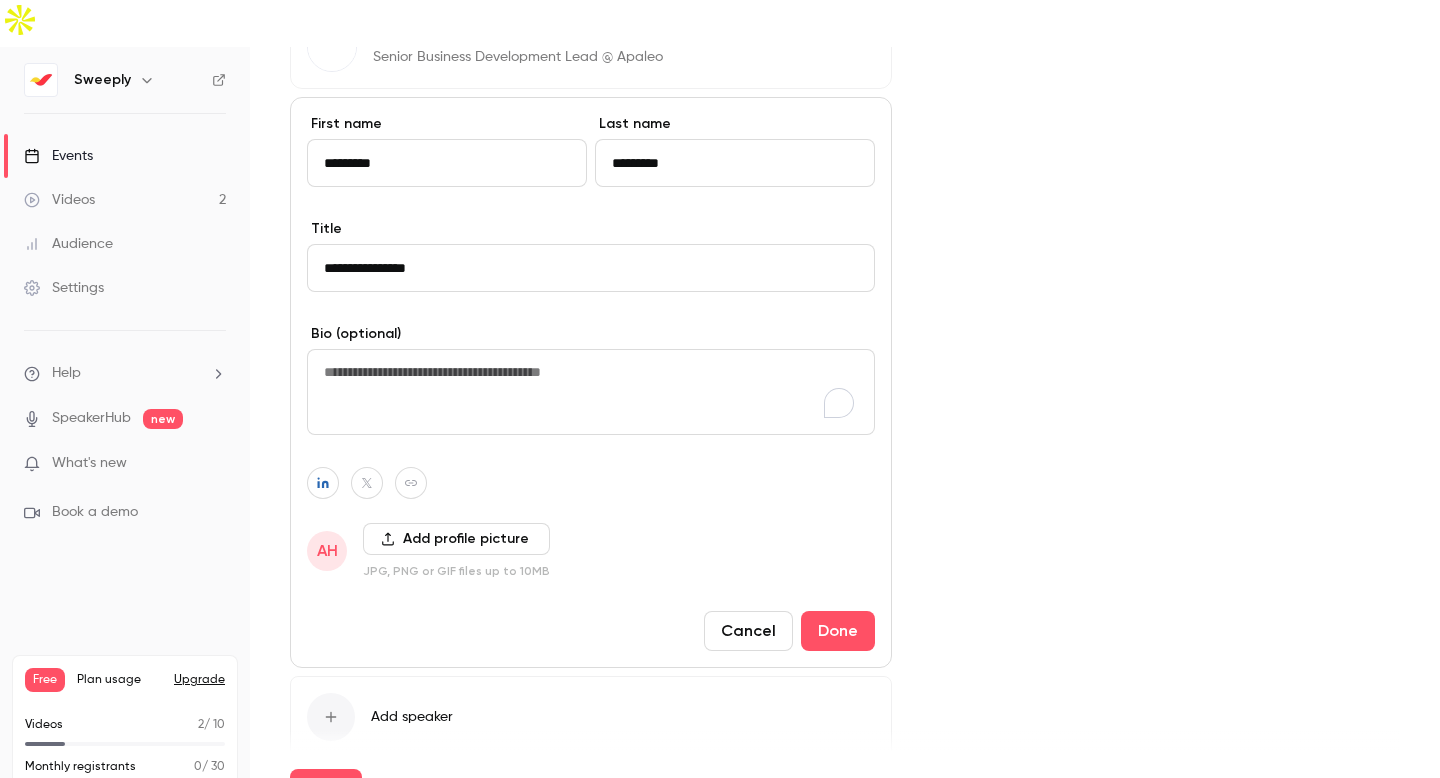 scroll, scrollTop: 0, scrollLeft: 0, axis: both 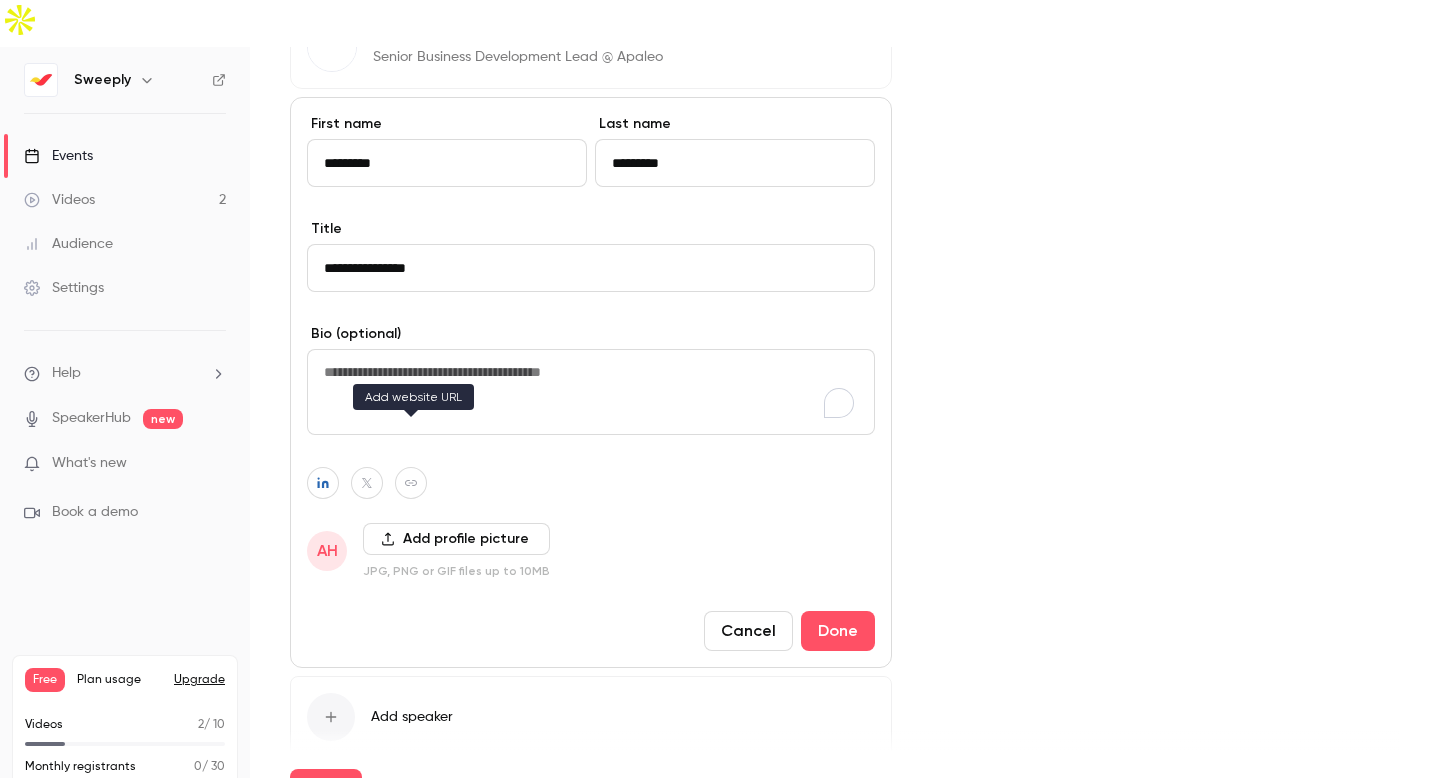 drag, startPoint x: 417, startPoint y: 438, endPoint x: 422, endPoint y: 418, distance: 20.615528 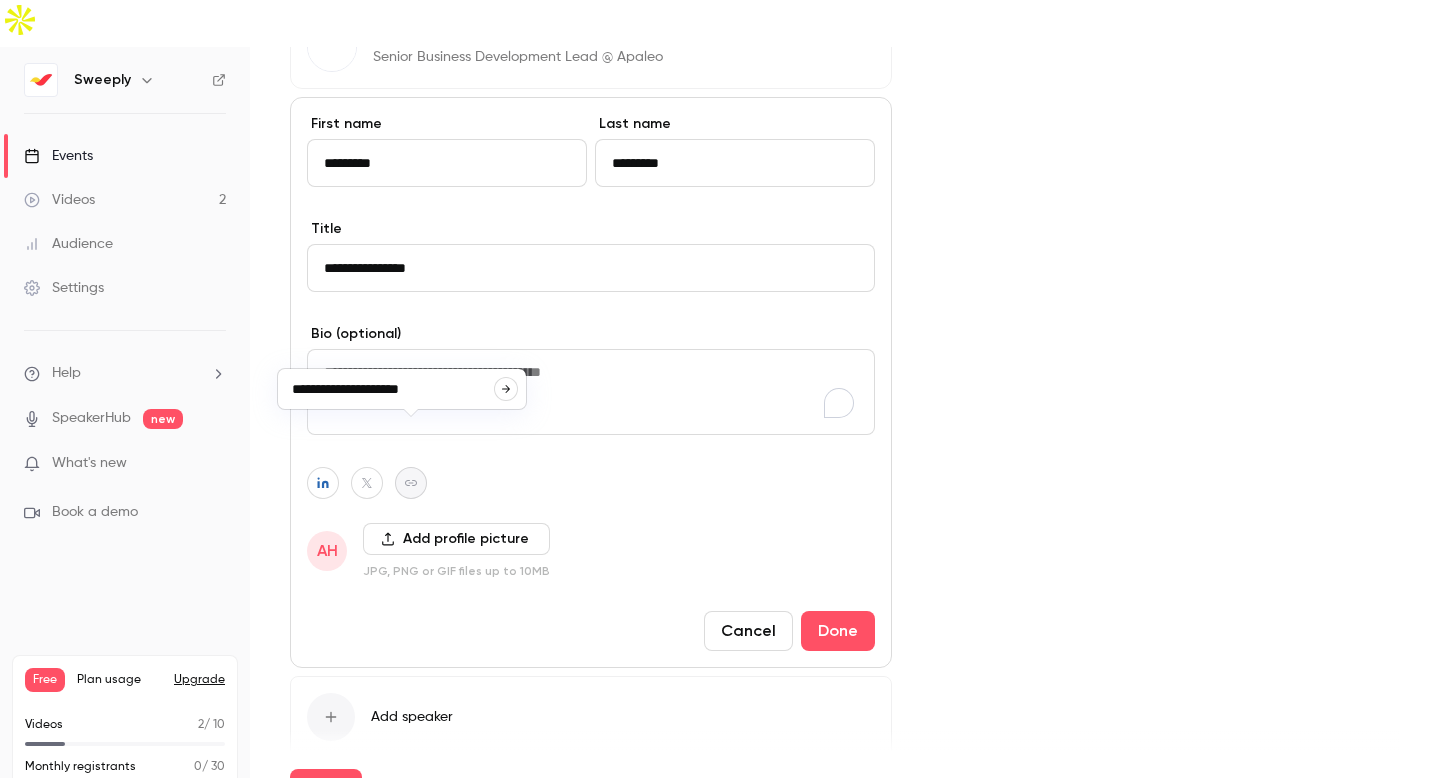type on "**********" 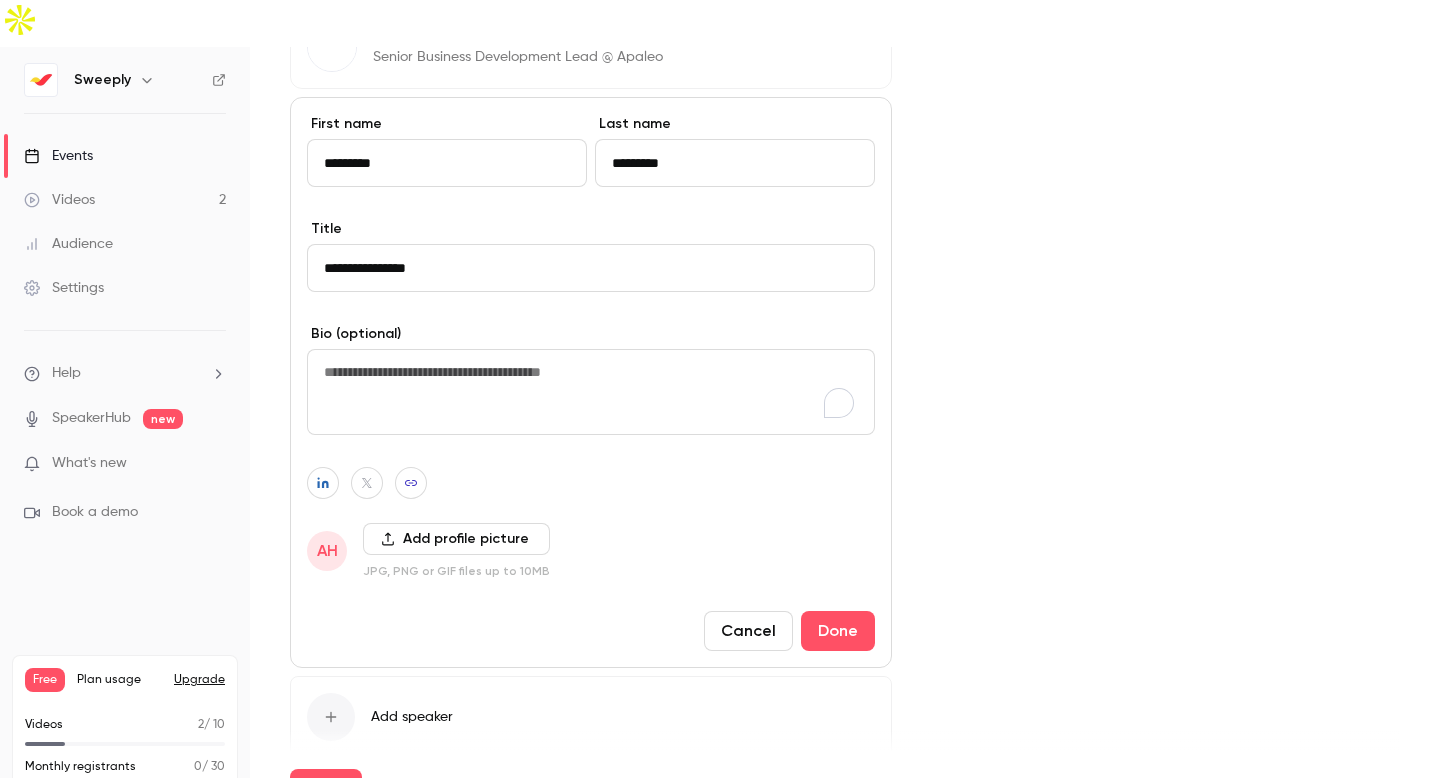 click on "Add profile picture" at bounding box center (456, 539) 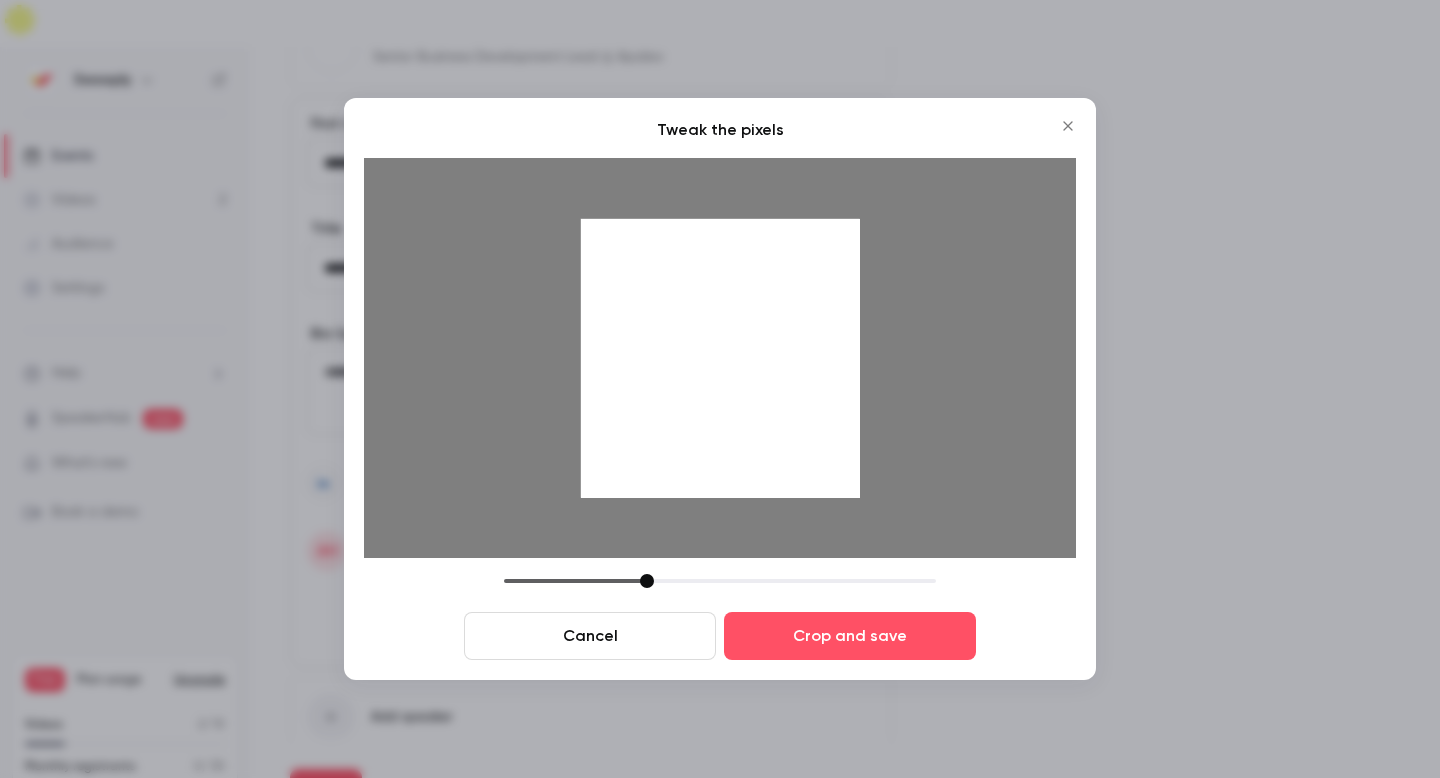 drag, startPoint x: 755, startPoint y: 399, endPoint x: 745, endPoint y: 476, distance: 77.64664 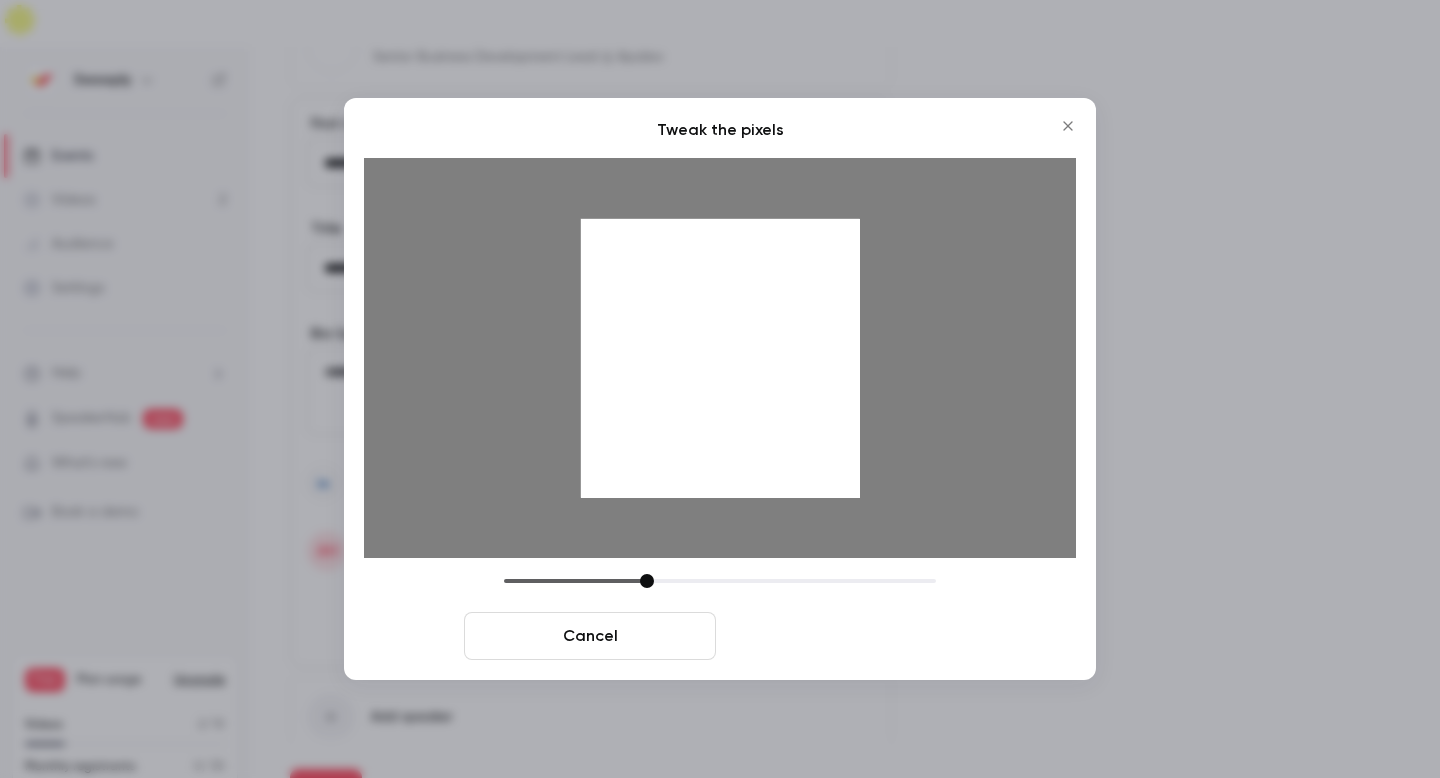 drag, startPoint x: 866, startPoint y: 650, endPoint x: 858, endPoint y: 638, distance: 14.422205 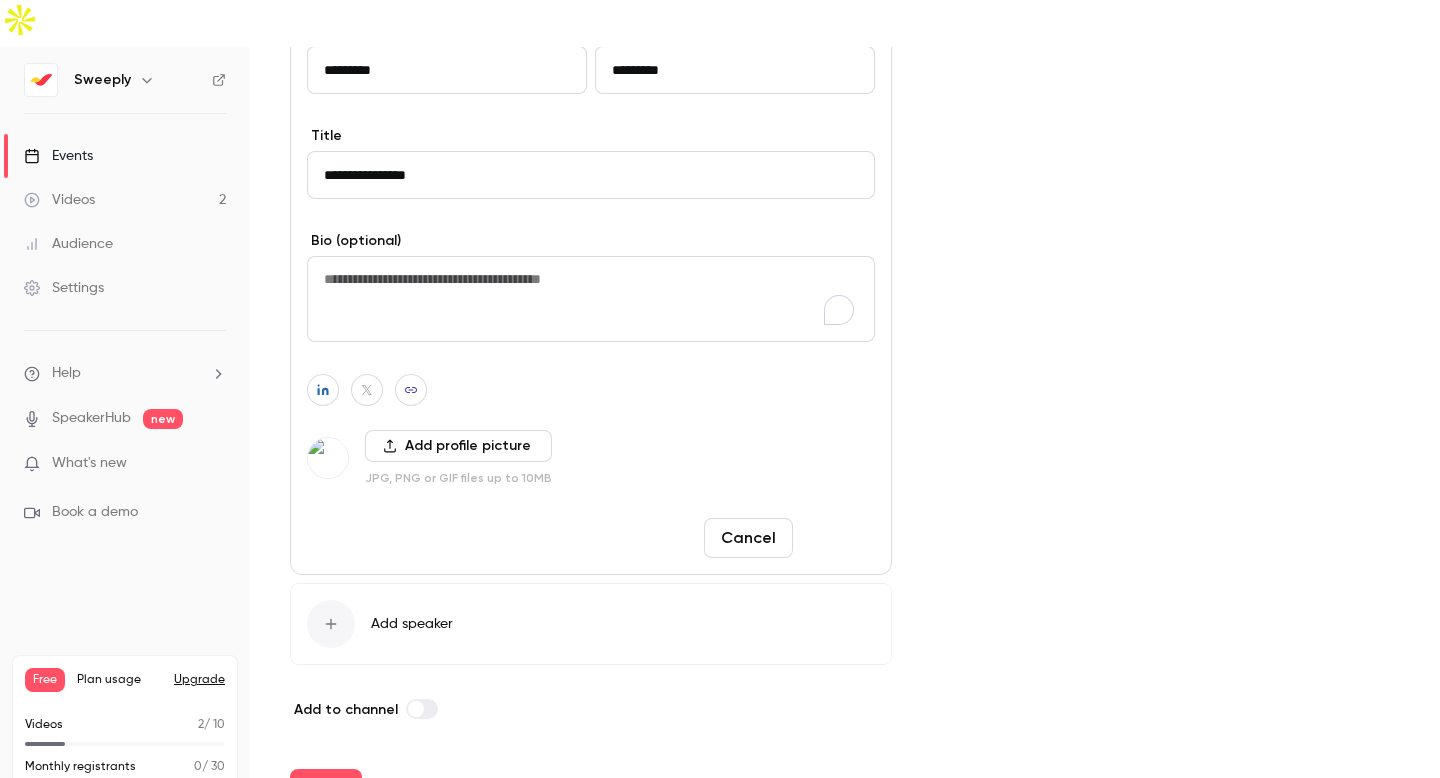 click on "Done" at bounding box center (838, 538) 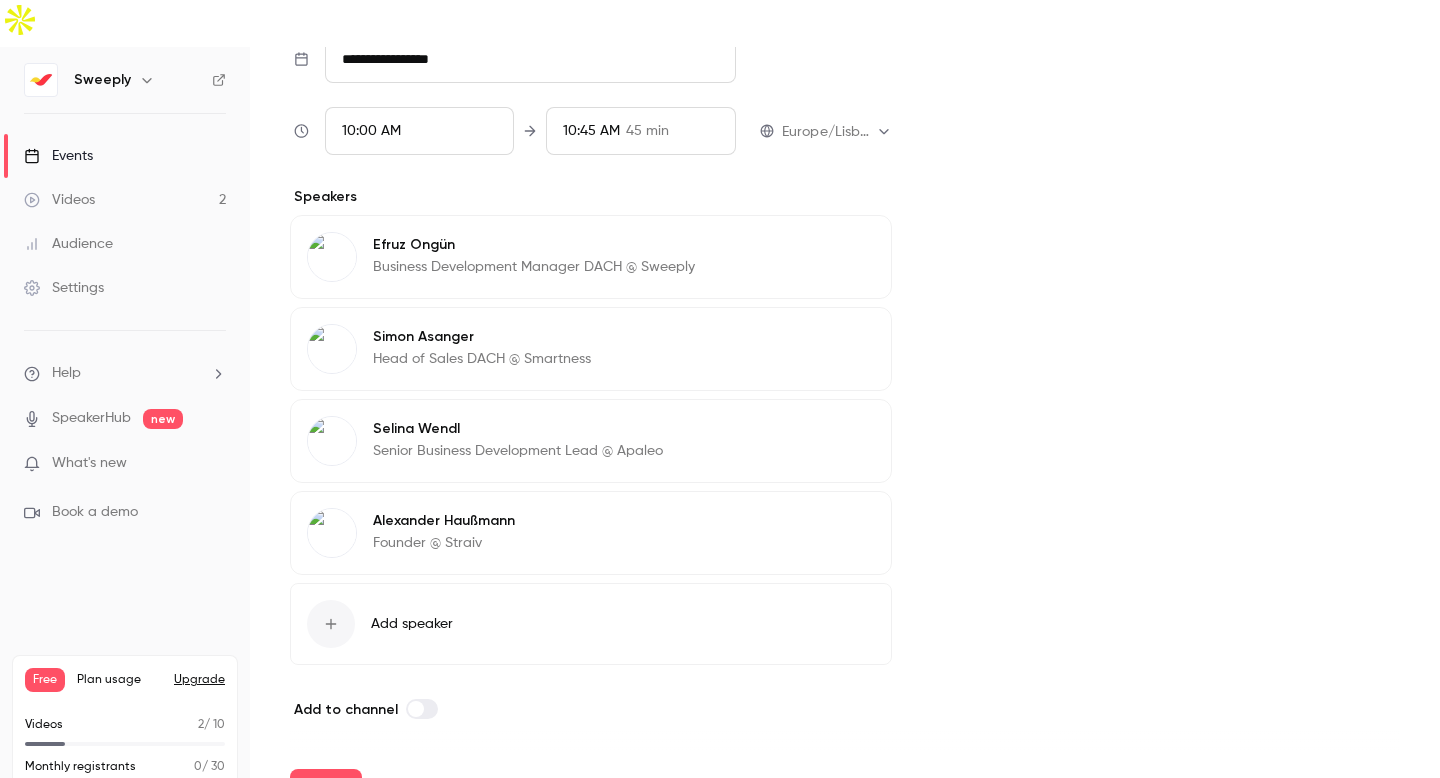 scroll, scrollTop: 708, scrollLeft: 0, axis: vertical 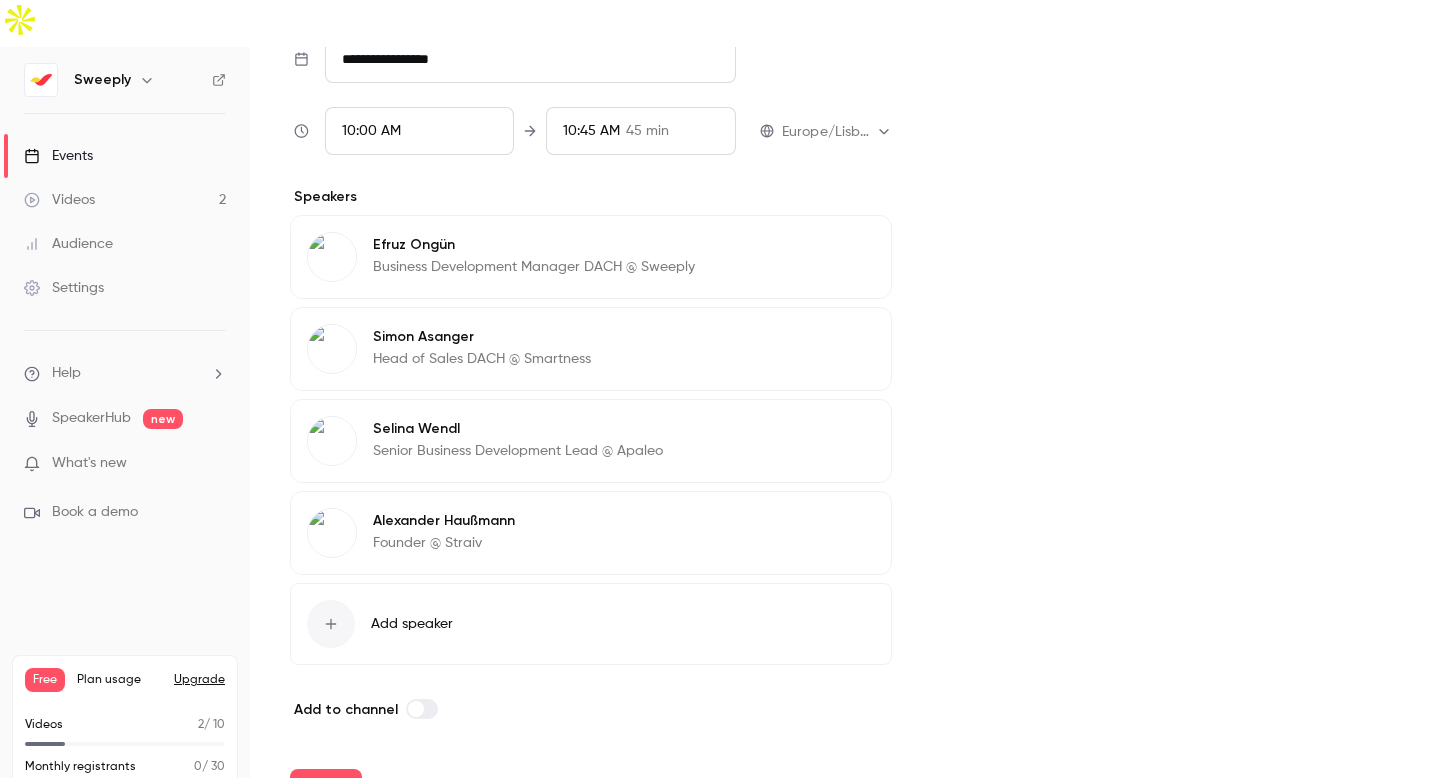 click on "Add speaker" at bounding box center (412, 624) 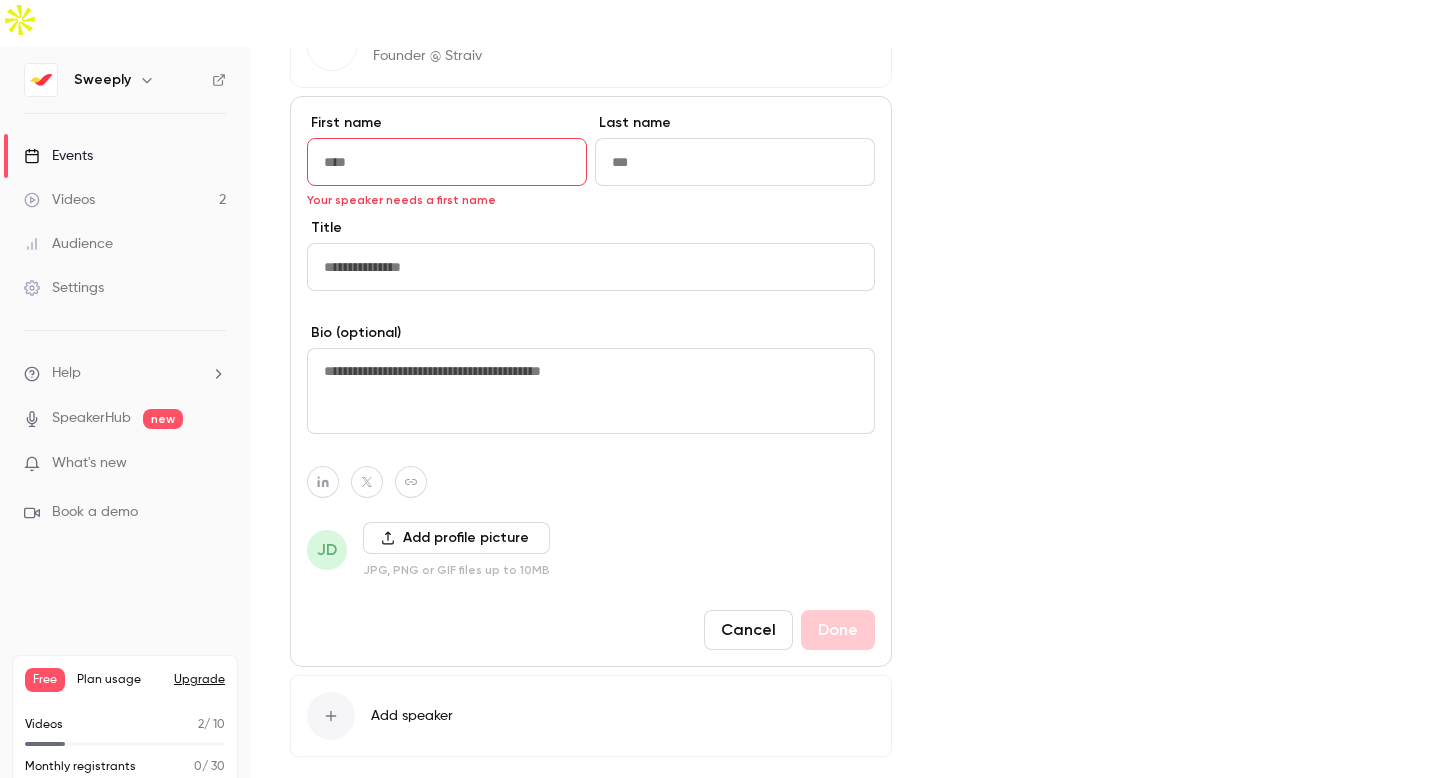 paste on "**********" 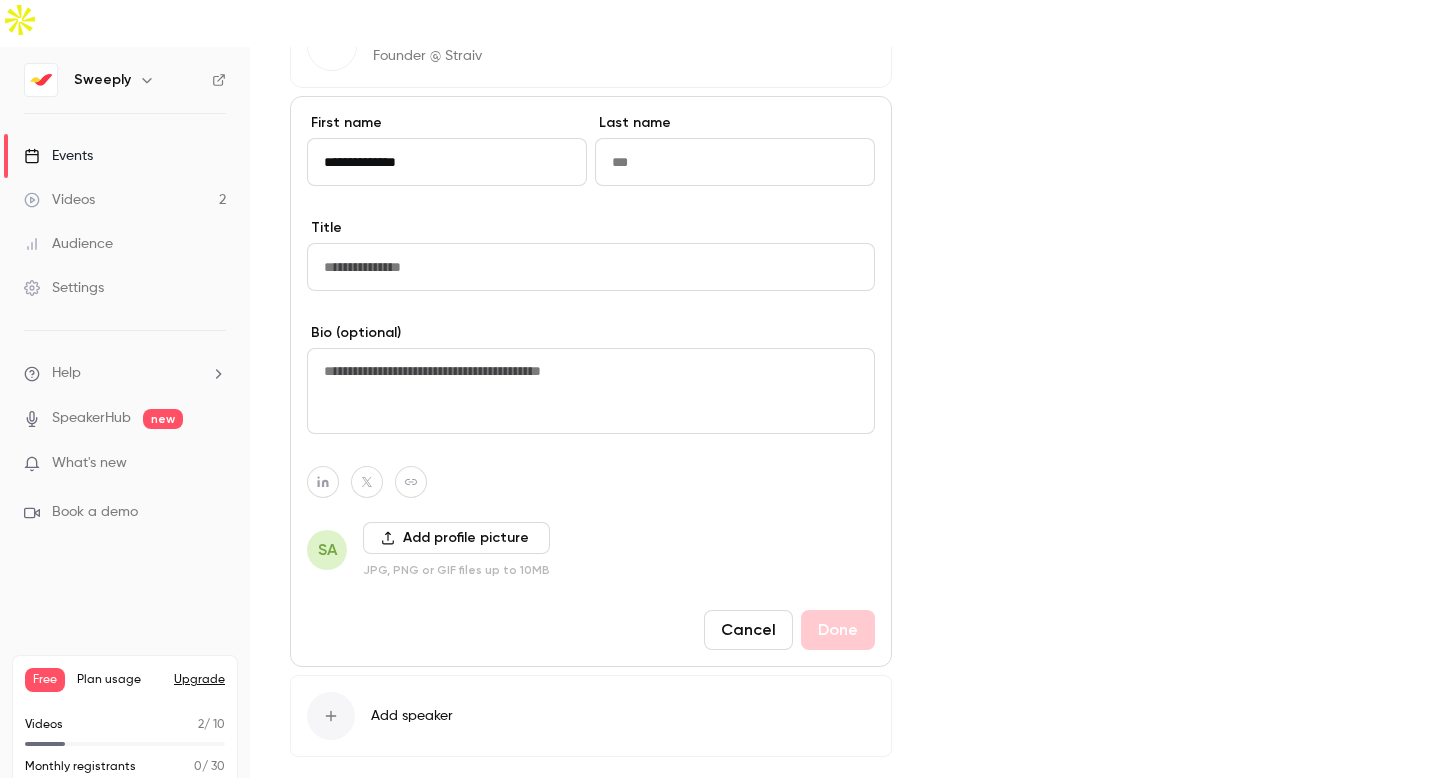 drag, startPoint x: 444, startPoint y: 116, endPoint x: 371, endPoint y: 121, distance: 73.171036 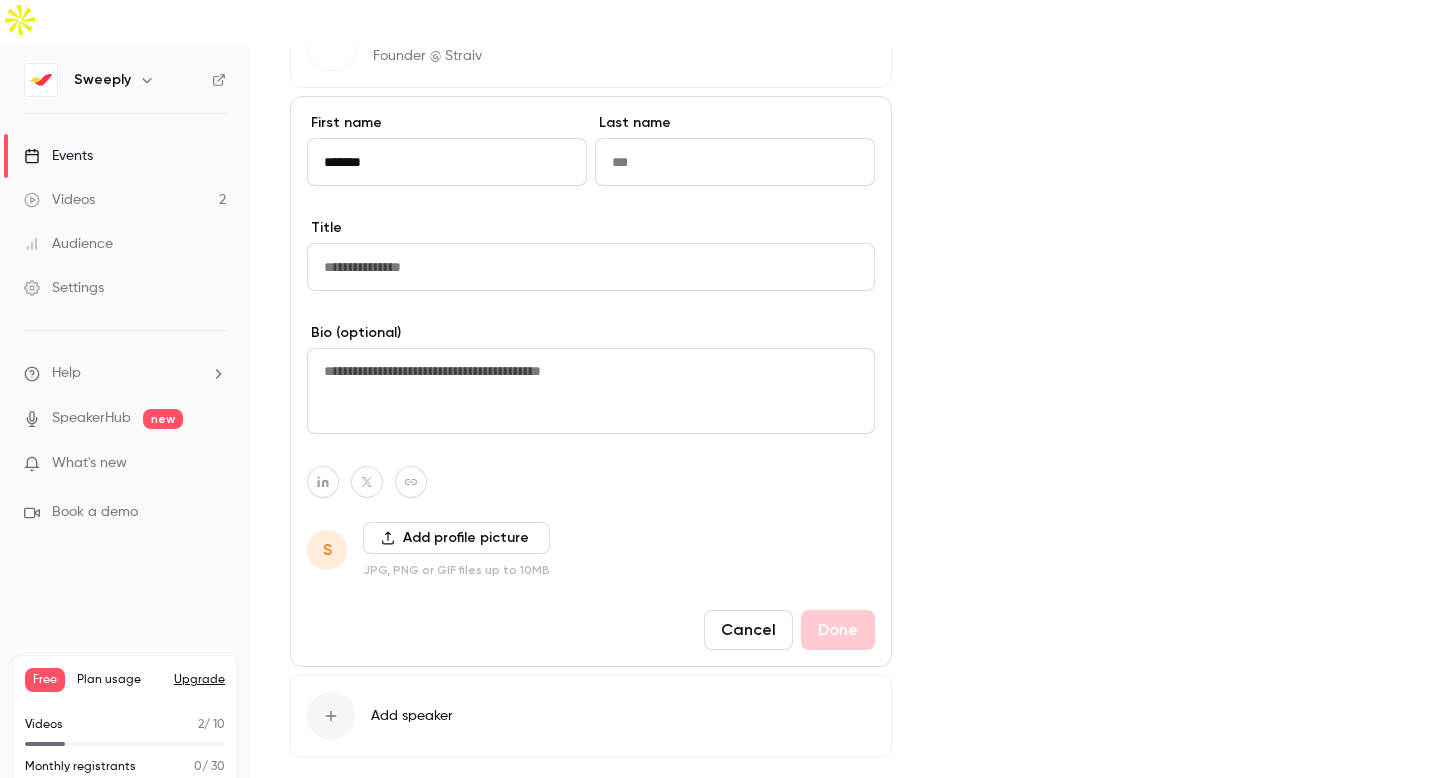 type on "******" 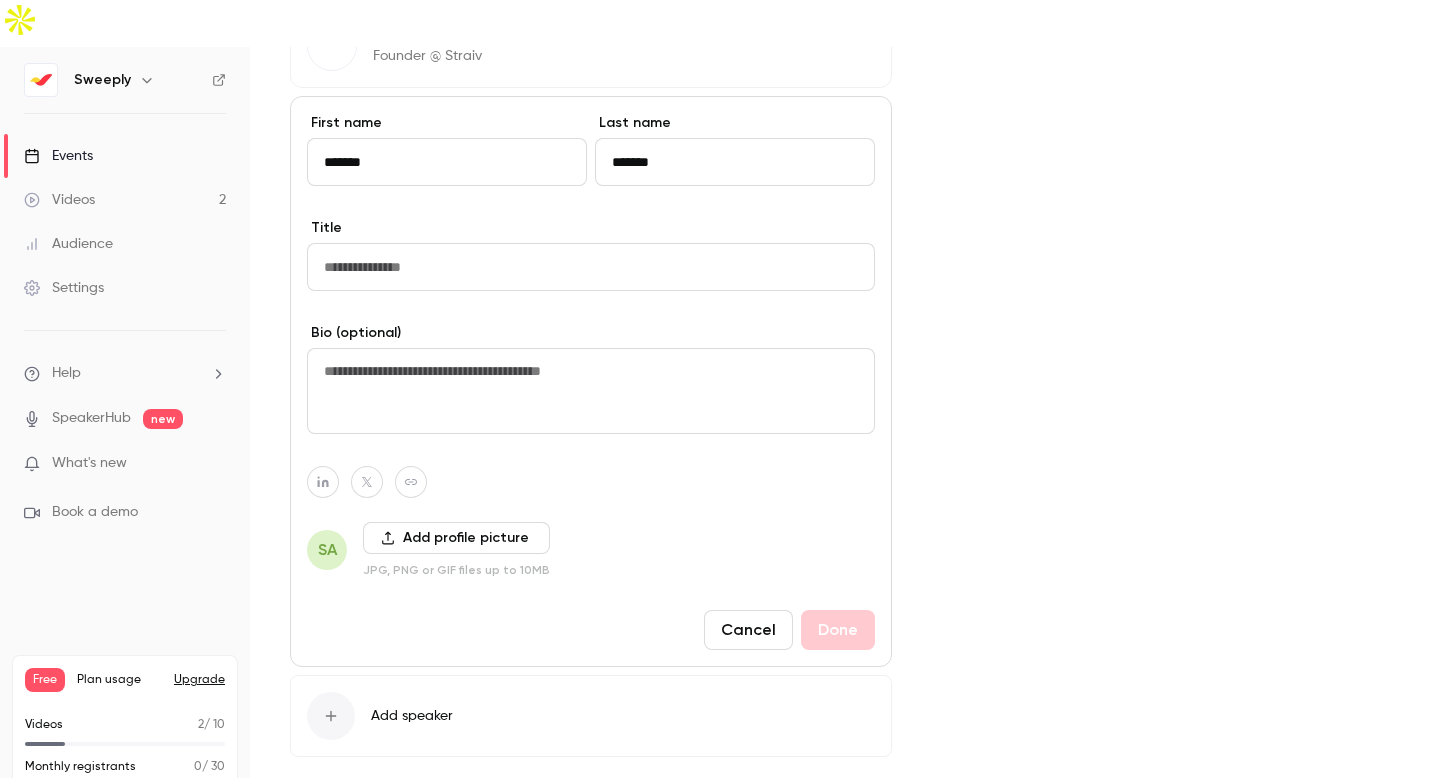 type on "*******" 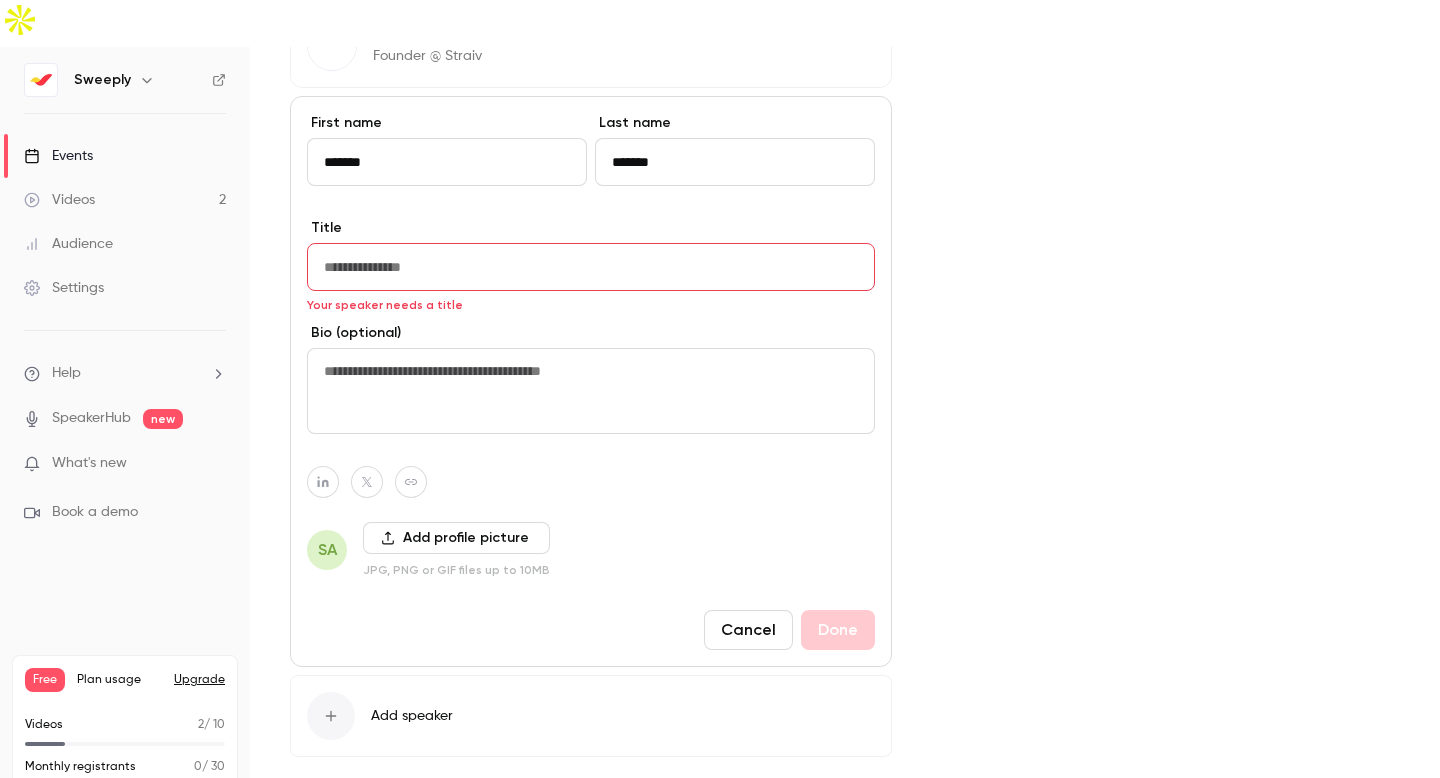 paste on "**********" 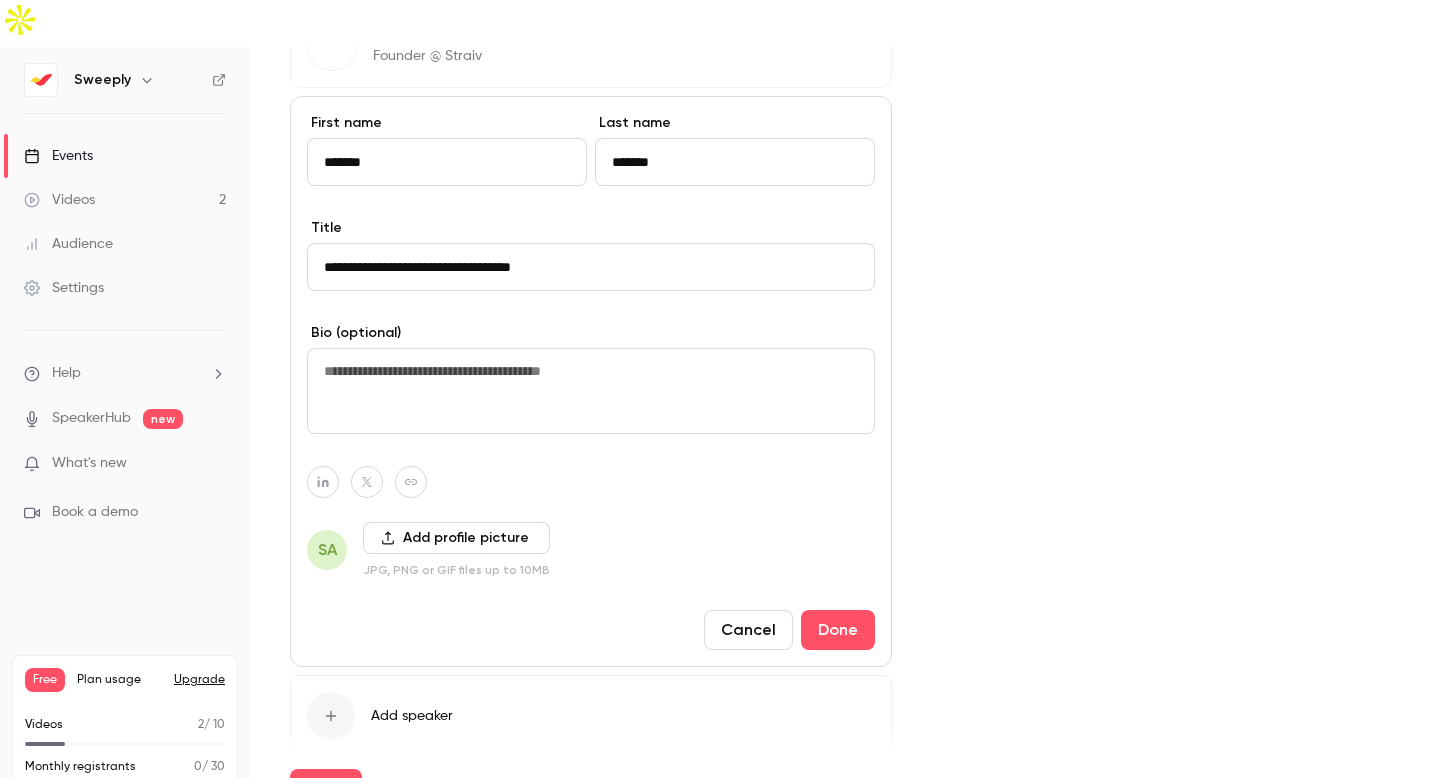 click on "**********" at bounding box center (591, 267) 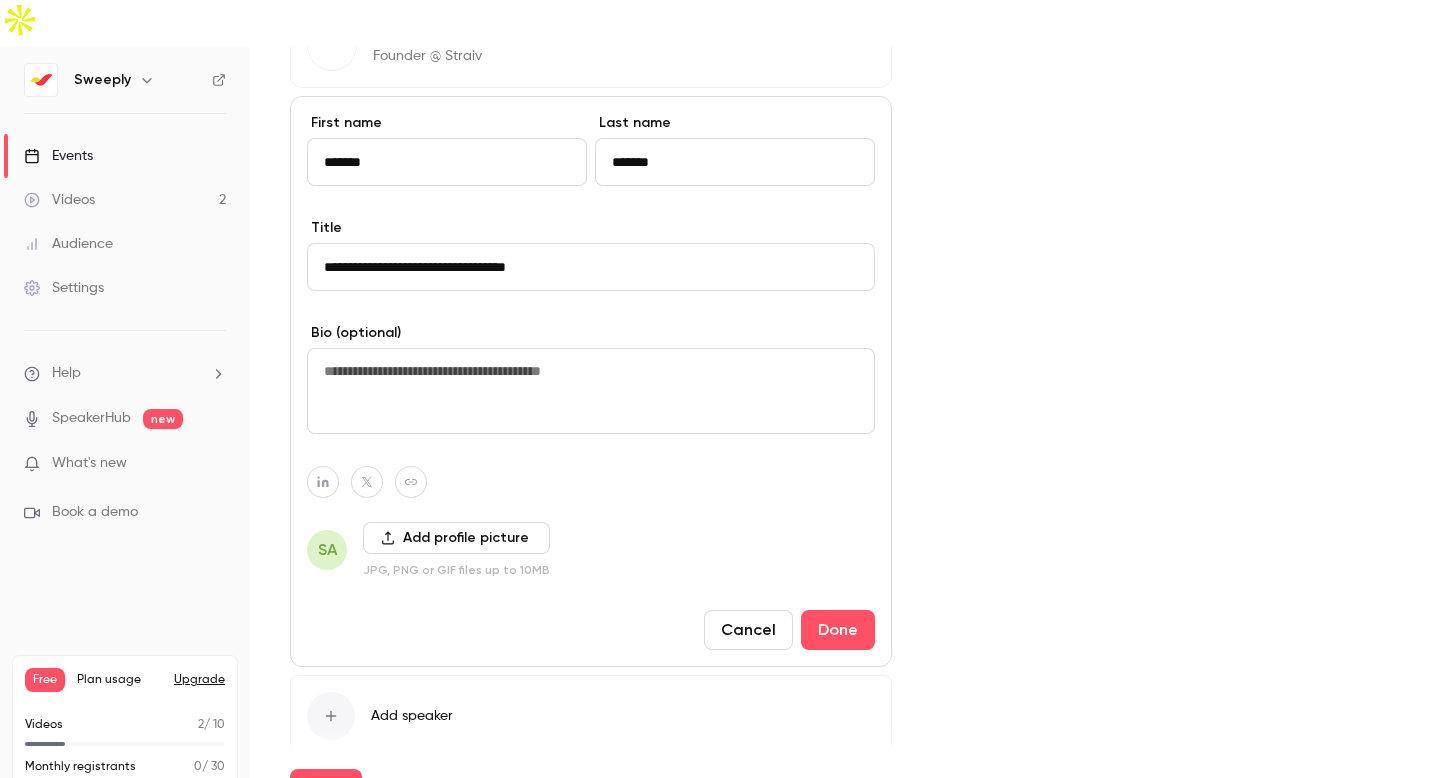 type on "**********" 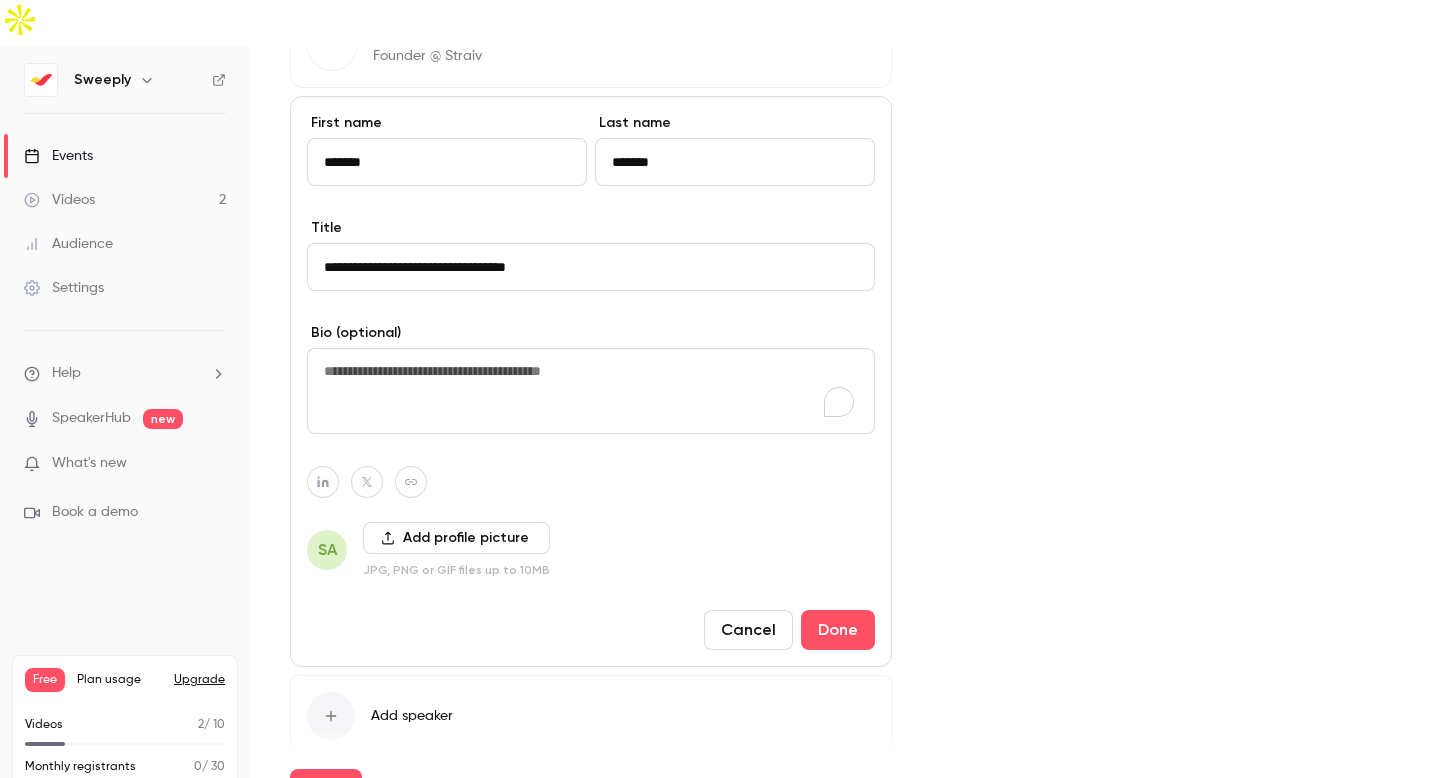 click at bounding box center [591, 391] 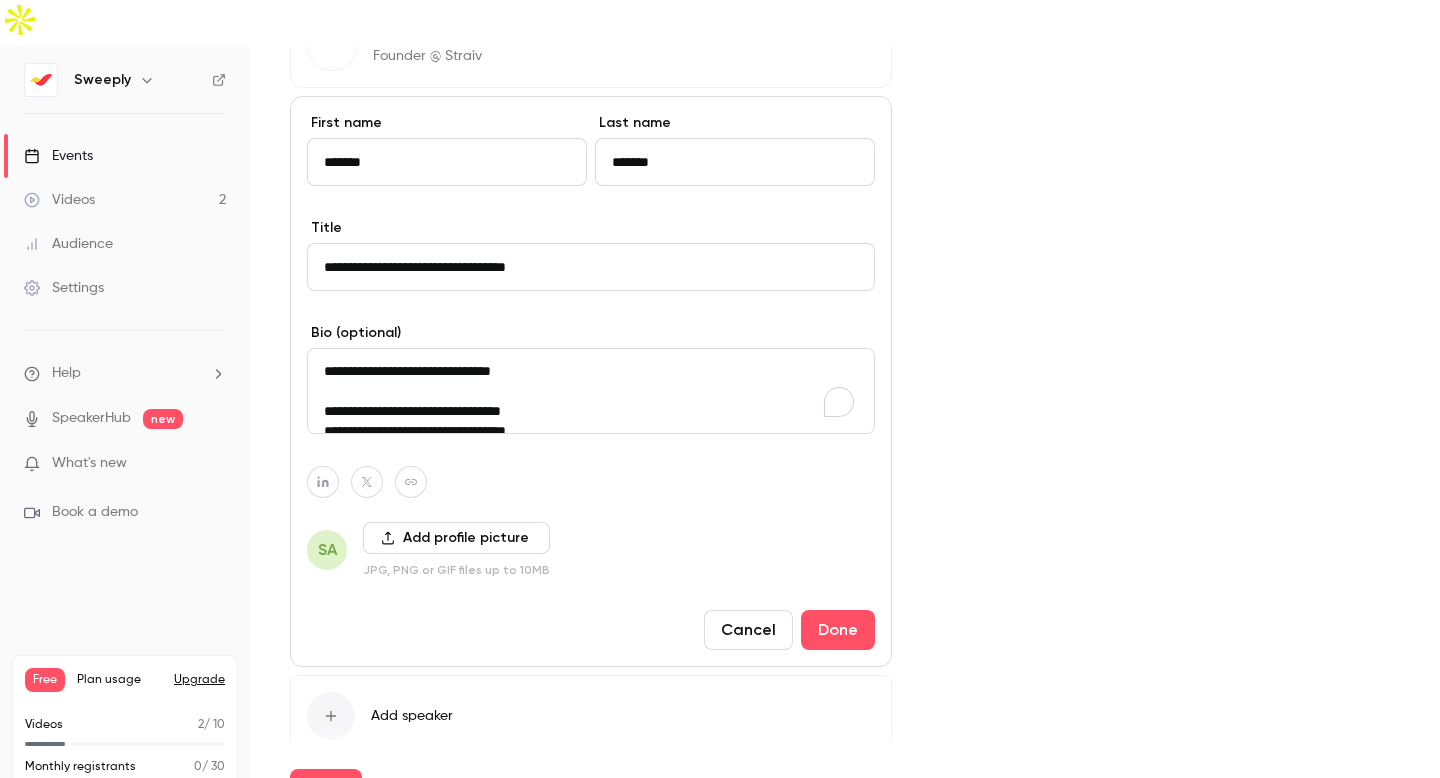 scroll, scrollTop: 145, scrollLeft: 0, axis: vertical 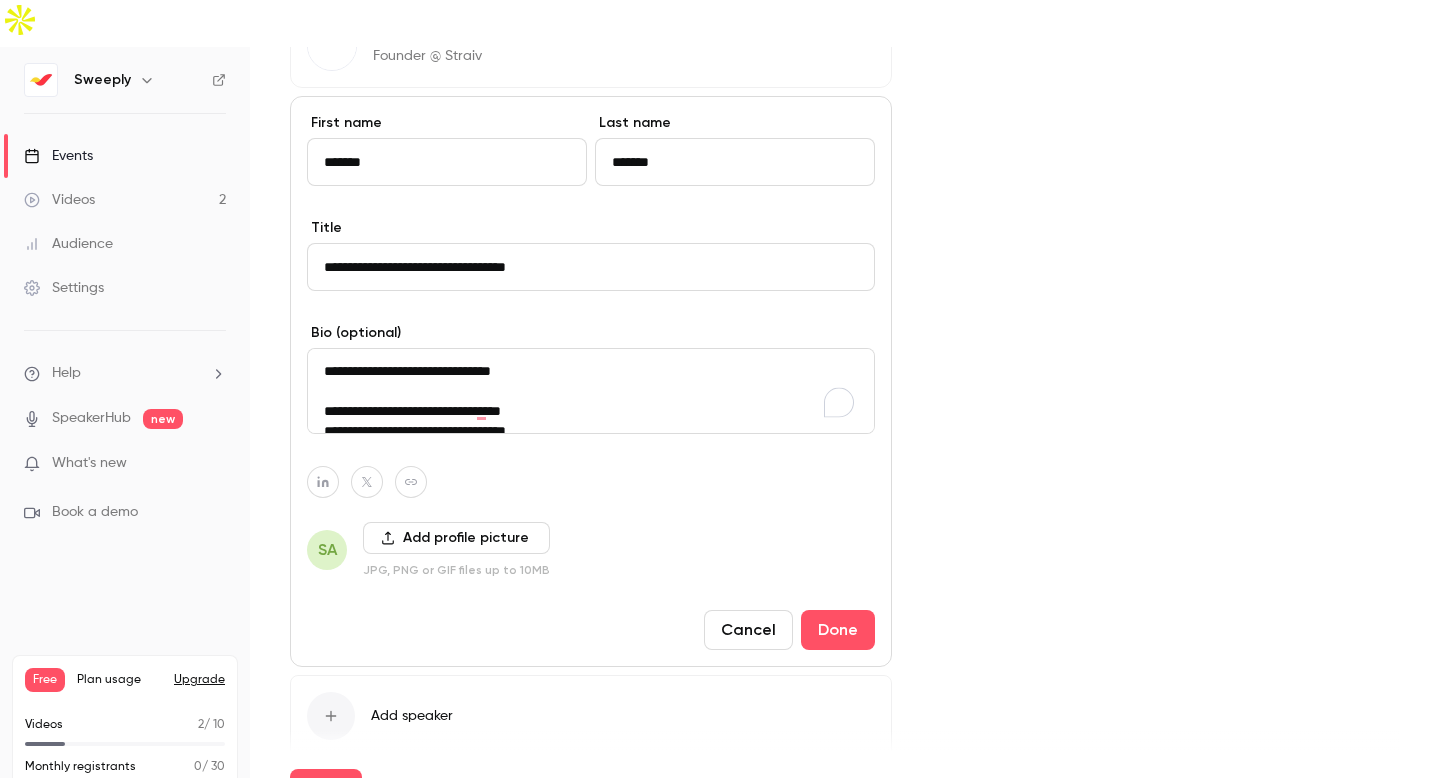 click on "**********" at bounding box center [591, 391] 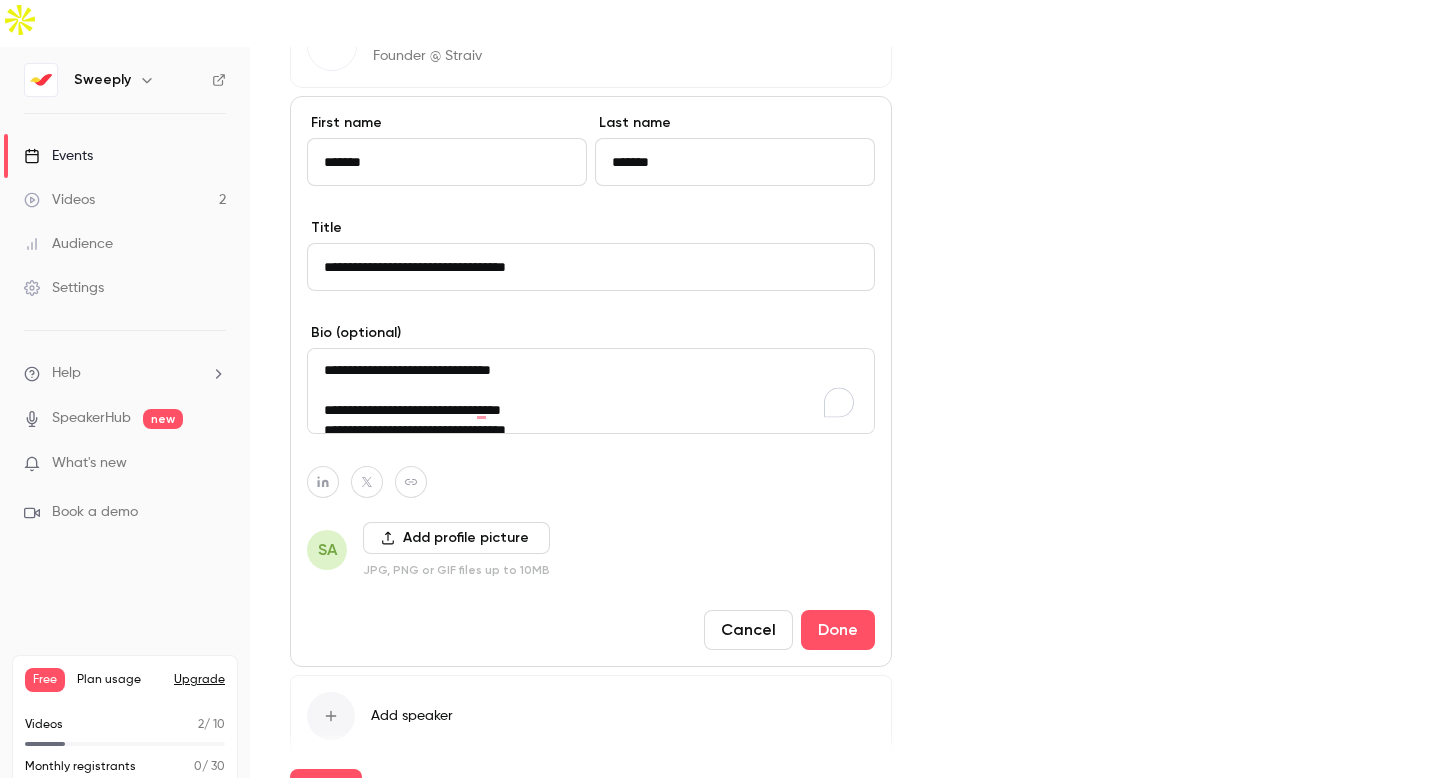 drag, startPoint x: 355, startPoint y: 345, endPoint x: 305, endPoint y: 326, distance: 53.488316 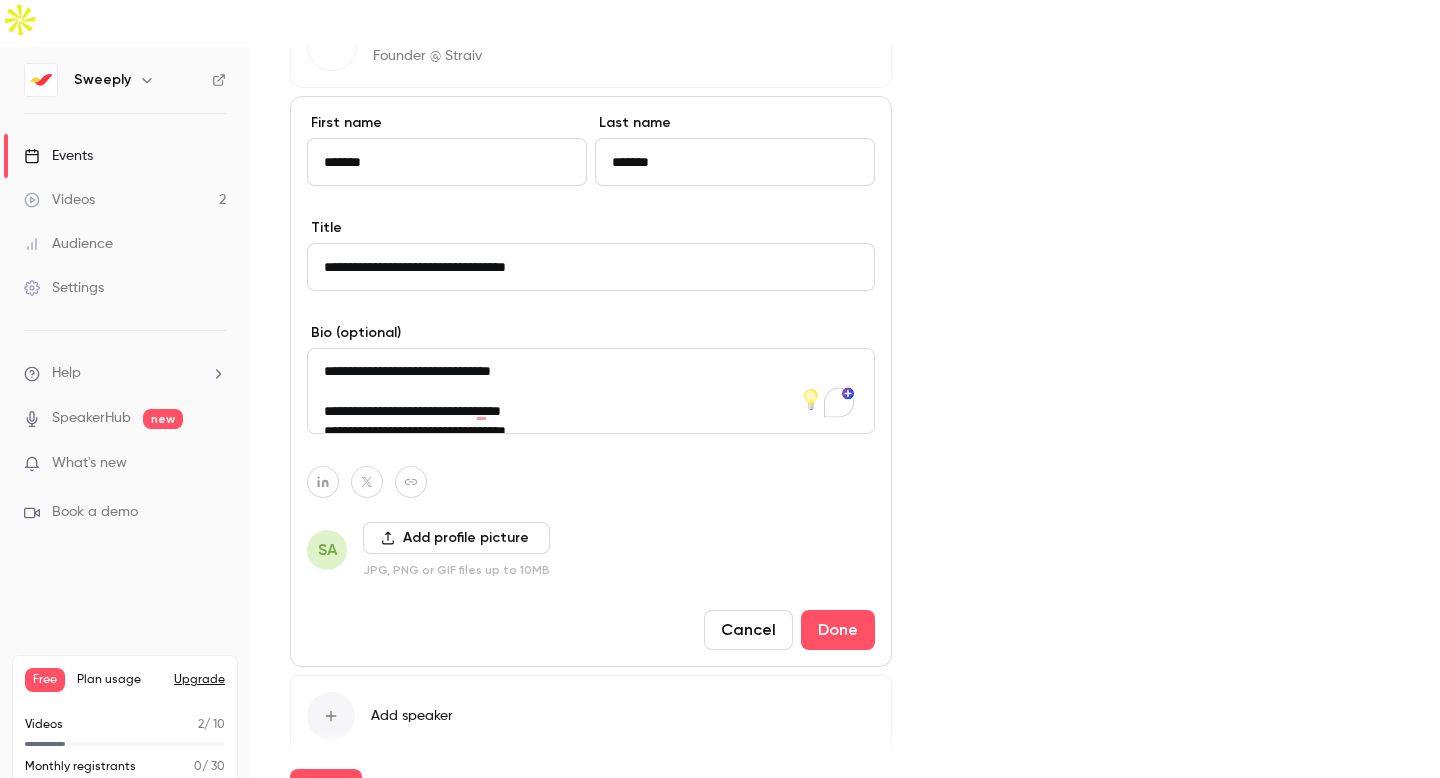 drag, startPoint x: 321, startPoint y: 363, endPoint x: 429, endPoint y: 372, distance: 108.37435 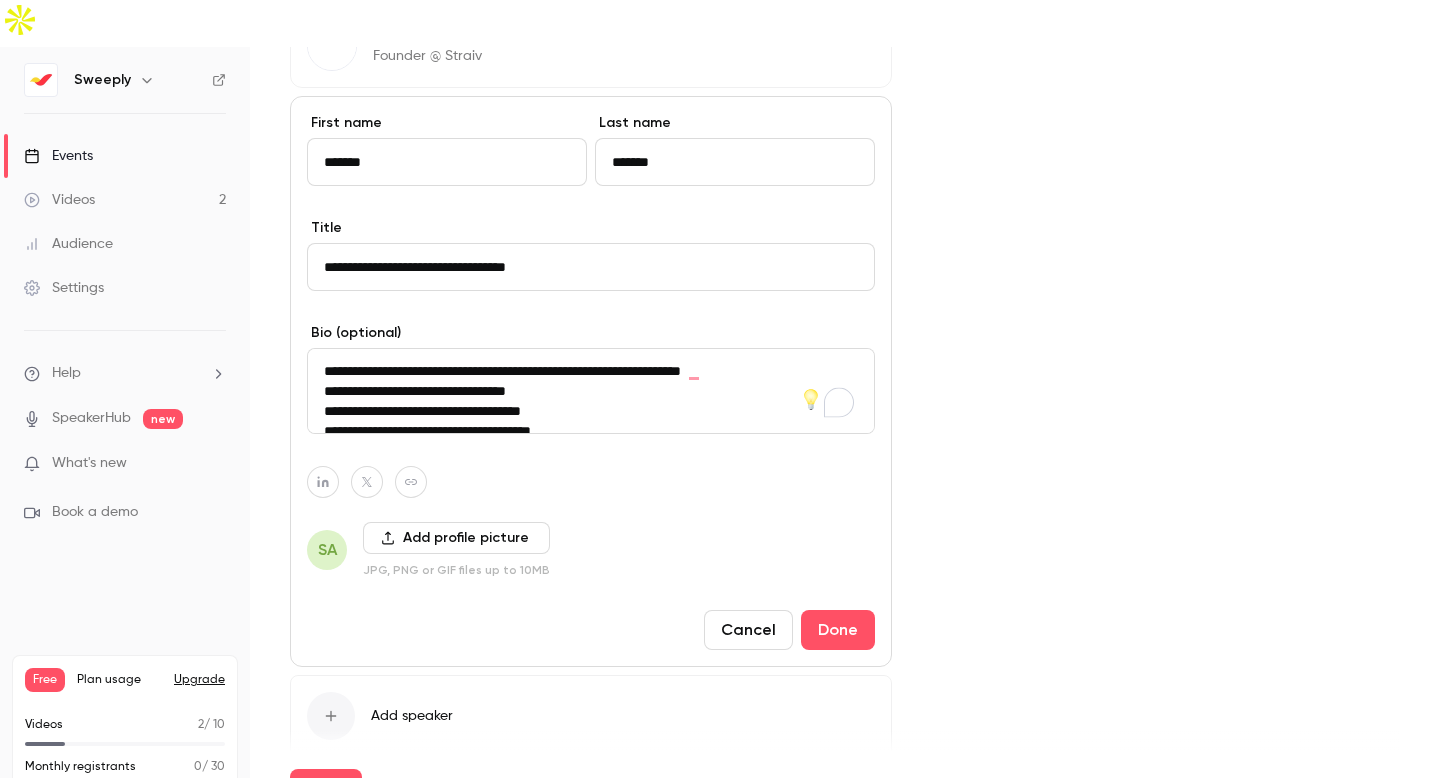 click on "**********" at bounding box center [591, 391] 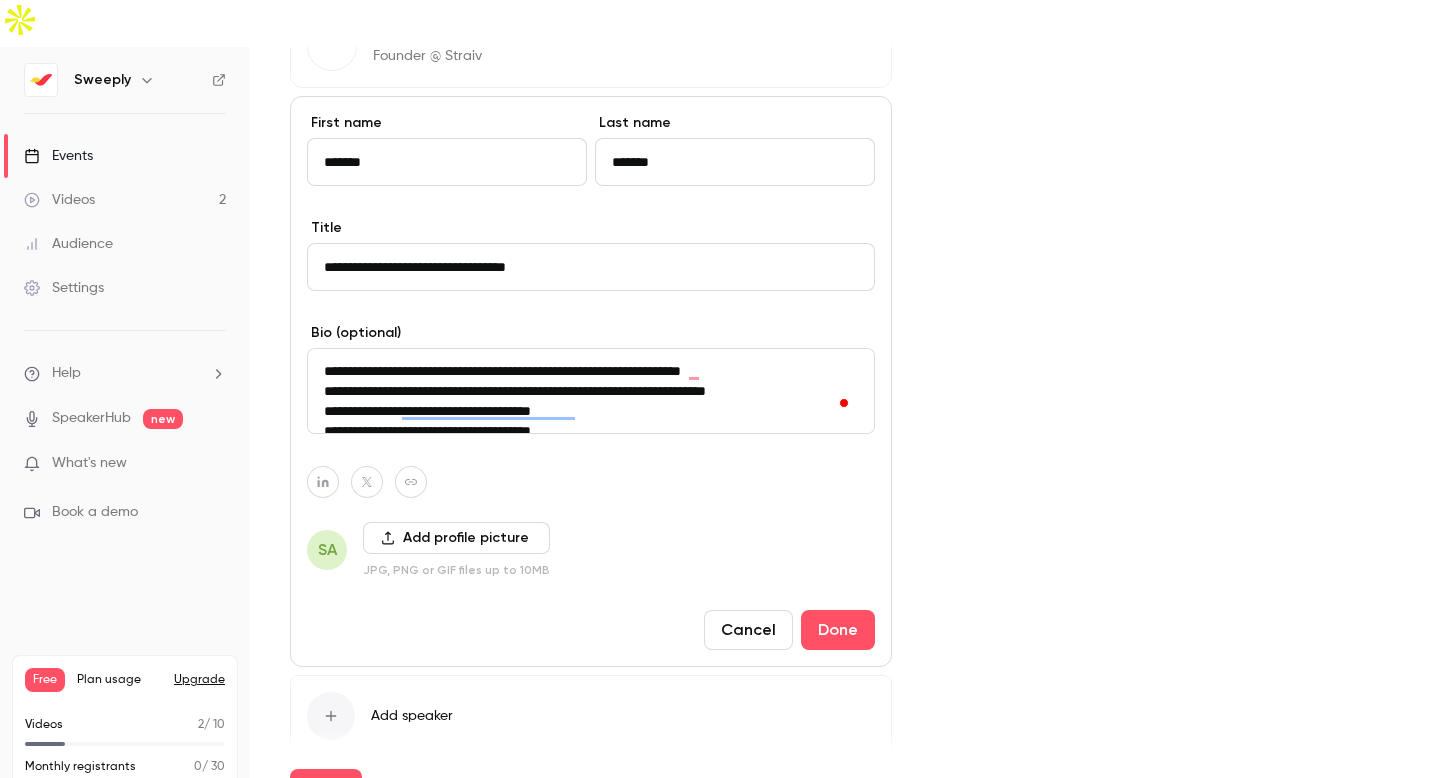 click on "**********" at bounding box center (591, 391) 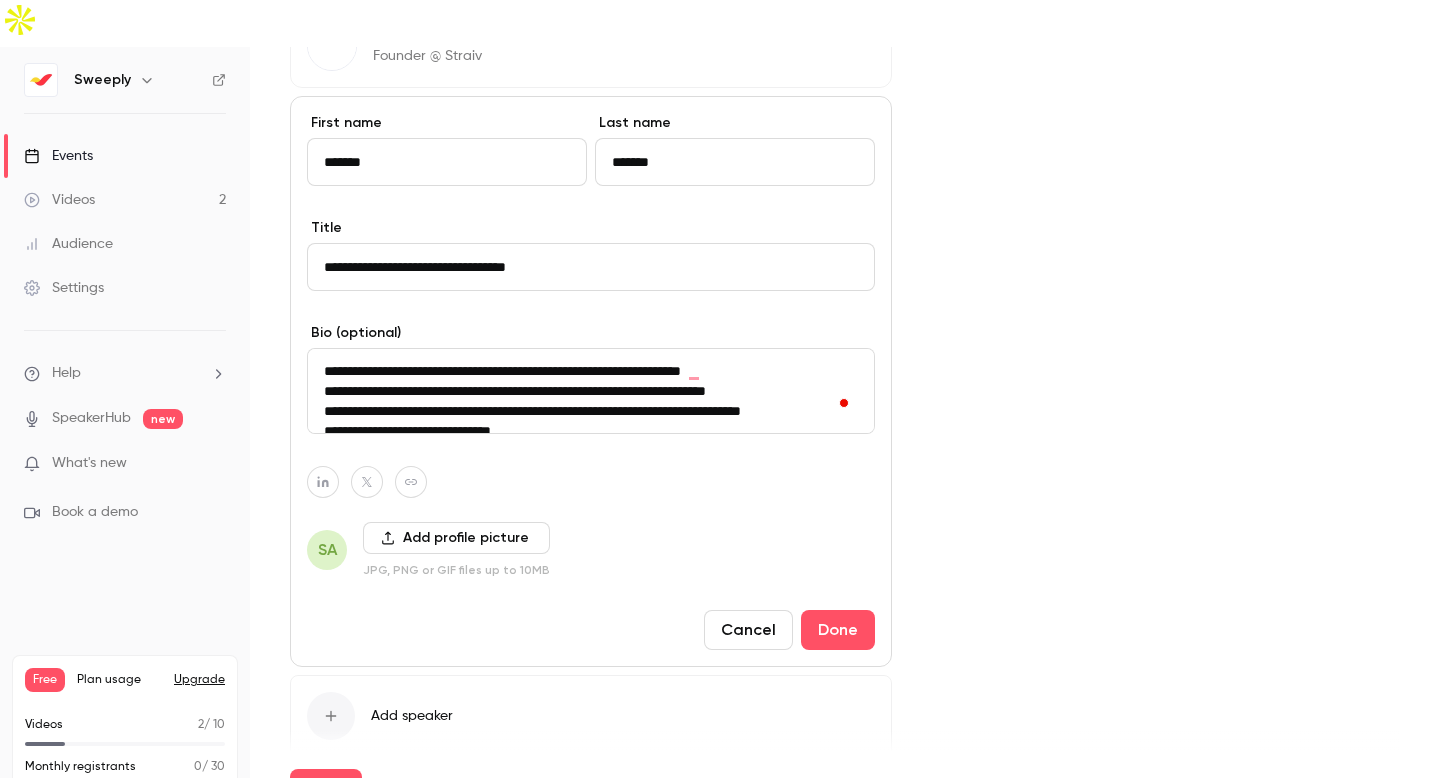 scroll, scrollTop: 80, scrollLeft: 0, axis: vertical 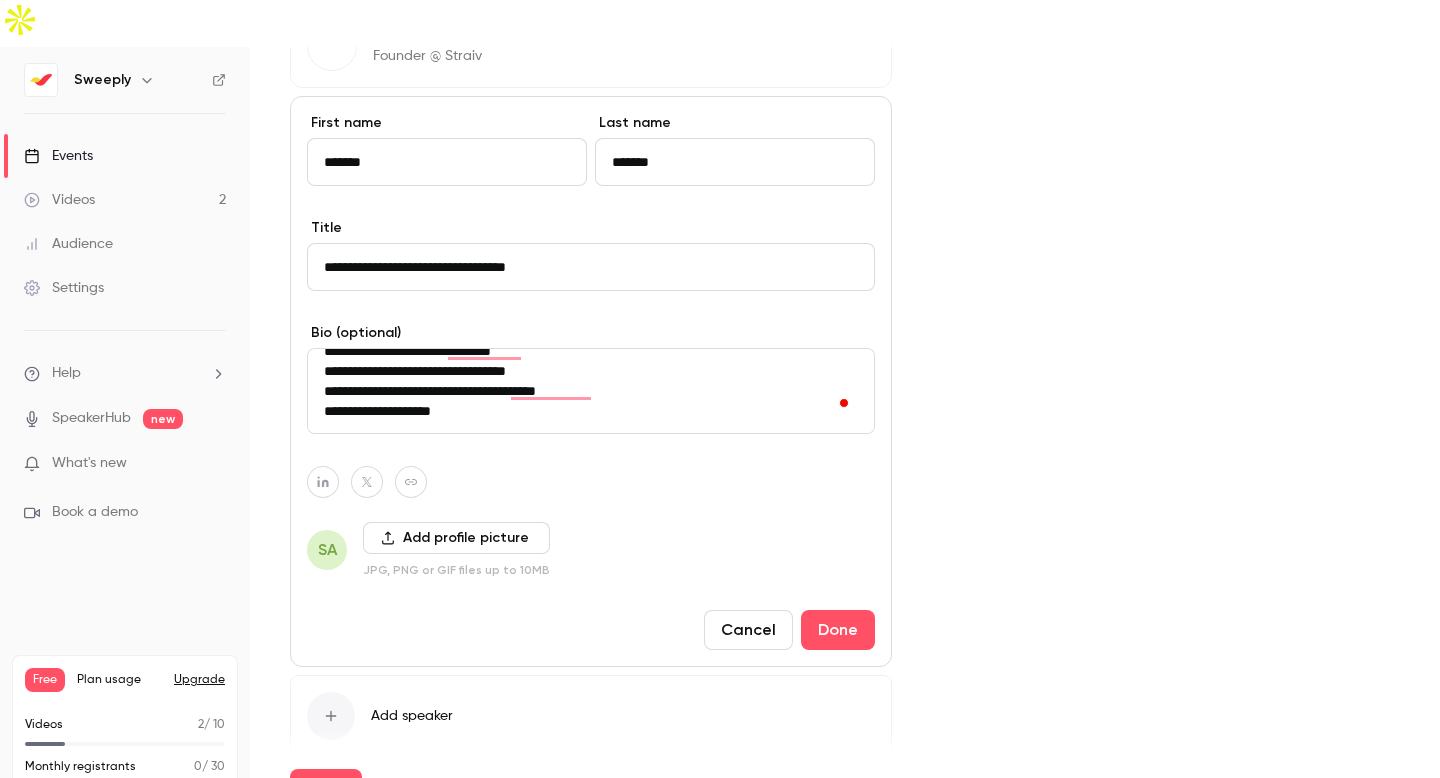 click on "**********" at bounding box center [591, 391] 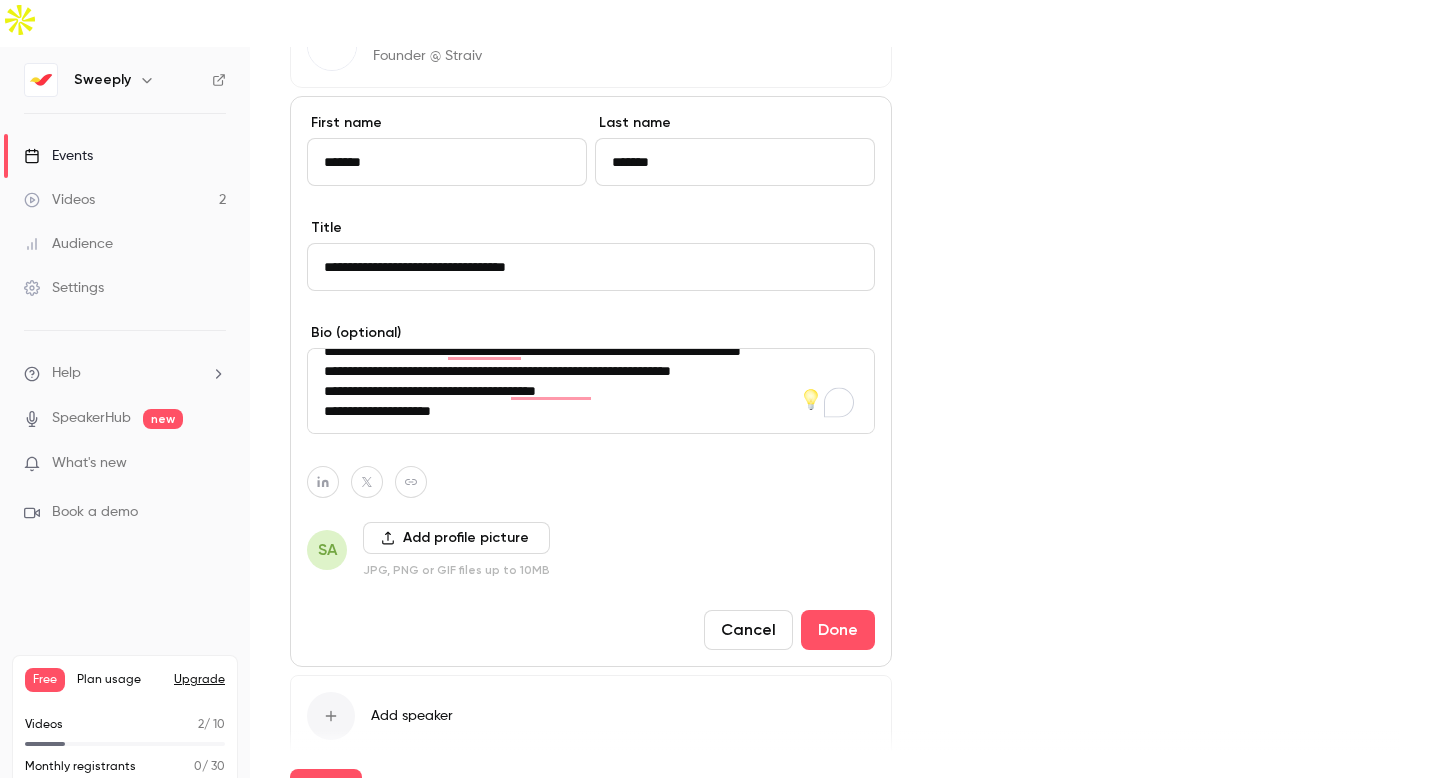 scroll, scrollTop: 60, scrollLeft: 0, axis: vertical 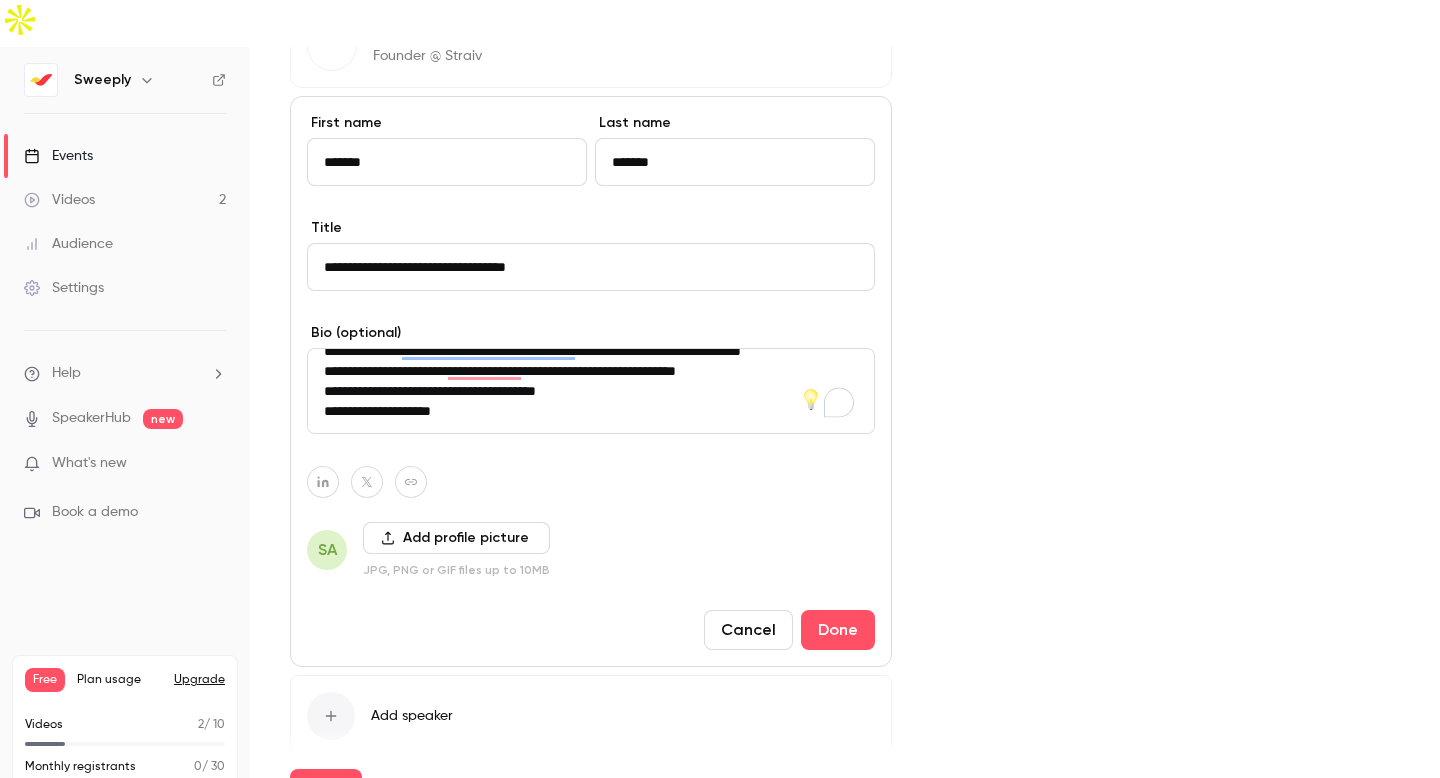 click on "**********" at bounding box center [591, 391] 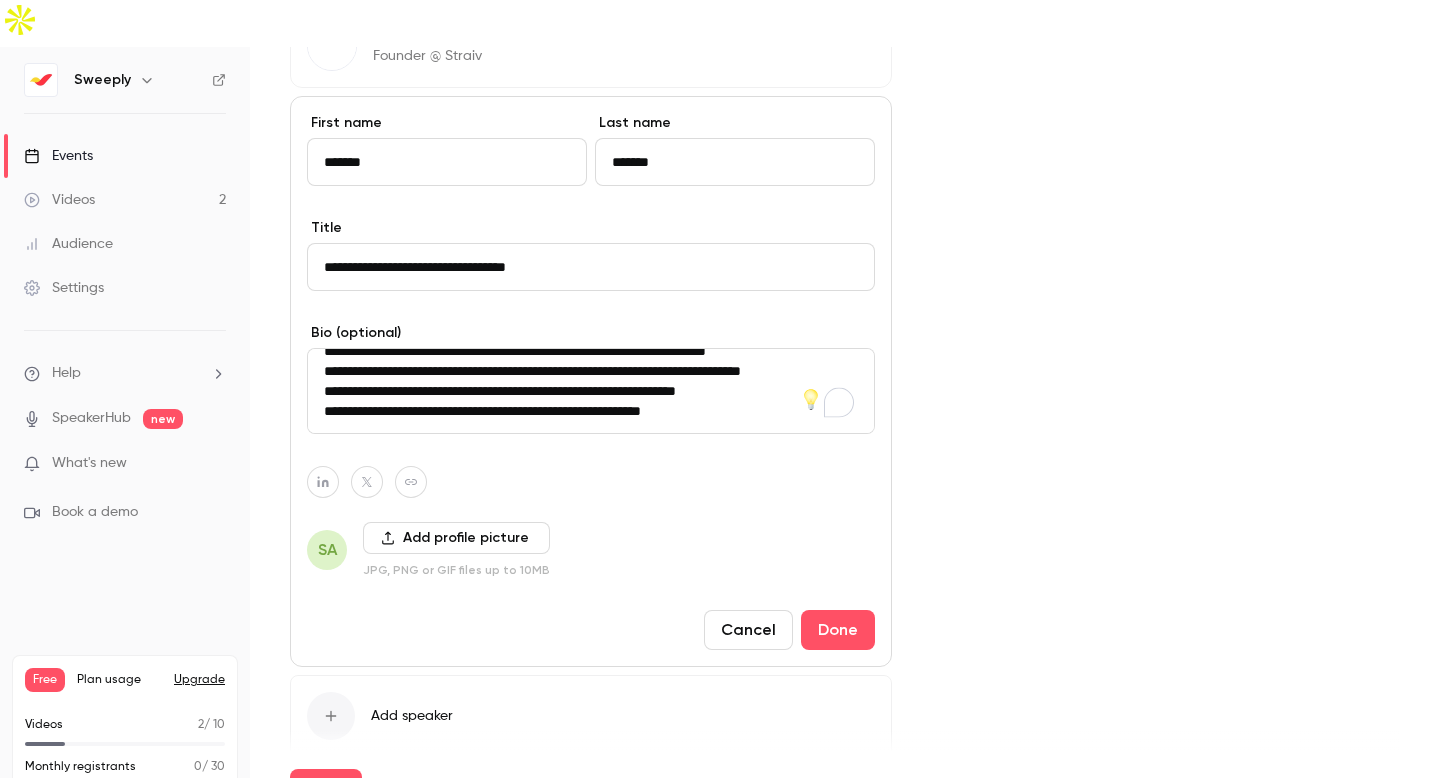 scroll, scrollTop: 40, scrollLeft: 0, axis: vertical 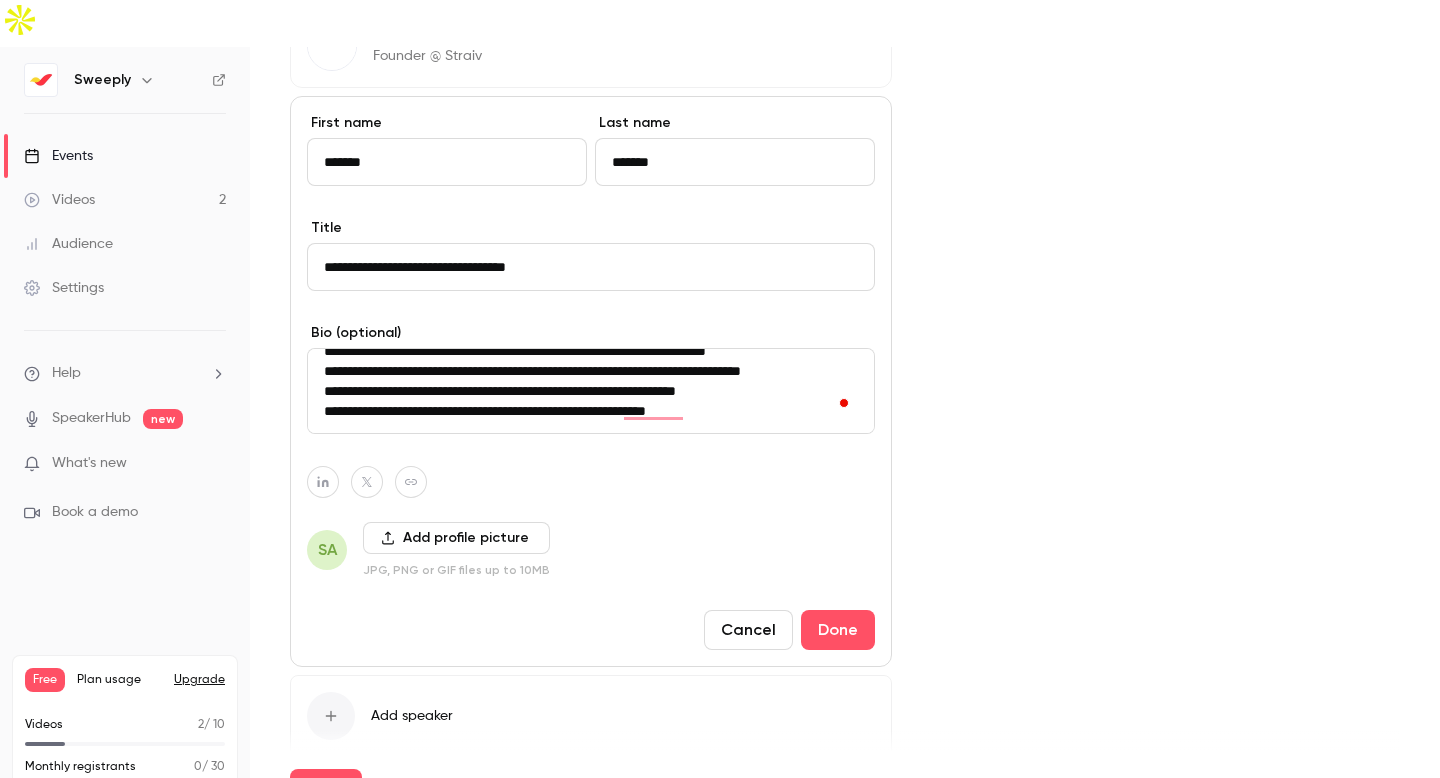 click on "**********" at bounding box center [591, 391] 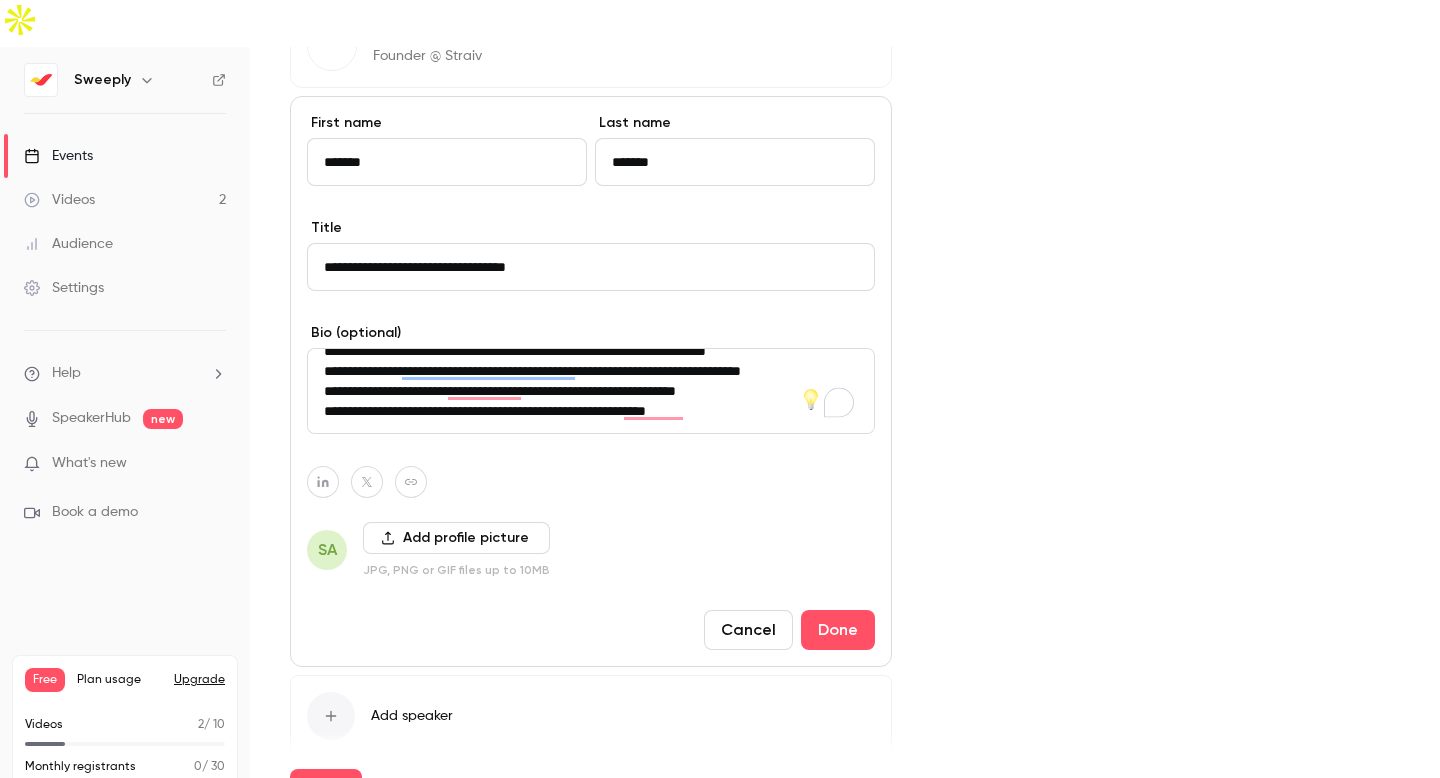 scroll, scrollTop: 1129, scrollLeft: 0, axis: vertical 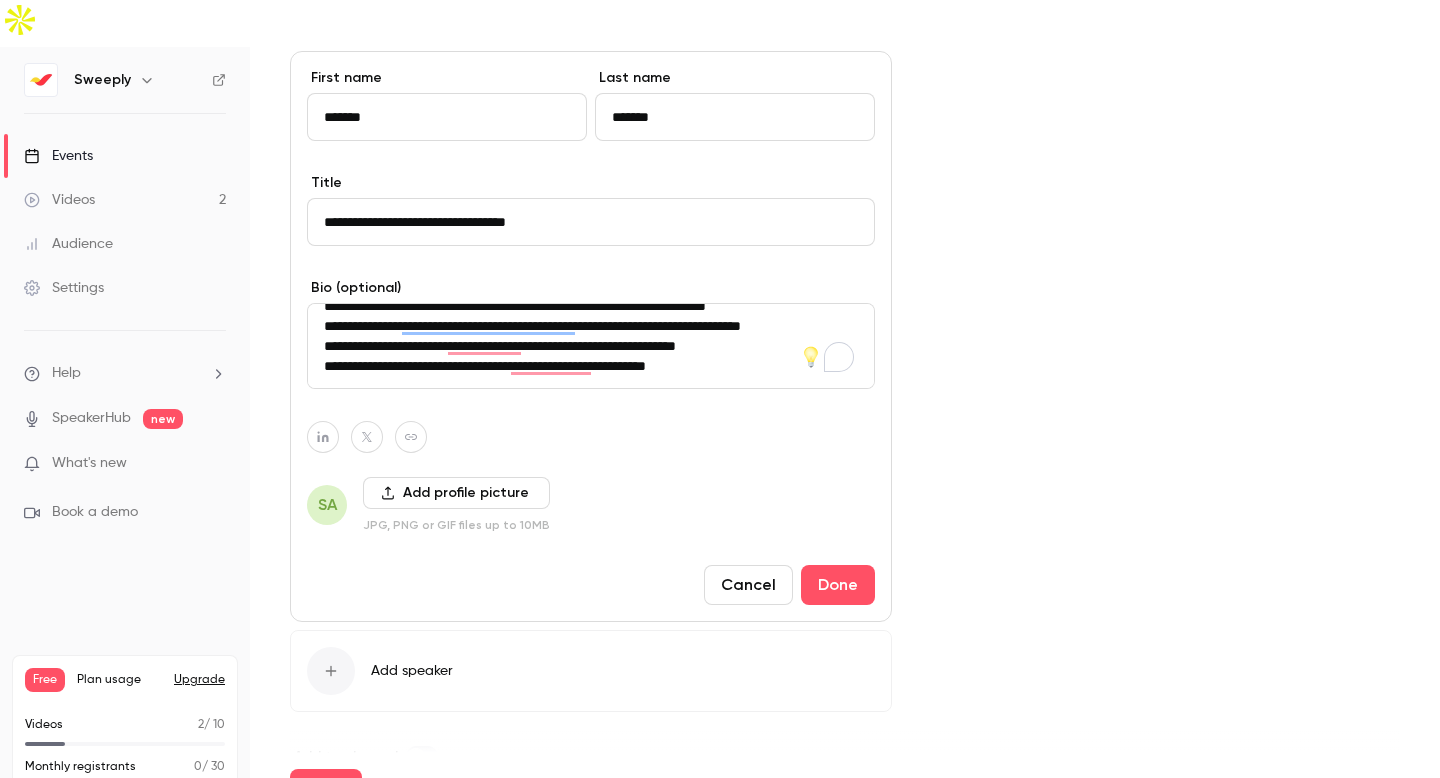 type on "**********" 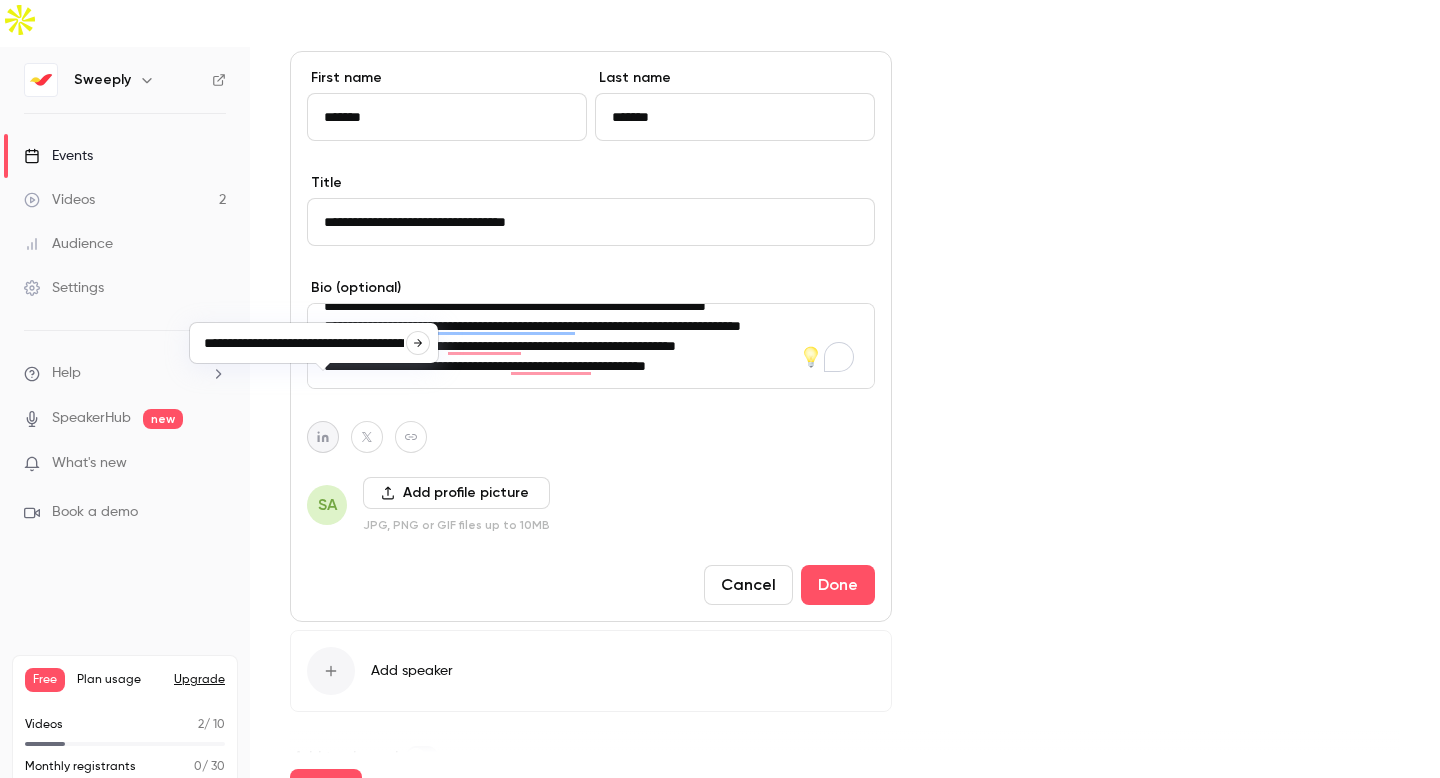 scroll 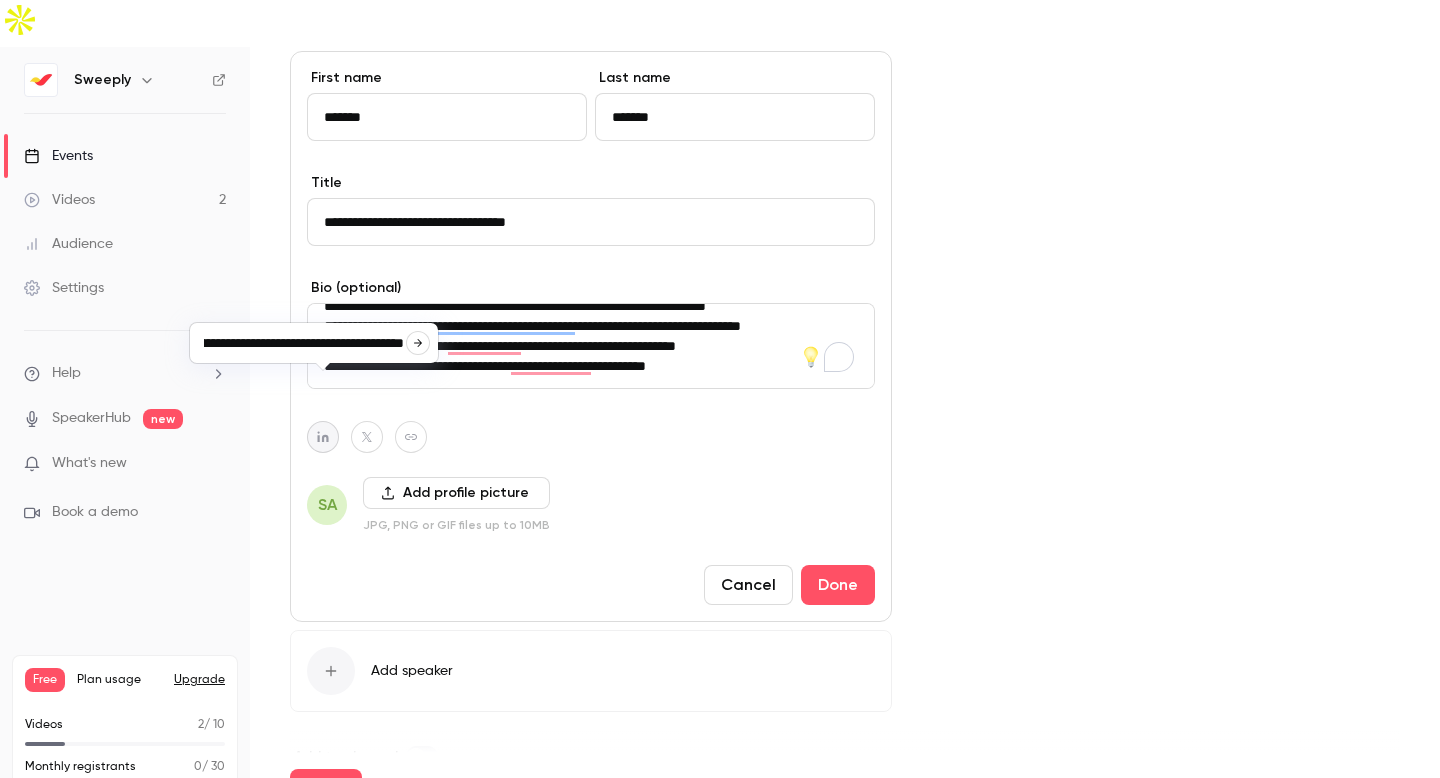 type on "**********" 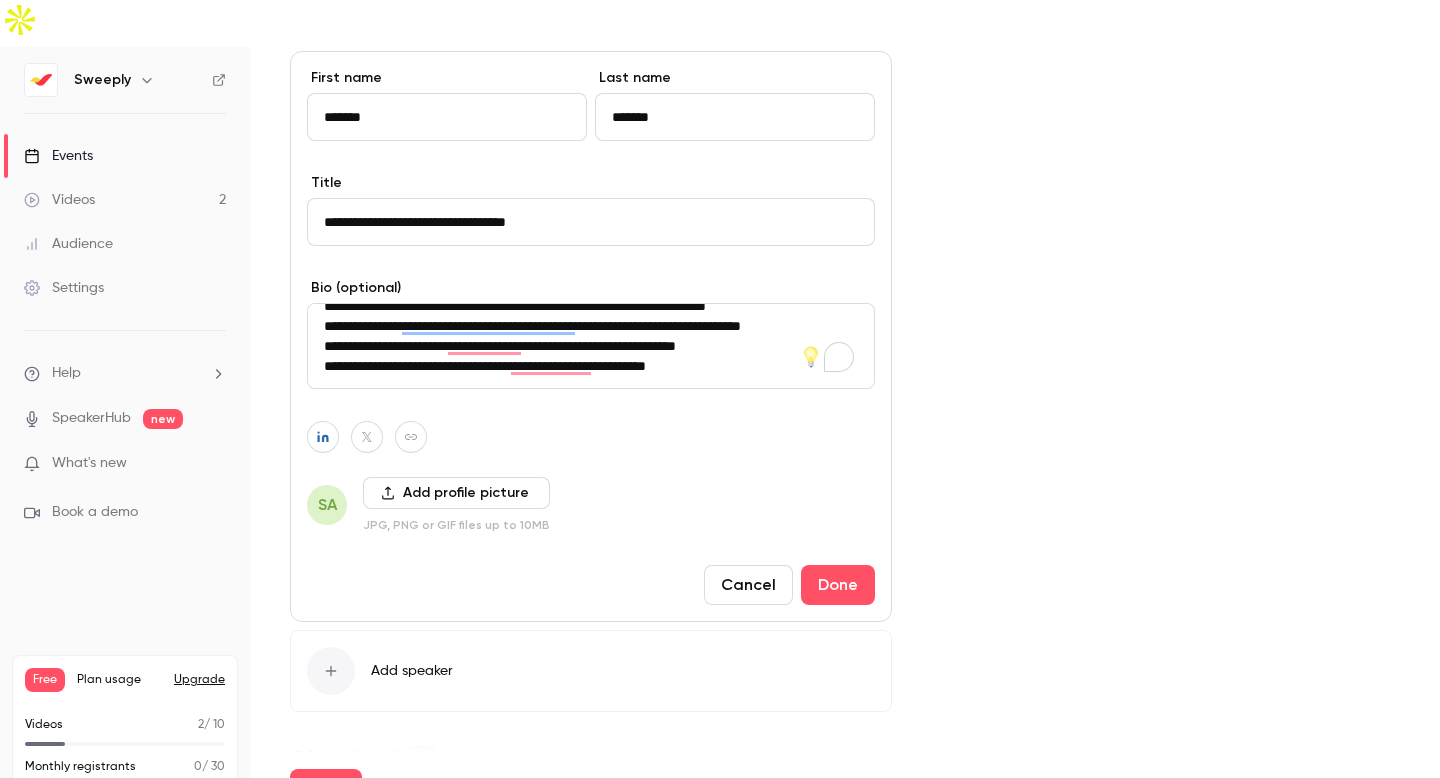 click on "**********" at bounding box center (591, 336) 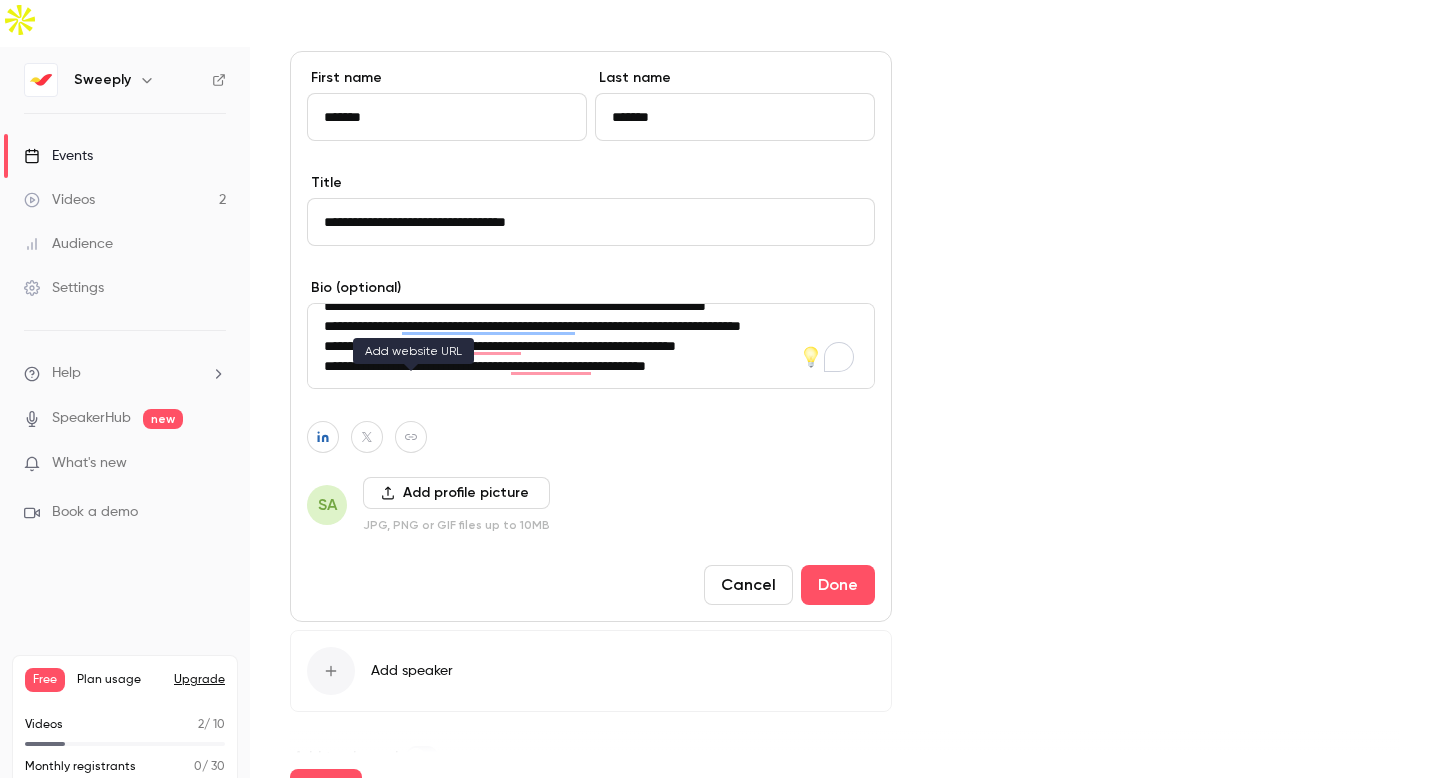 click at bounding box center [411, 437] 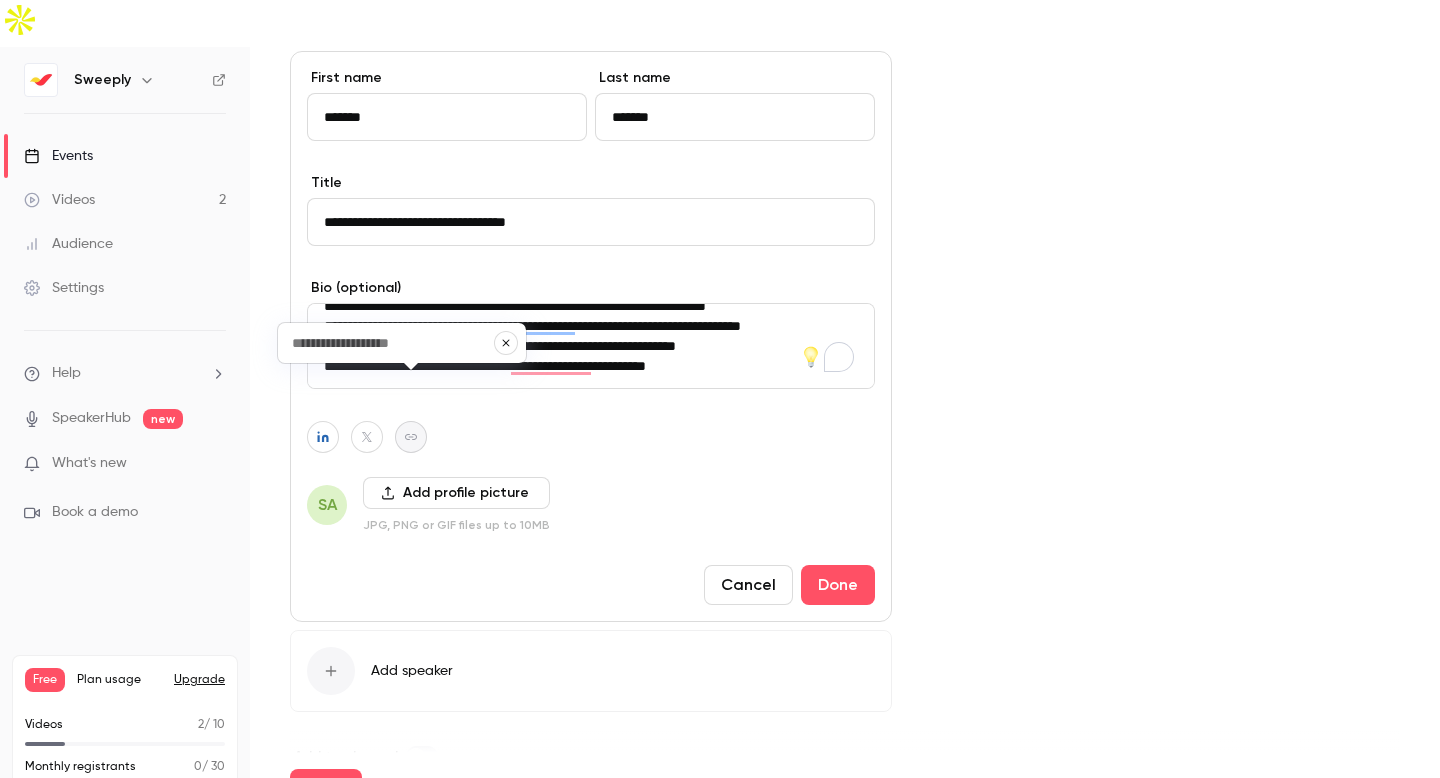 type on "**********" 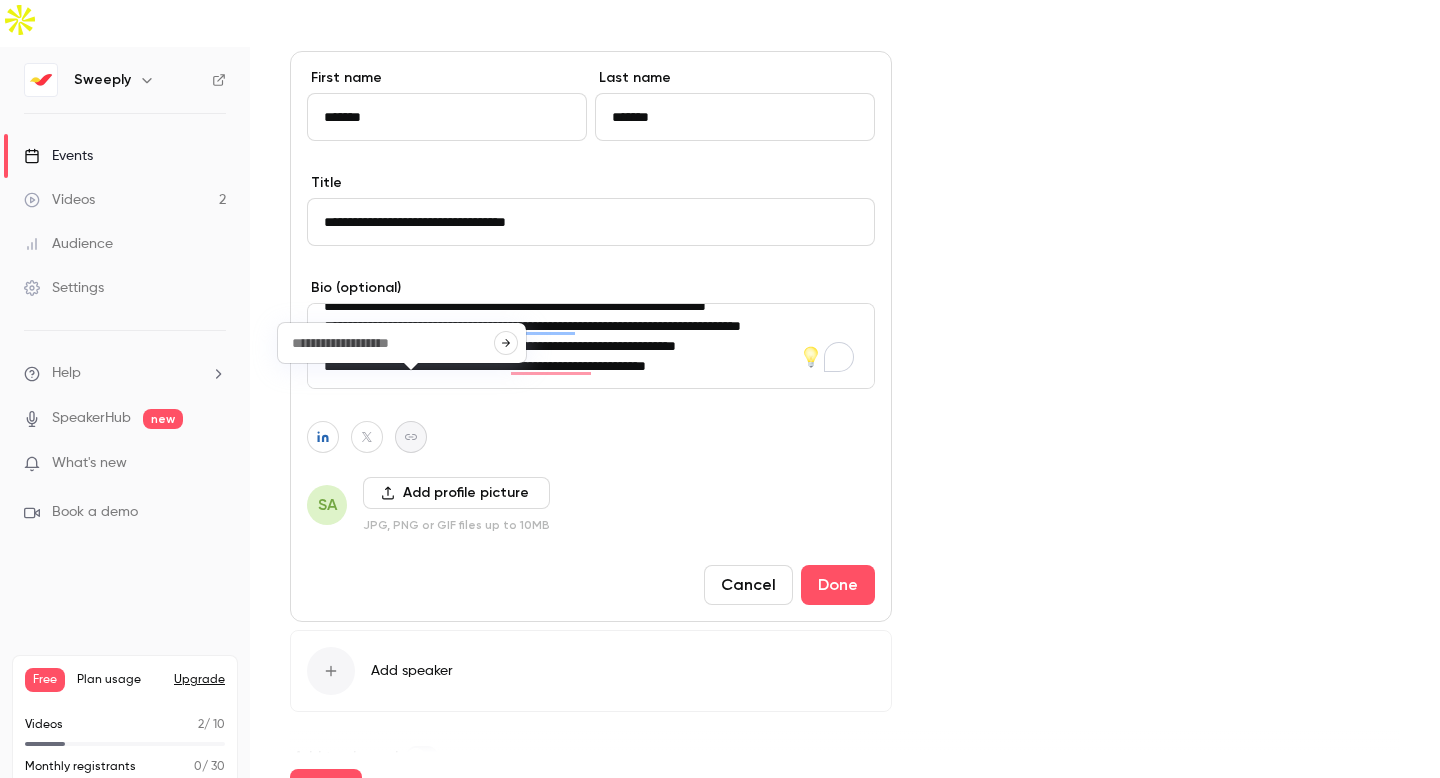 type on "**********" 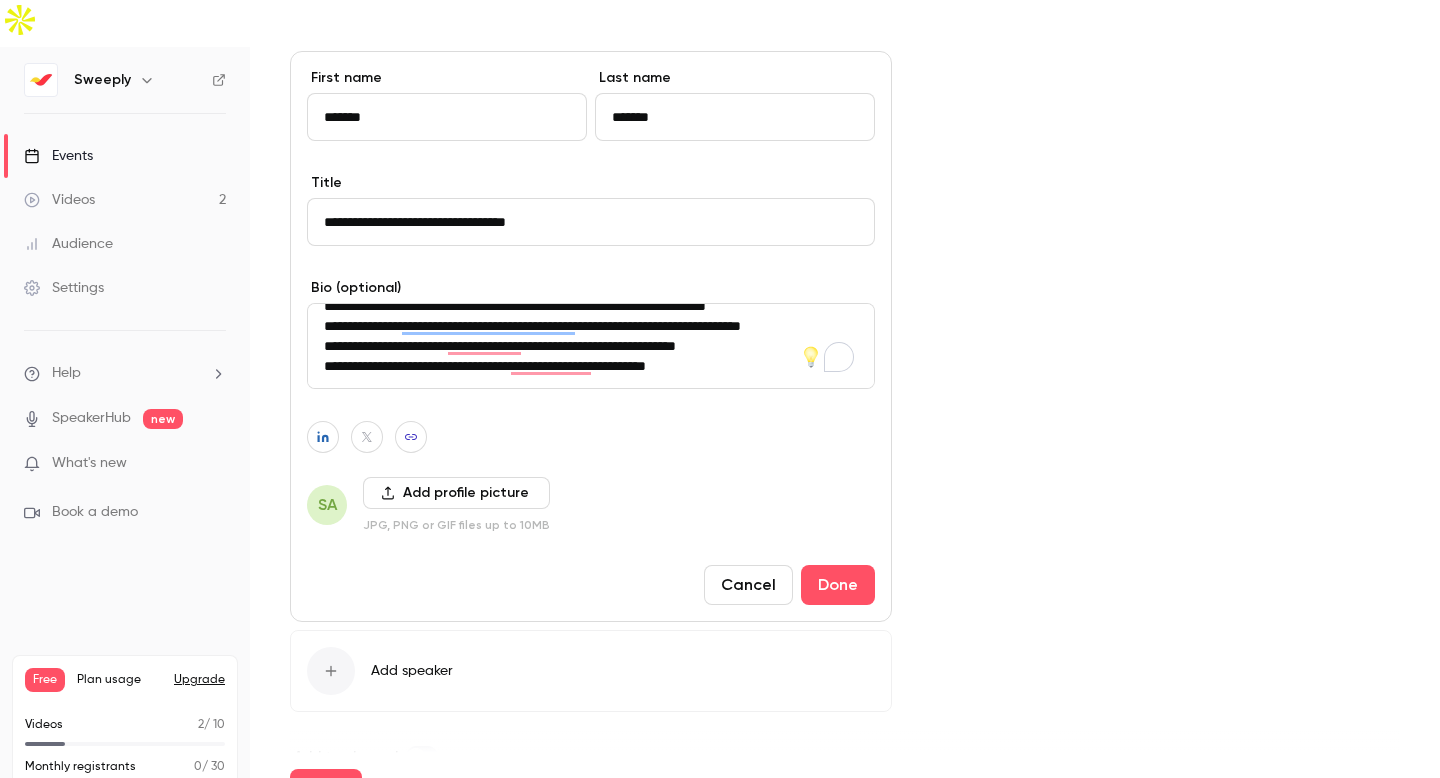 click on "Add profile picture" at bounding box center [456, 493] 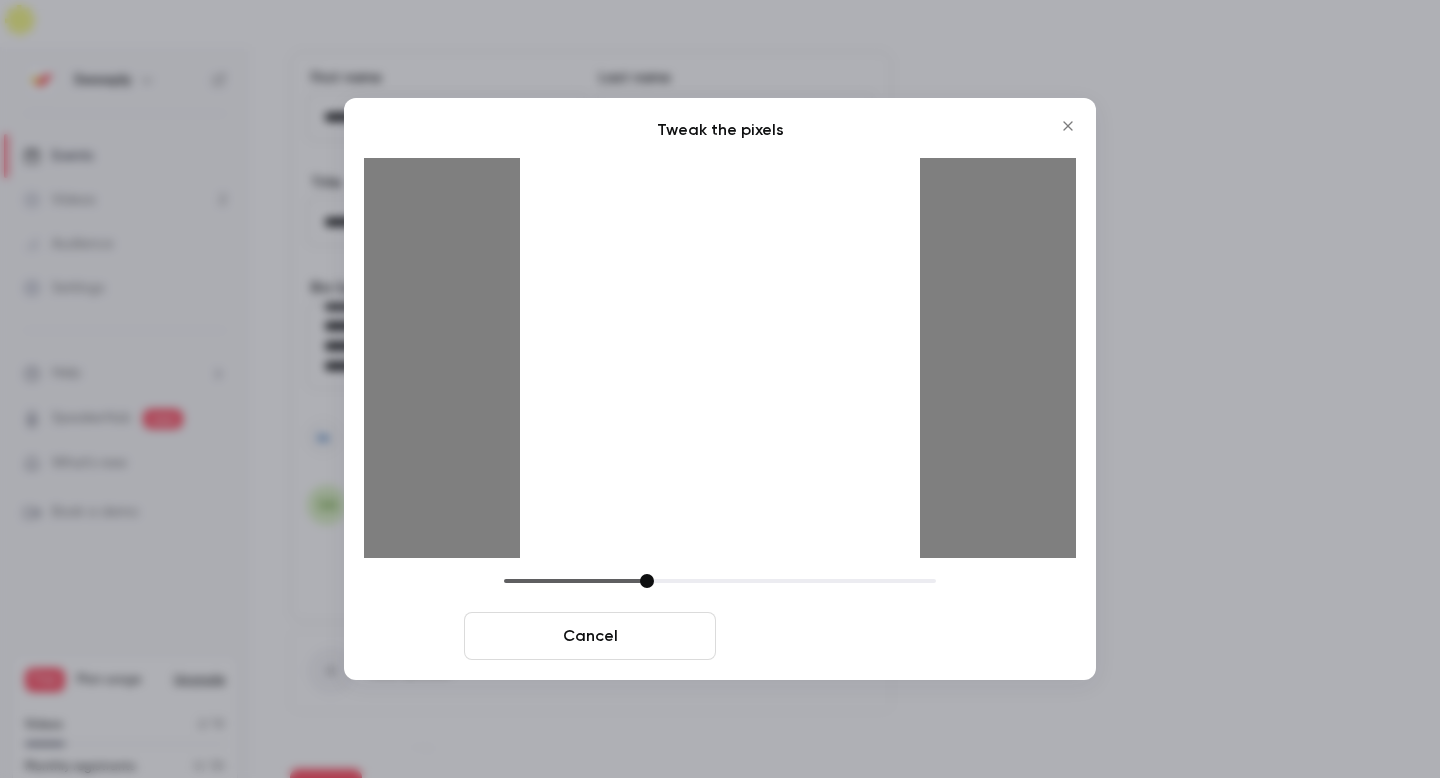 click on "Crop and save" at bounding box center (850, 636) 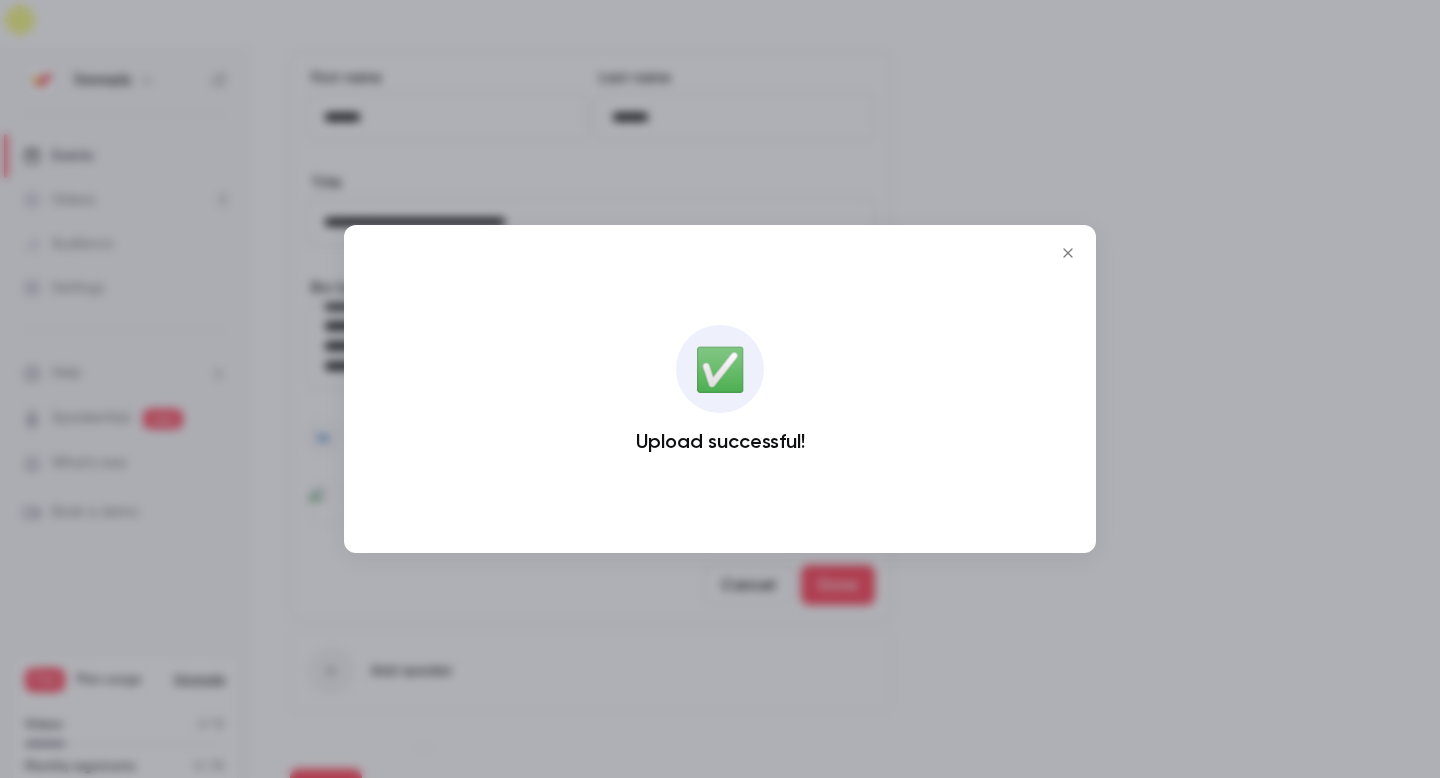 click 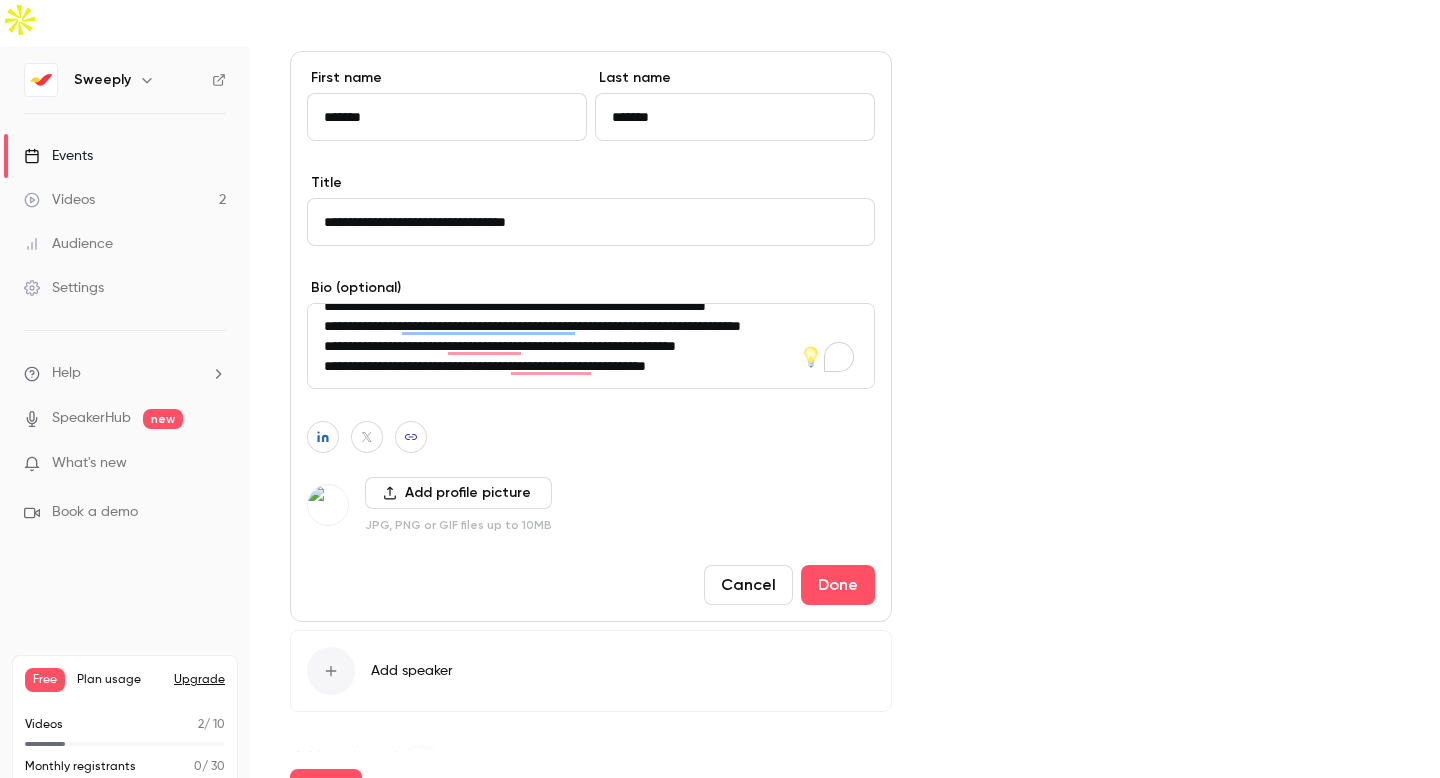 click on "**********" at bounding box center [591, 346] 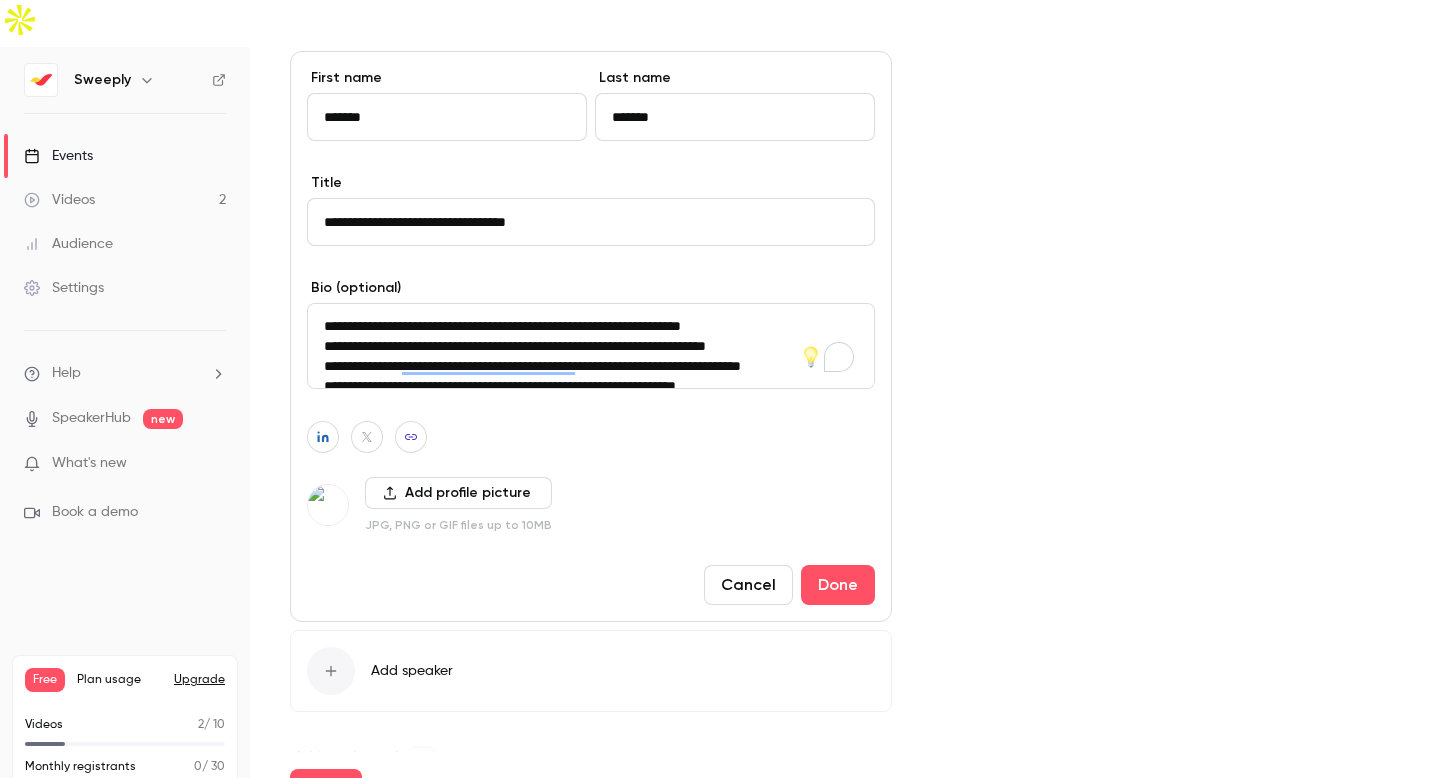 scroll, scrollTop: 5, scrollLeft: 0, axis: vertical 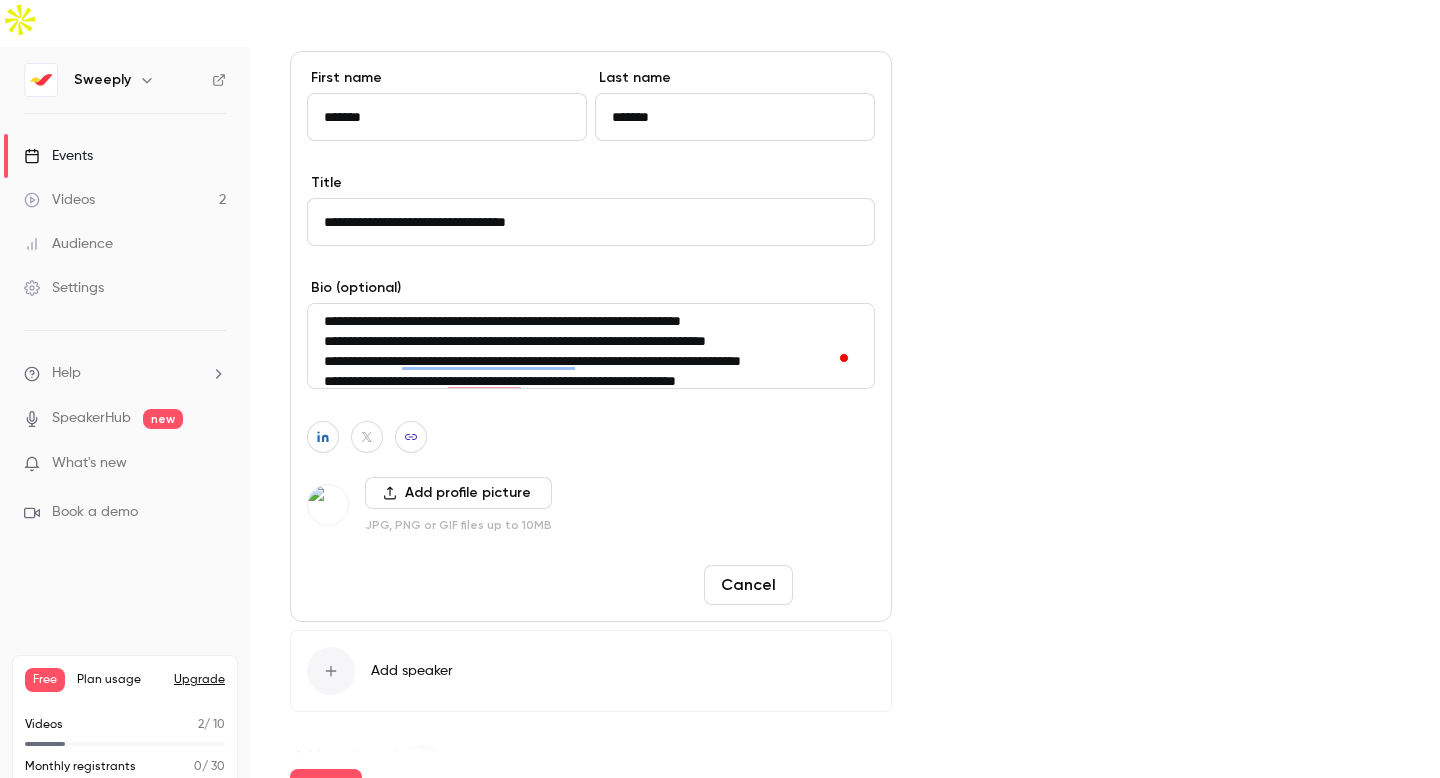 click on "Done" at bounding box center [838, 585] 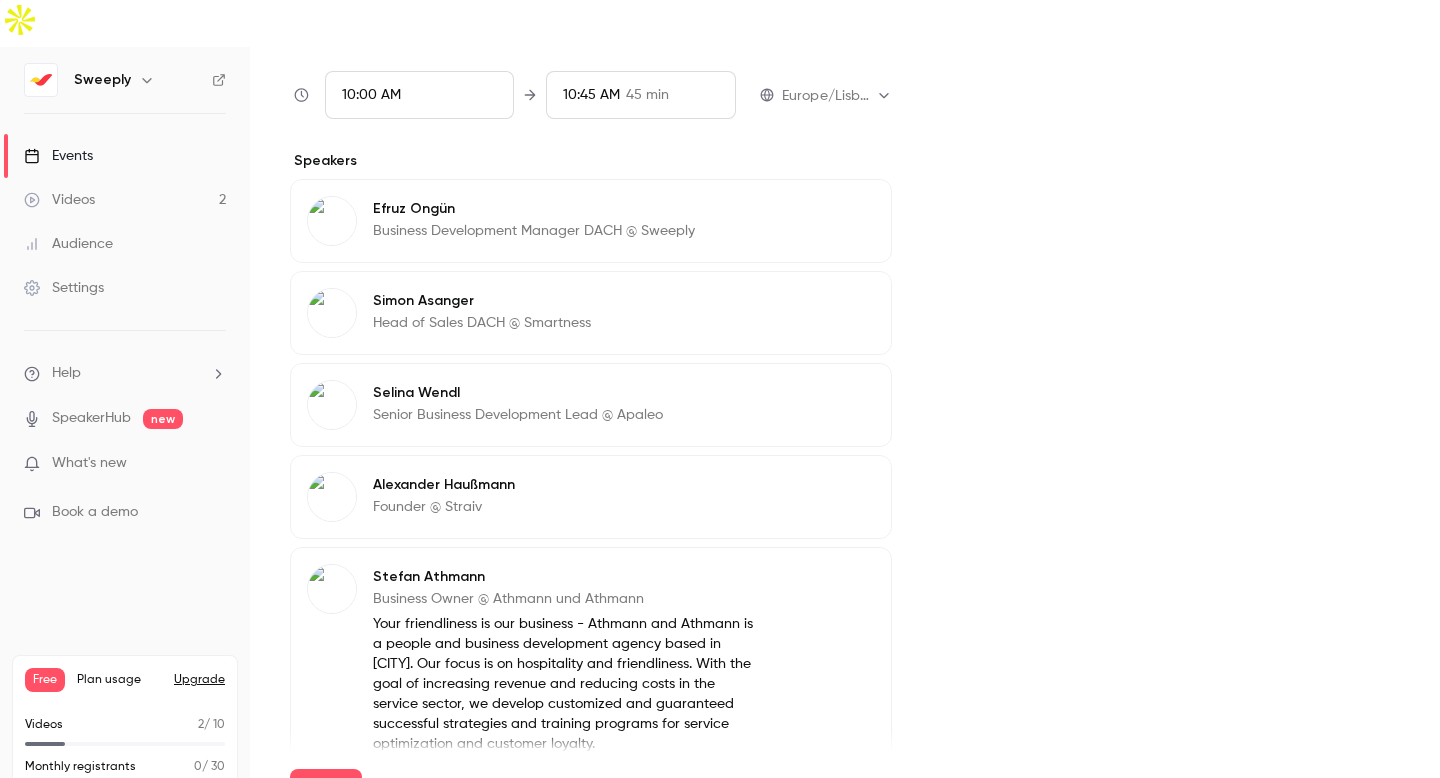scroll, scrollTop: 940, scrollLeft: 0, axis: vertical 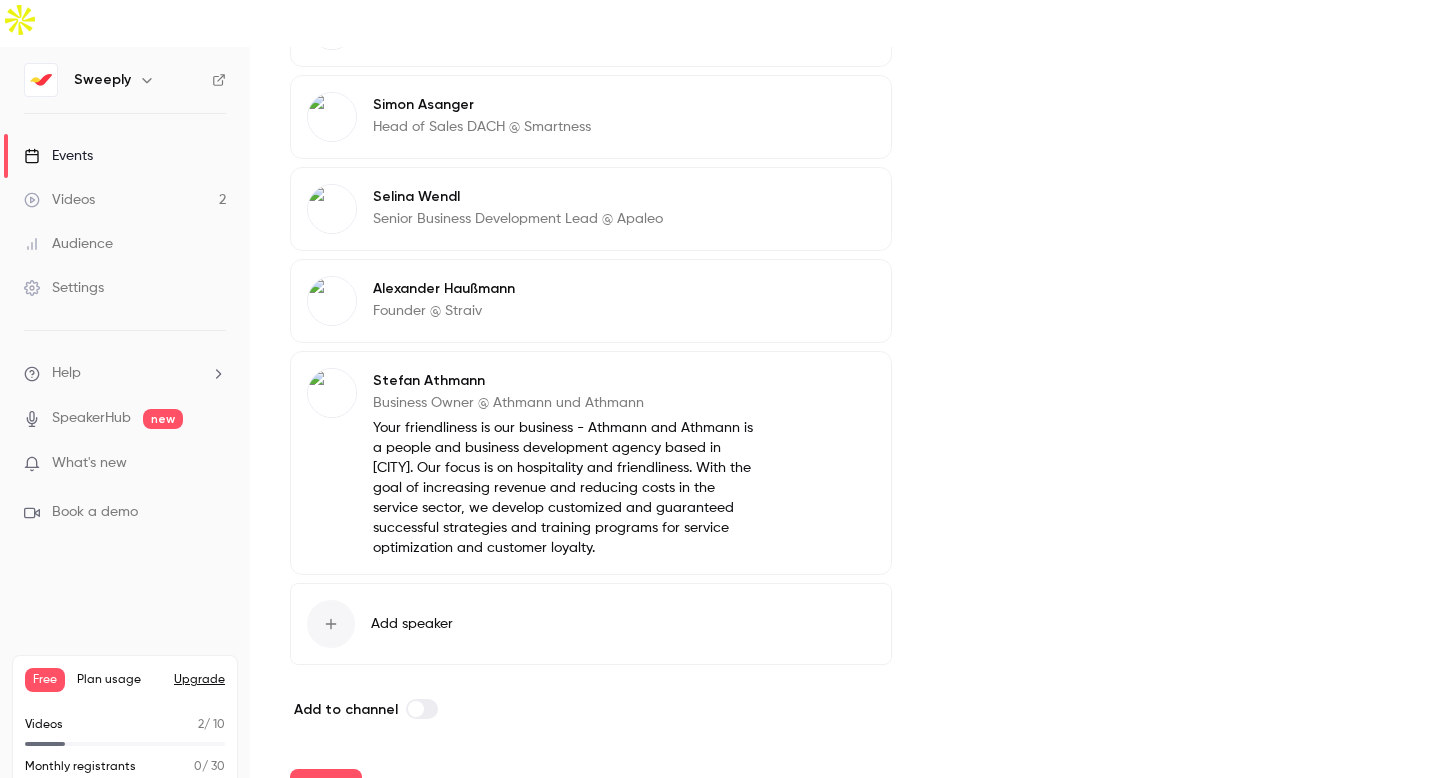 click on "Edit" at bounding box center (838, 384) 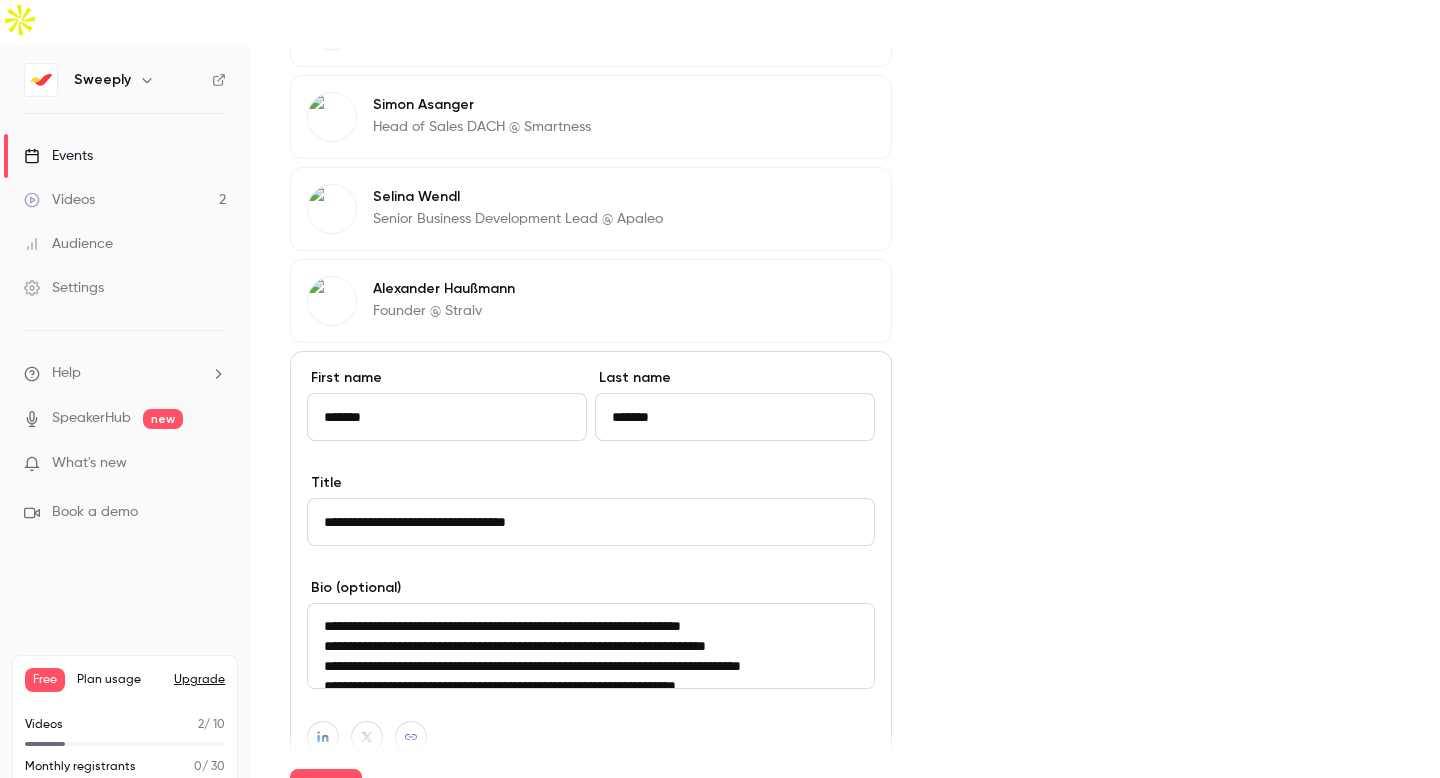 click on "**********" at bounding box center [591, 646] 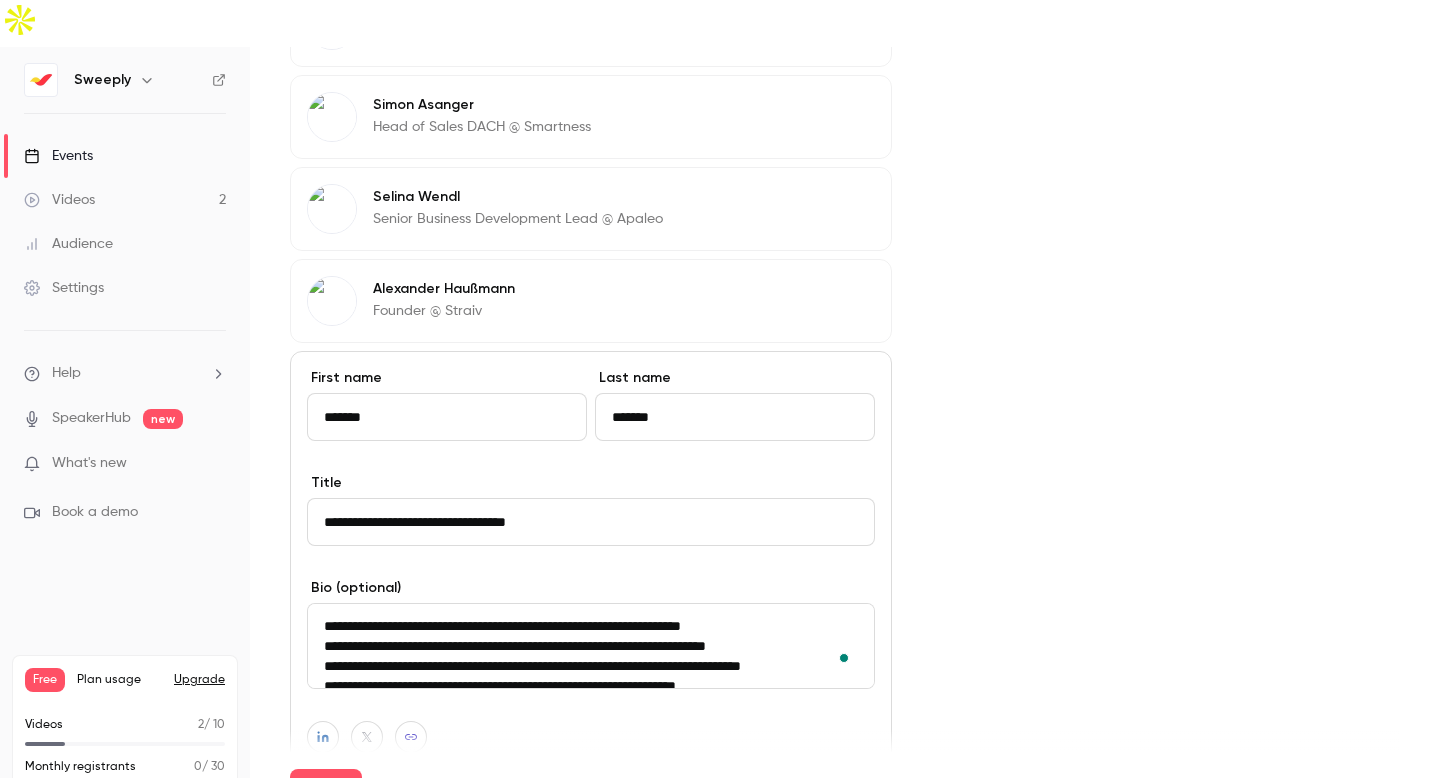 drag, startPoint x: 538, startPoint y: 576, endPoint x: 282, endPoint y: 569, distance: 256.09567 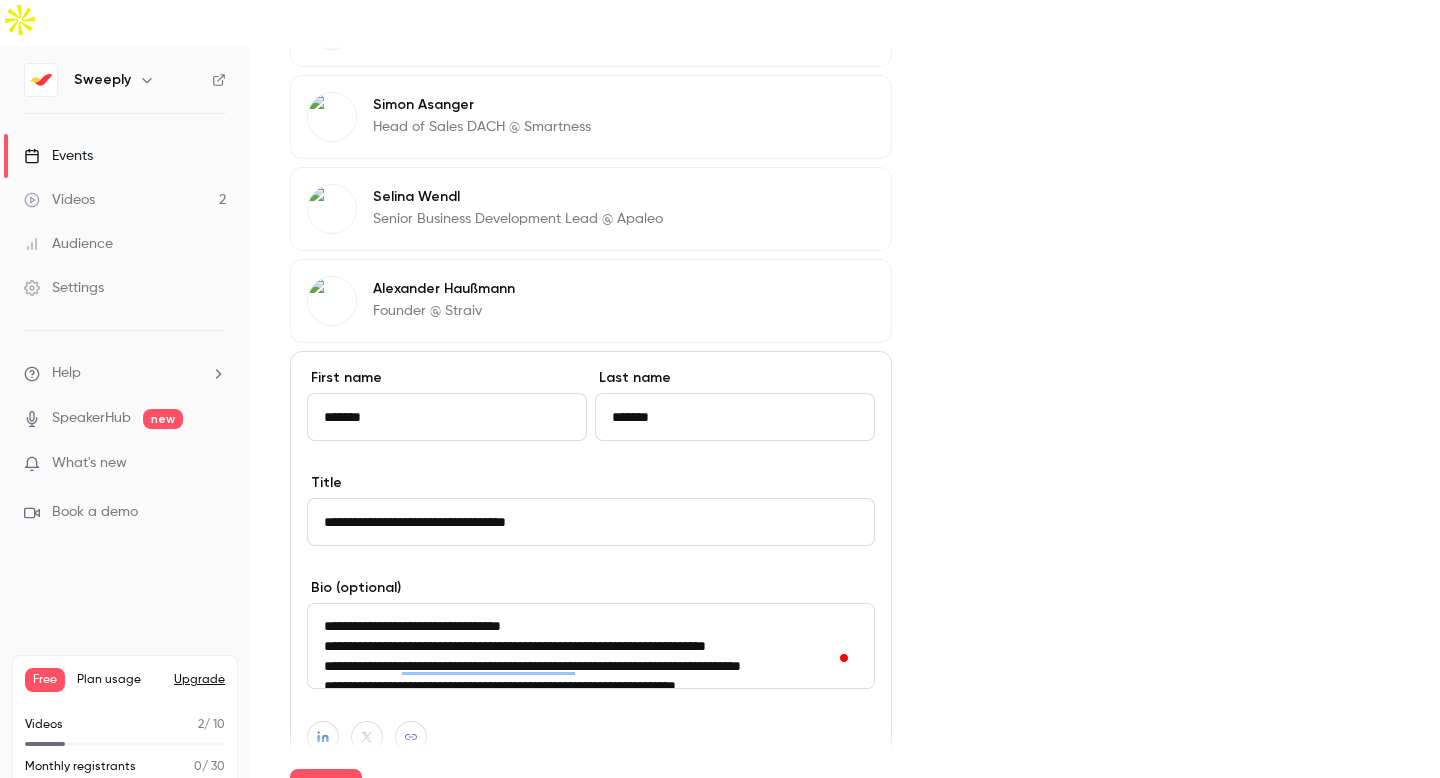 click on "**********" at bounding box center (591, 646) 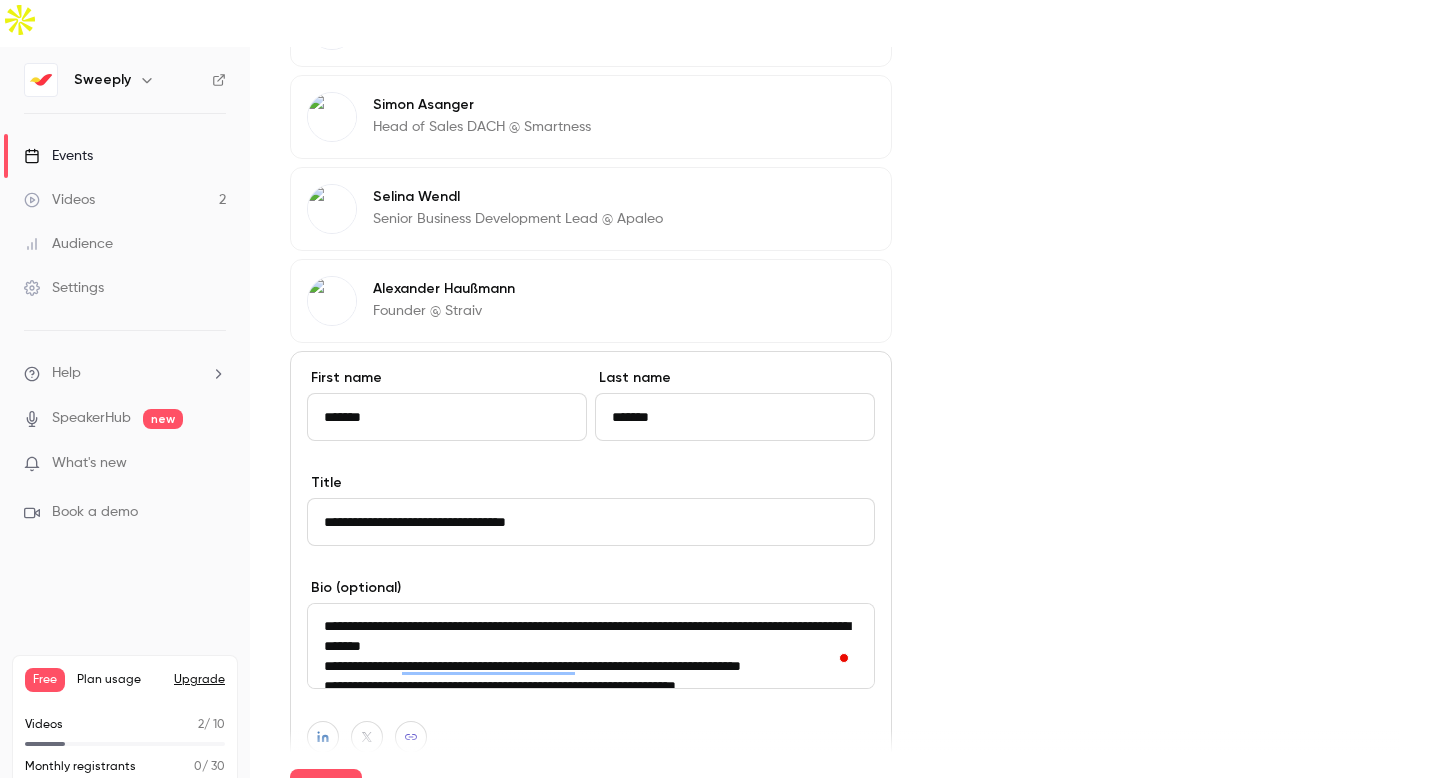 click on "**********" at bounding box center (591, 646) 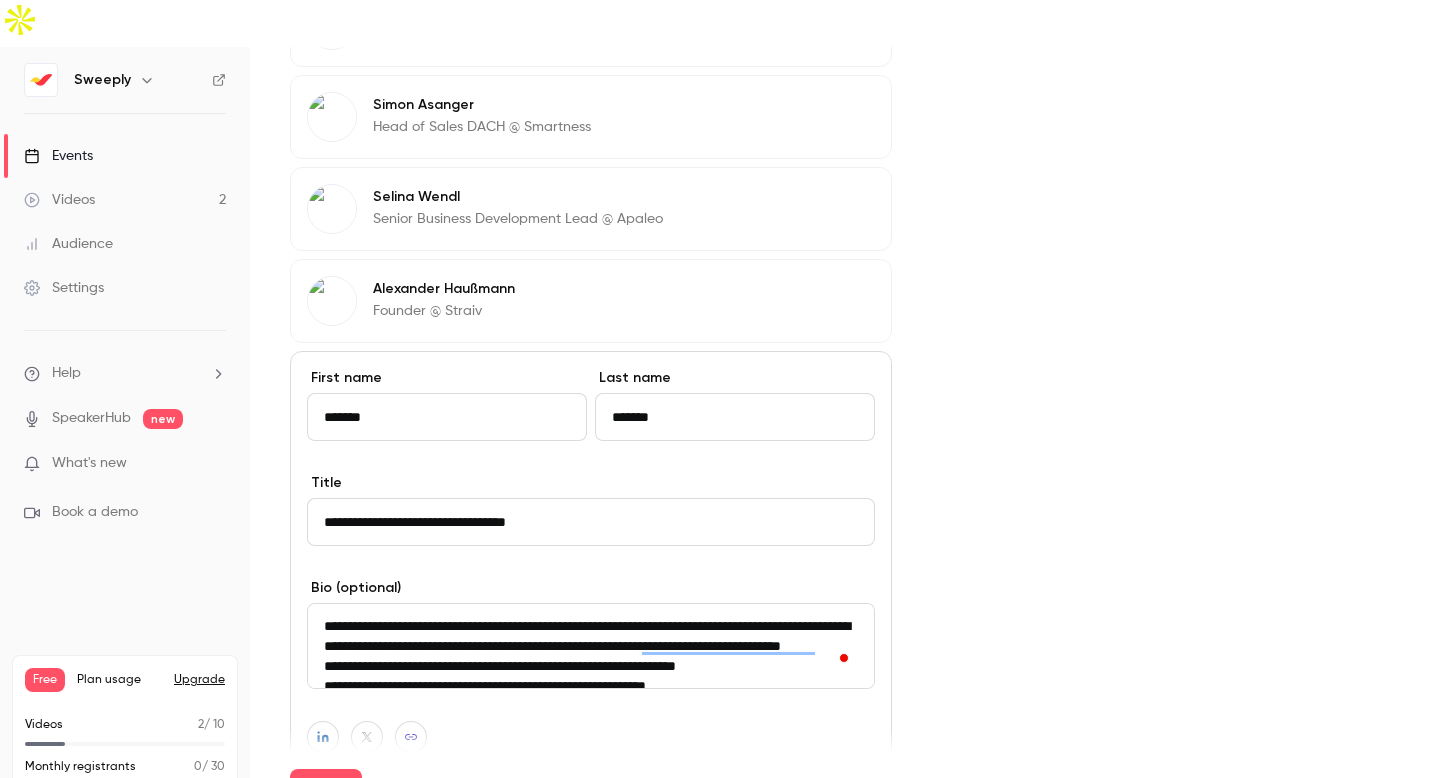 scroll, scrollTop: 17, scrollLeft: 0, axis: vertical 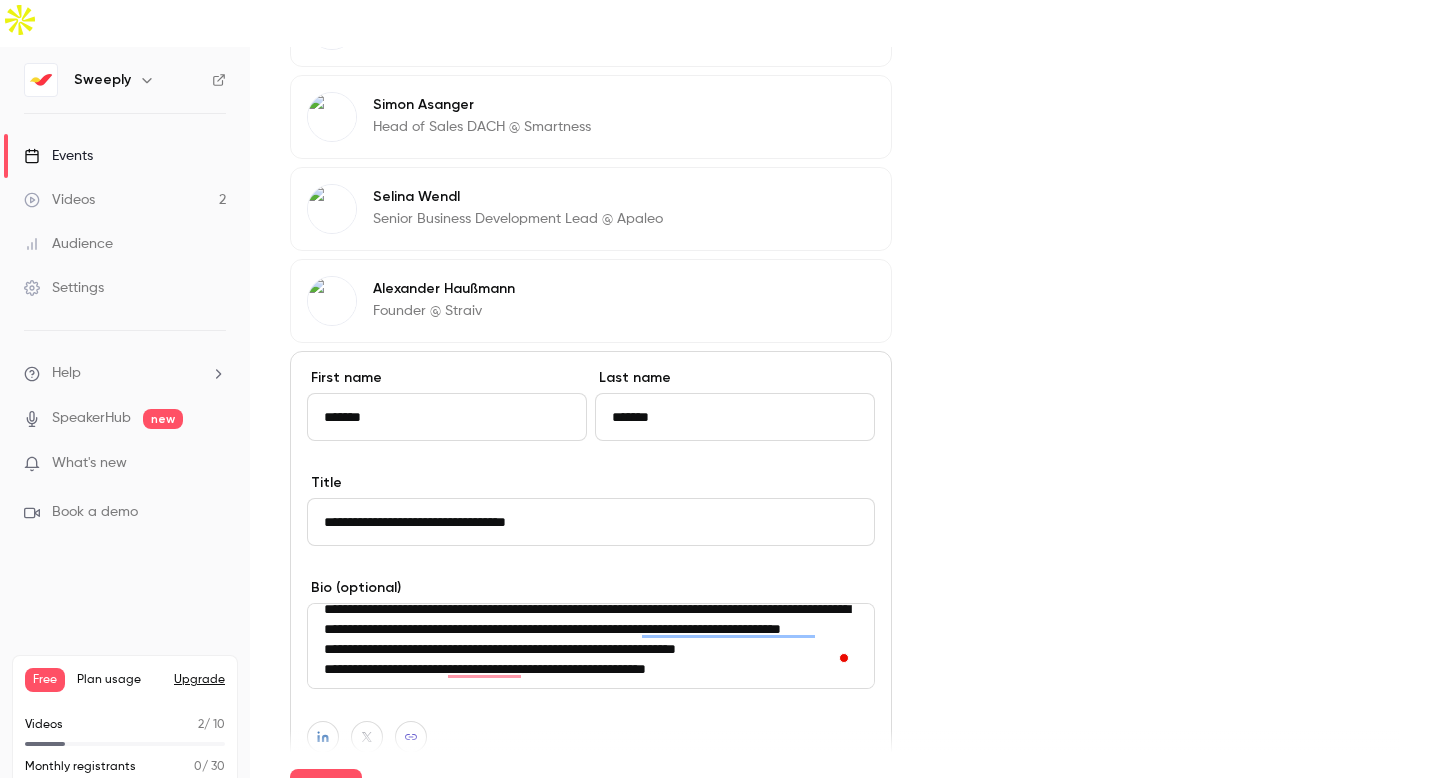 click on "**********" at bounding box center [591, 646] 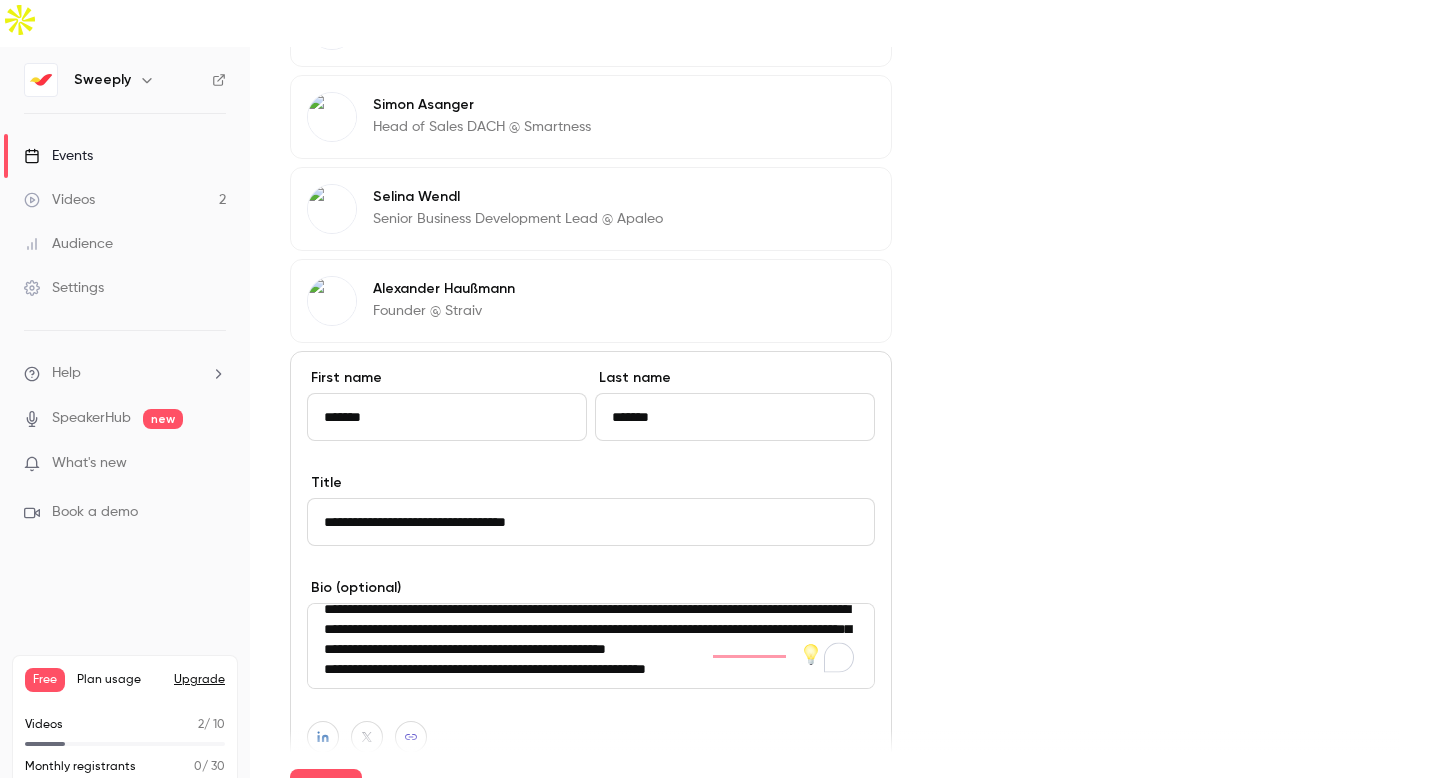 scroll, scrollTop: 0, scrollLeft: 0, axis: both 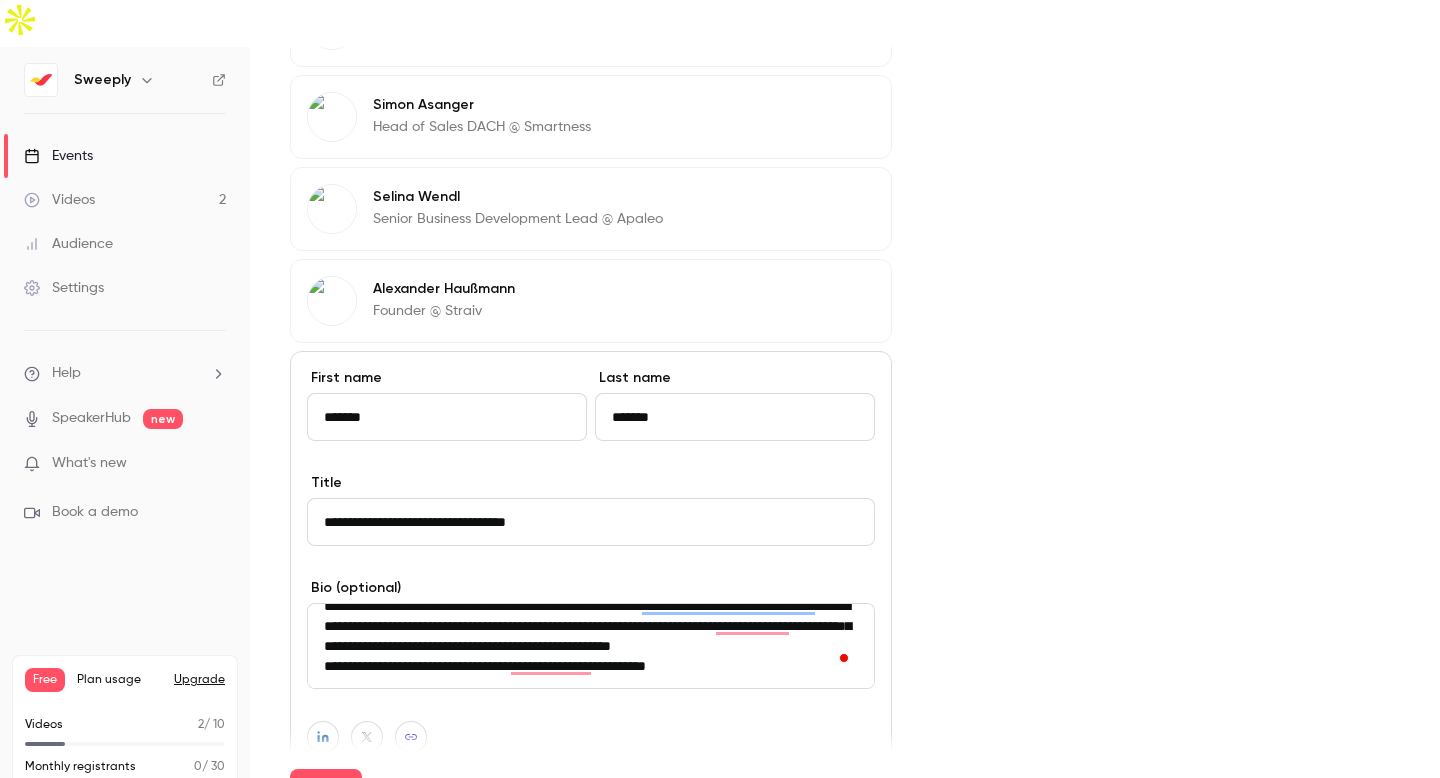 click on "**********" at bounding box center (591, 646) 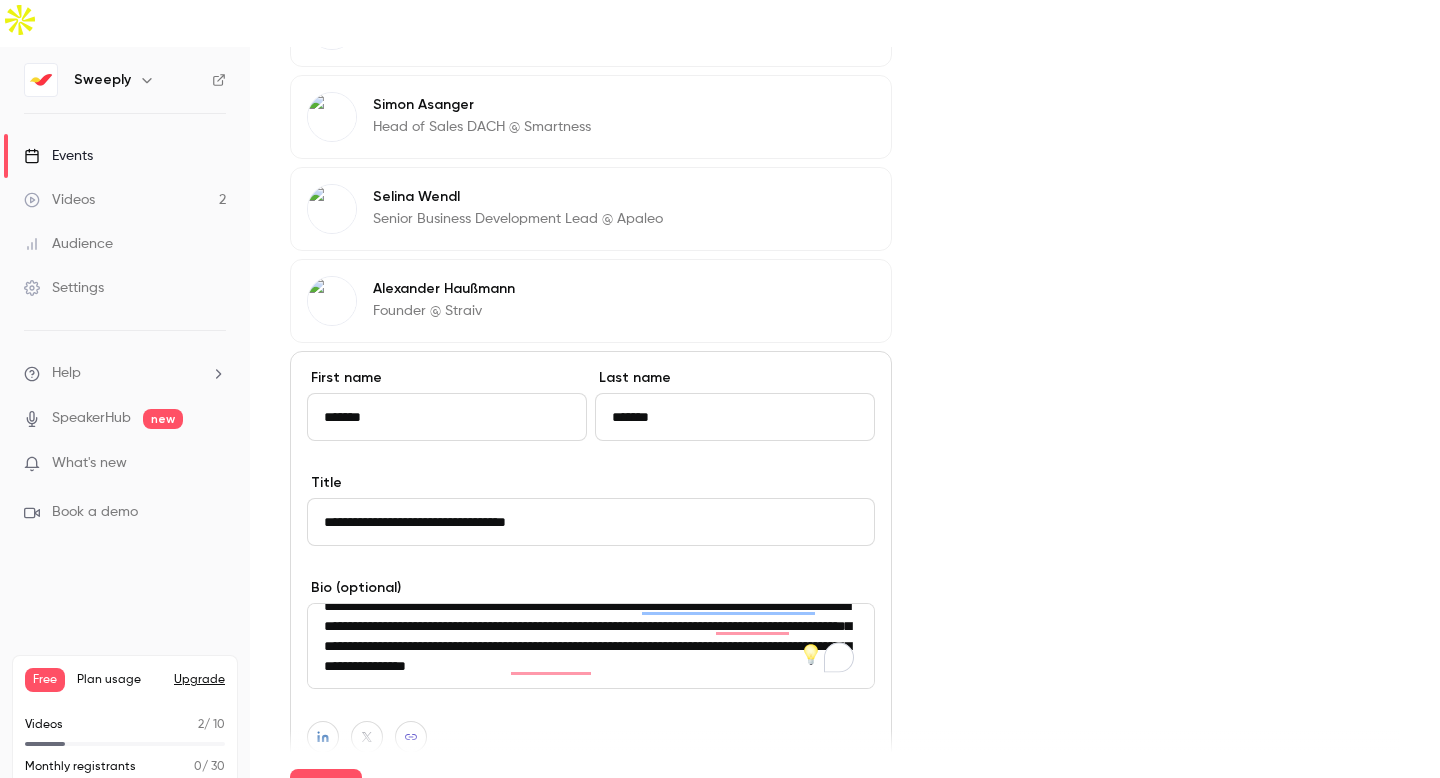 scroll, scrollTop: 20, scrollLeft: 0, axis: vertical 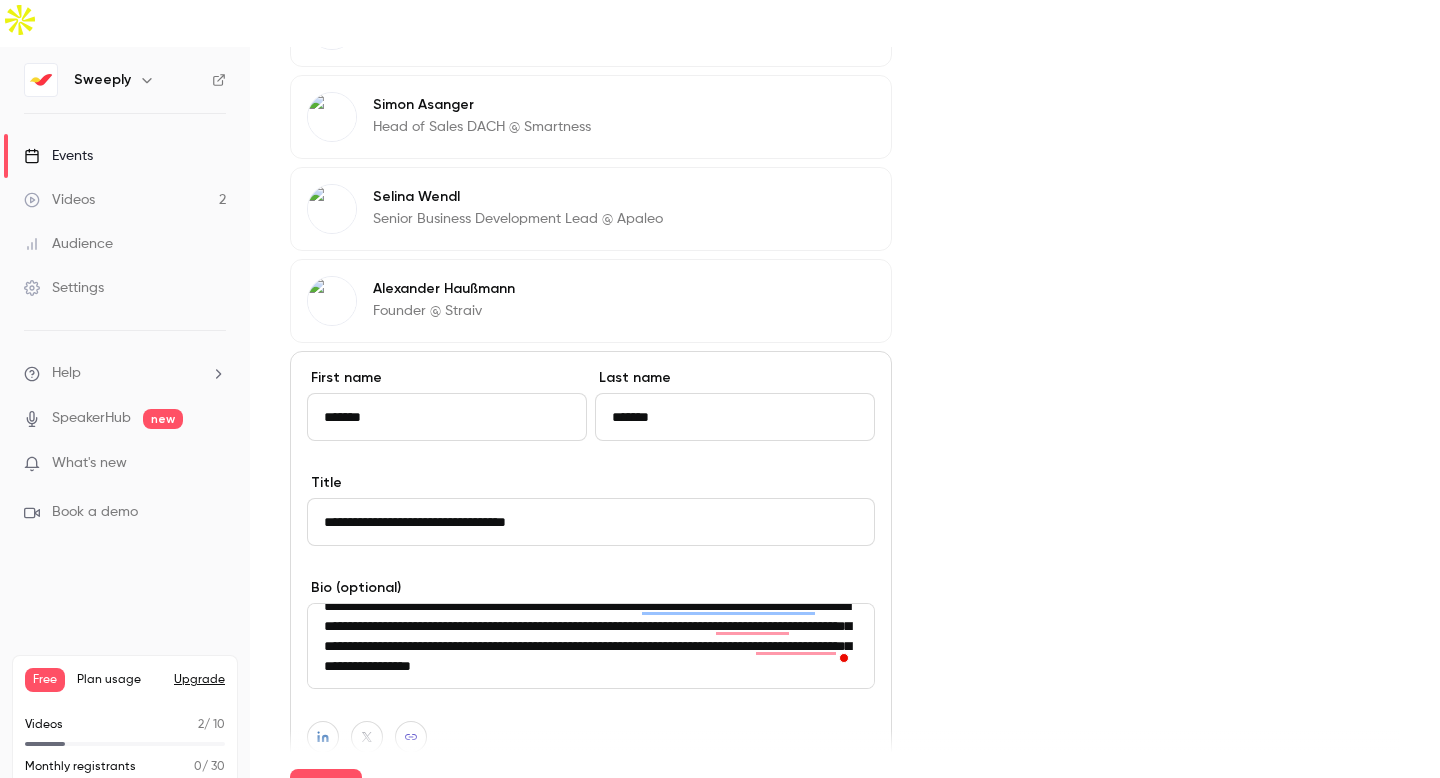 click on "**********" at bounding box center [591, 646] 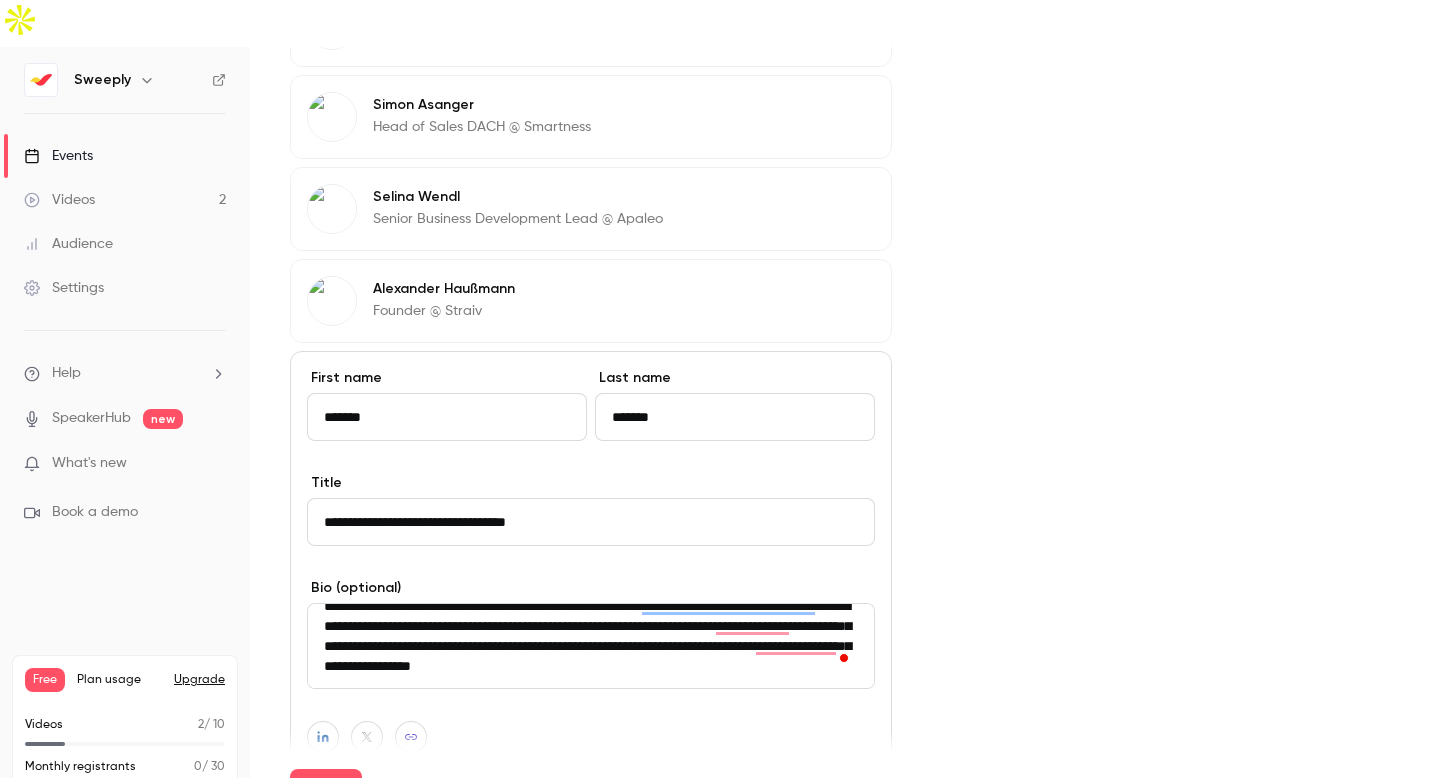 paste on "**********" 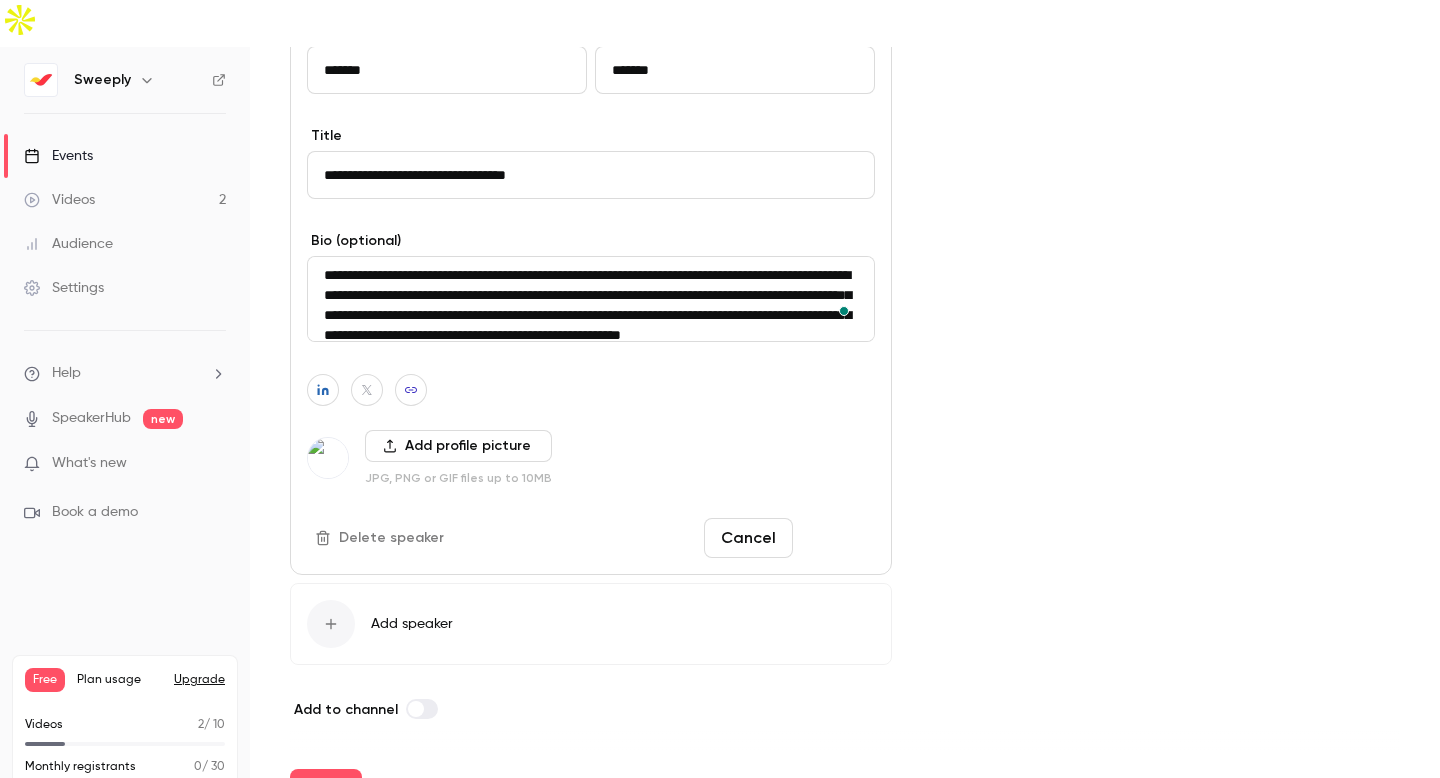 click on "Done" at bounding box center (838, 538) 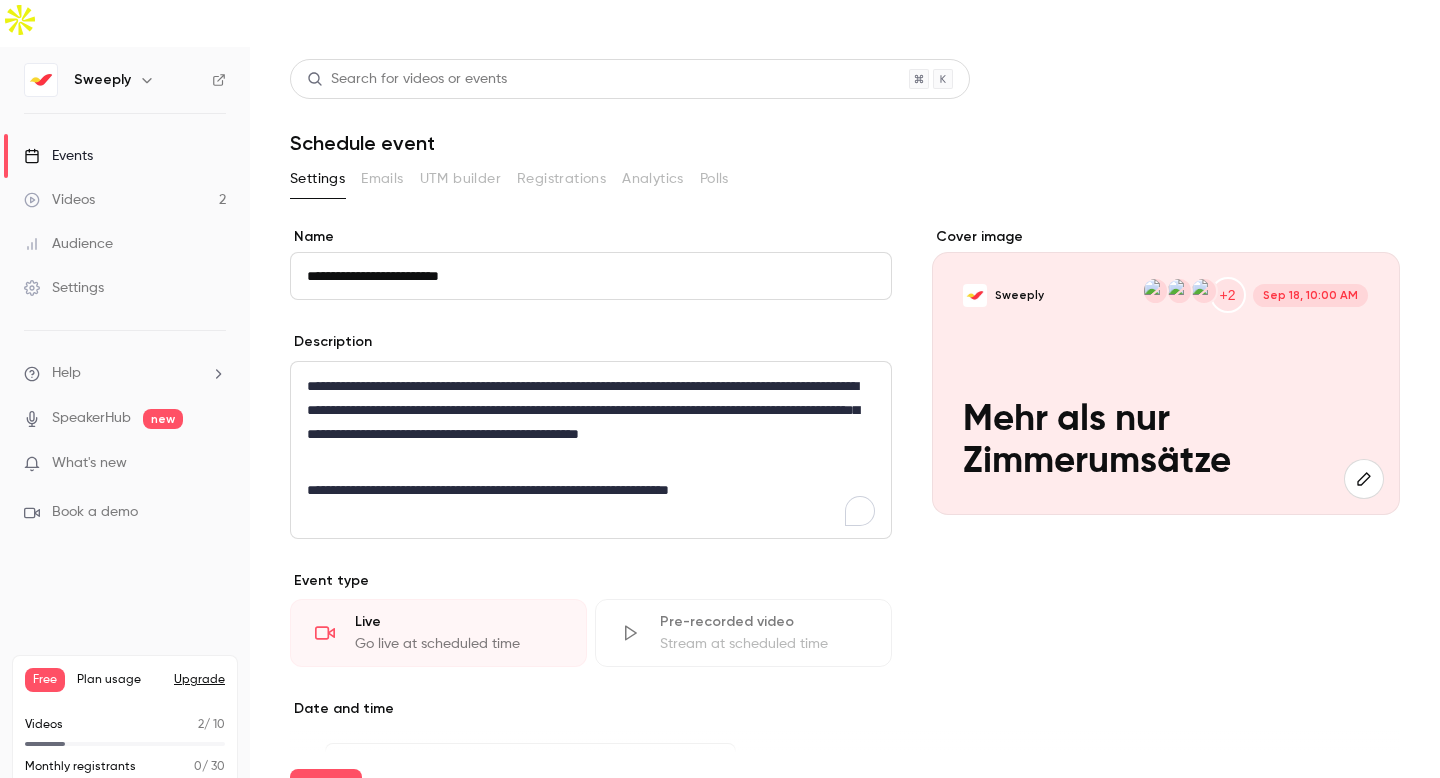 click at bounding box center [1364, 479] 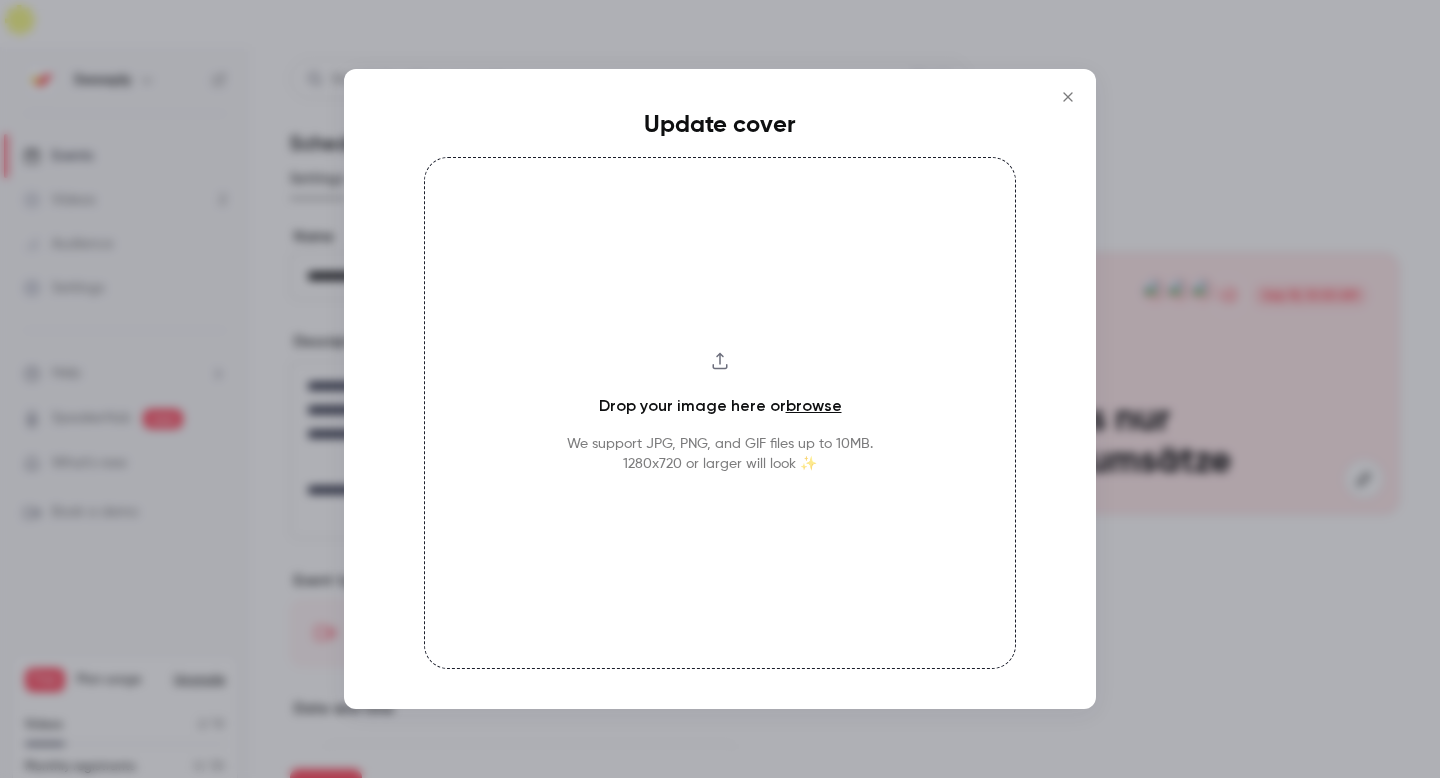 click on "We support JPG, PNG, and GIF files up to 10MB.
1280x720 or larger will look ✨" at bounding box center [720, 454] 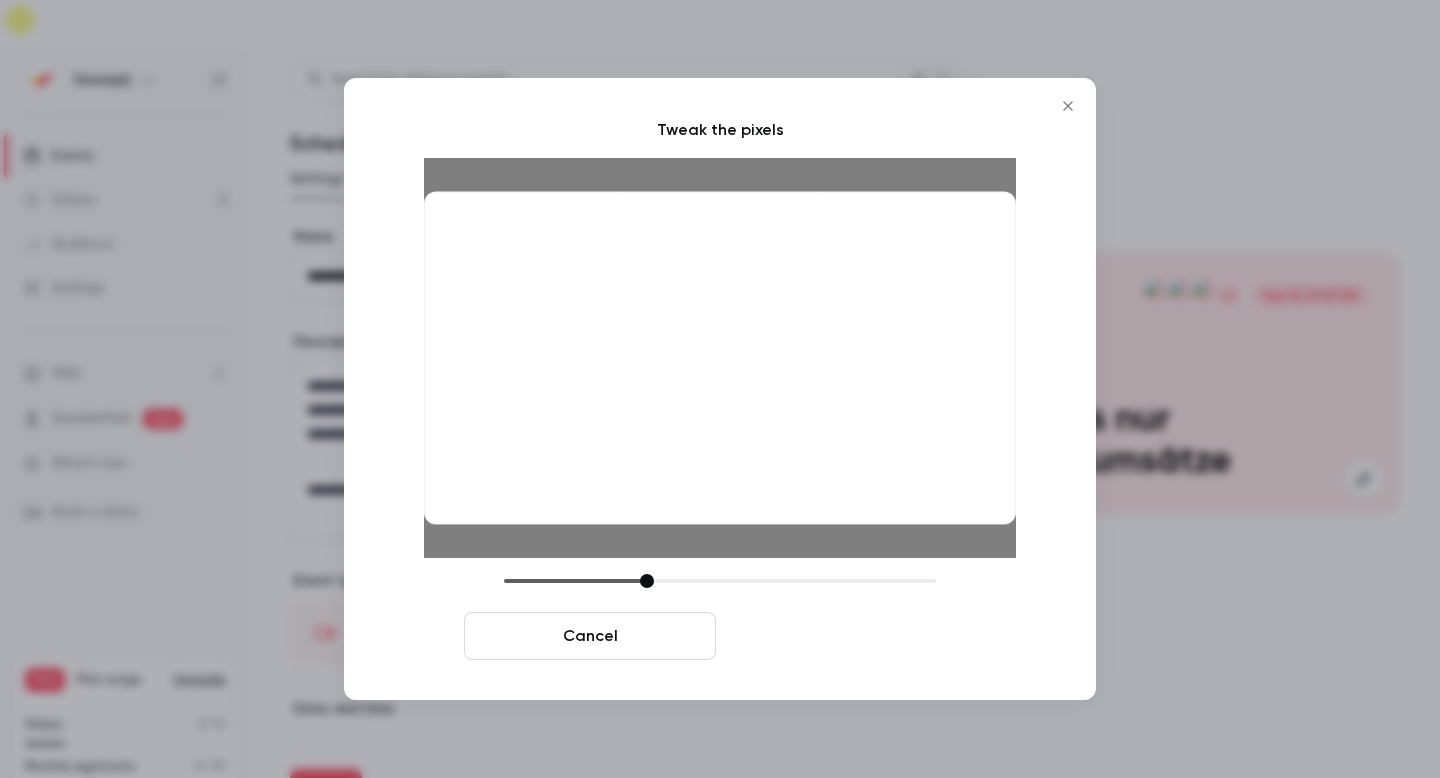 click on "Crop and save" at bounding box center [850, 636] 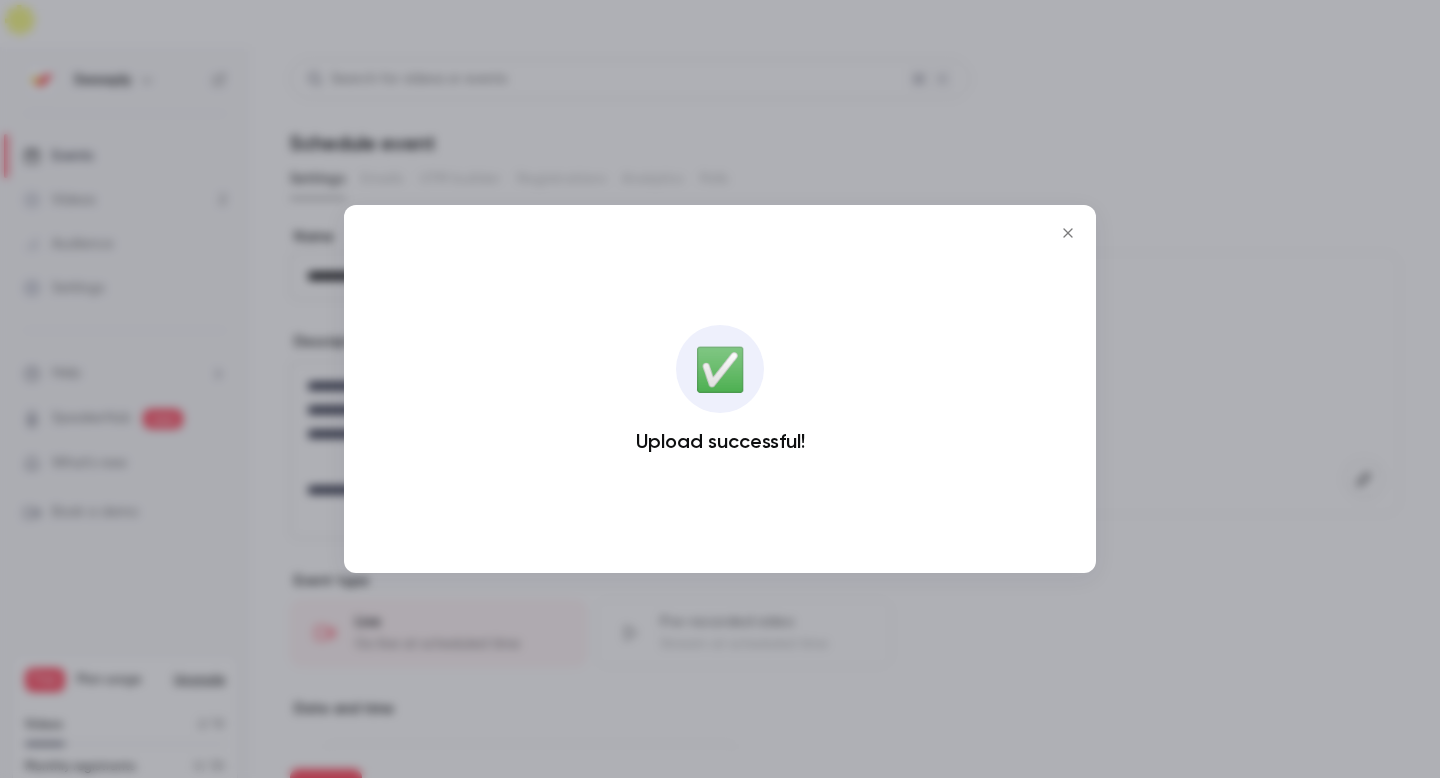 click 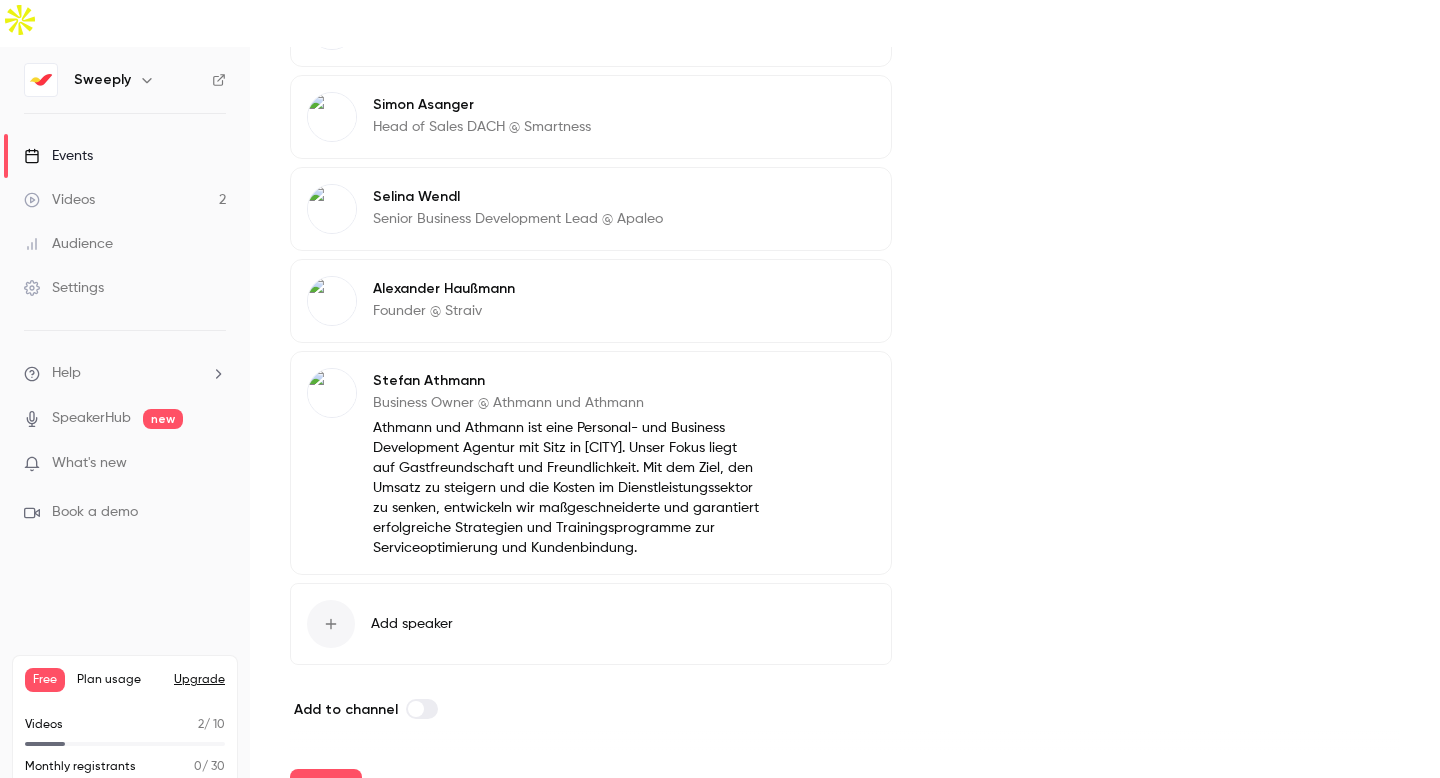 click at bounding box center [416, 709] 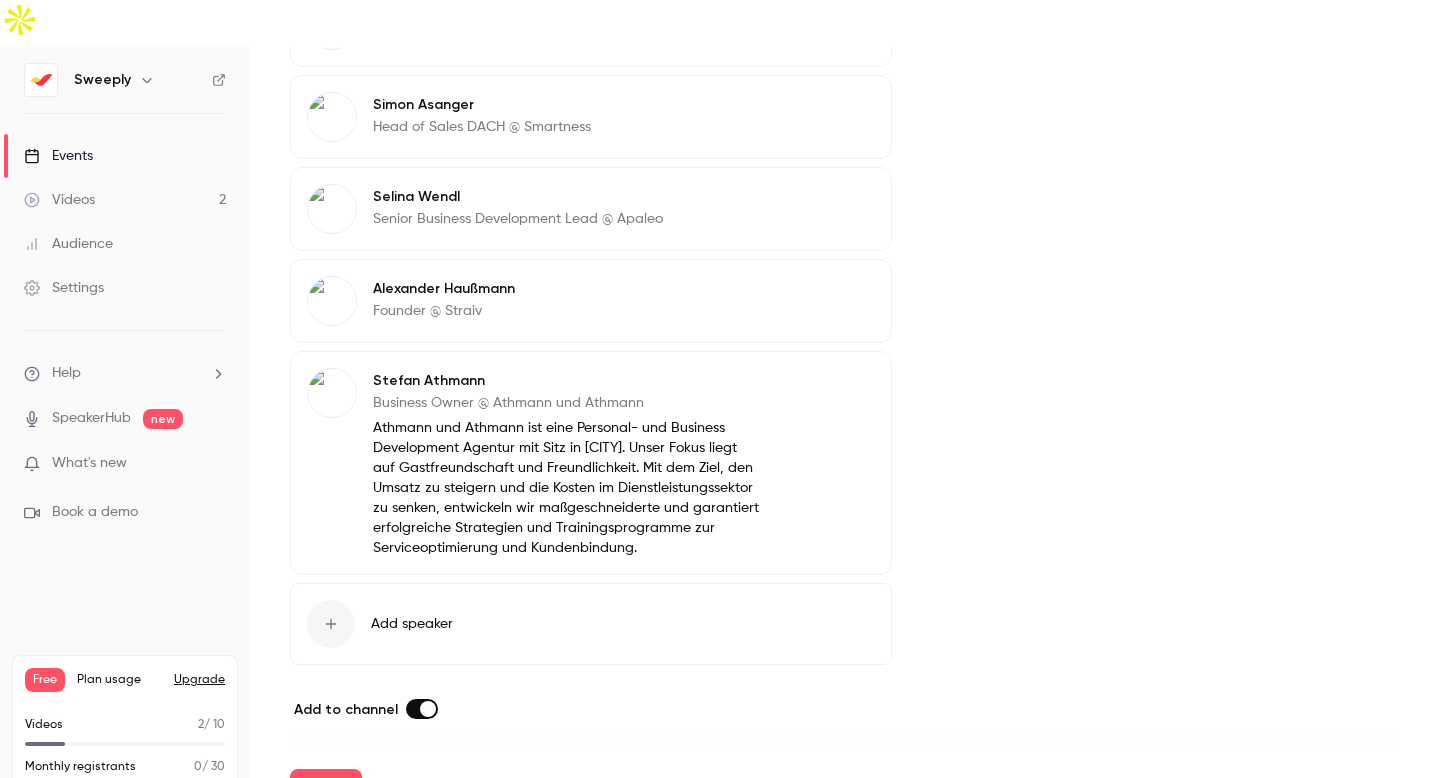 scroll, scrollTop: 0, scrollLeft: 0, axis: both 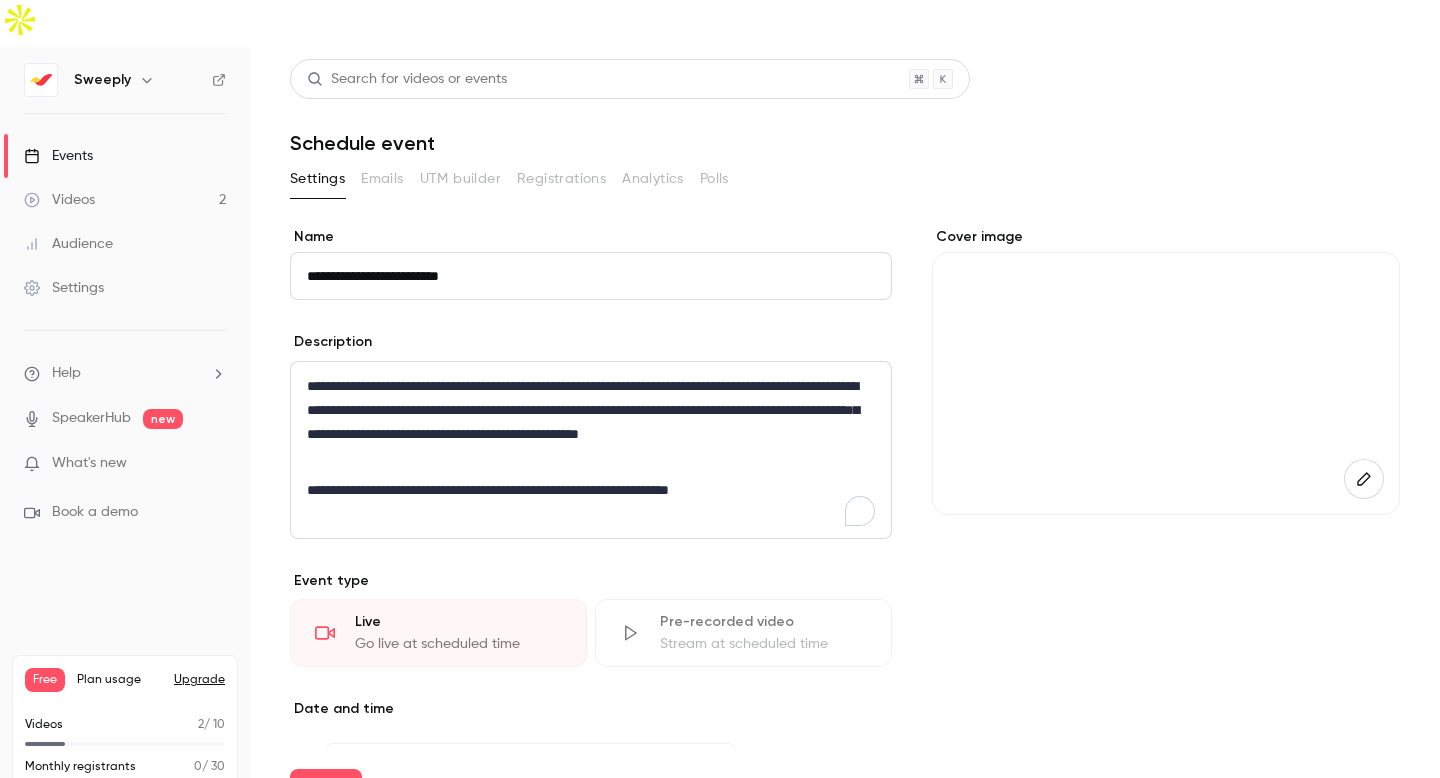 drag, startPoint x: 331, startPoint y: 744, endPoint x: 343, endPoint y: 695, distance: 50.447994 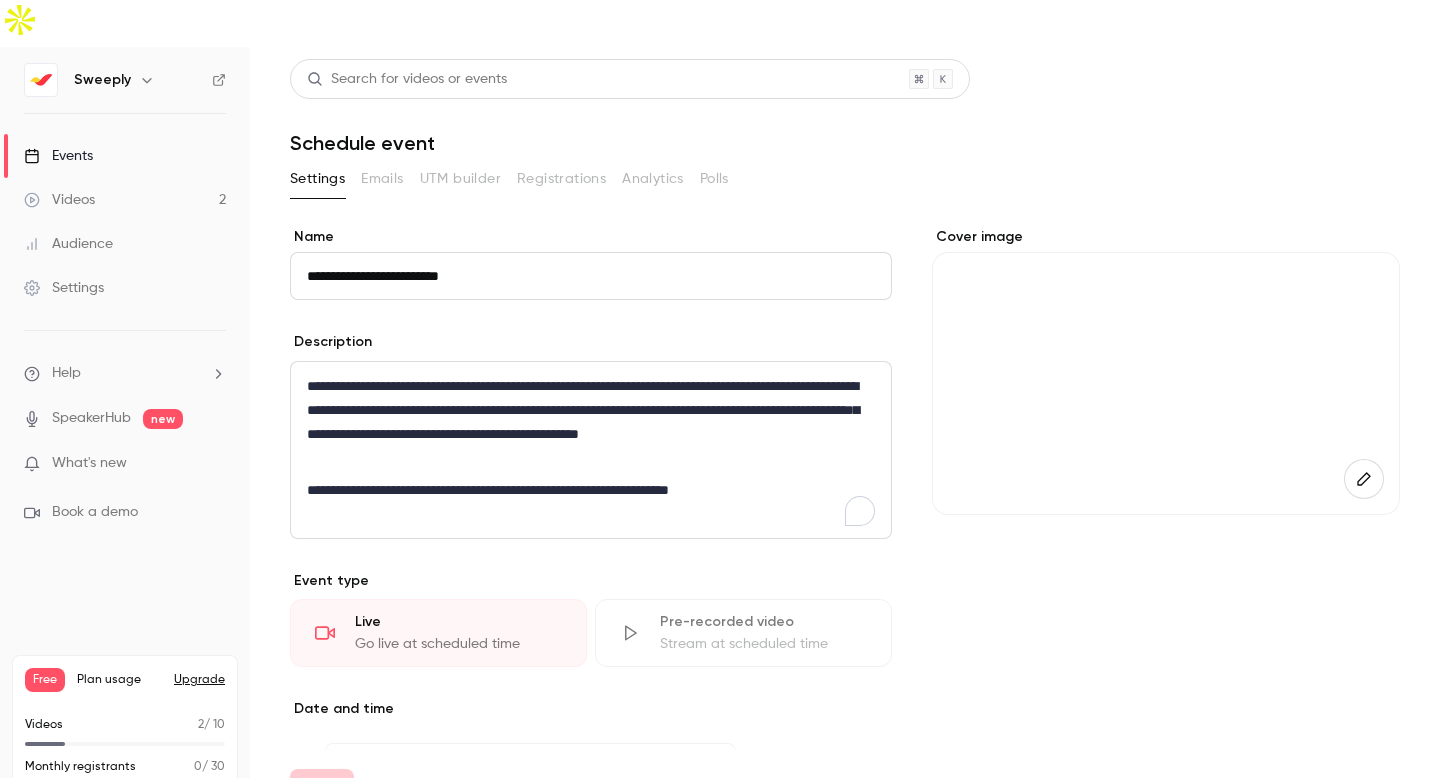 type 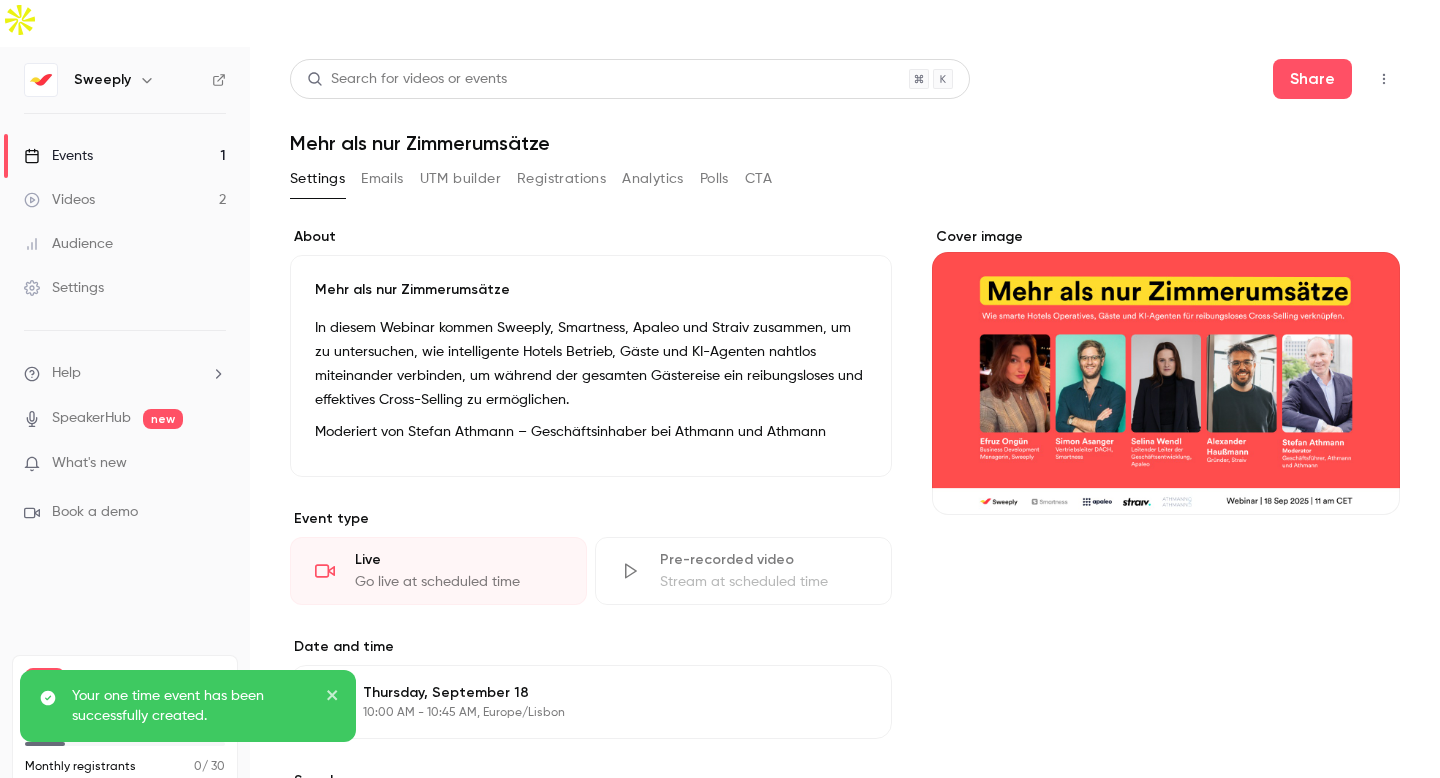 click on "Emails" at bounding box center [382, 179] 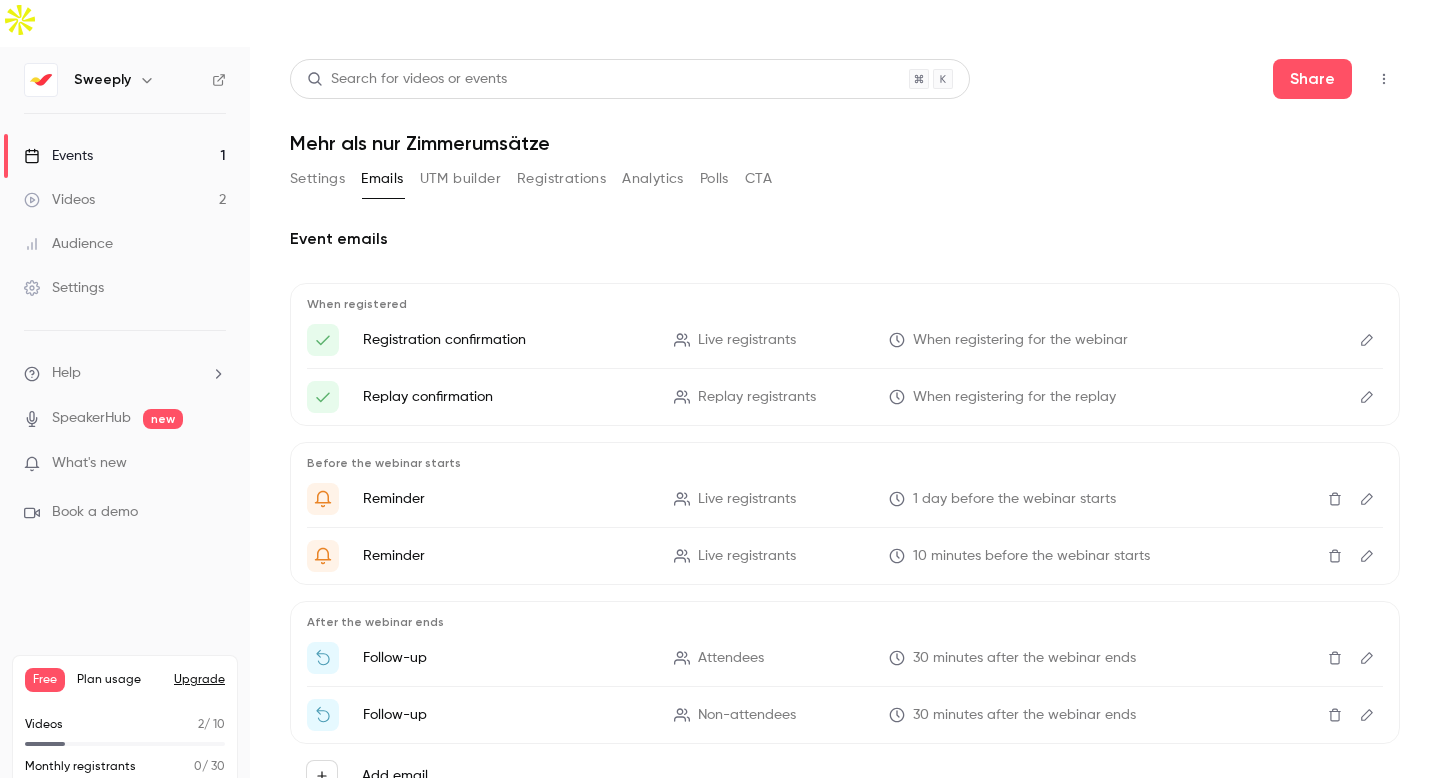 scroll, scrollTop: 35, scrollLeft: 0, axis: vertical 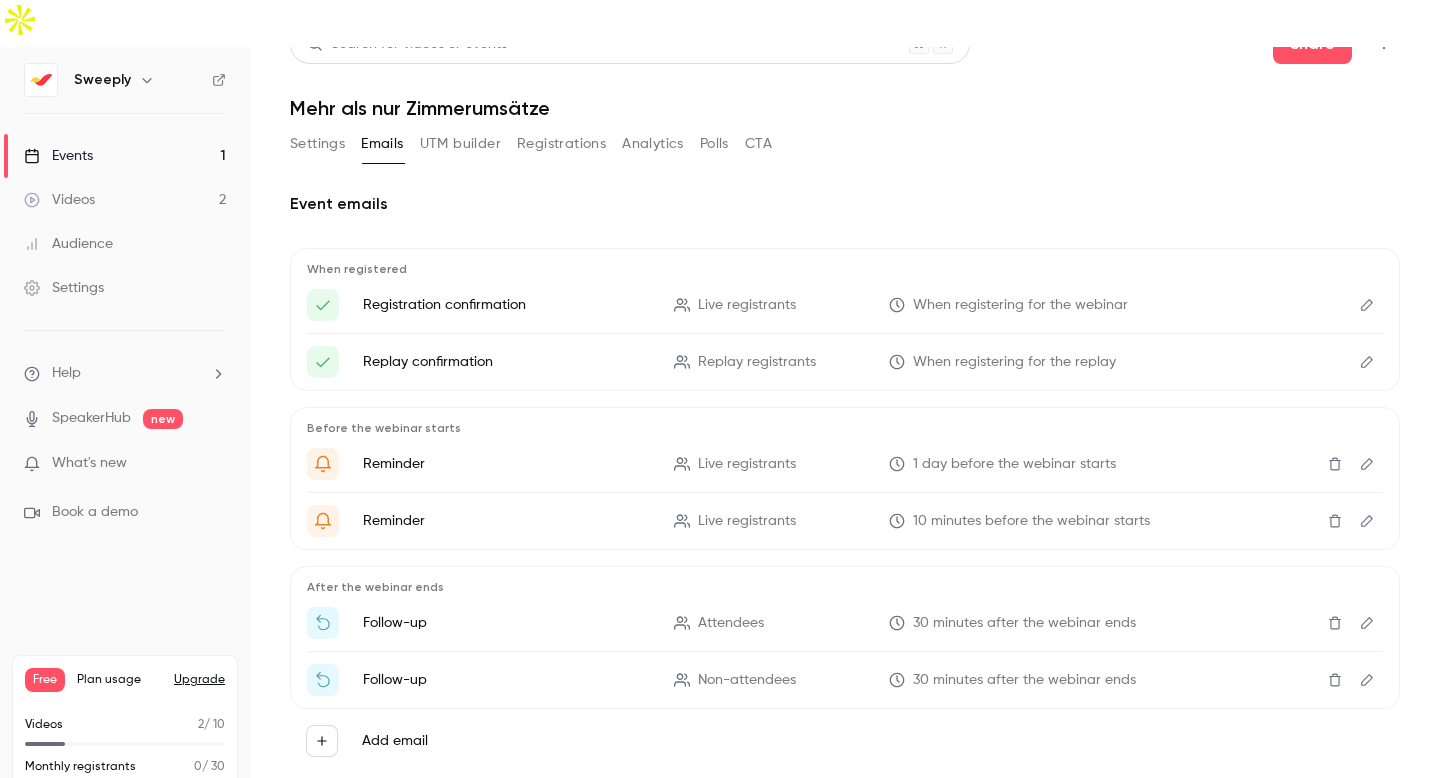 click at bounding box center [1367, 305] 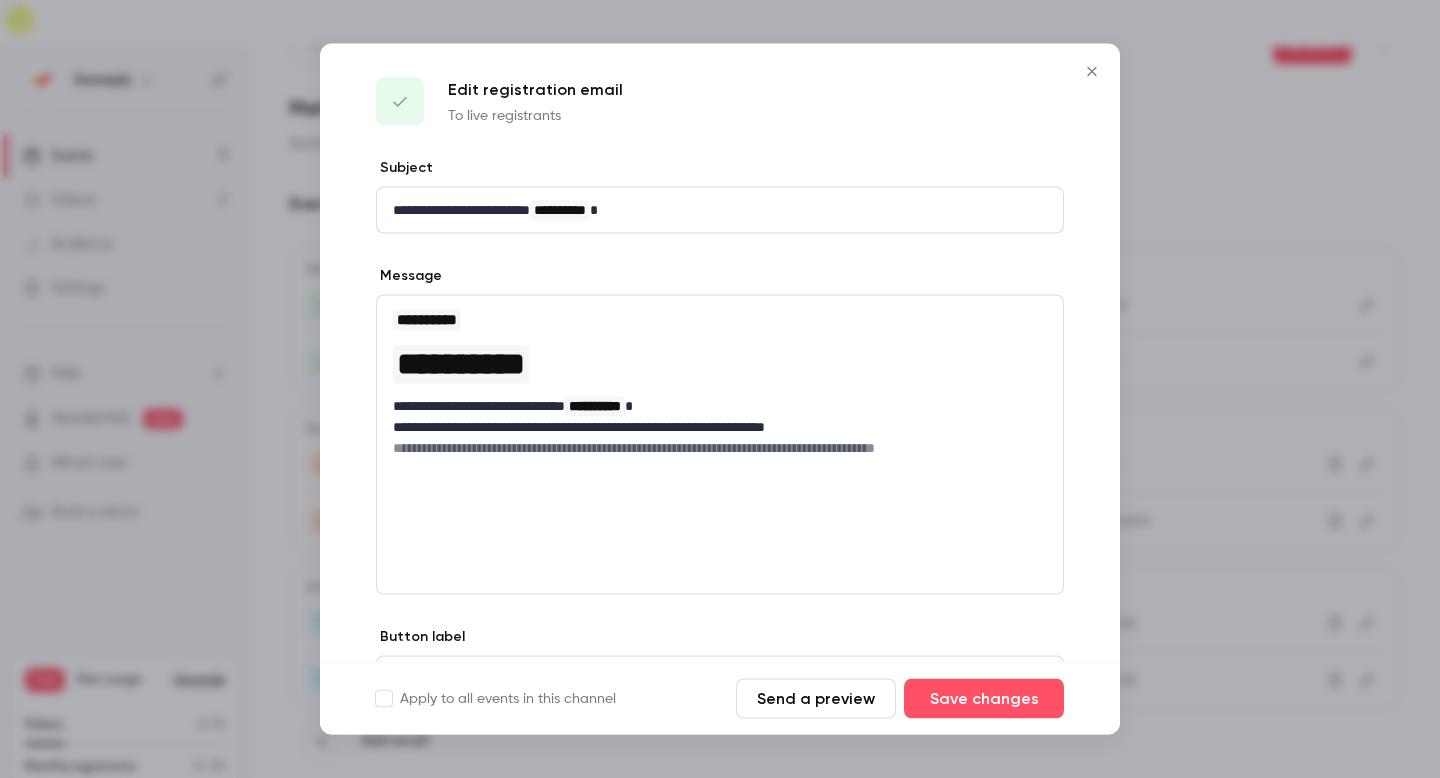 scroll, scrollTop: 0, scrollLeft: 0, axis: both 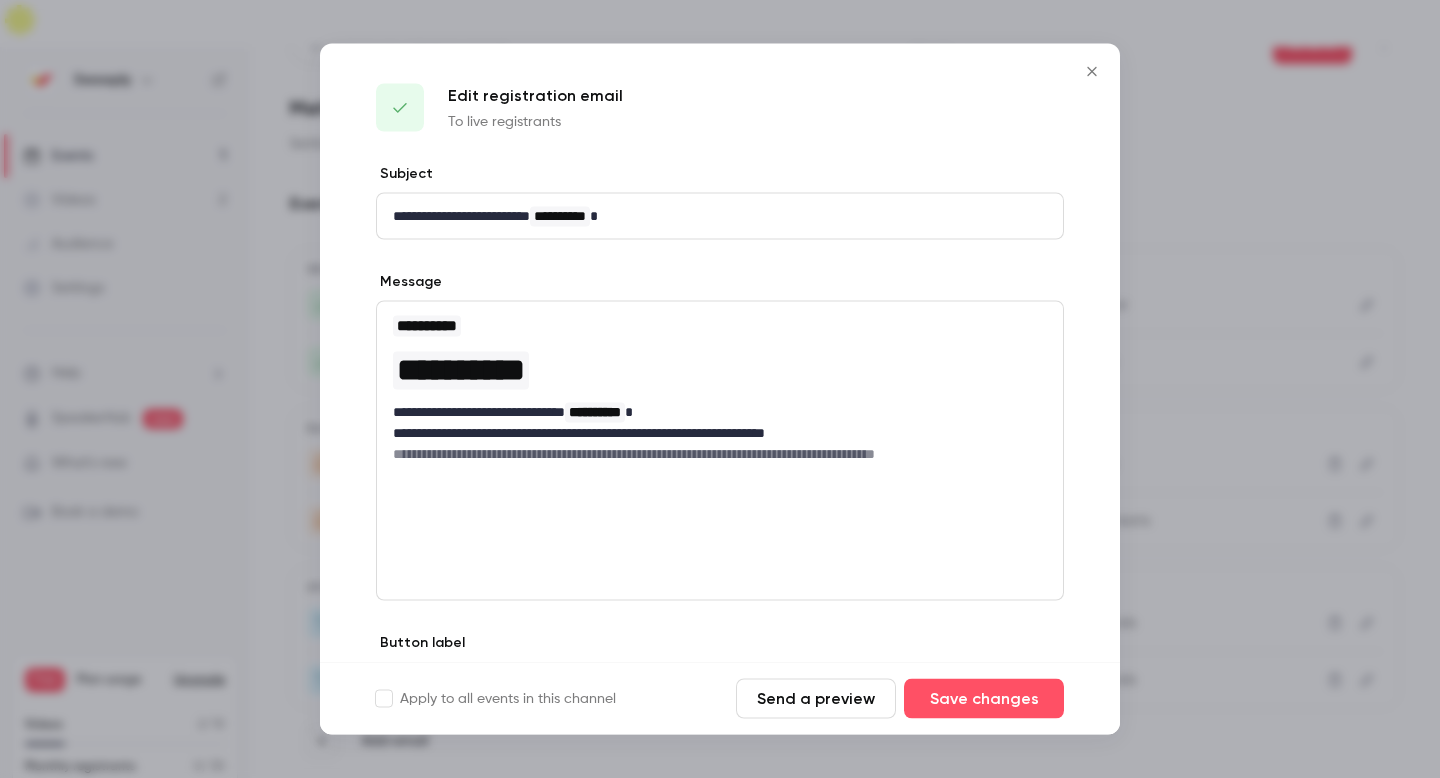 click 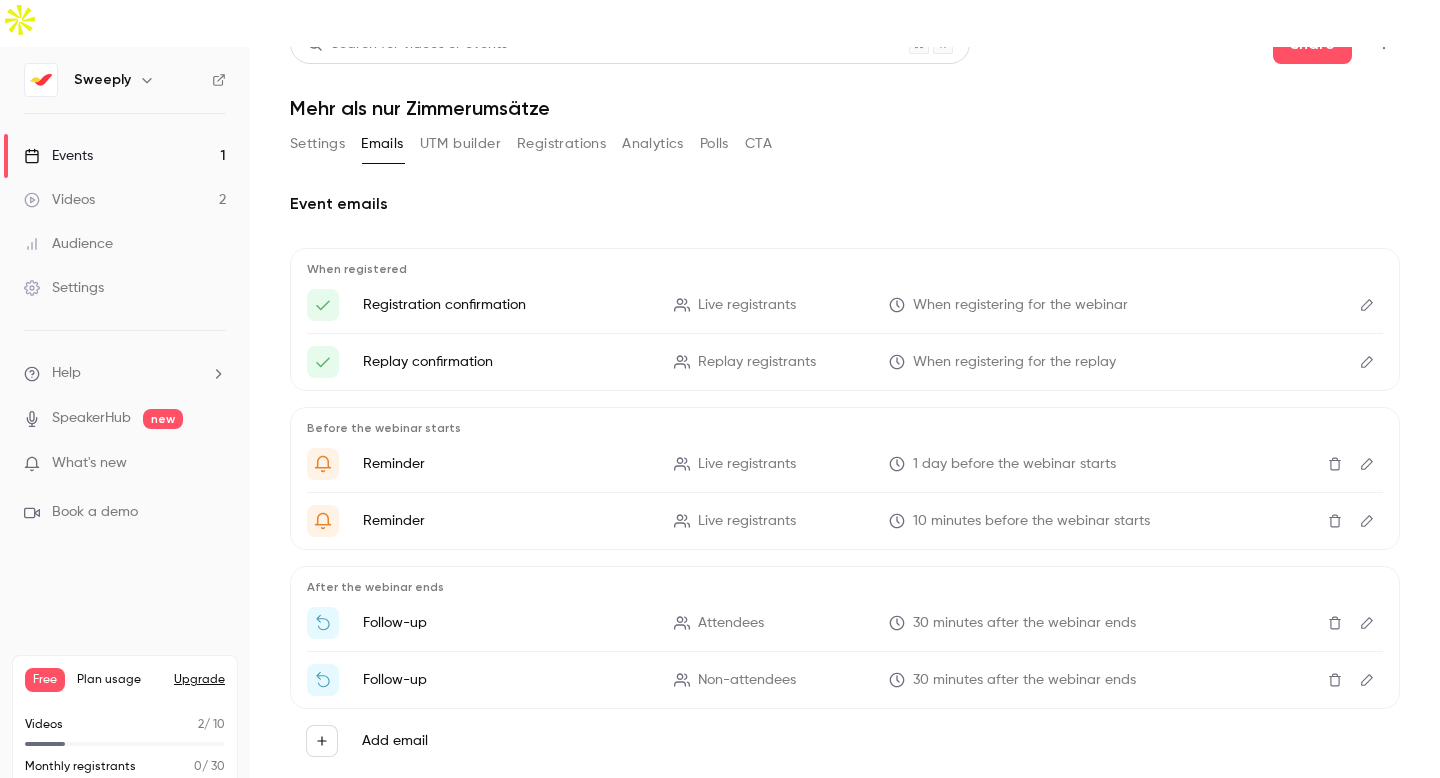click on "1 day before the webinar starts" at bounding box center (1014, 464) 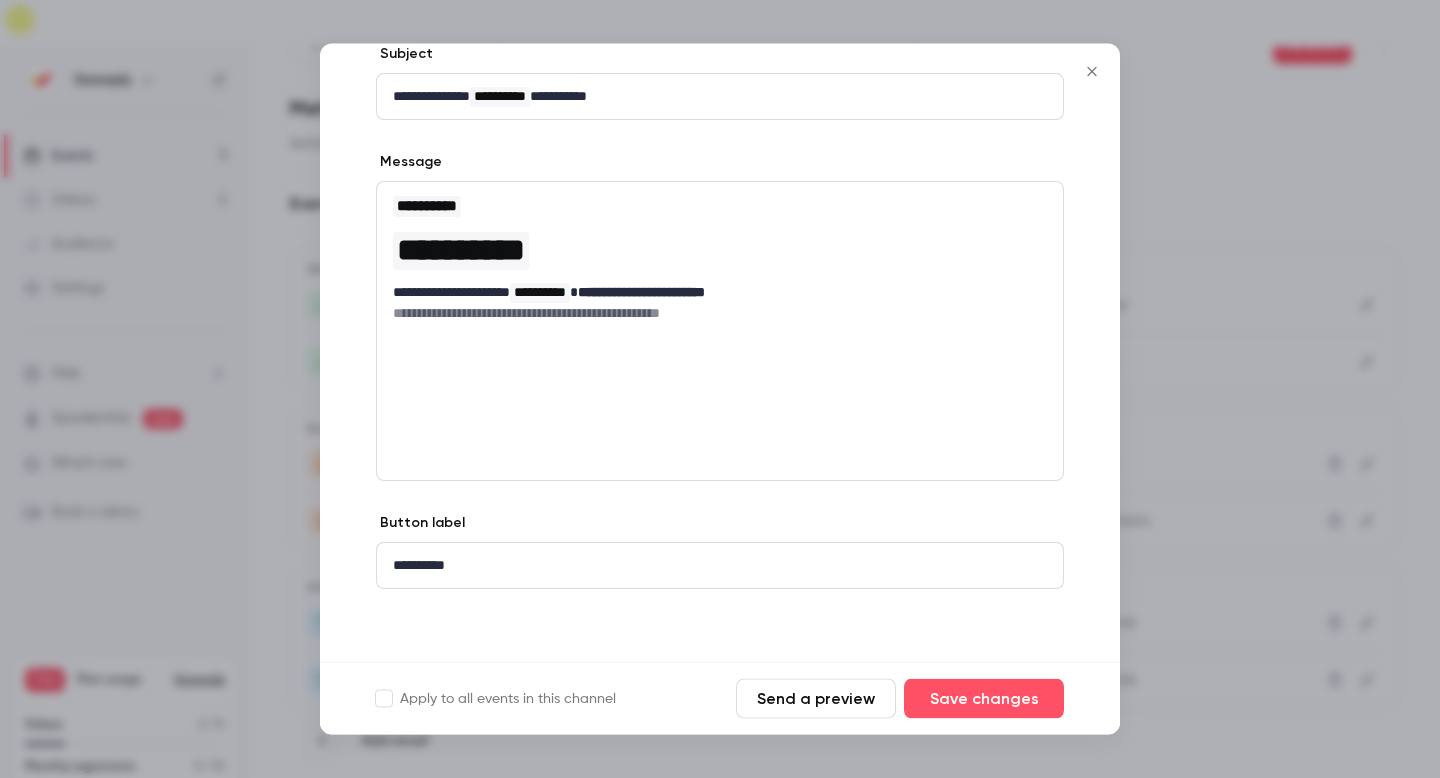 scroll, scrollTop: 0, scrollLeft: 0, axis: both 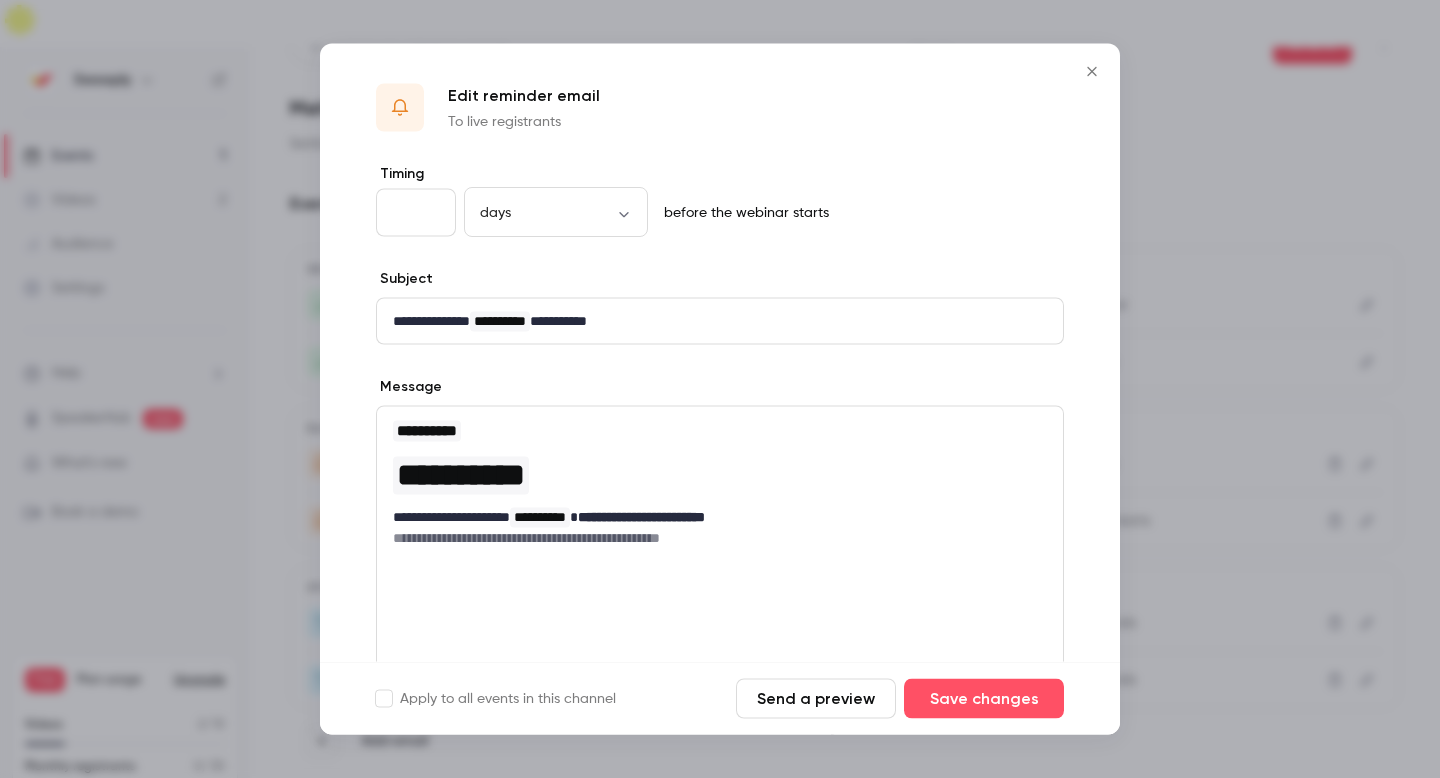 click 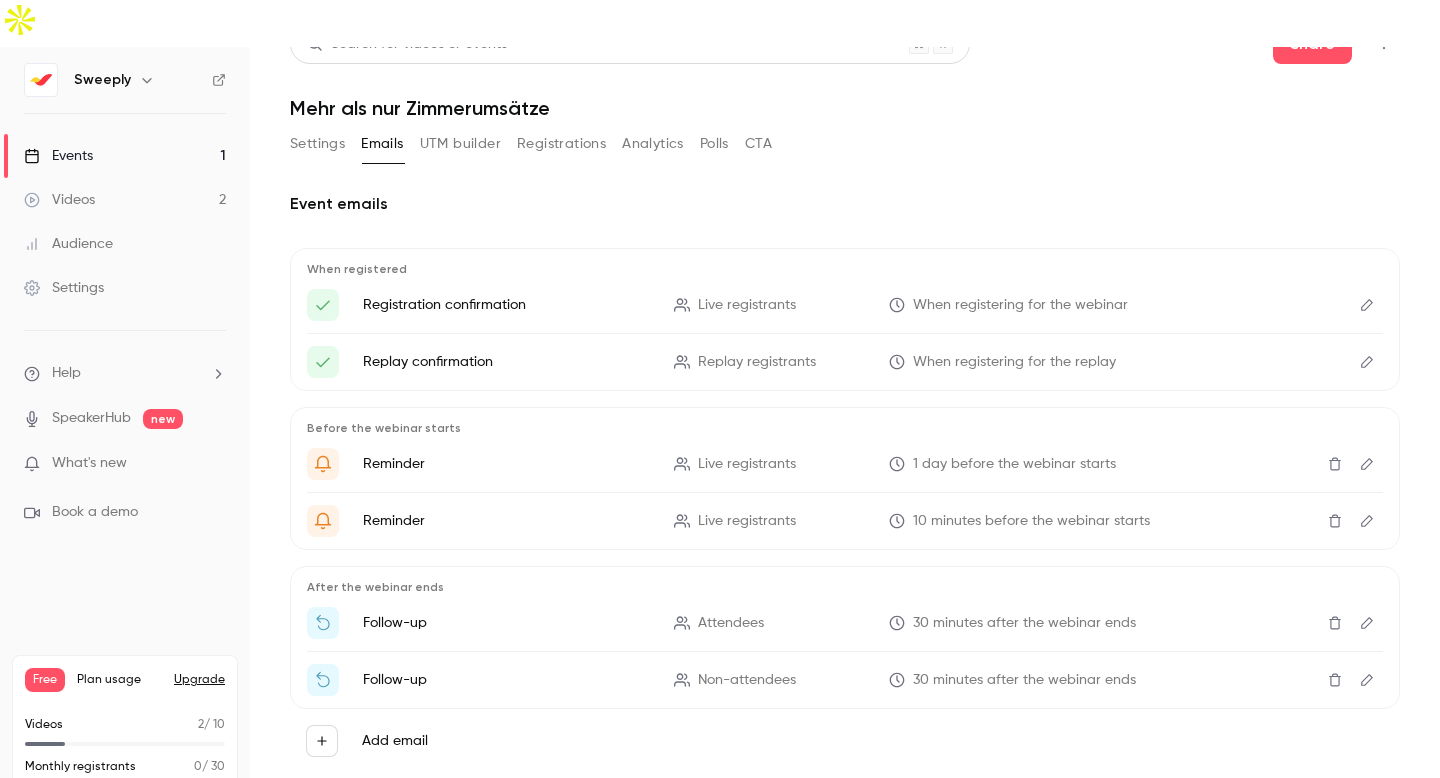 click 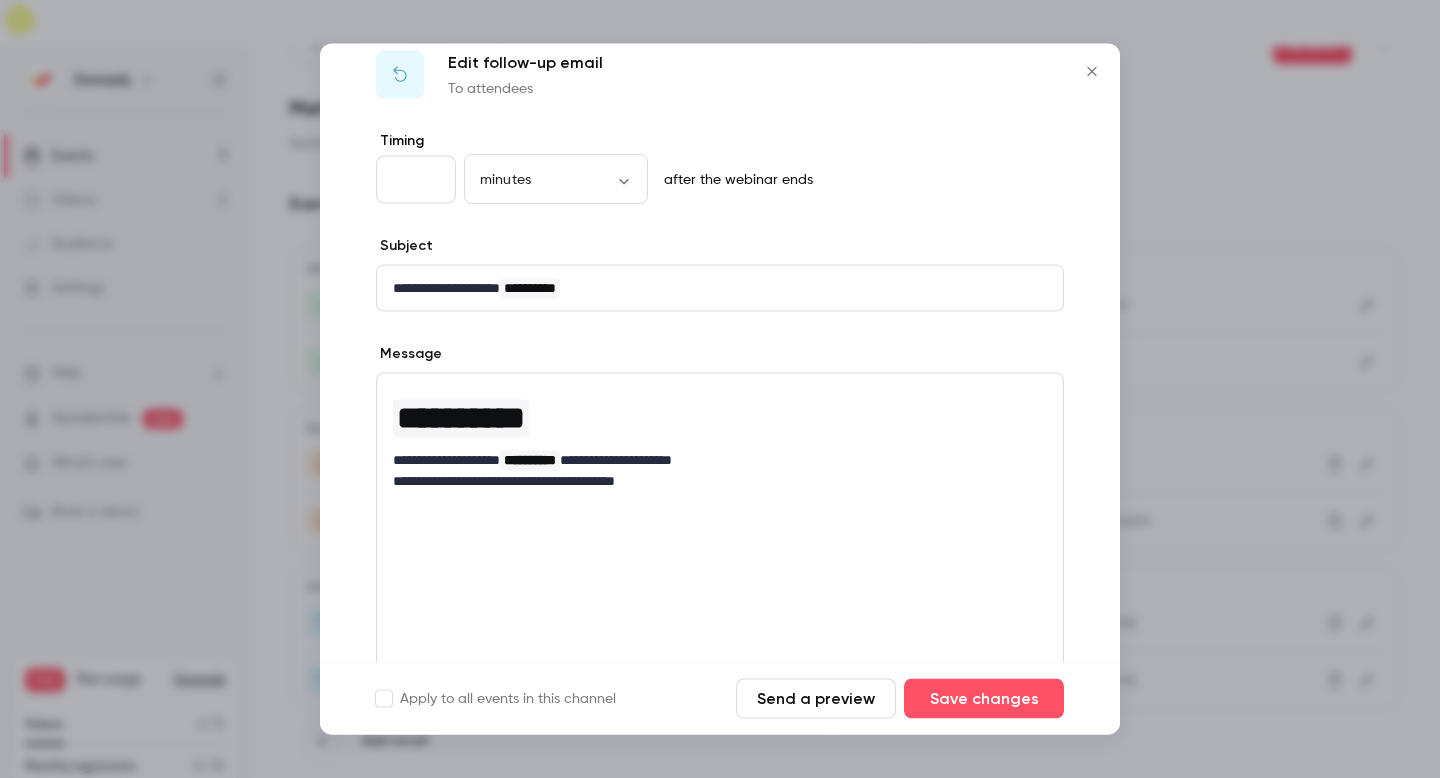 scroll, scrollTop: 0, scrollLeft: 0, axis: both 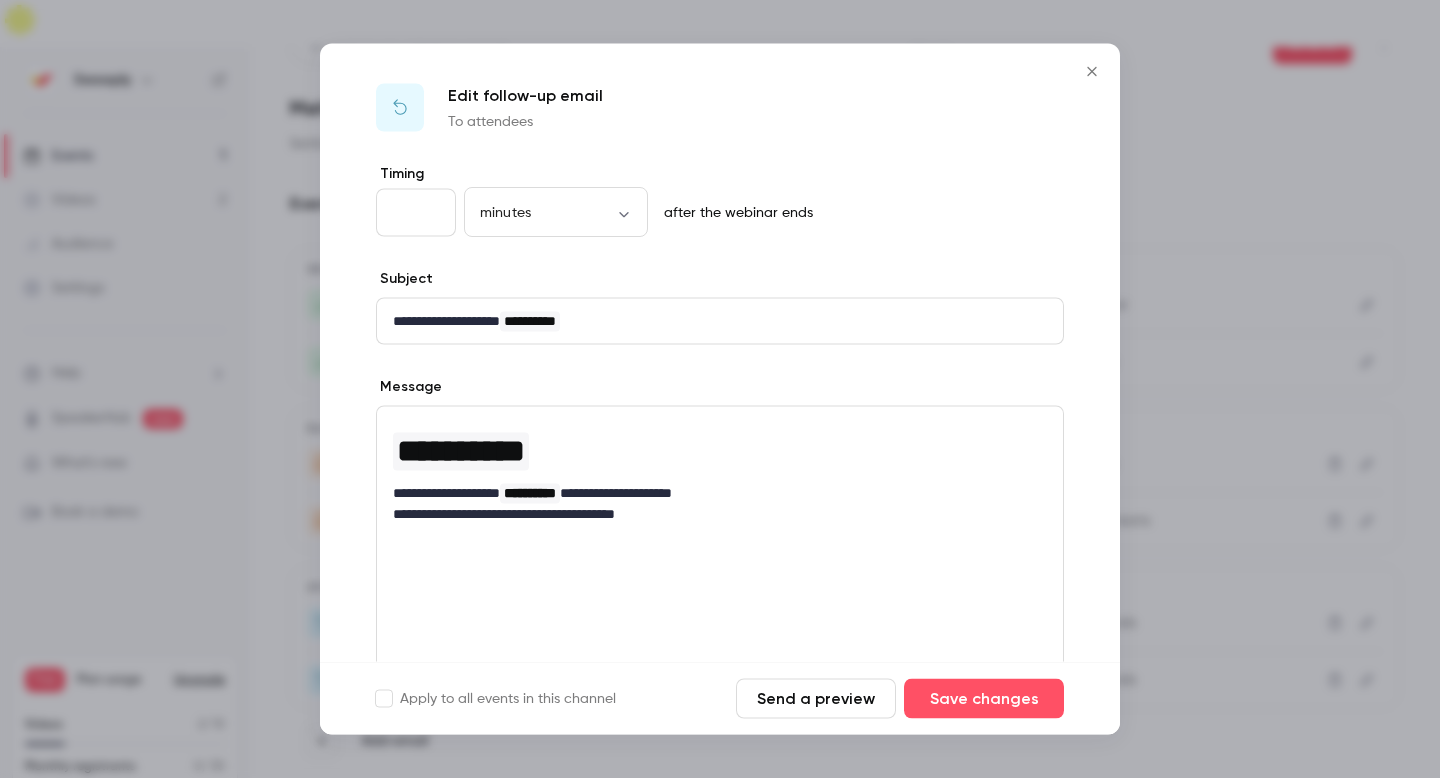 click 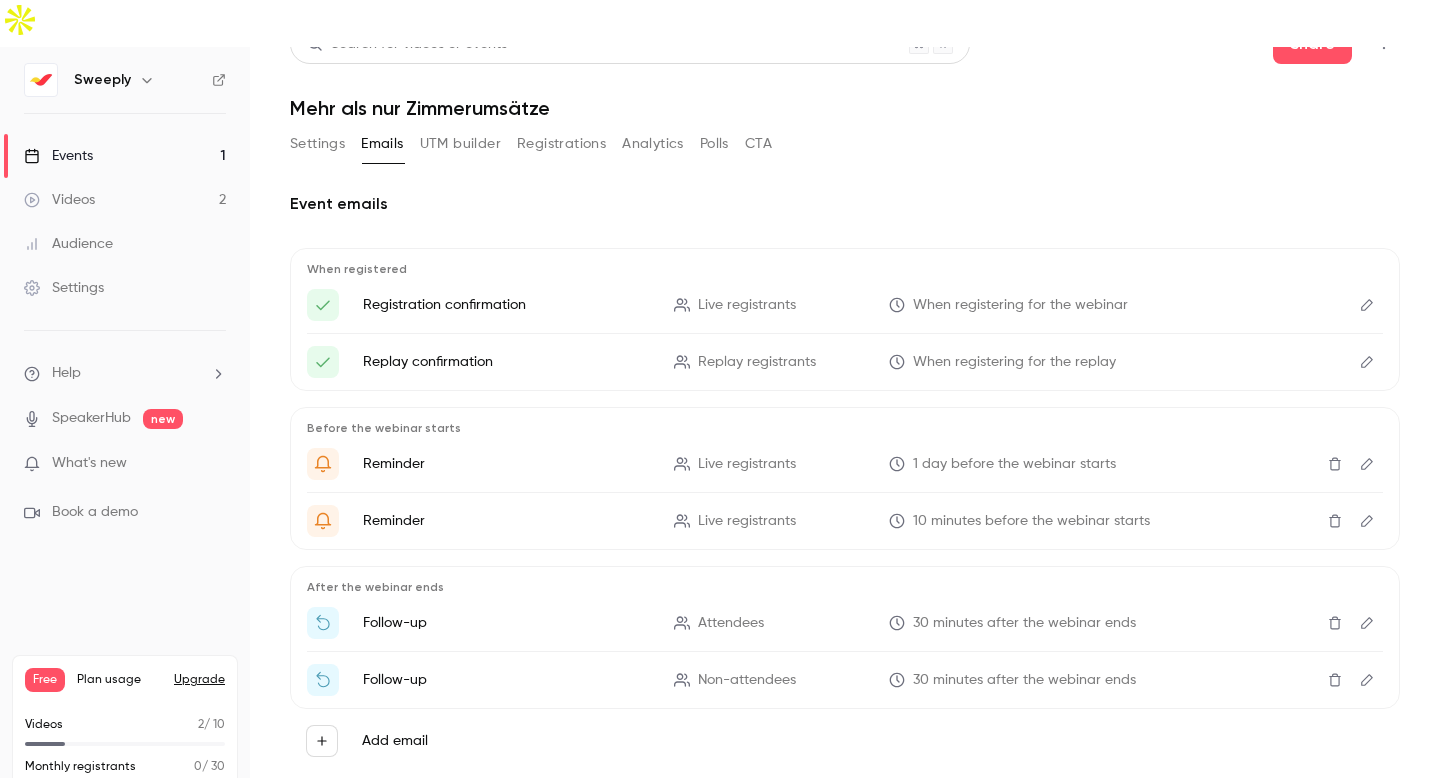 click 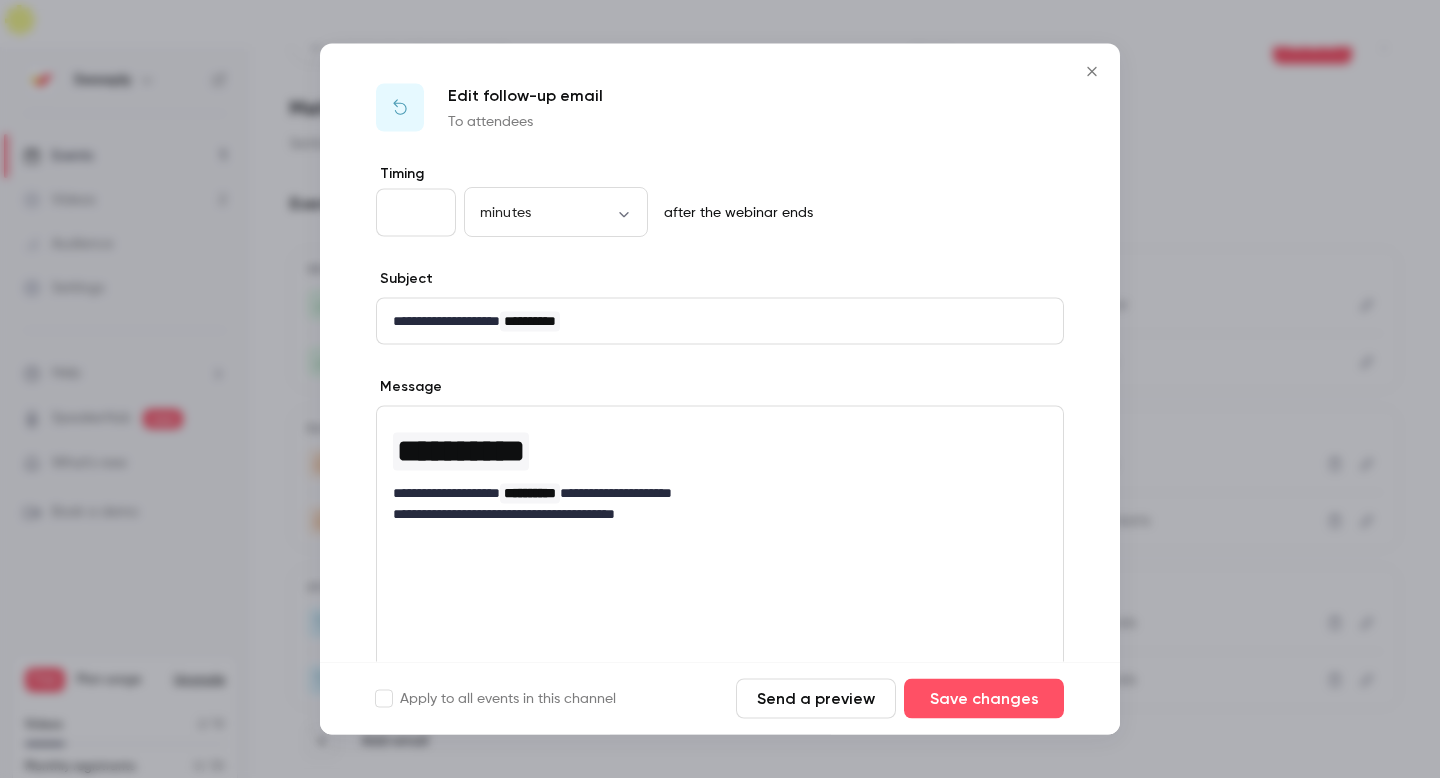 scroll, scrollTop: 224, scrollLeft: 0, axis: vertical 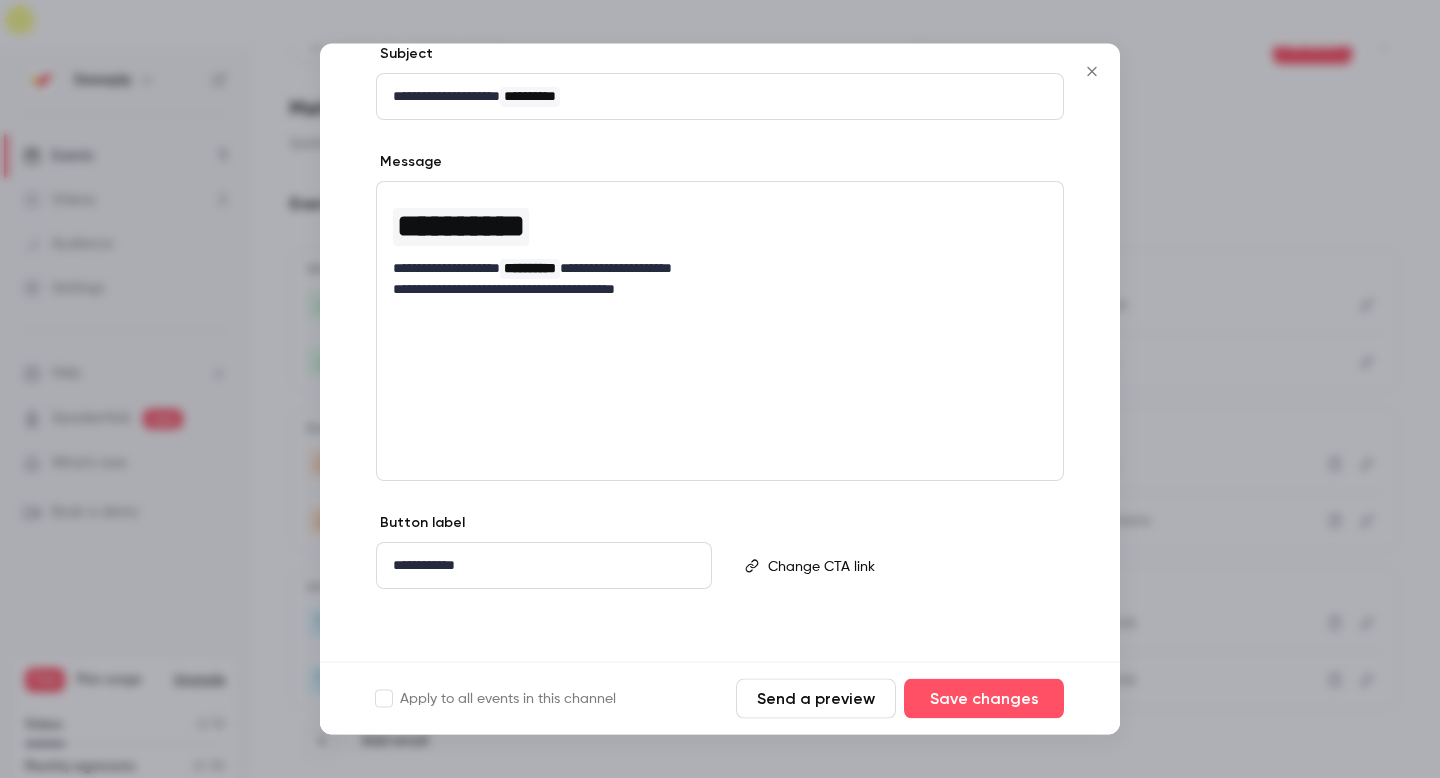 click on "**********" at bounding box center (720, 290) 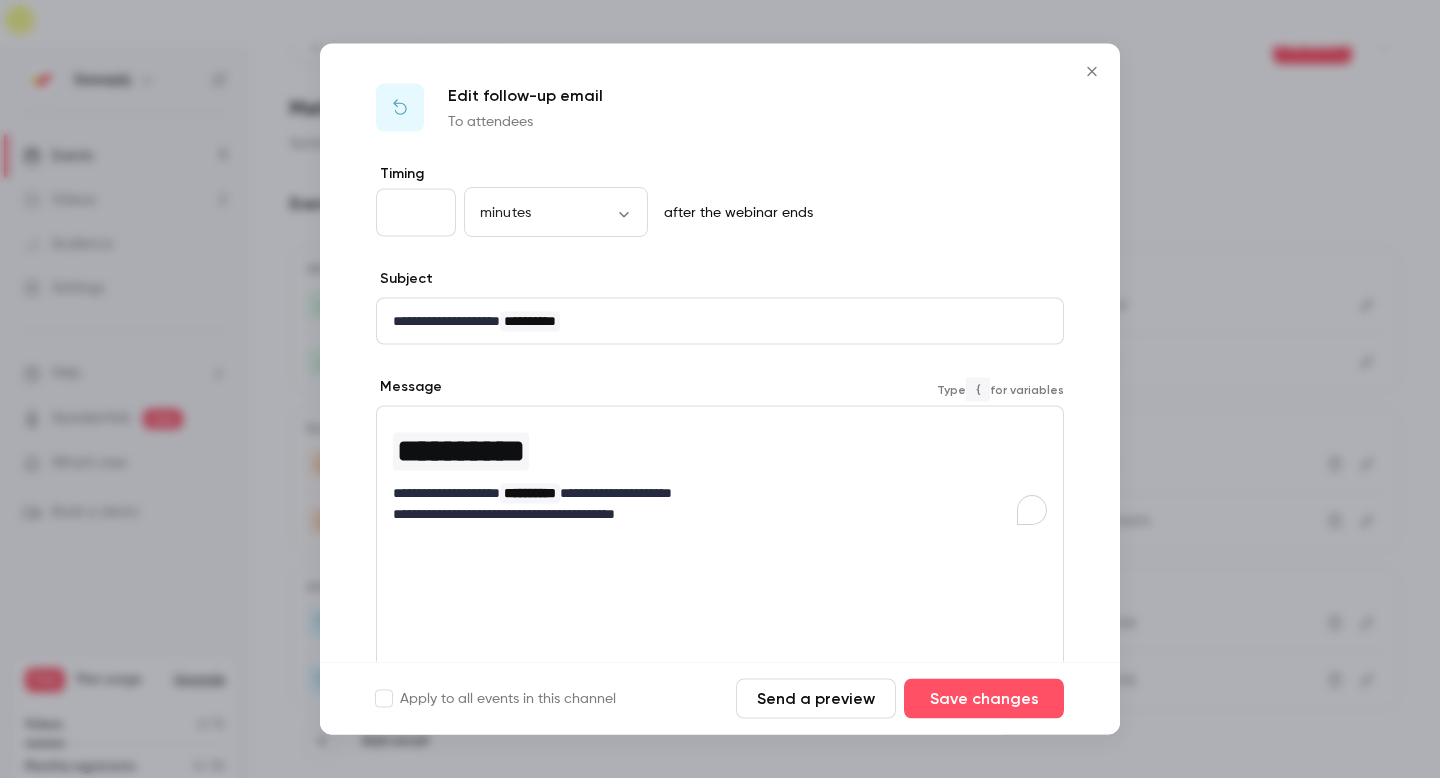 scroll, scrollTop: 224, scrollLeft: 0, axis: vertical 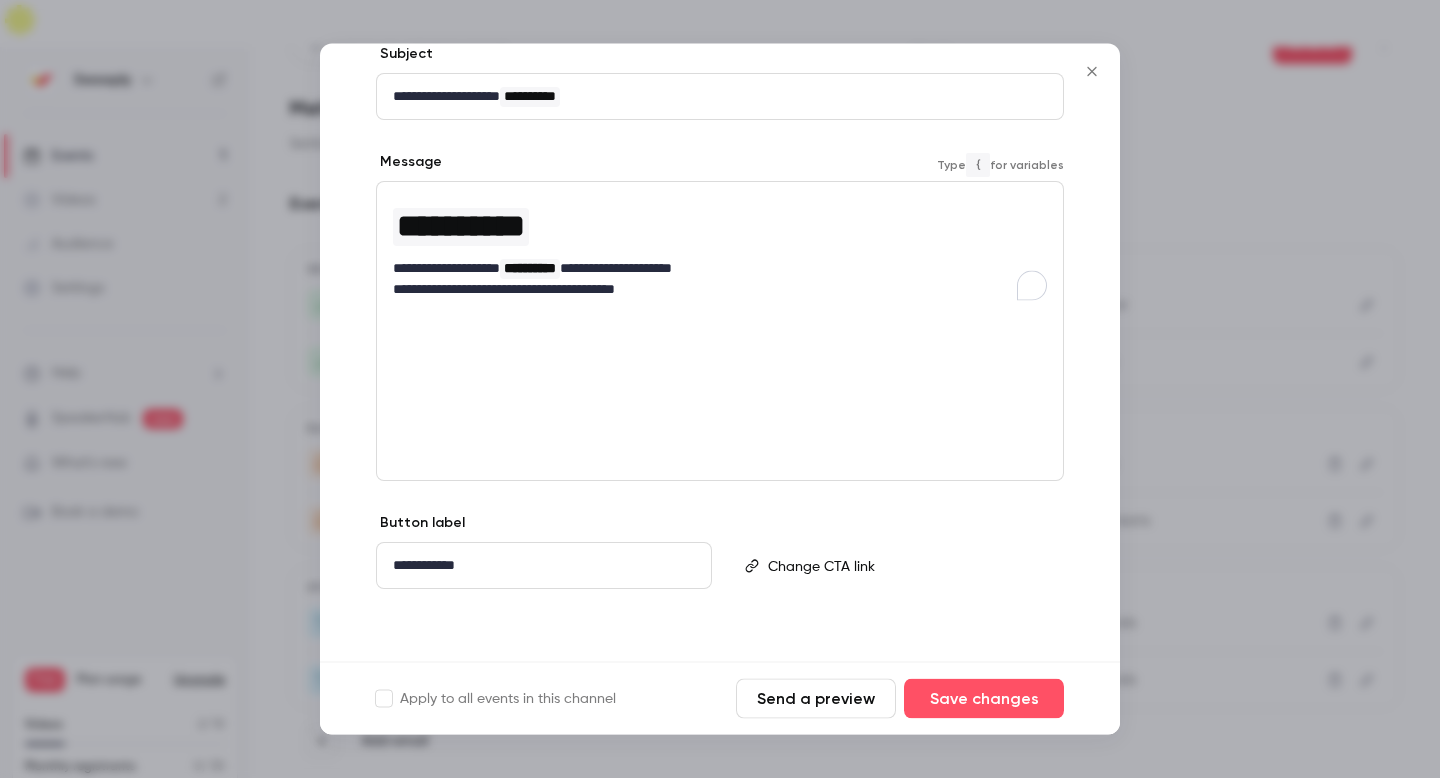 click 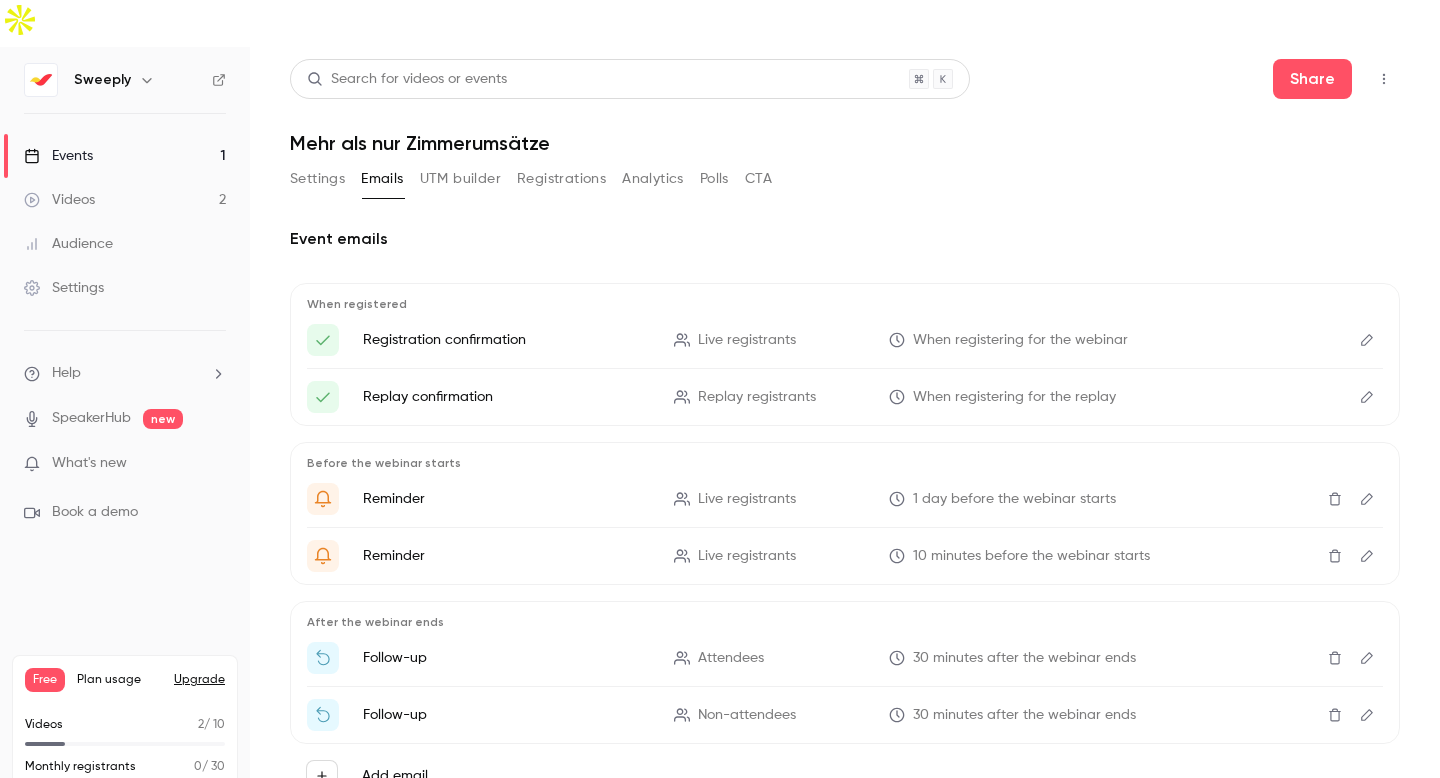 scroll, scrollTop: 2, scrollLeft: 0, axis: vertical 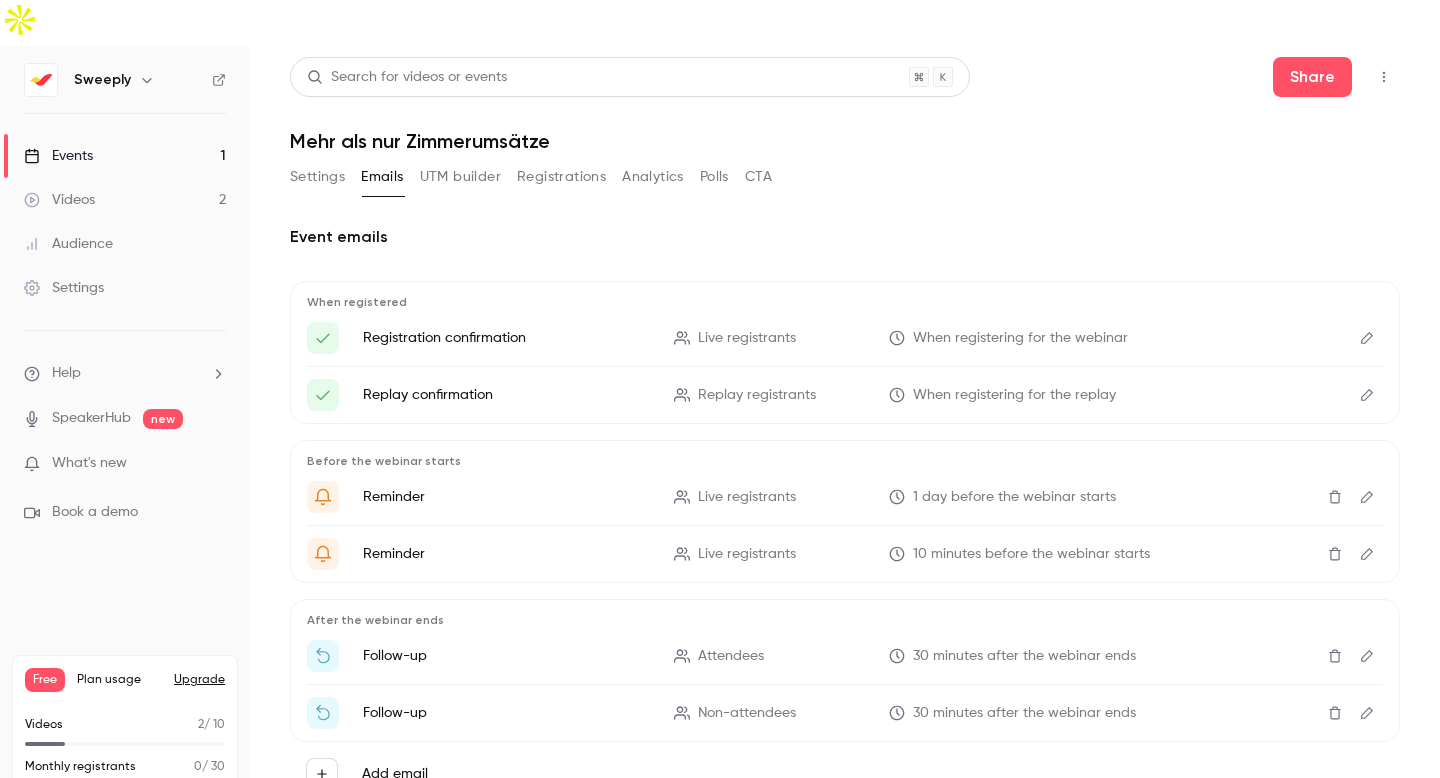 click on "UTM builder" at bounding box center (460, 177) 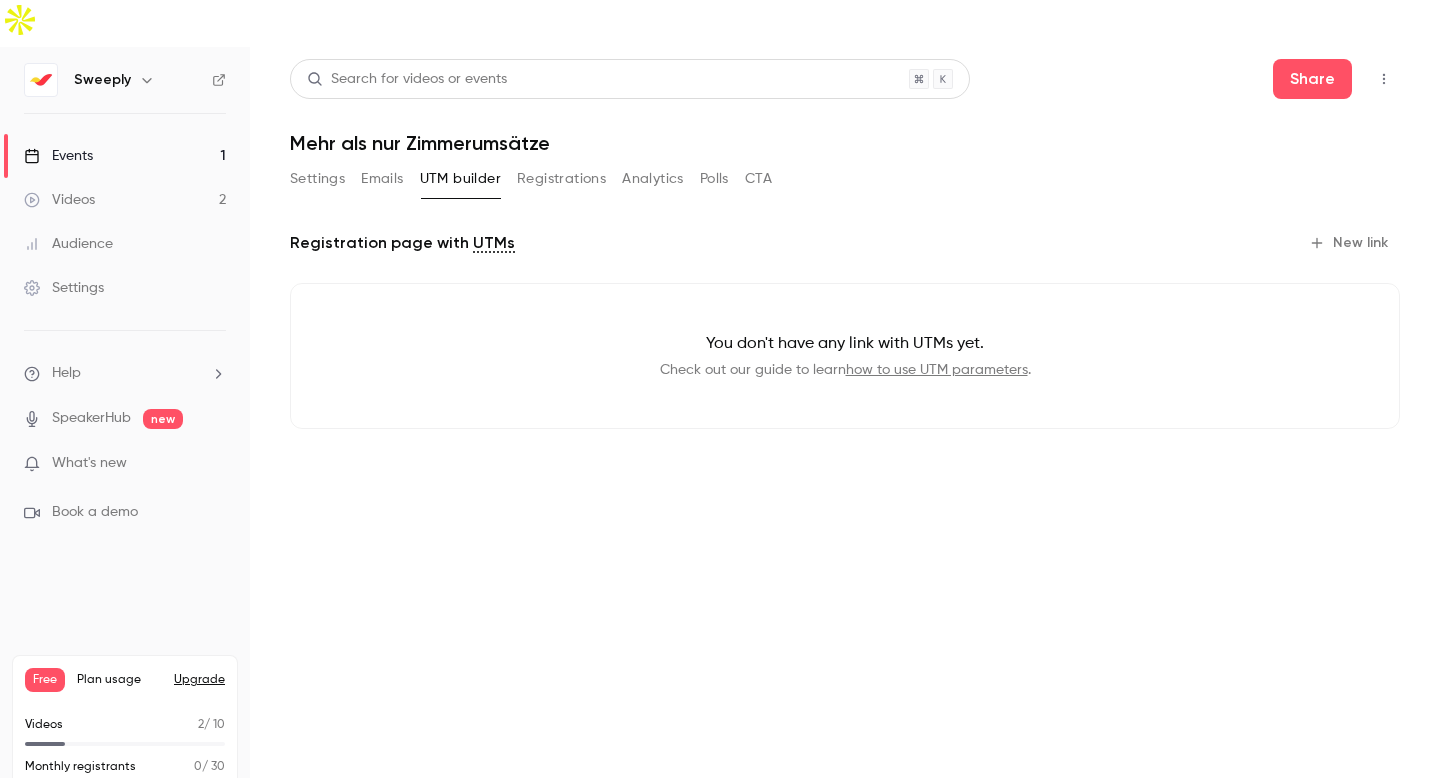 scroll, scrollTop: 0, scrollLeft: 0, axis: both 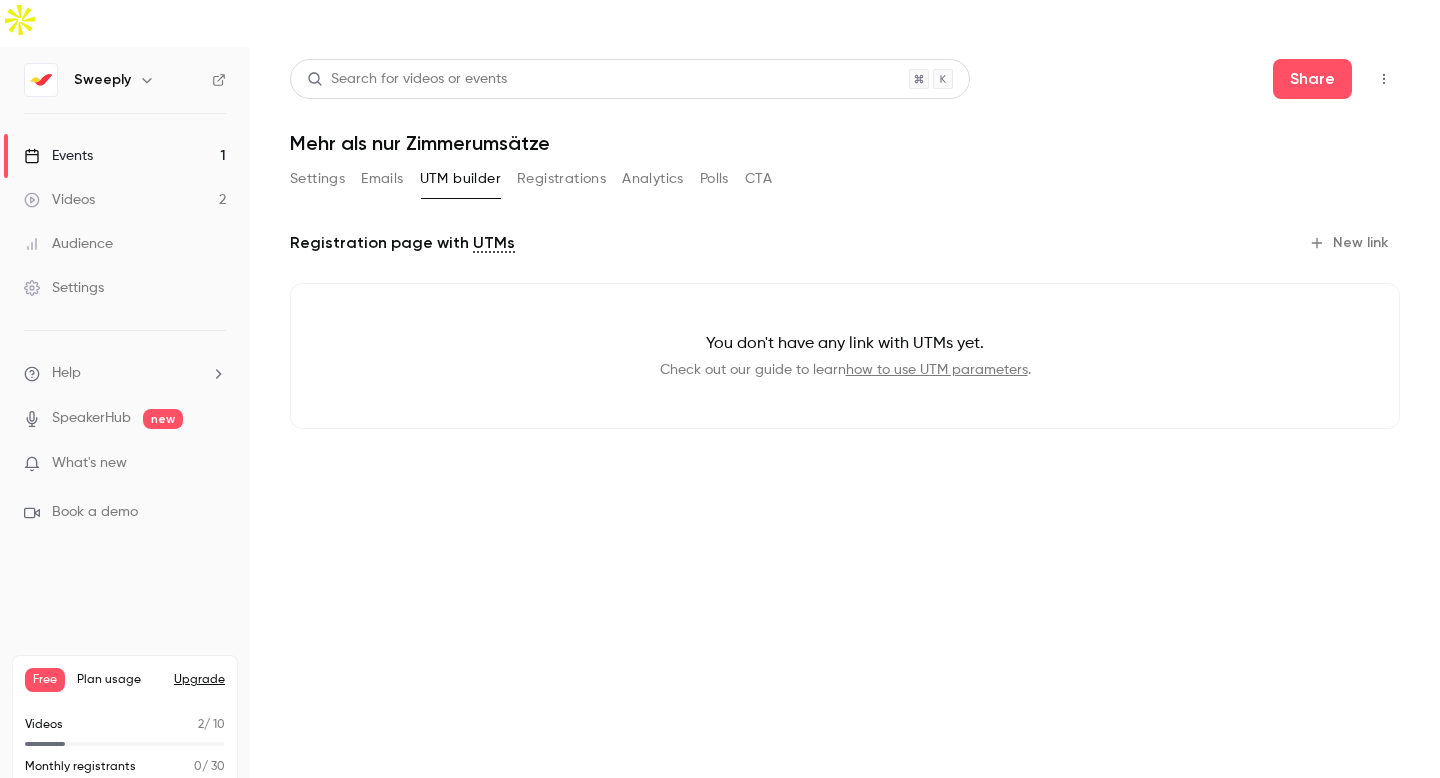 click on "New link" at bounding box center [1350, 243] 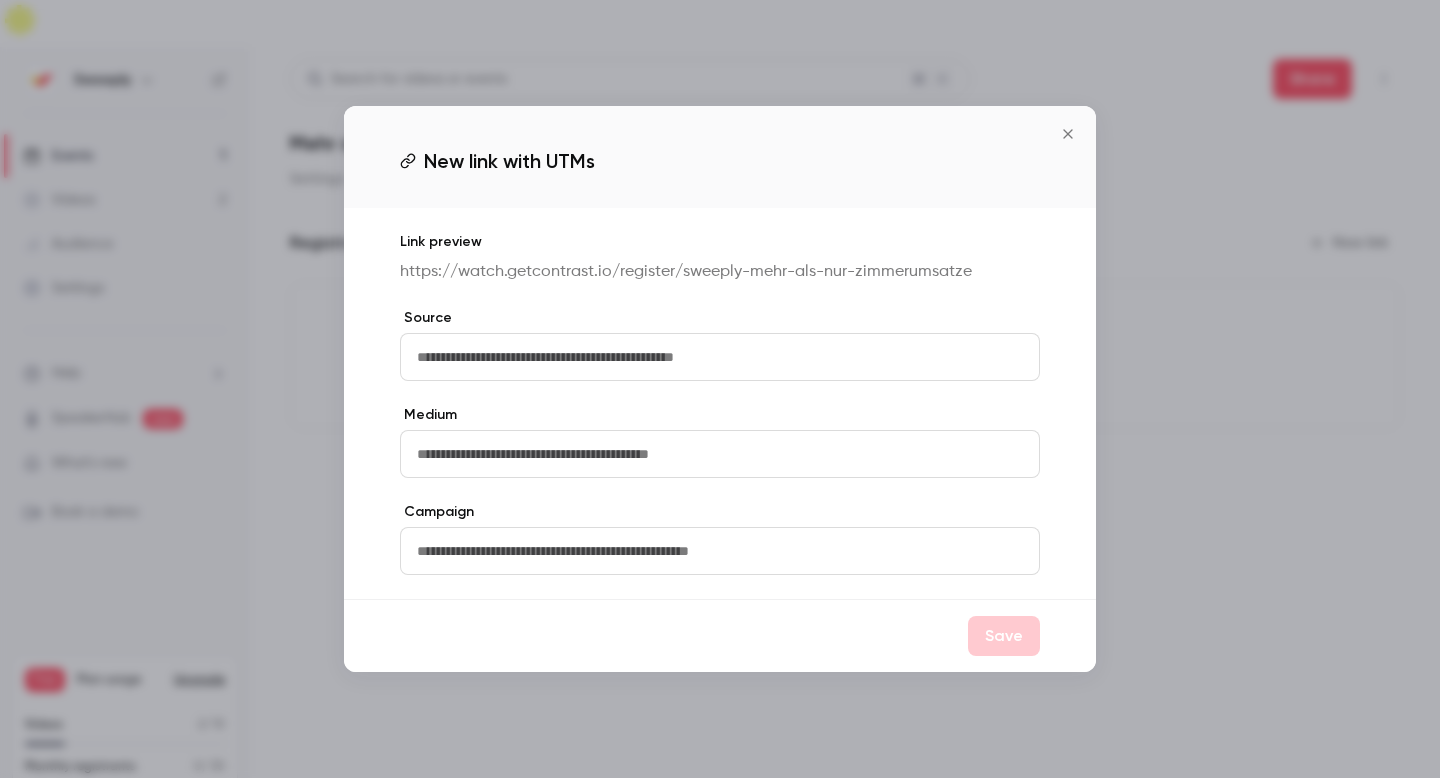 drag, startPoint x: 508, startPoint y: 277, endPoint x: 525, endPoint y: 278, distance: 17.029387 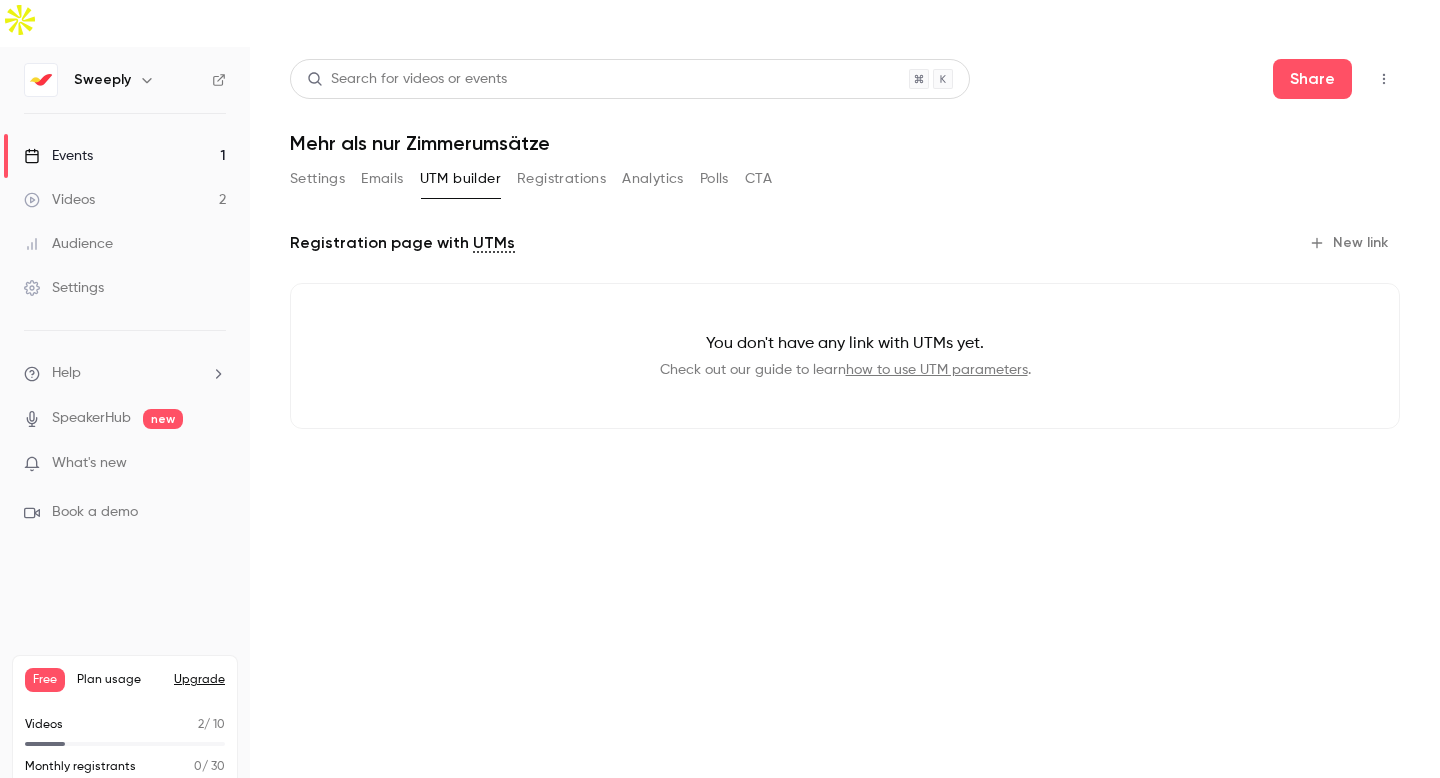click on "Registrations" at bounding box center [561, 179] 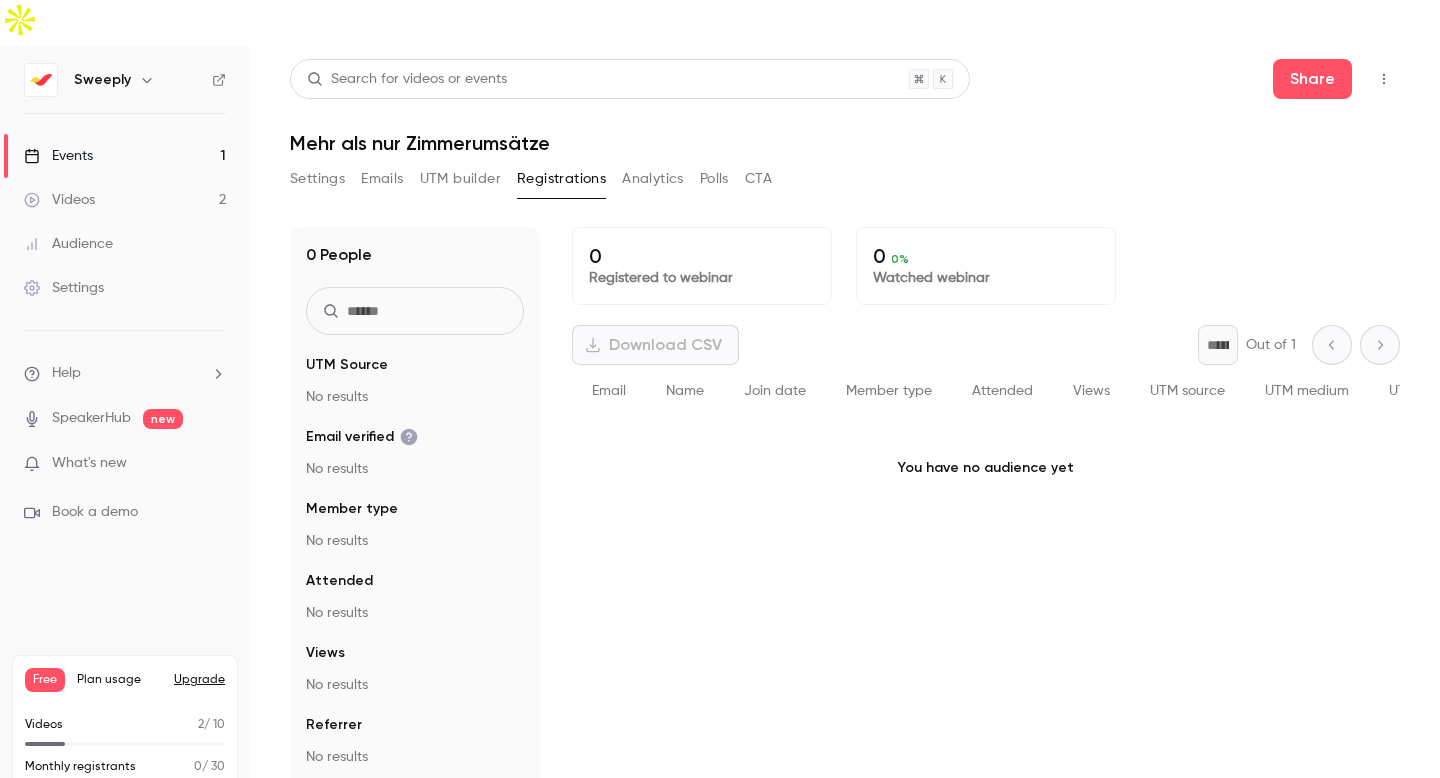 click on "You have no audience yet" at bounding box center [986, 468] 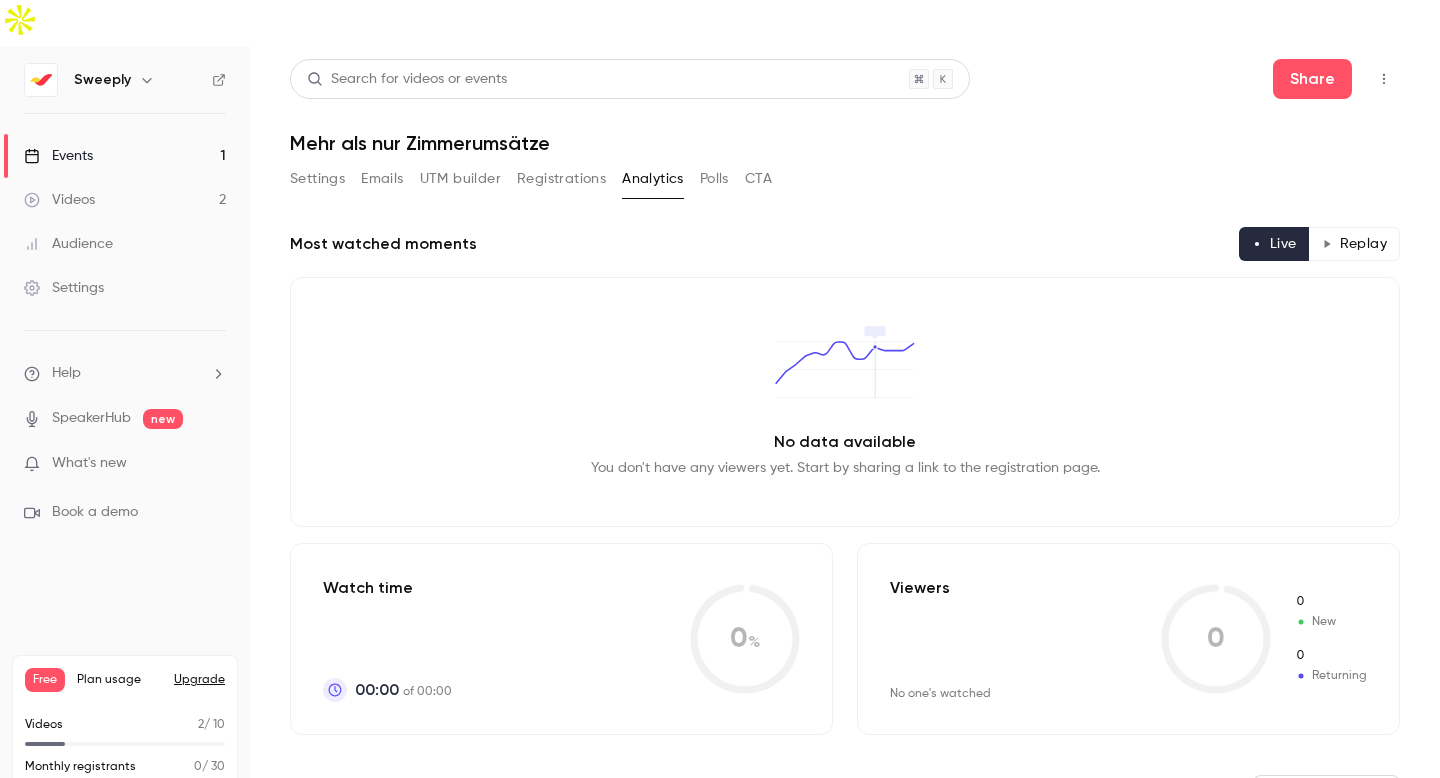 click on "Polls" at bounding box center [714, 179] 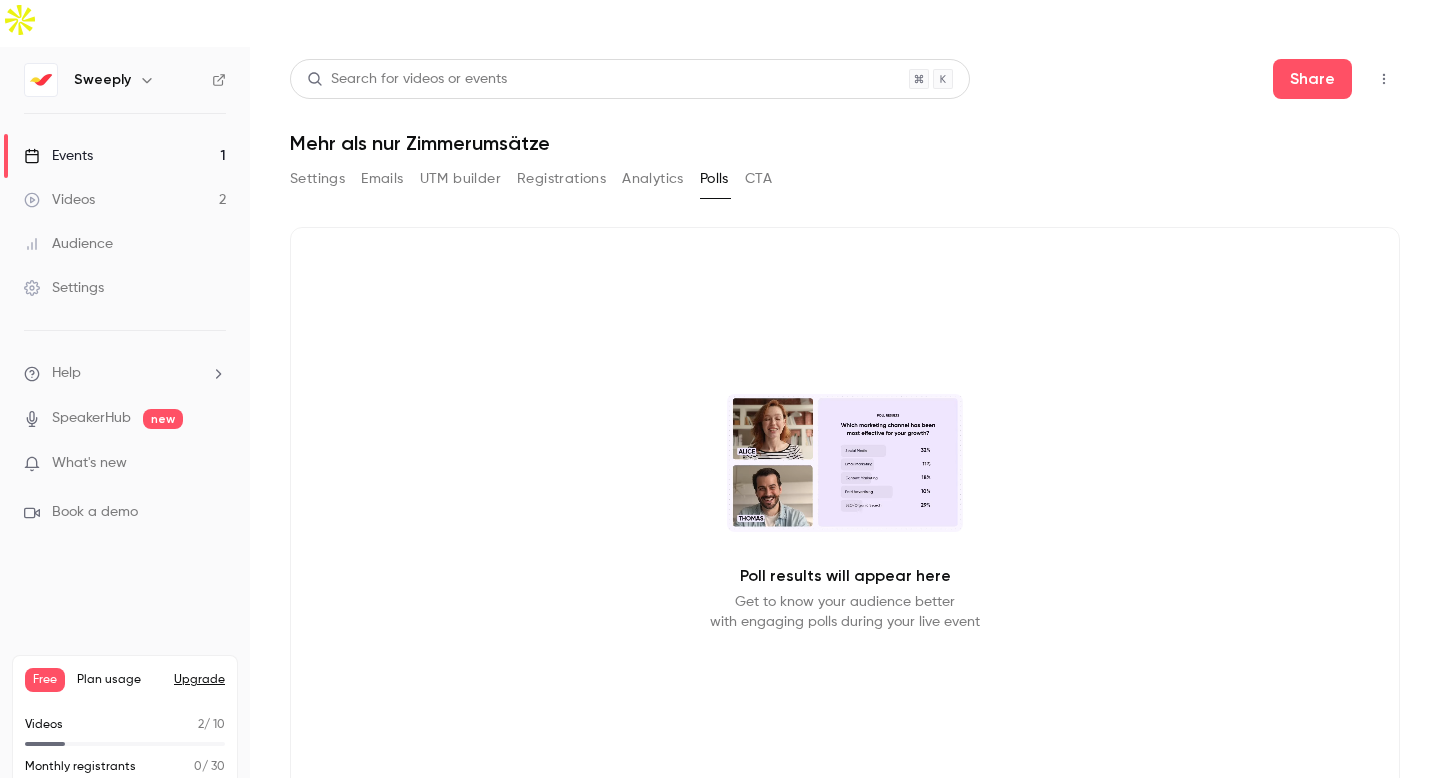 click on "CTA" at bounding box center [758, 179] 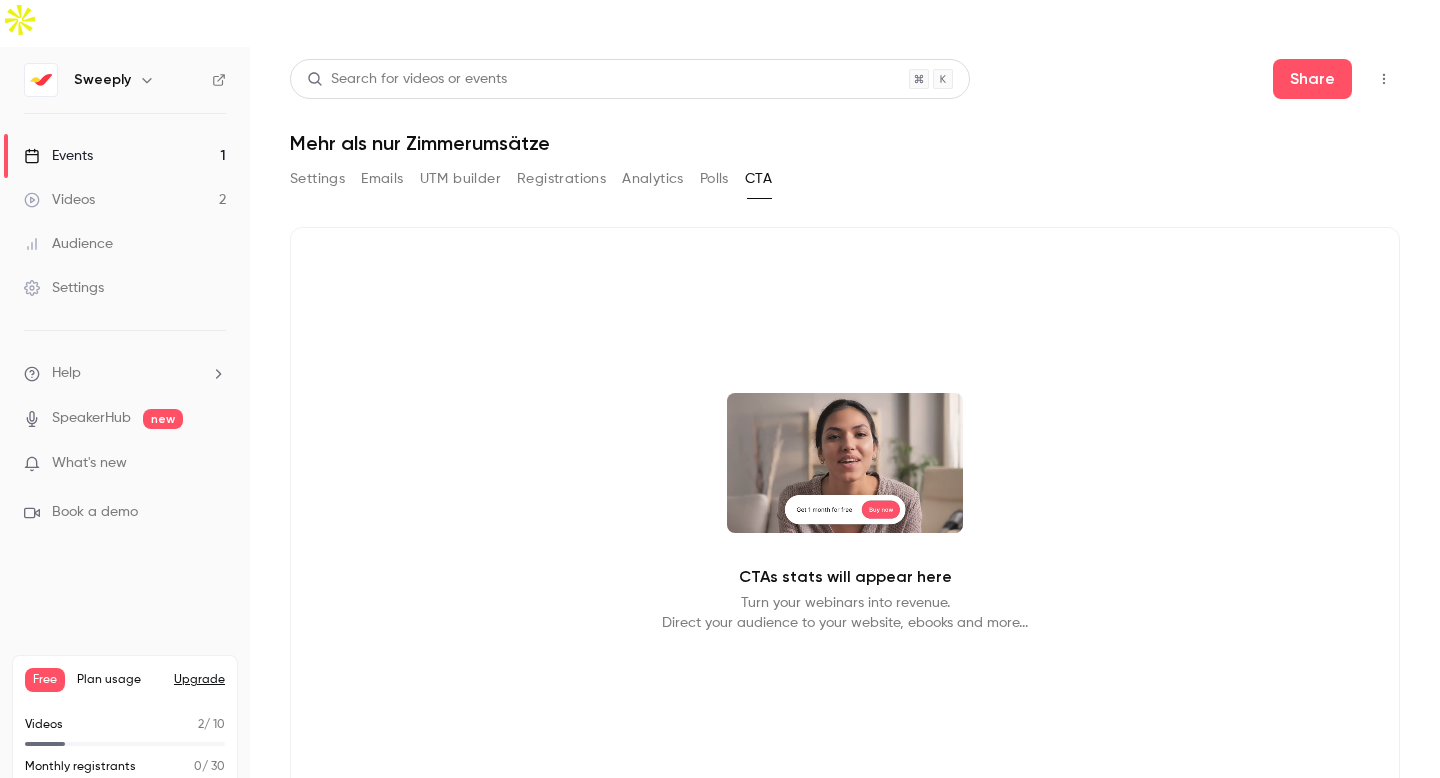 scroll, scrollTop: 34, scrollLeft: 0, axis: vertical 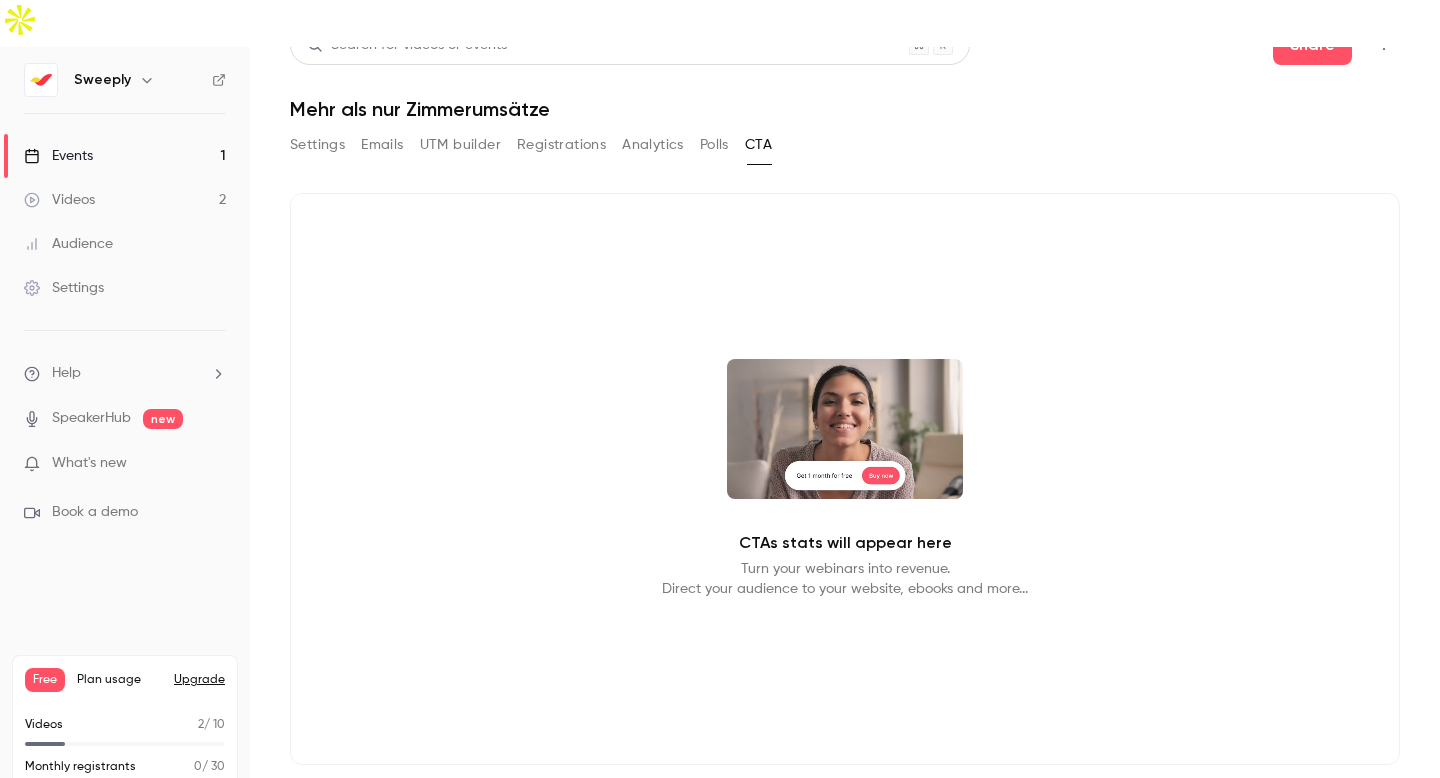 drag, startPoint x: 715, startPoint y: 108, endPoint x: 689, endPoint y: 100, distance: 27.202942 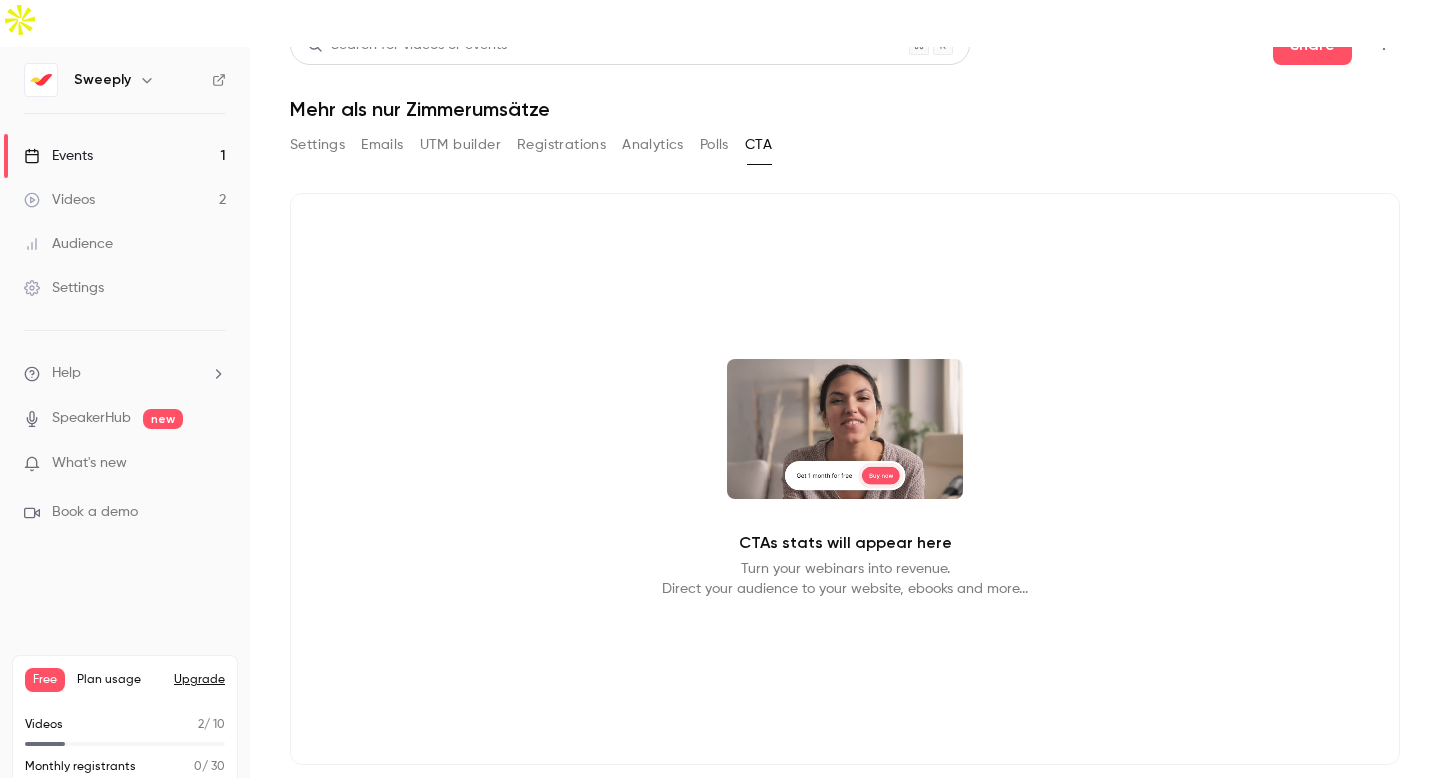 click on "Polls" at bounding box center (714, 145) 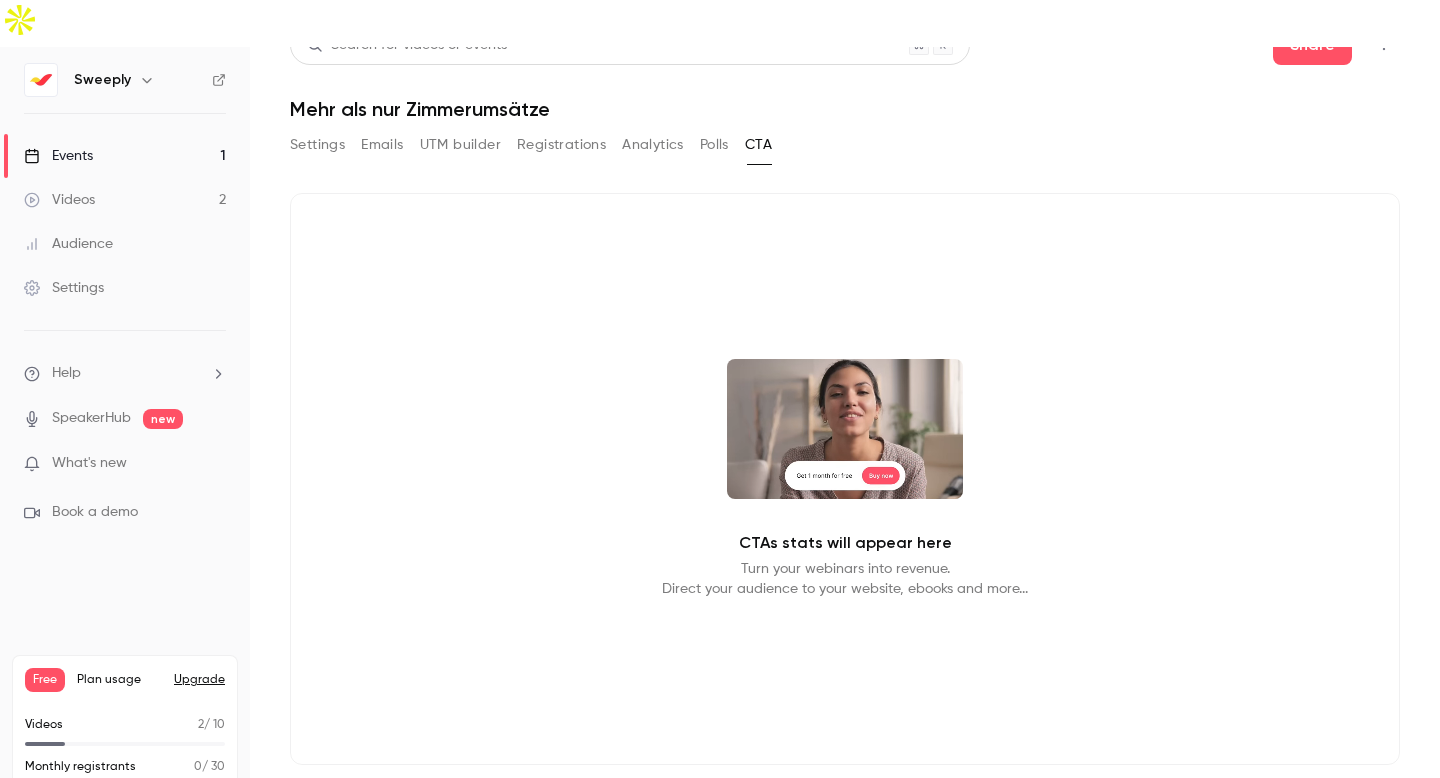 scroll, scrollTop: 18, scrollLeft: 0, axis: vertical 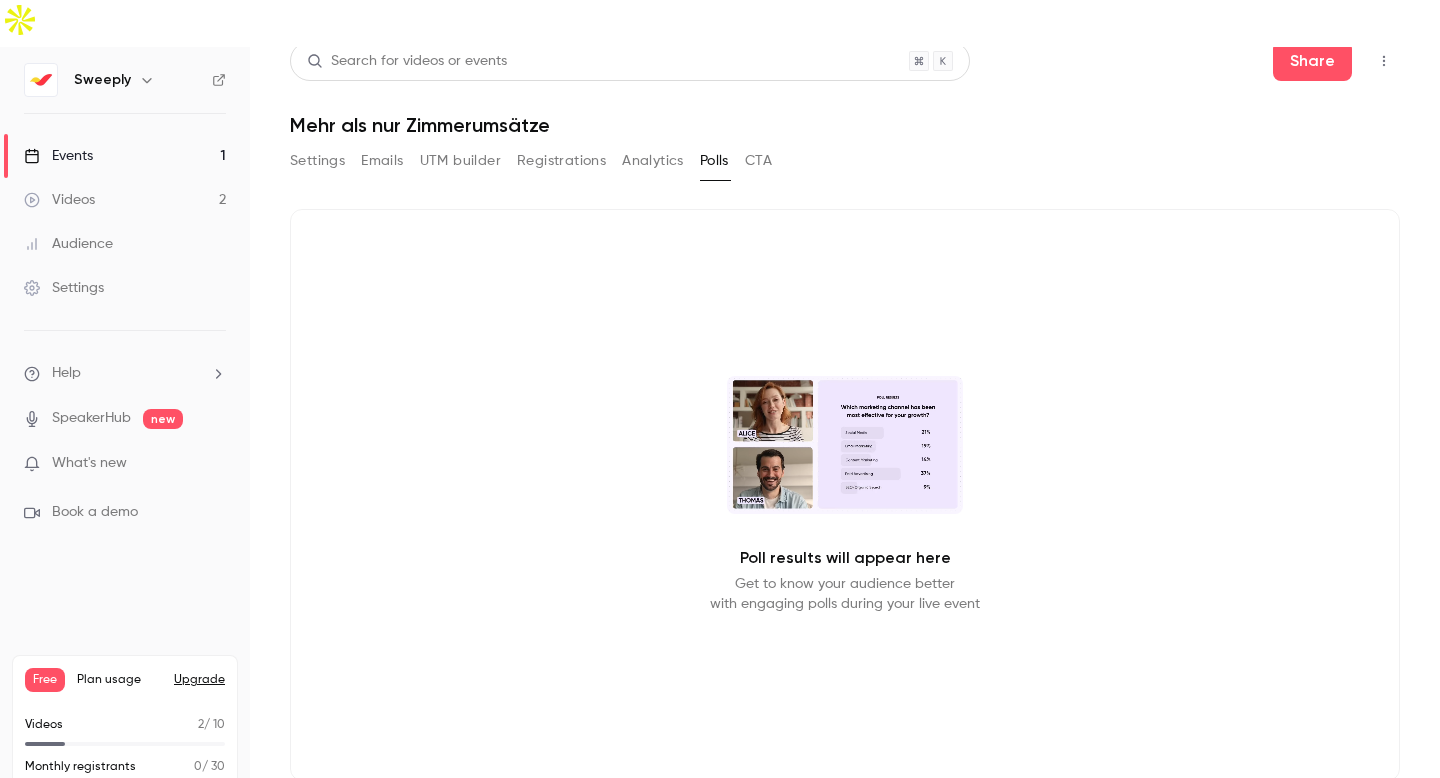 click on "Analytics" at bounding box center (653, 161) 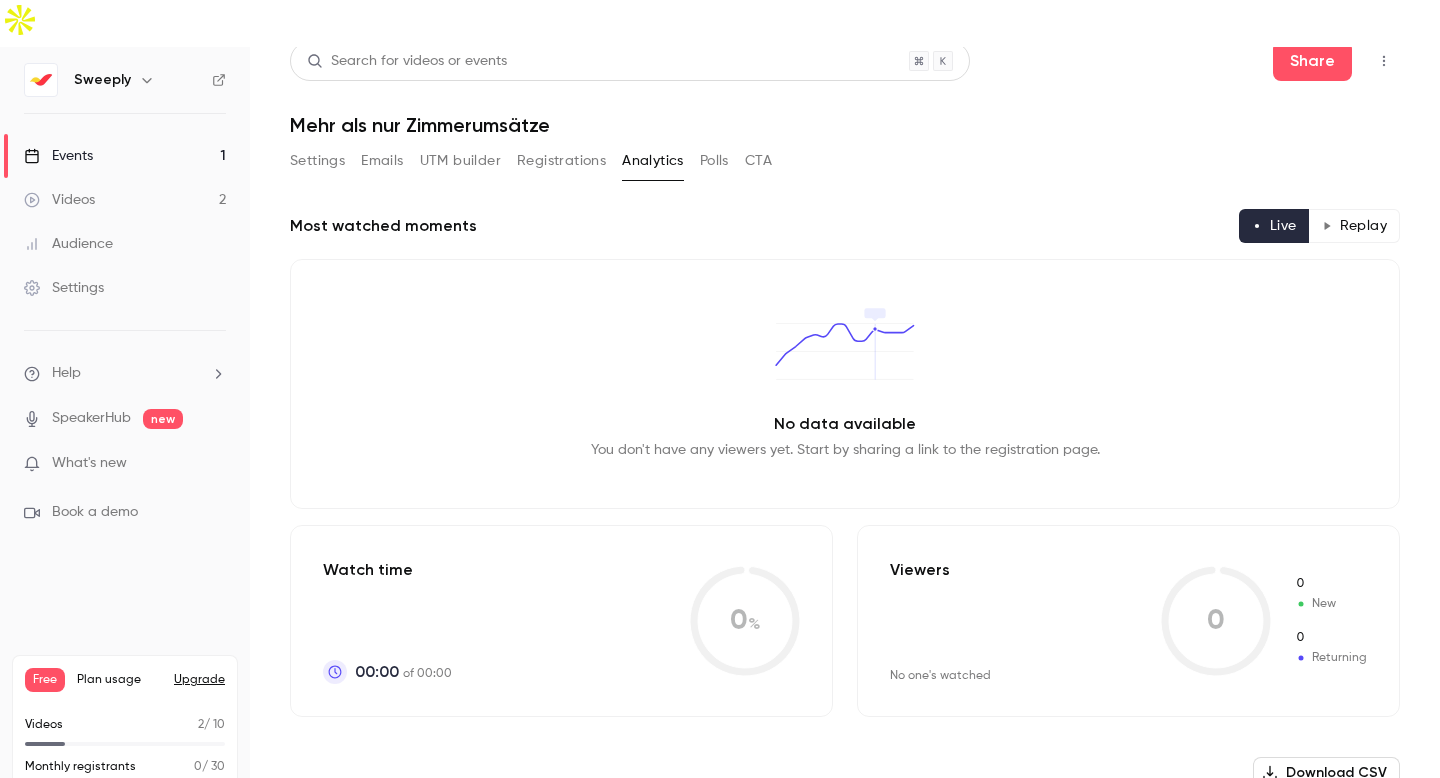 click on "Registrations" at bounding box center (561, 161) 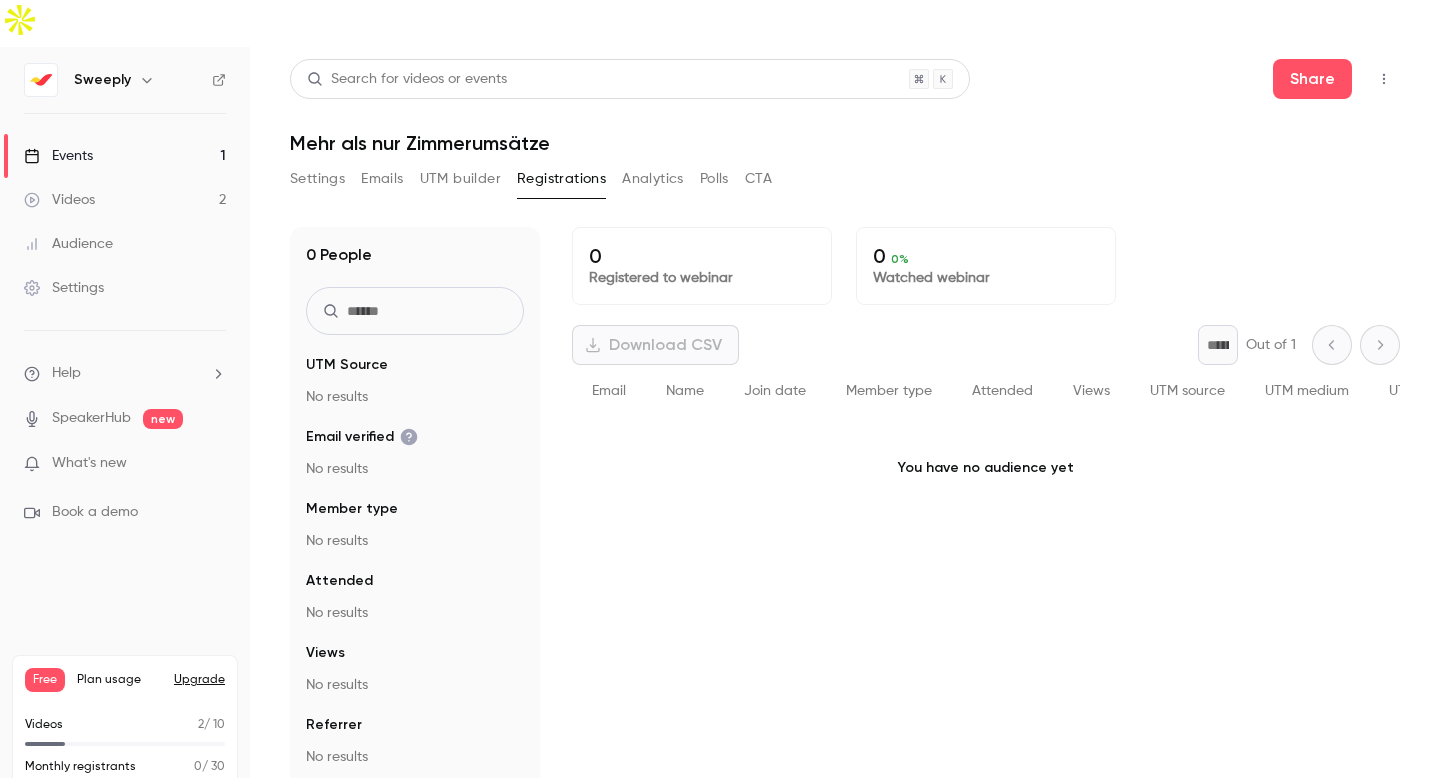scroll, scrollTop: 0, scrollLeft: 0, axis: both 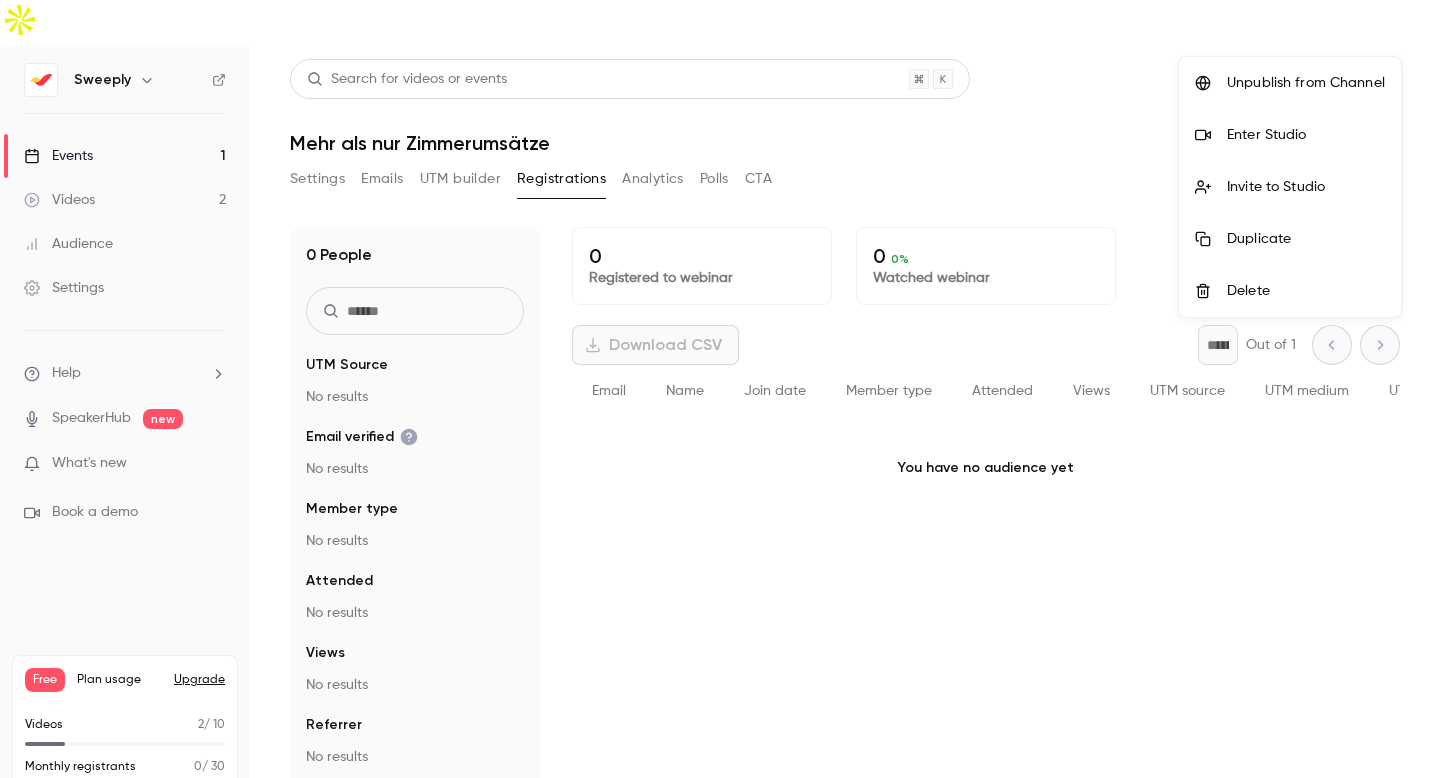 click at bounding box center [720, 389] 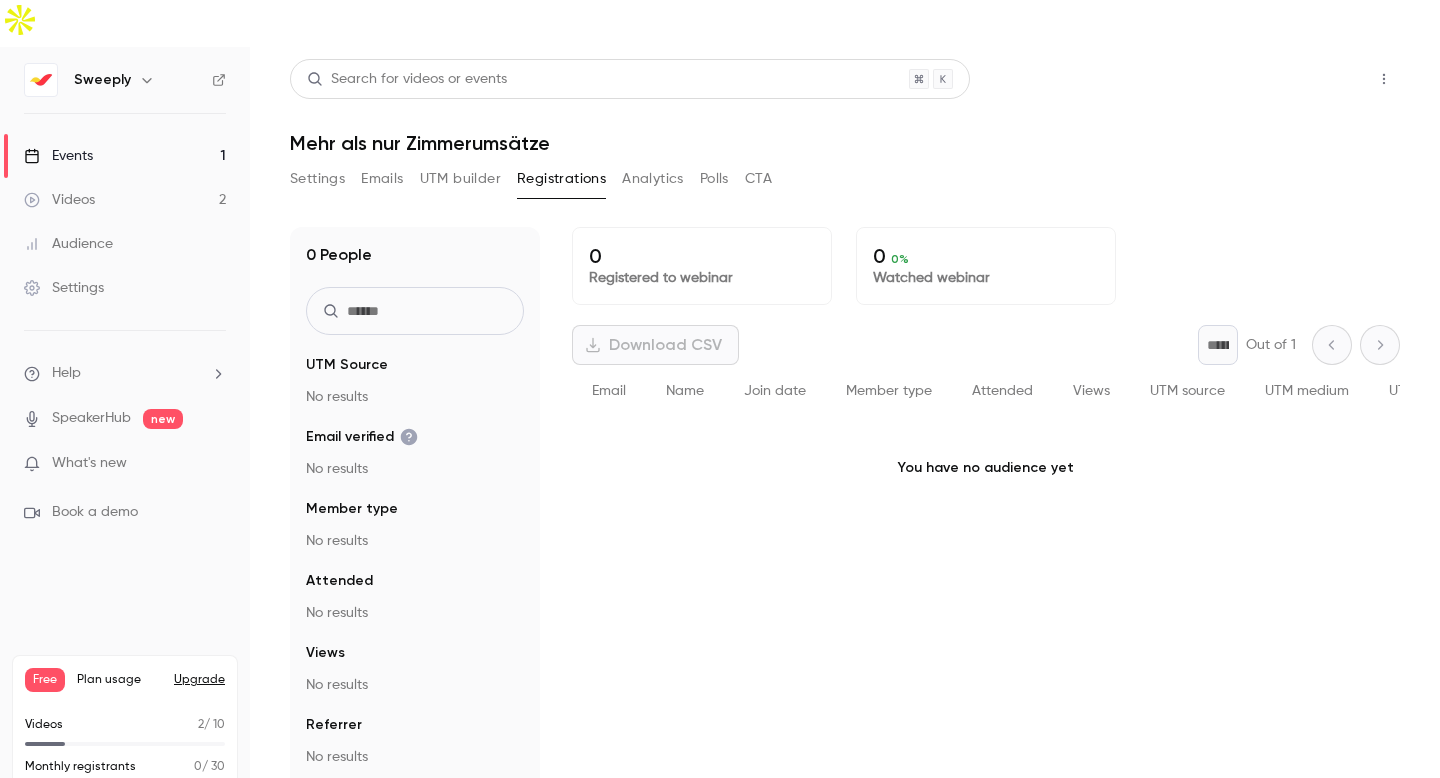 click on "Share" at bounding box center [1312, 79] 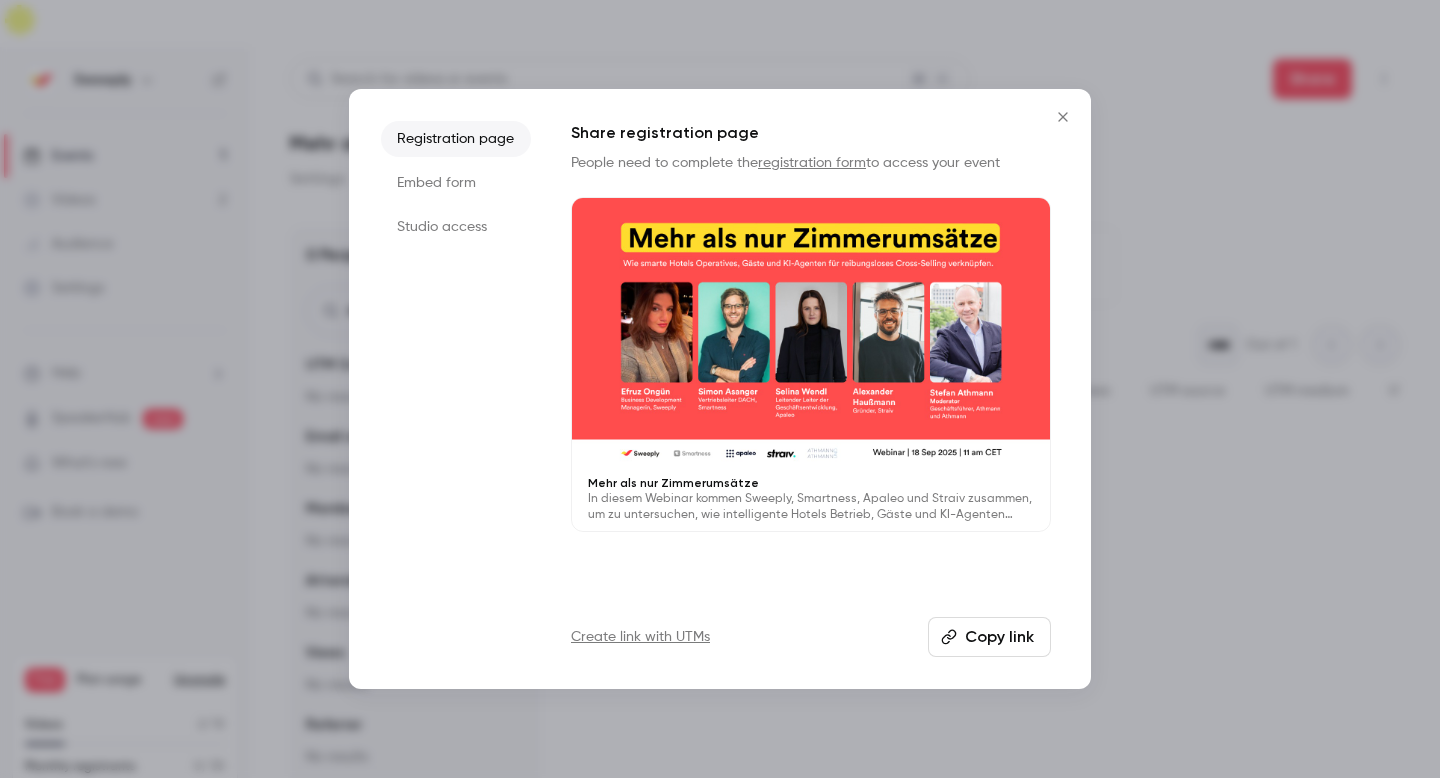 click on "Embed form" at bounding box center [456, 183] 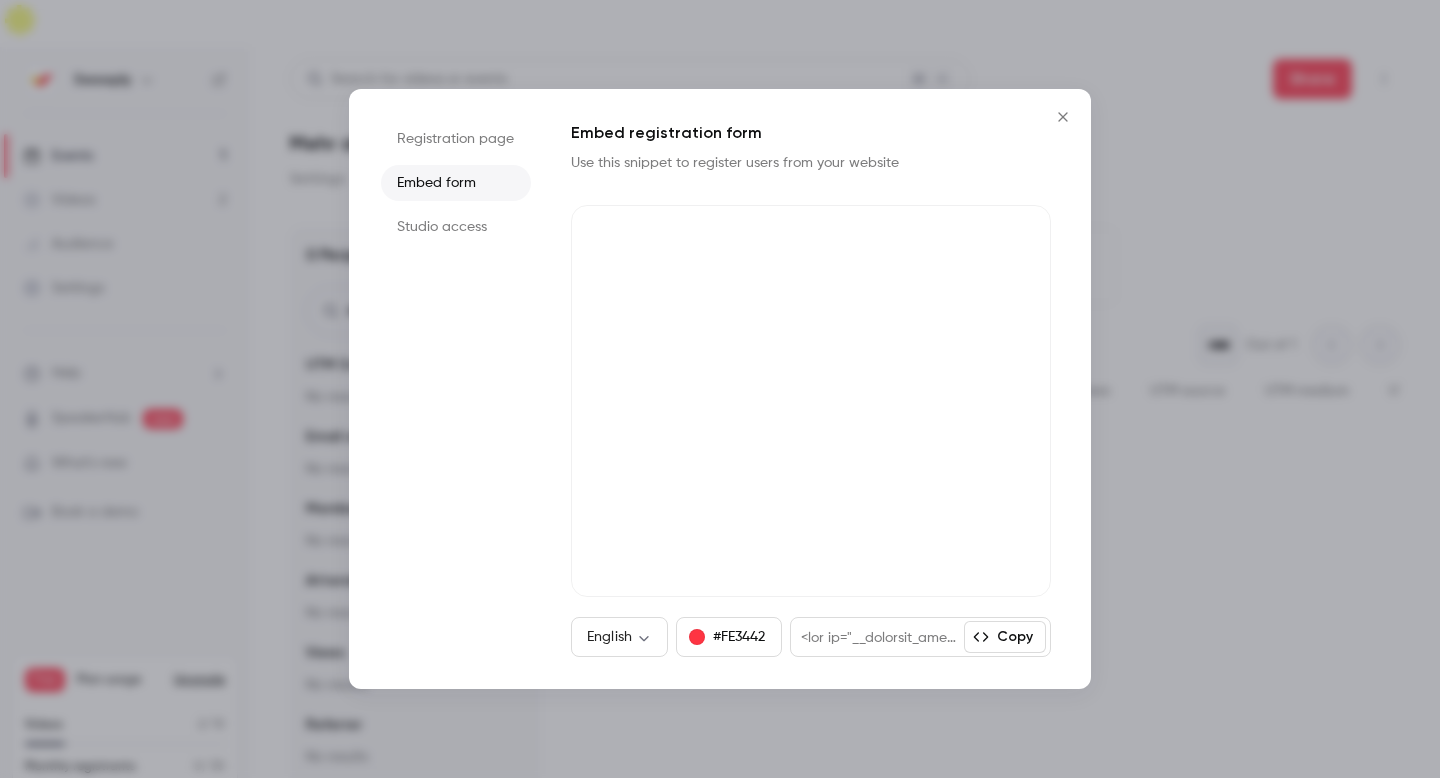 click on "Studio access" at bounding box center (456, 227) 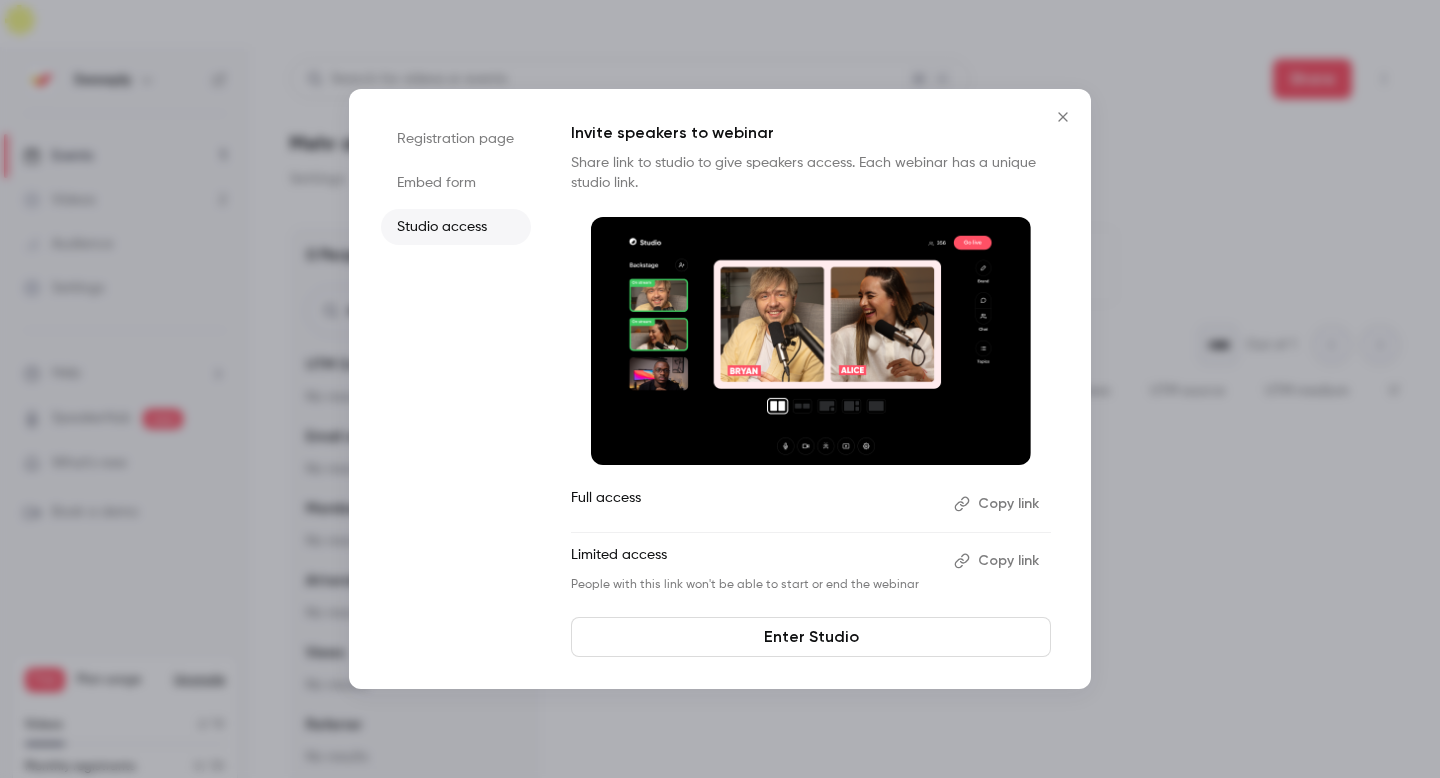 click on "Embed form" at bounding box center (456, 183) 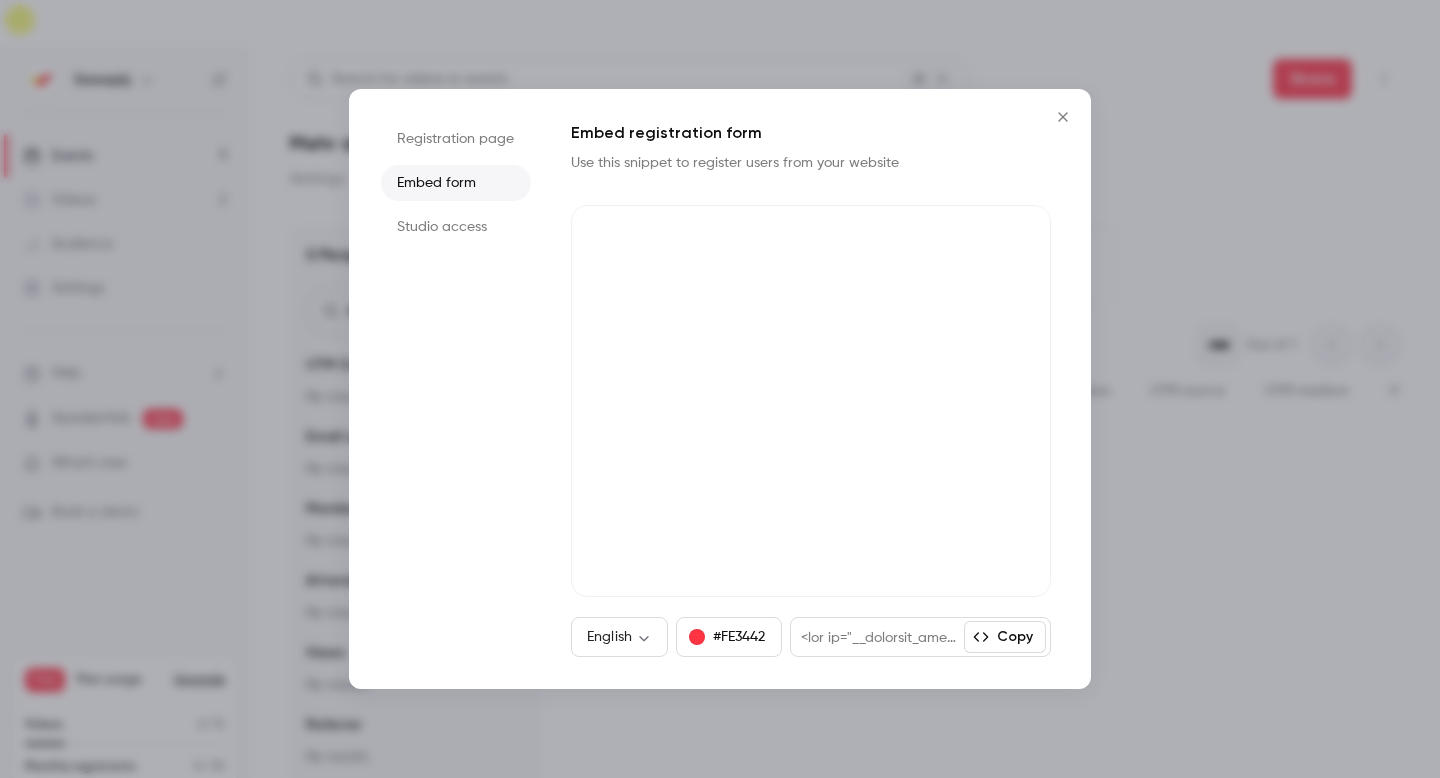 drag, startPoint x: 1062, startPoint y: 113, endPoint x: 1003, endPoint y: 318, distance: 213.32135 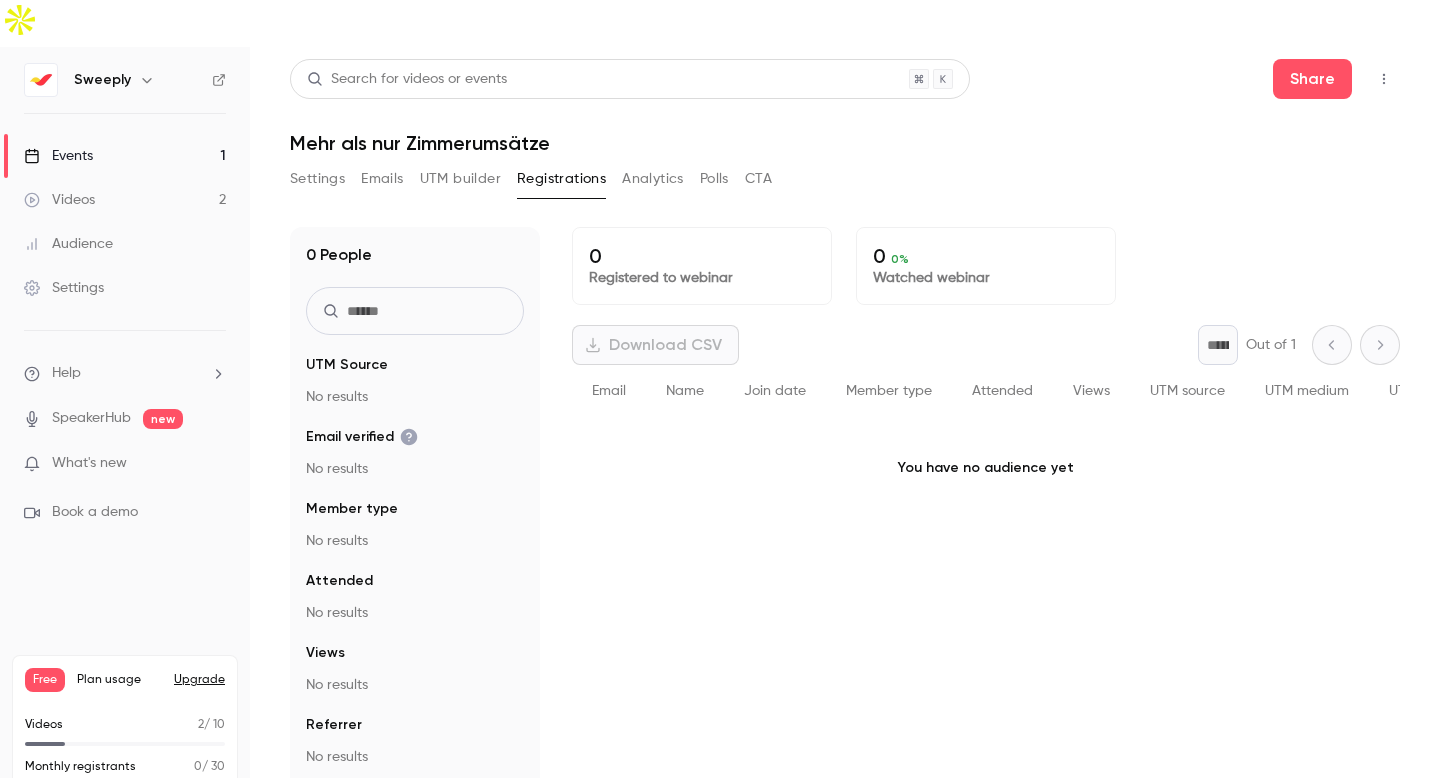click at bounding box center [1384, 79] 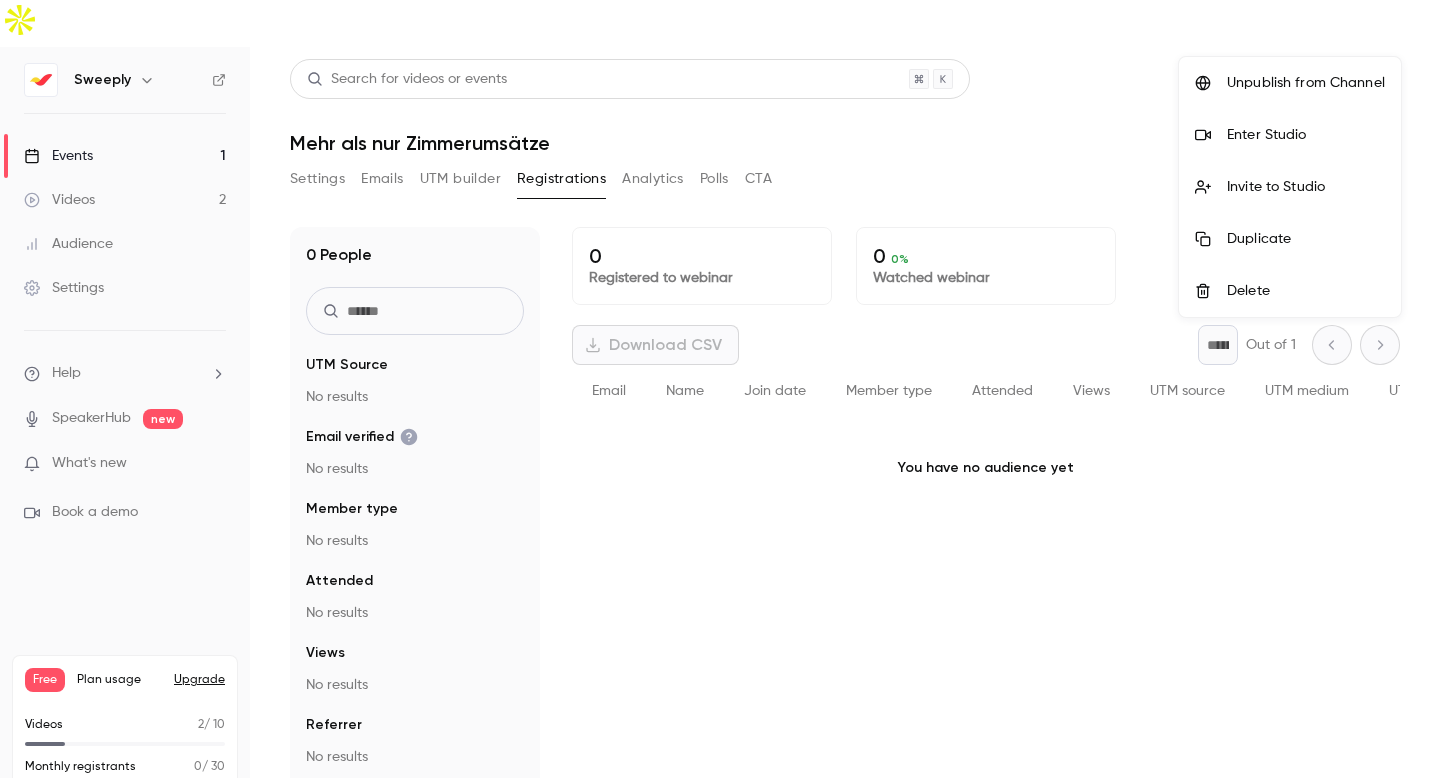click at bounding box center [720, 389] 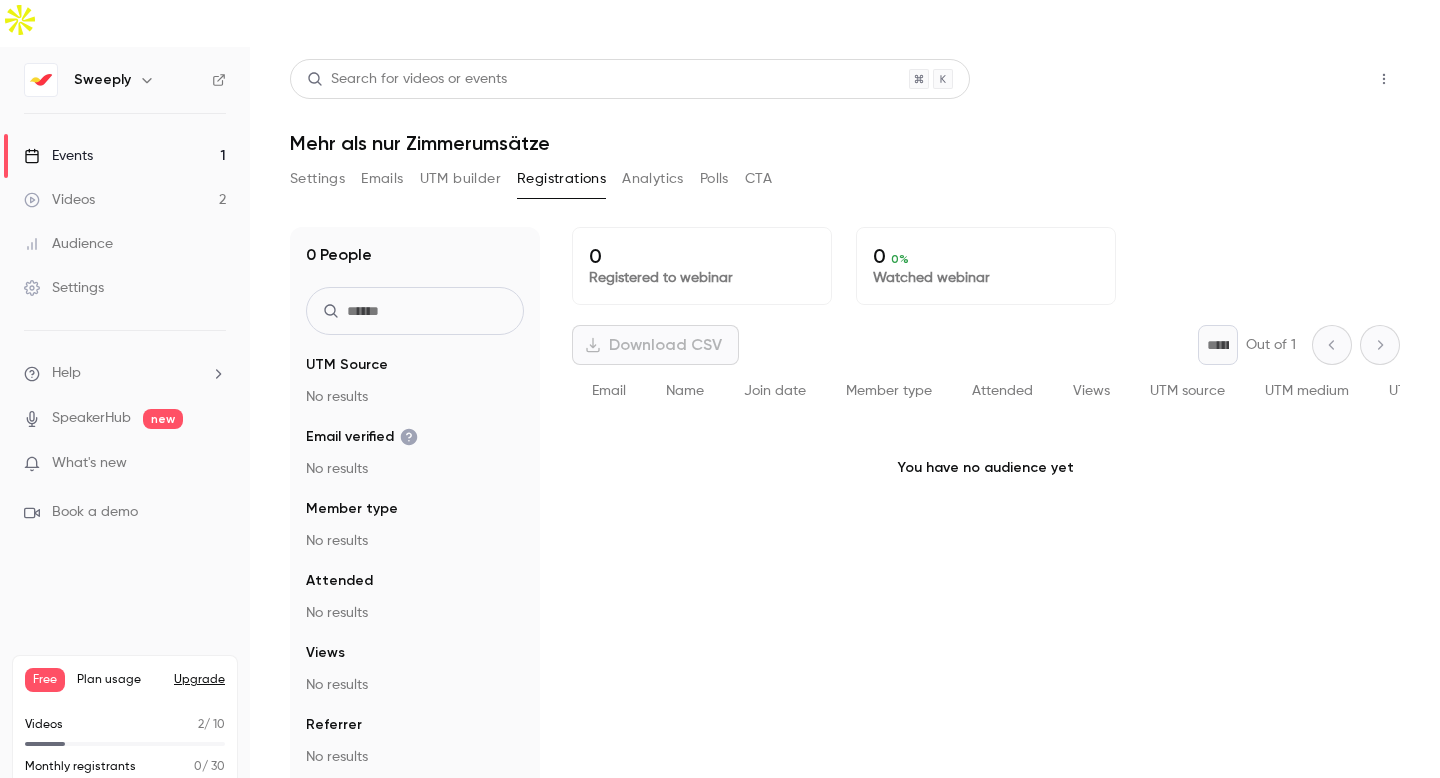 click on "Share" at bounding box center (1312, 79) 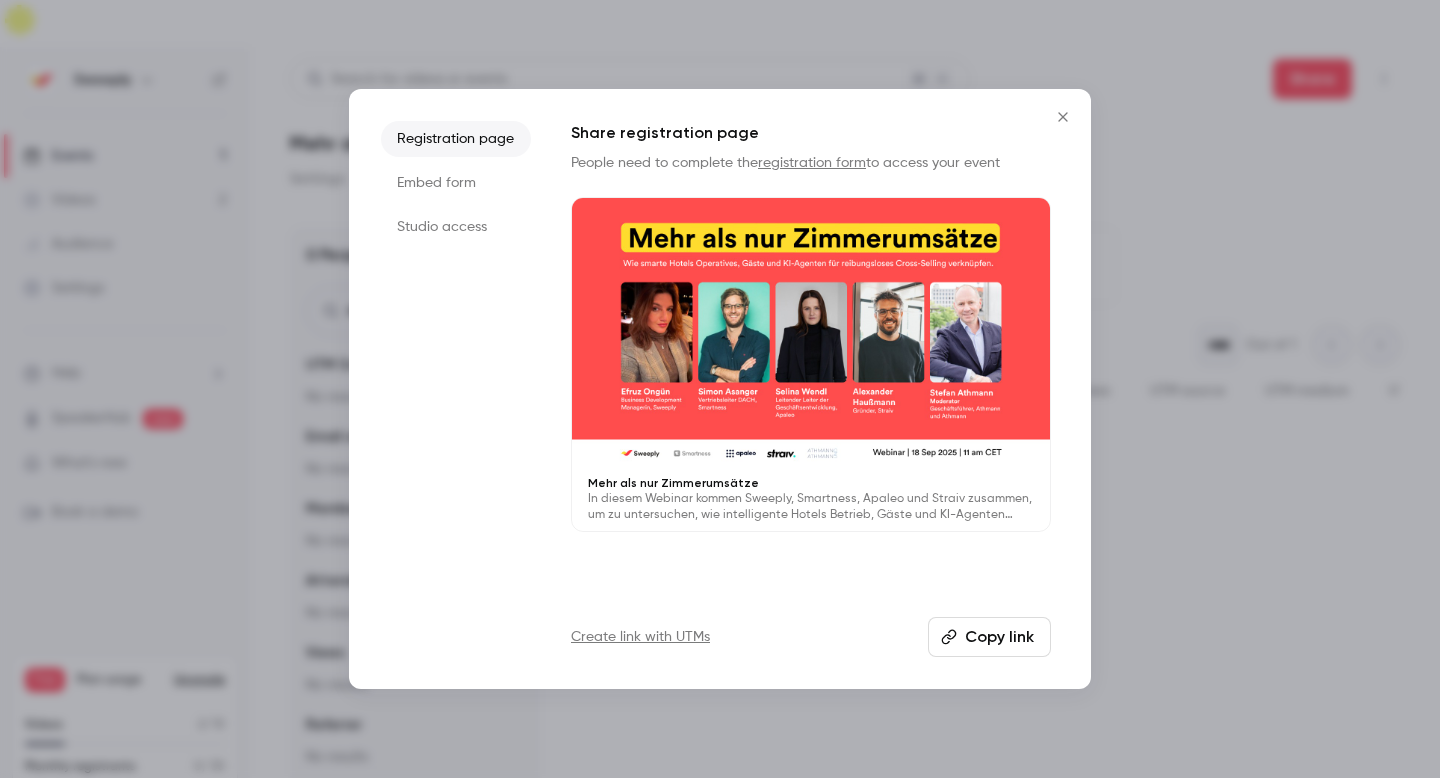 click on "registration form" at bounding box center [812, 163] 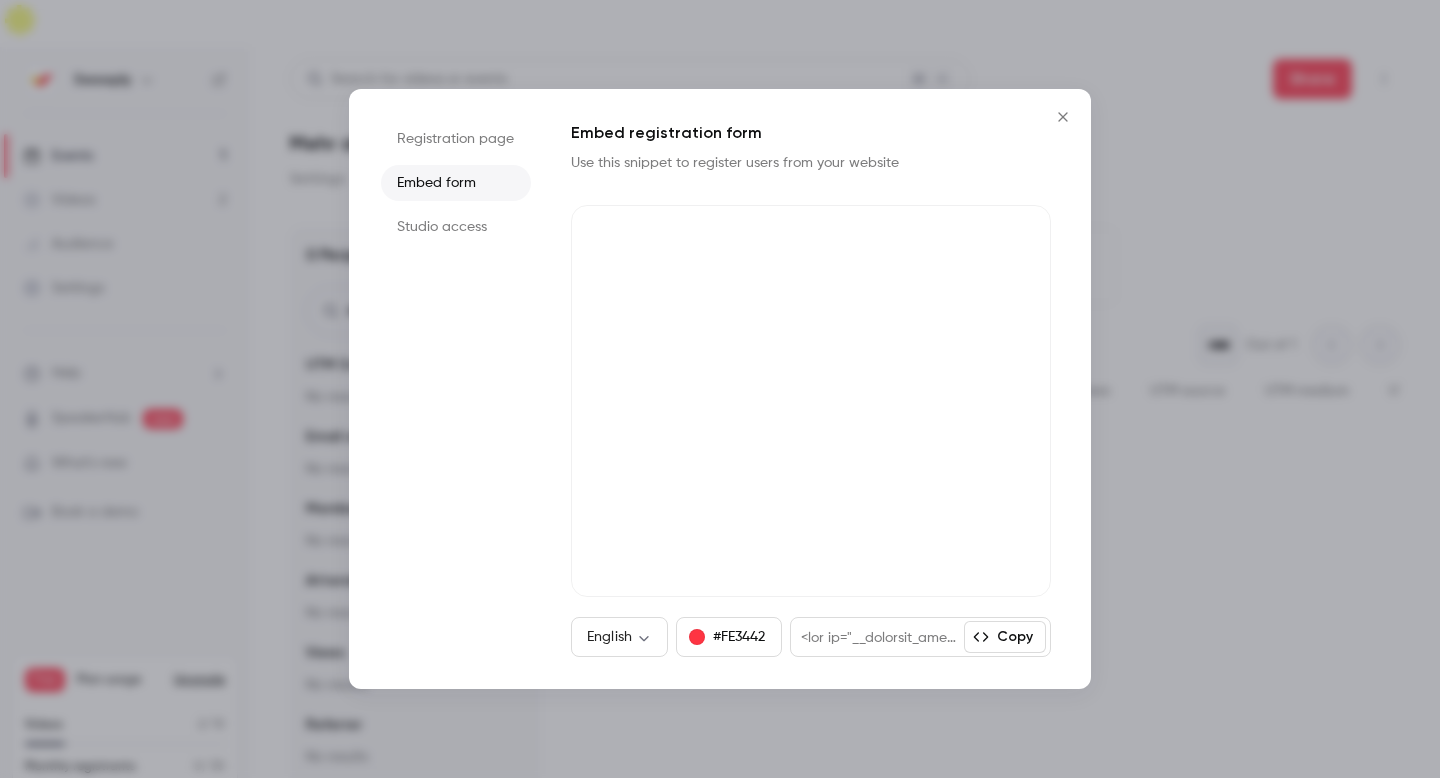 click on "Studio access" at bounding box center [456, 227] 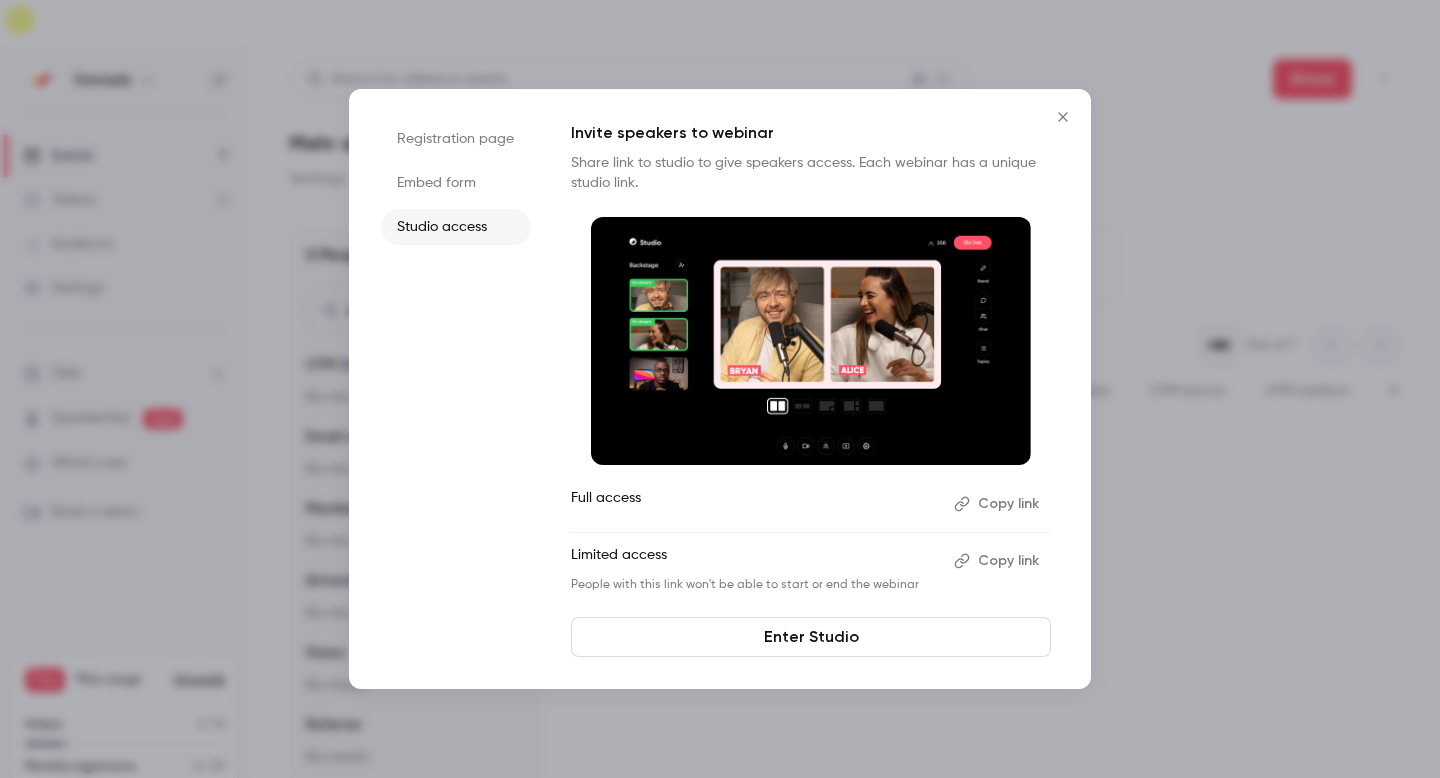 click on "Registration page" at bounding box center (456, 139) 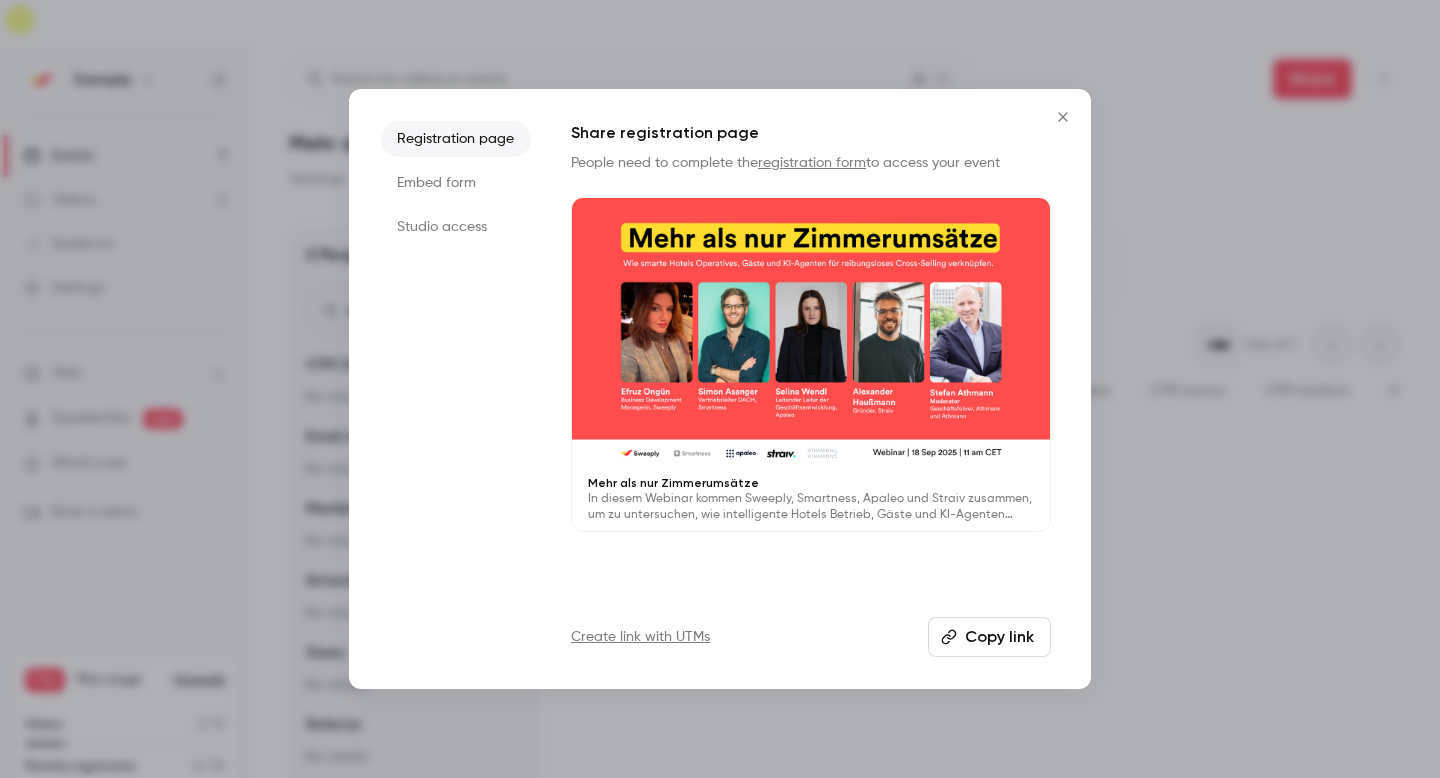 click on "Studio access" at bounding box center (456, 227) 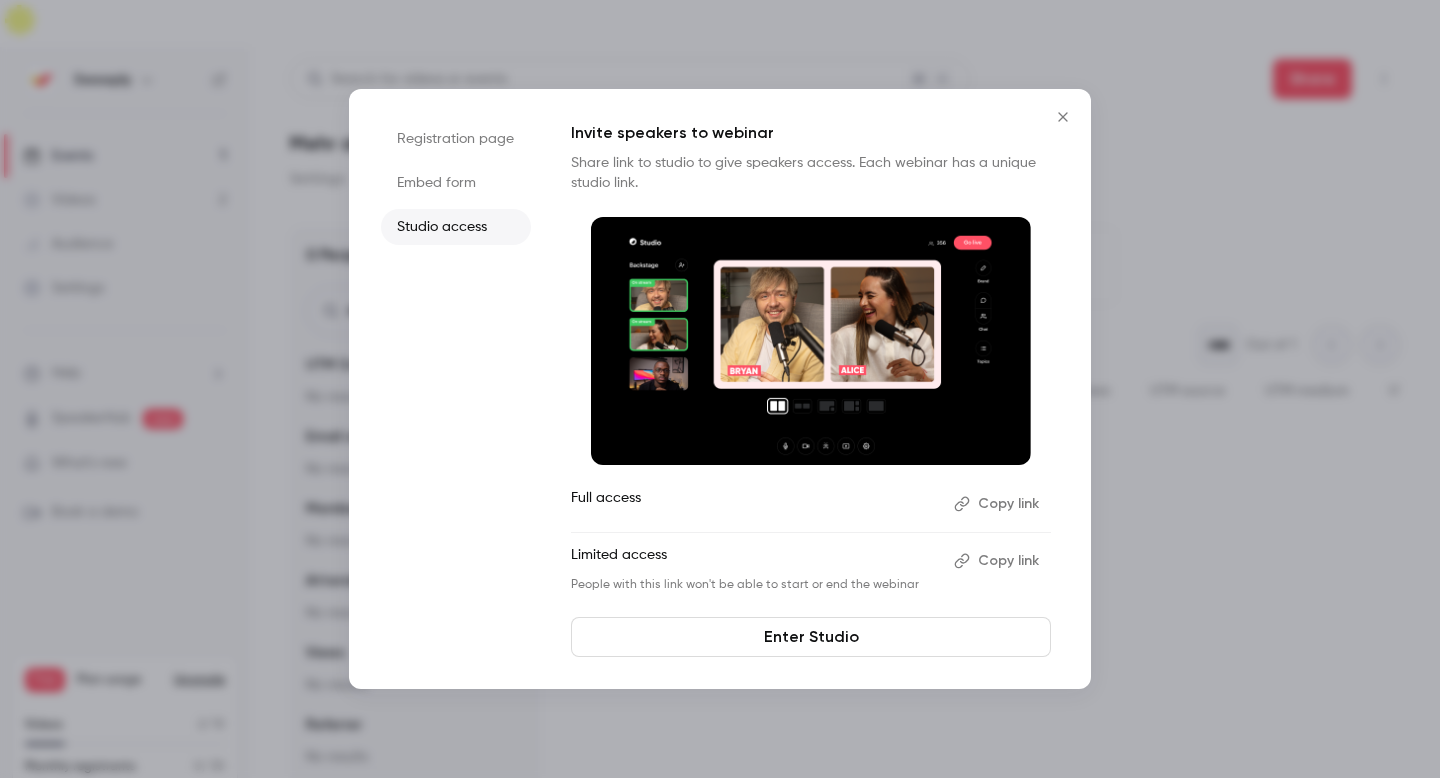click 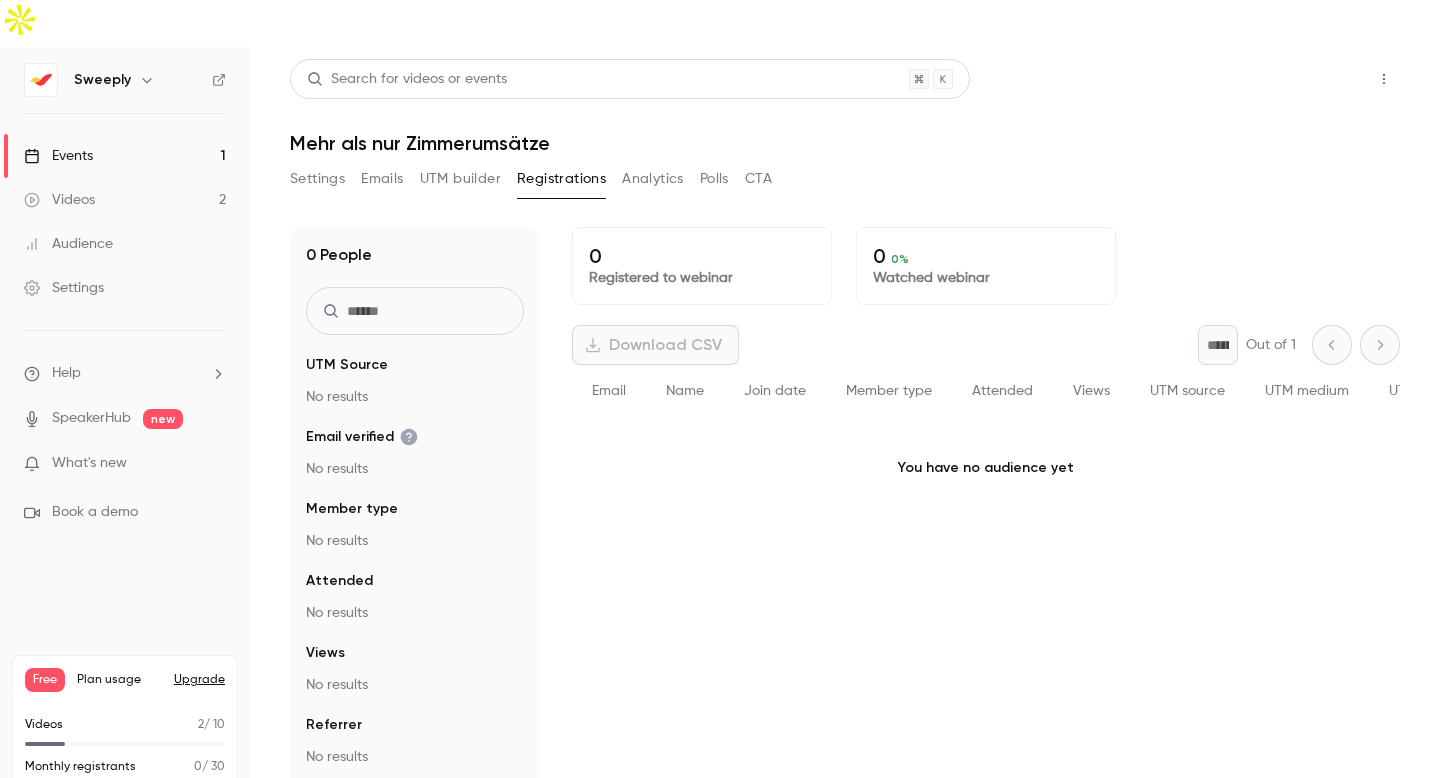 click on "Share" at bounding box center [1312, 79] 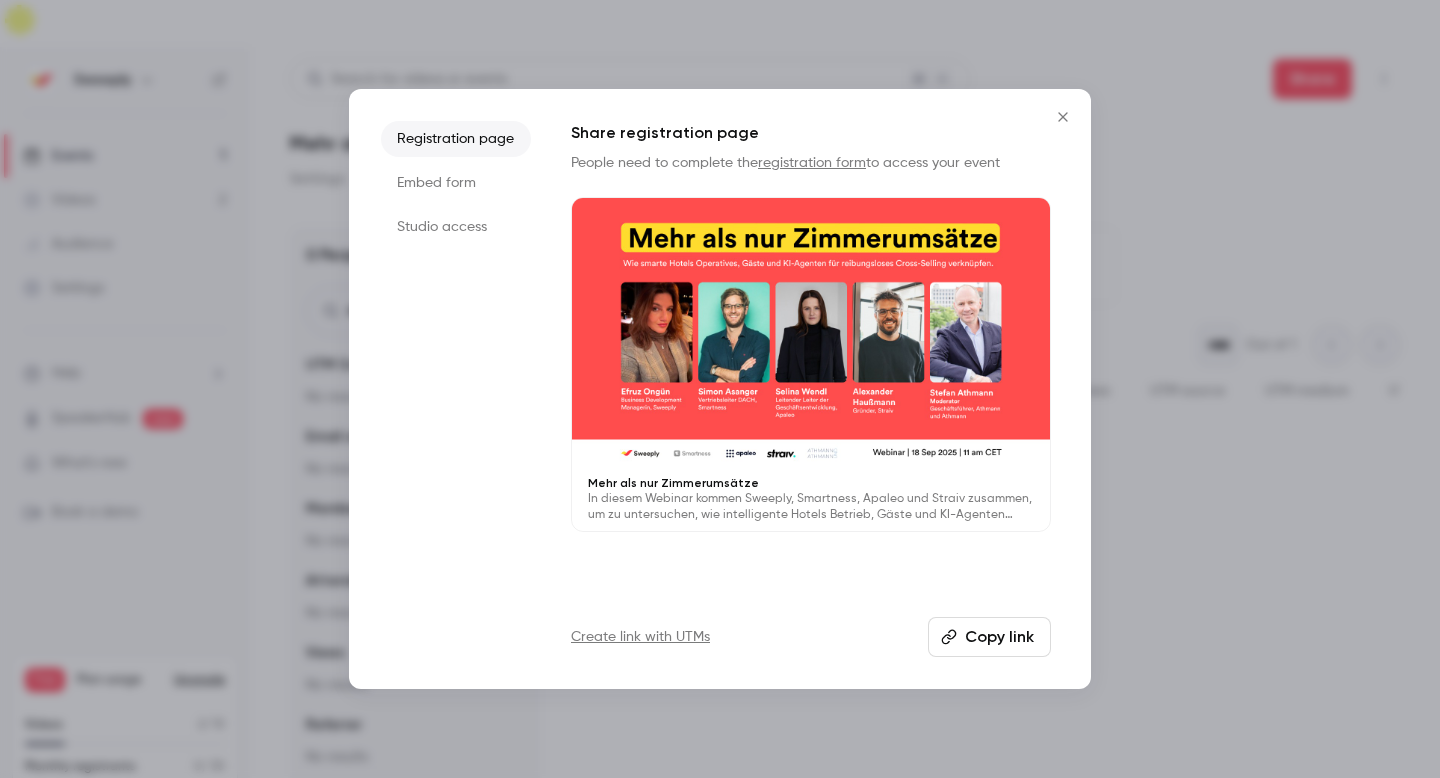 click on "Copy link" at bounding box center [989, 637] 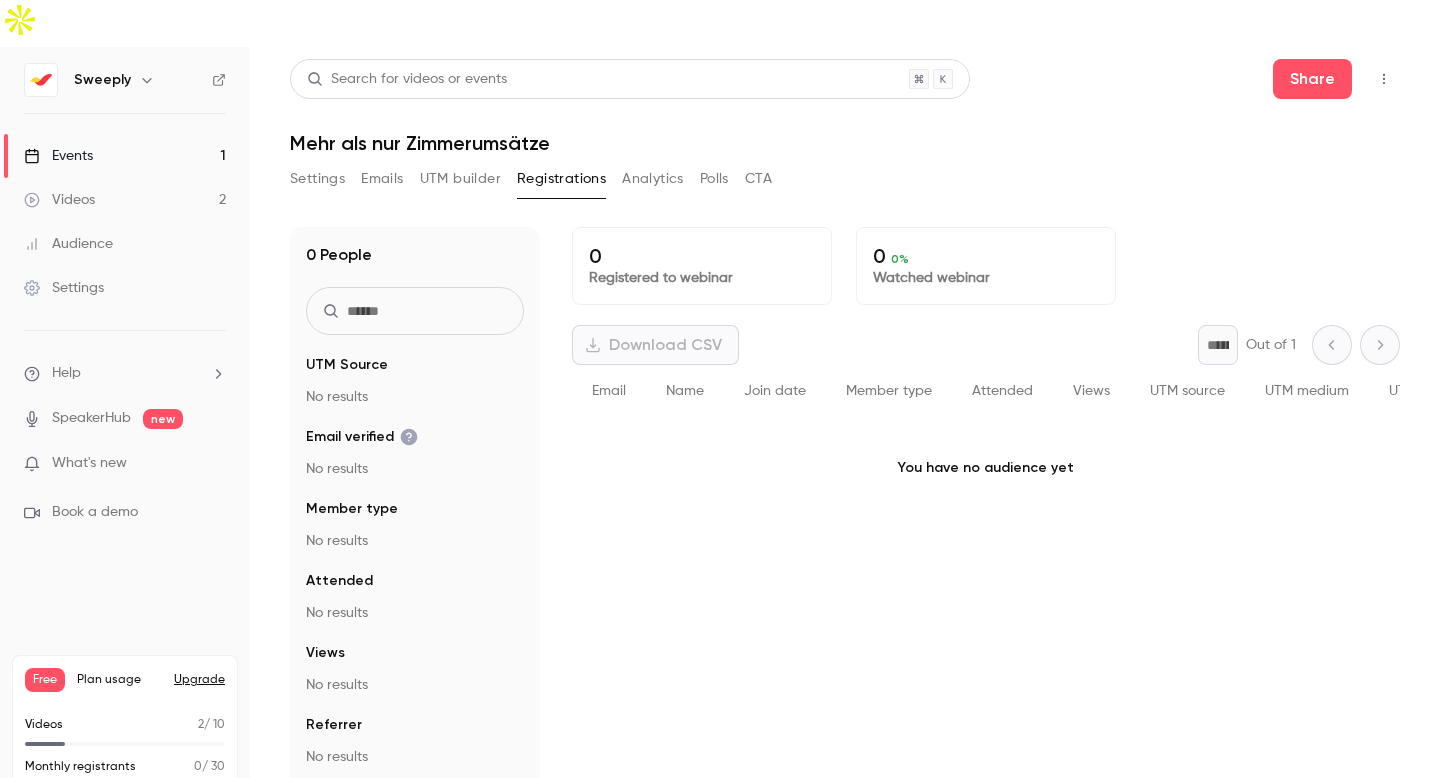 click on "UTM builder" at bounding box center [460, 179] 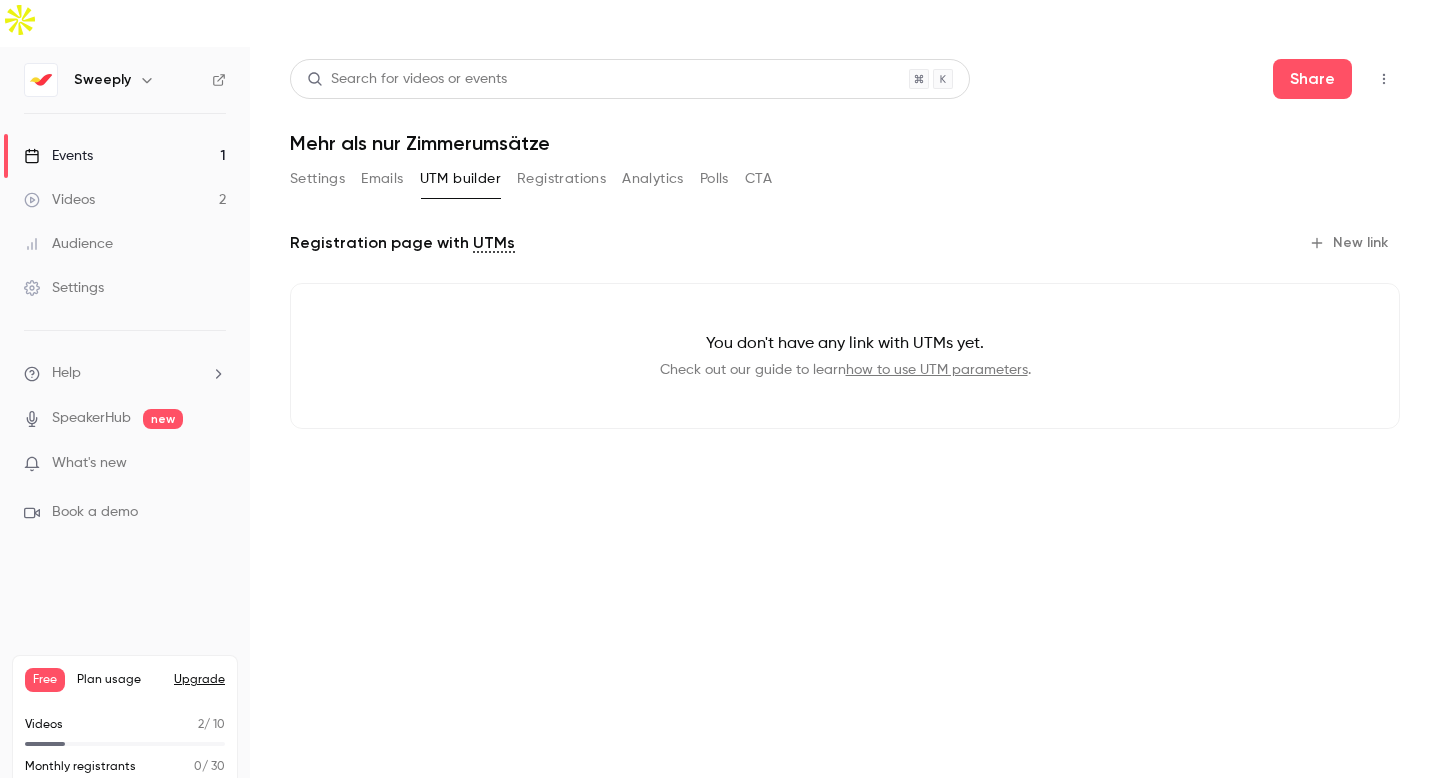 click on "how to use UTM parameters" at bounding box center (937, 370) 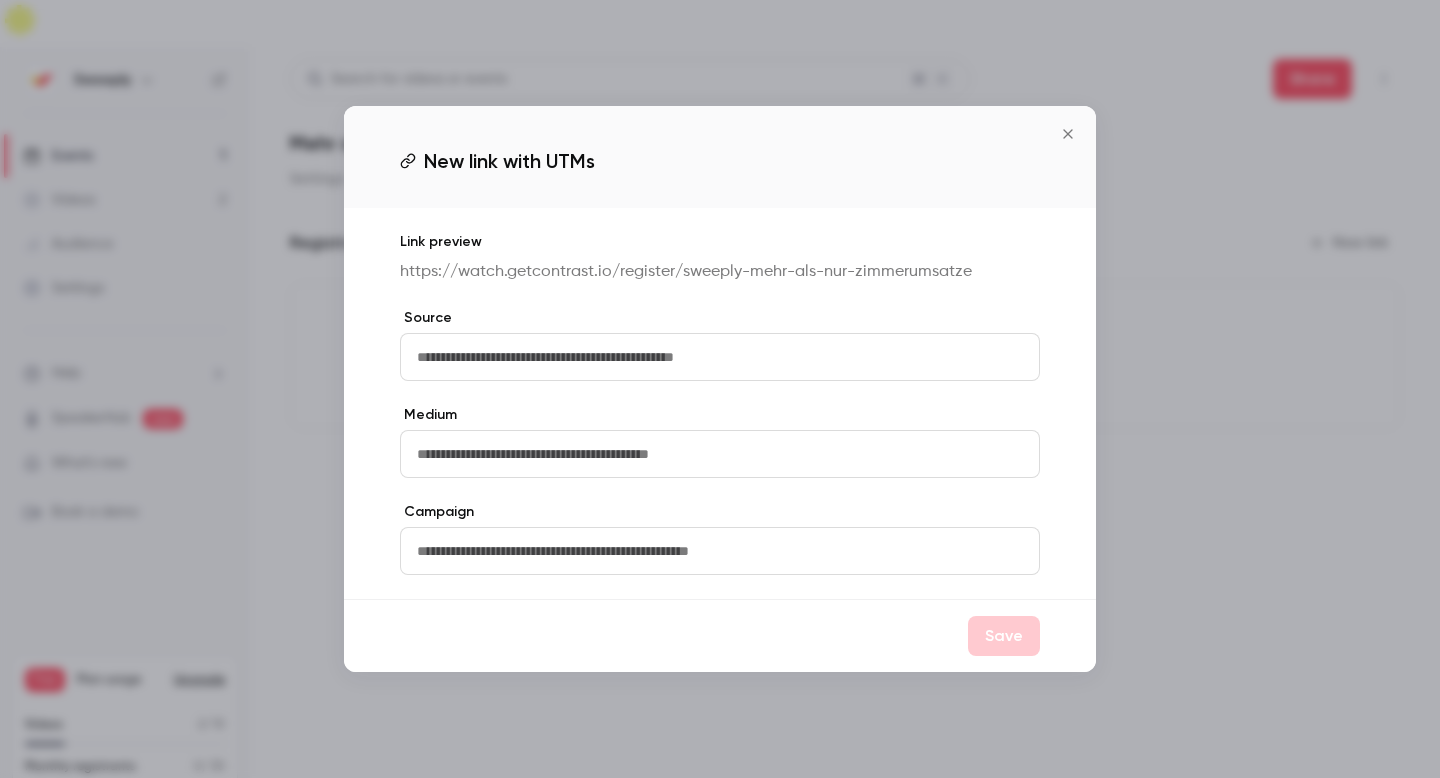 drag, startPoint x: 1073, startPoint y: 135, endPoint x: 1007, endPoint y: 97, distance: 76.15773 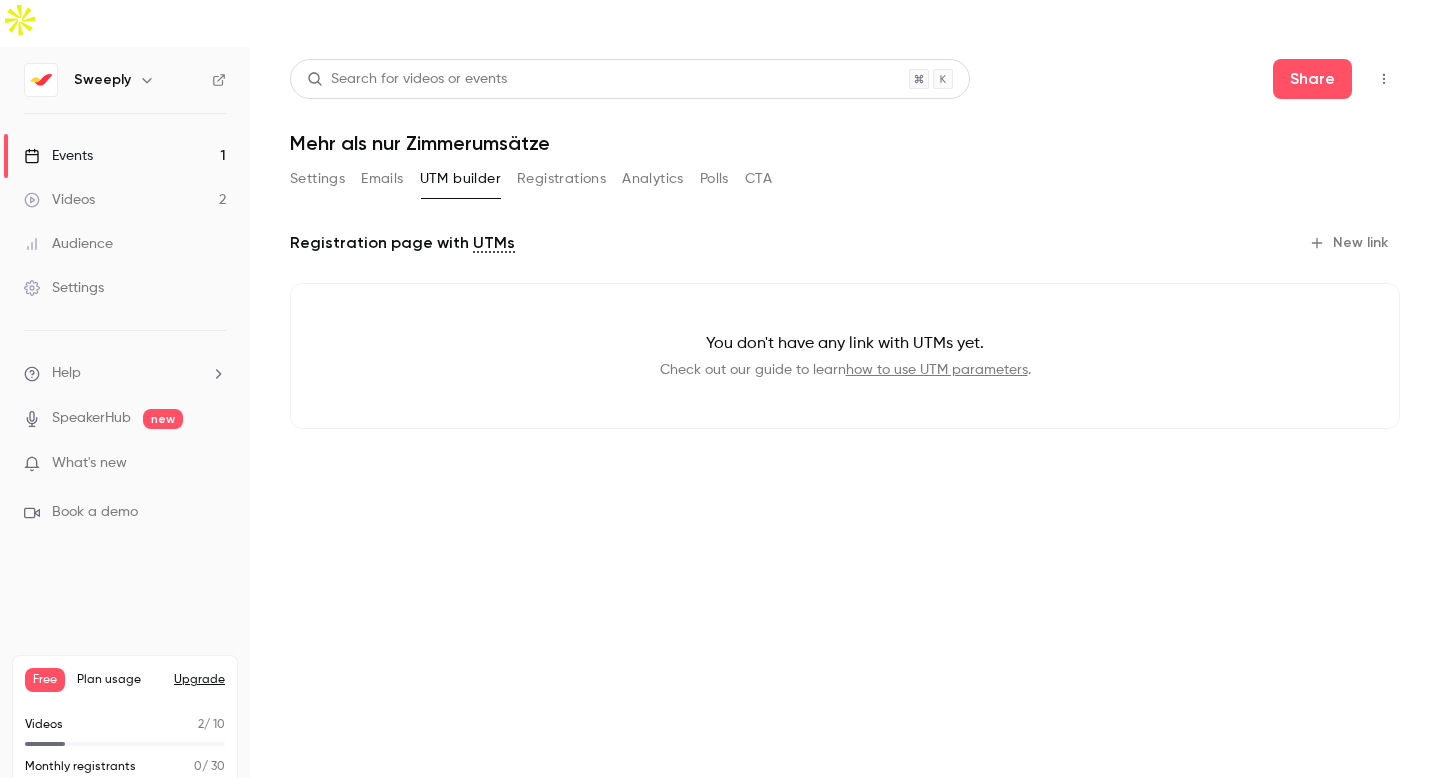click on "Emails" at bounding box center (382, 179) 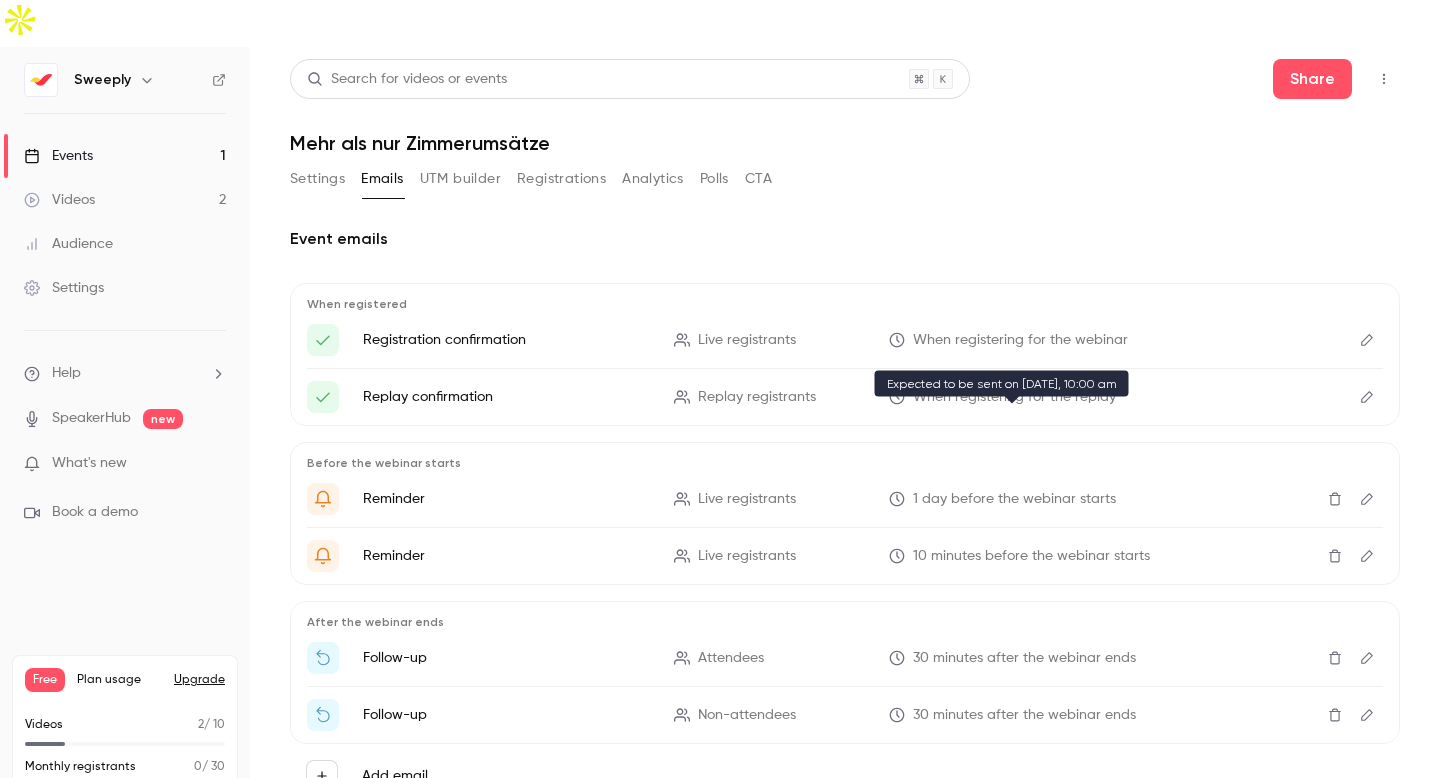 scroll, scrollTop: 35, scrollLeft: 0, axis: vertical 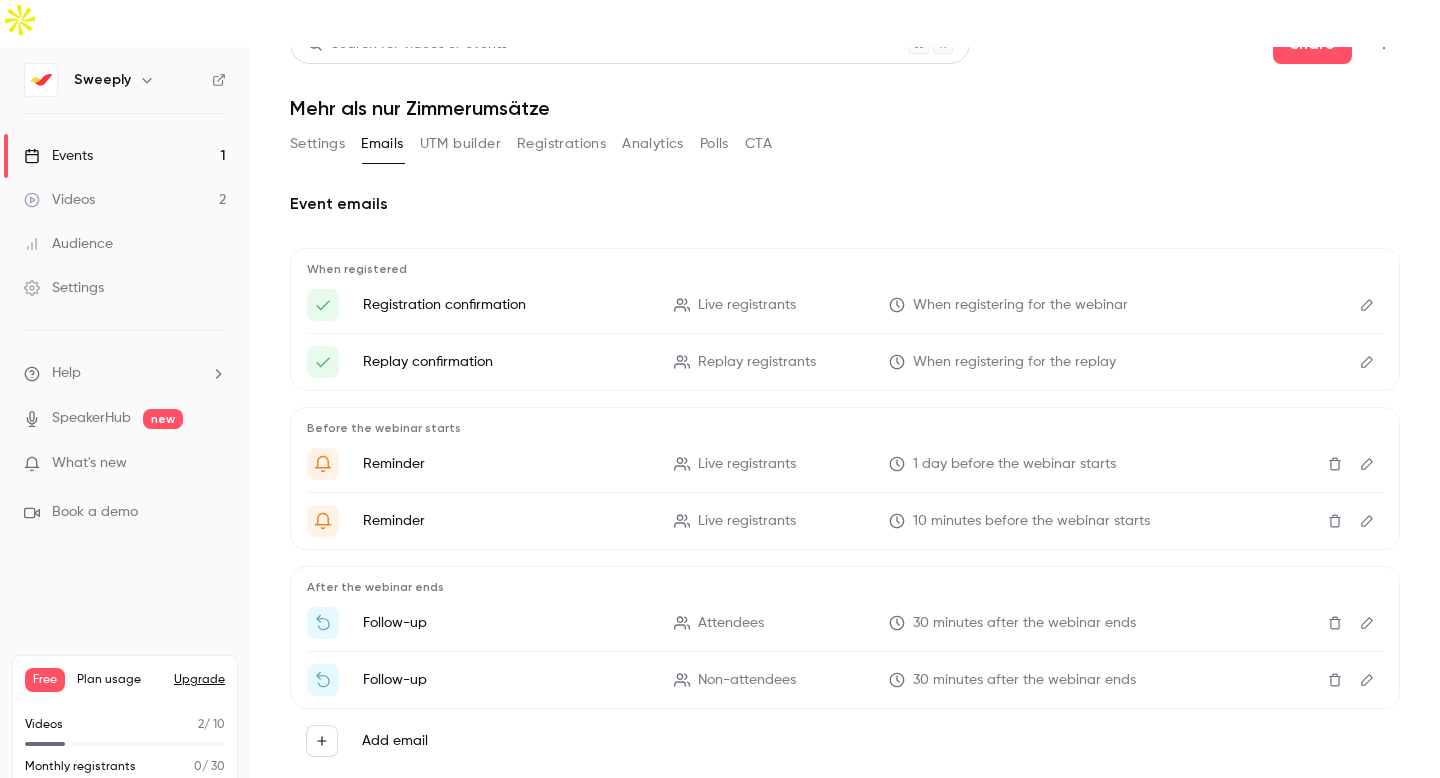 click 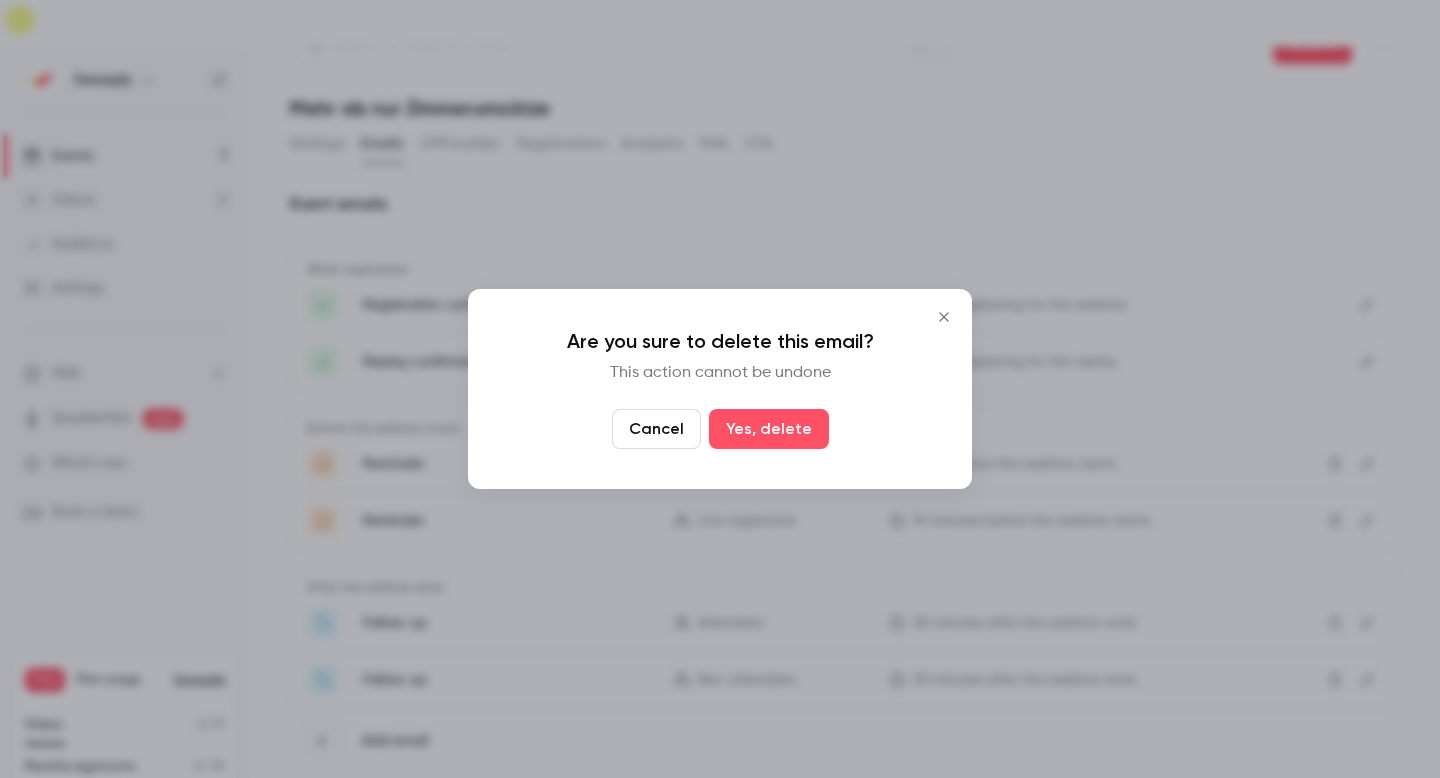 drag, startPoint x: 757, startPoint y: 430, endPoint x: 940, endPoint y: 488, distance: 191.97136 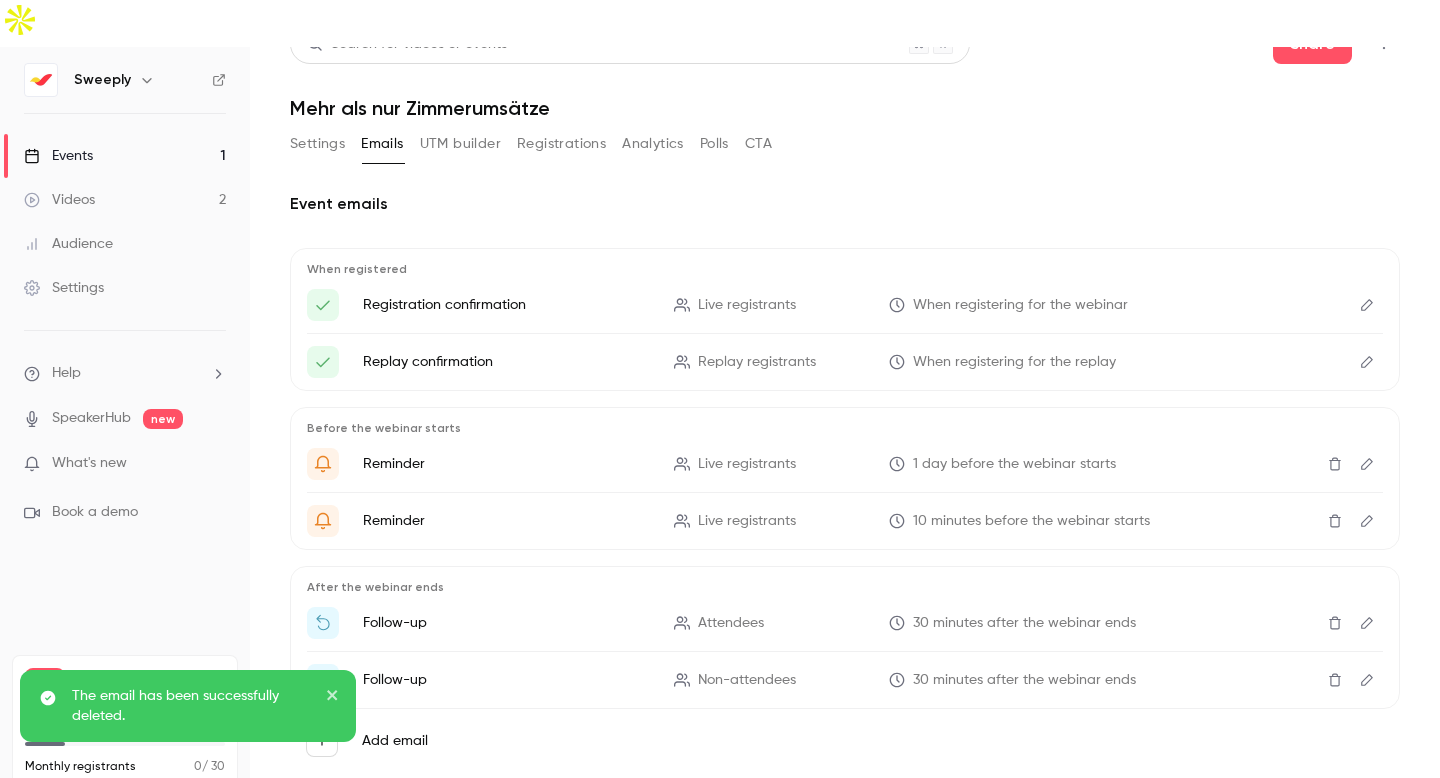 scroll, scrollTop: 0, scrollLeft: 0, axis: both 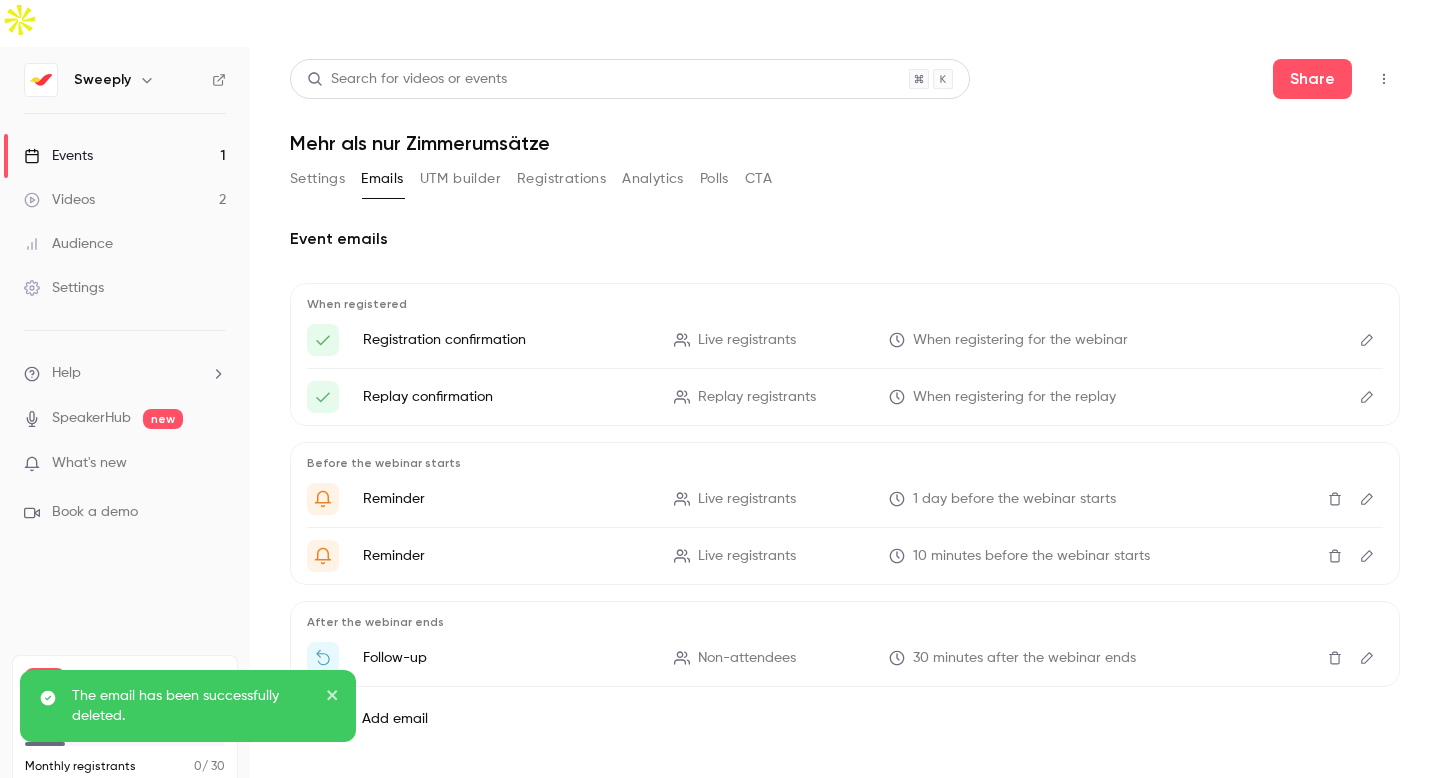 click 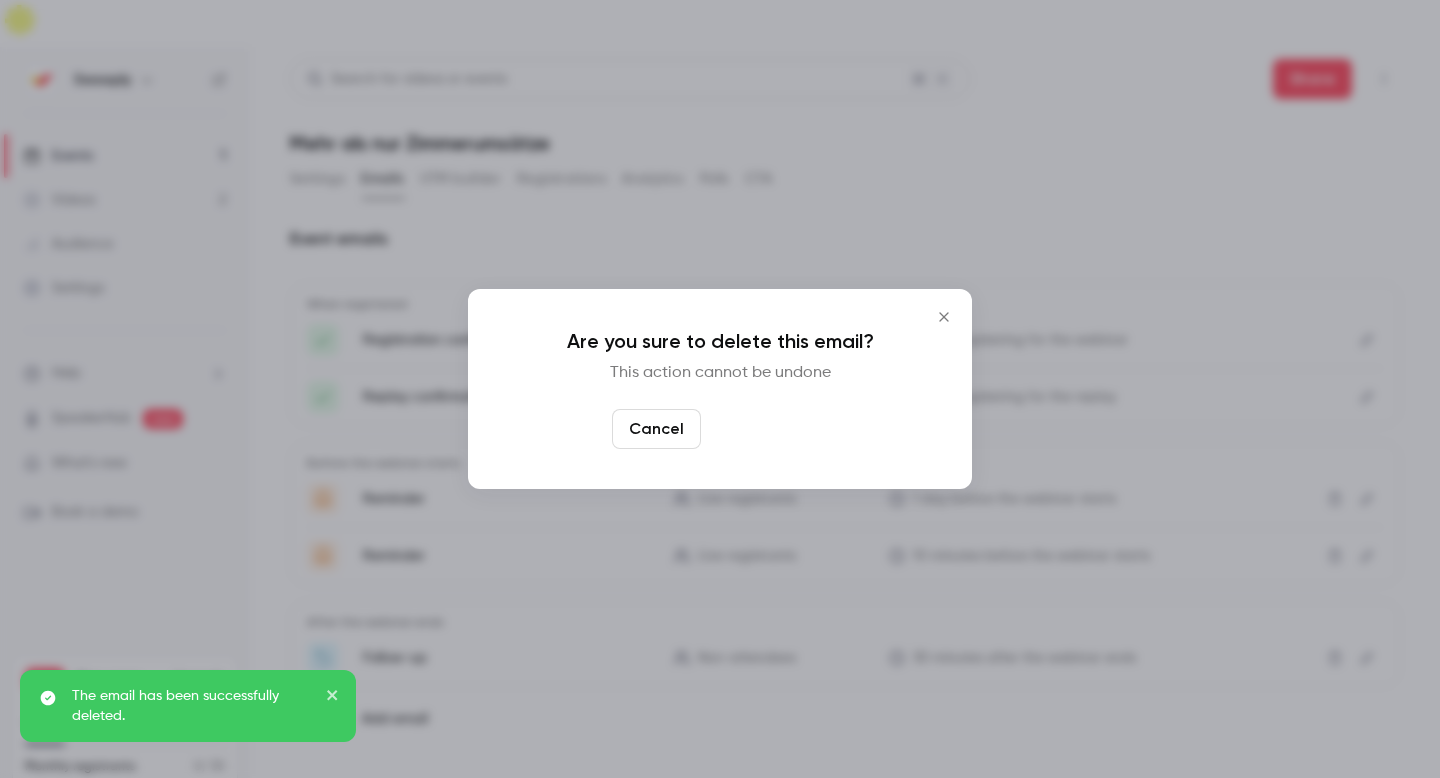 drag, startPoint x: 767, startPoint y: 421, endPoint x: 1239, endPoint y: 445, distance: 472.60977 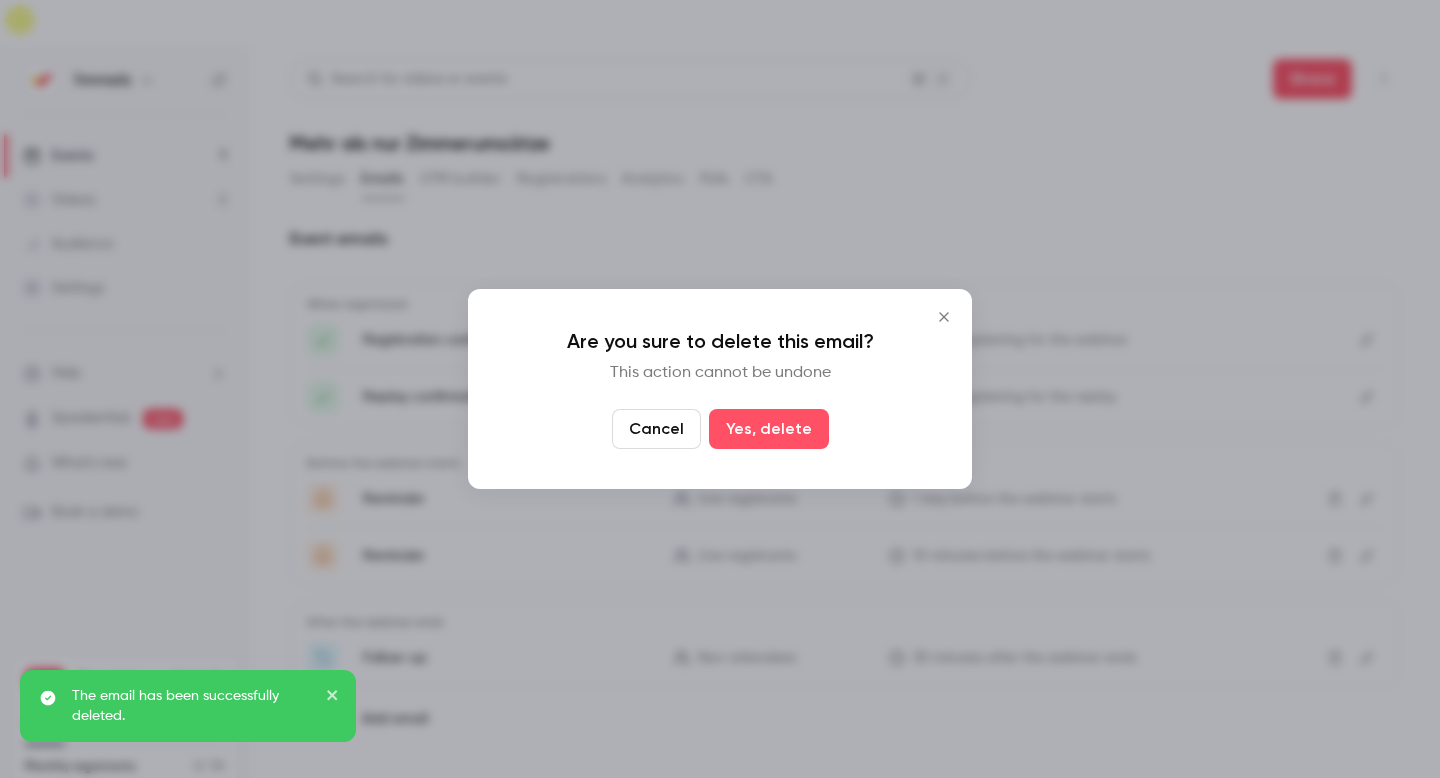 click on "Yes, delete" at bounding box center [769, 429] 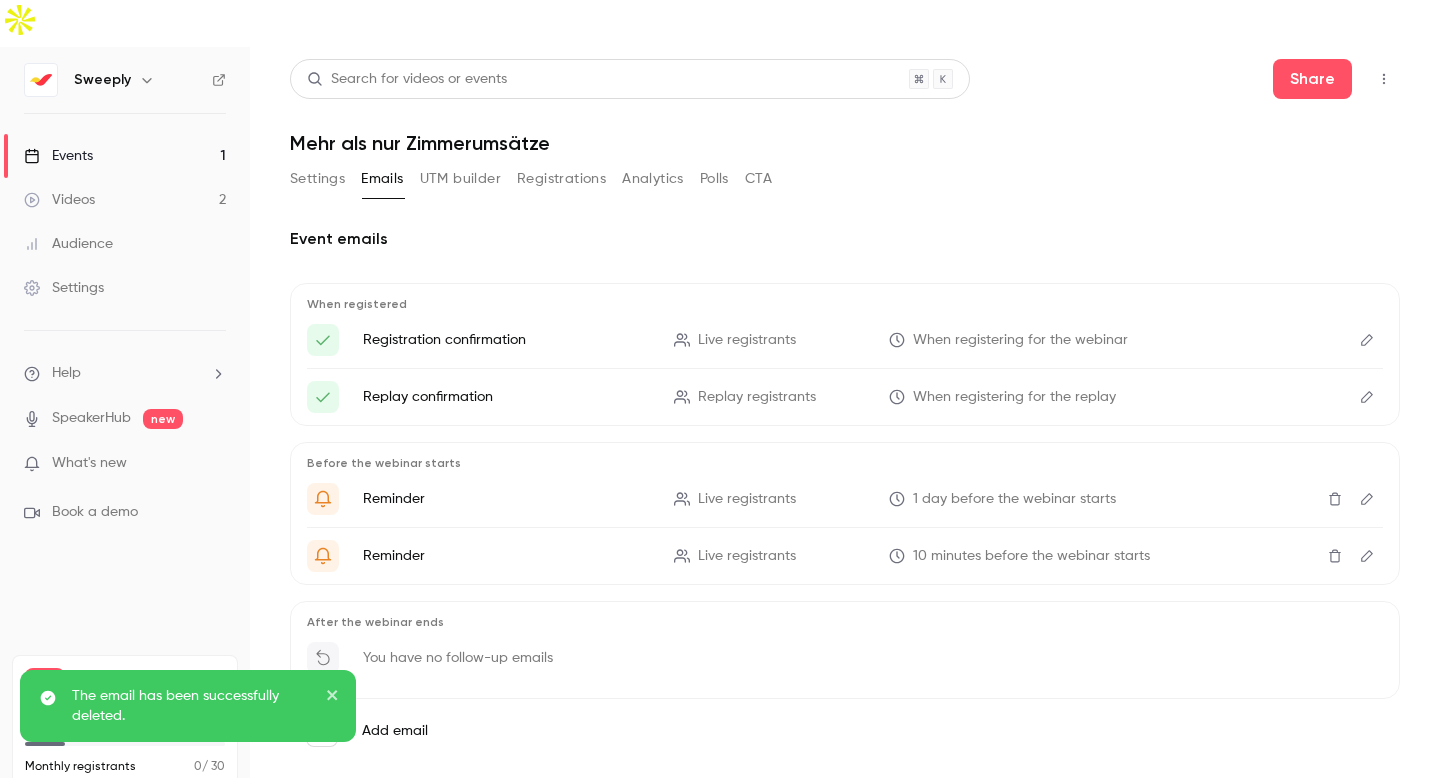 click on "Settings" at bounding box center (317, 179) 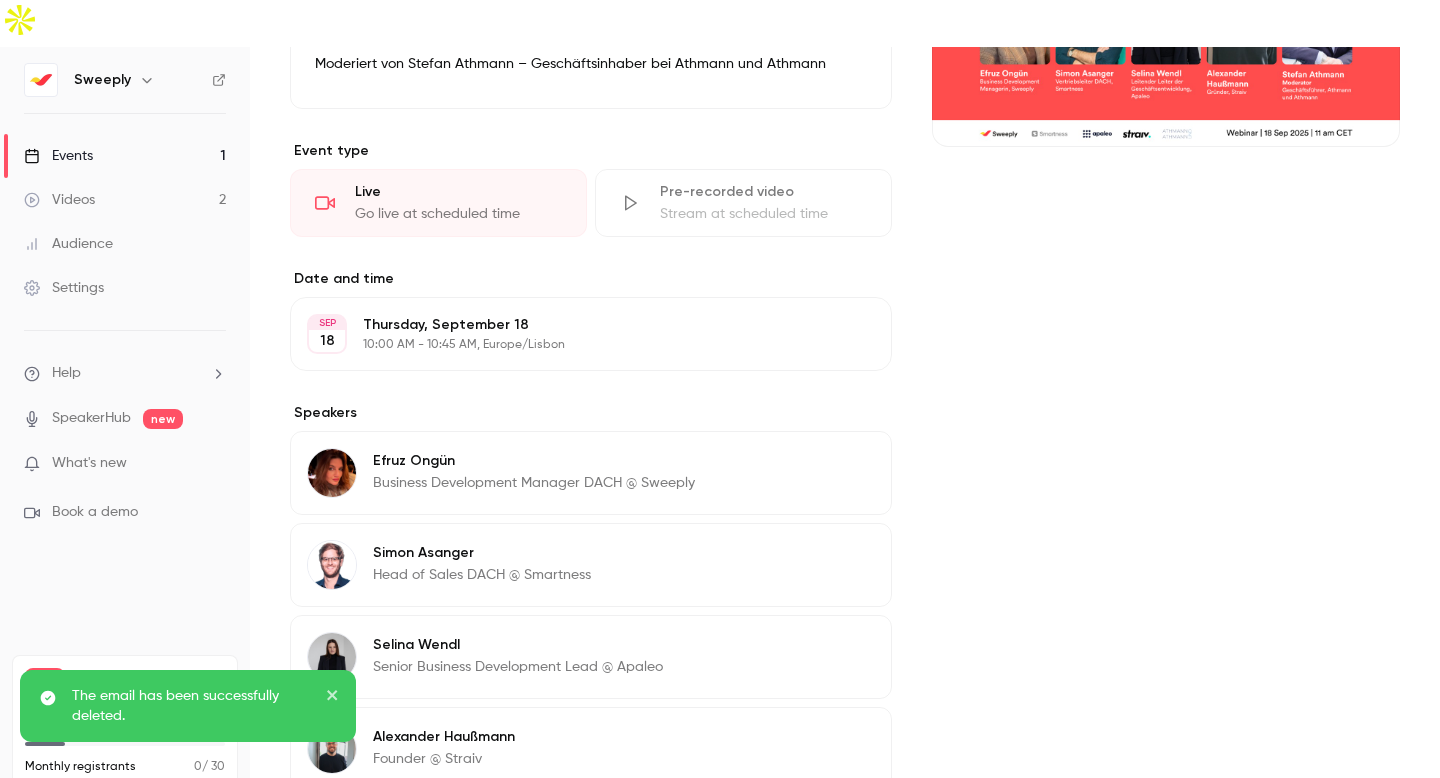 scroll, scrollTop: 374, scrollLeft: 0, axis: vertical 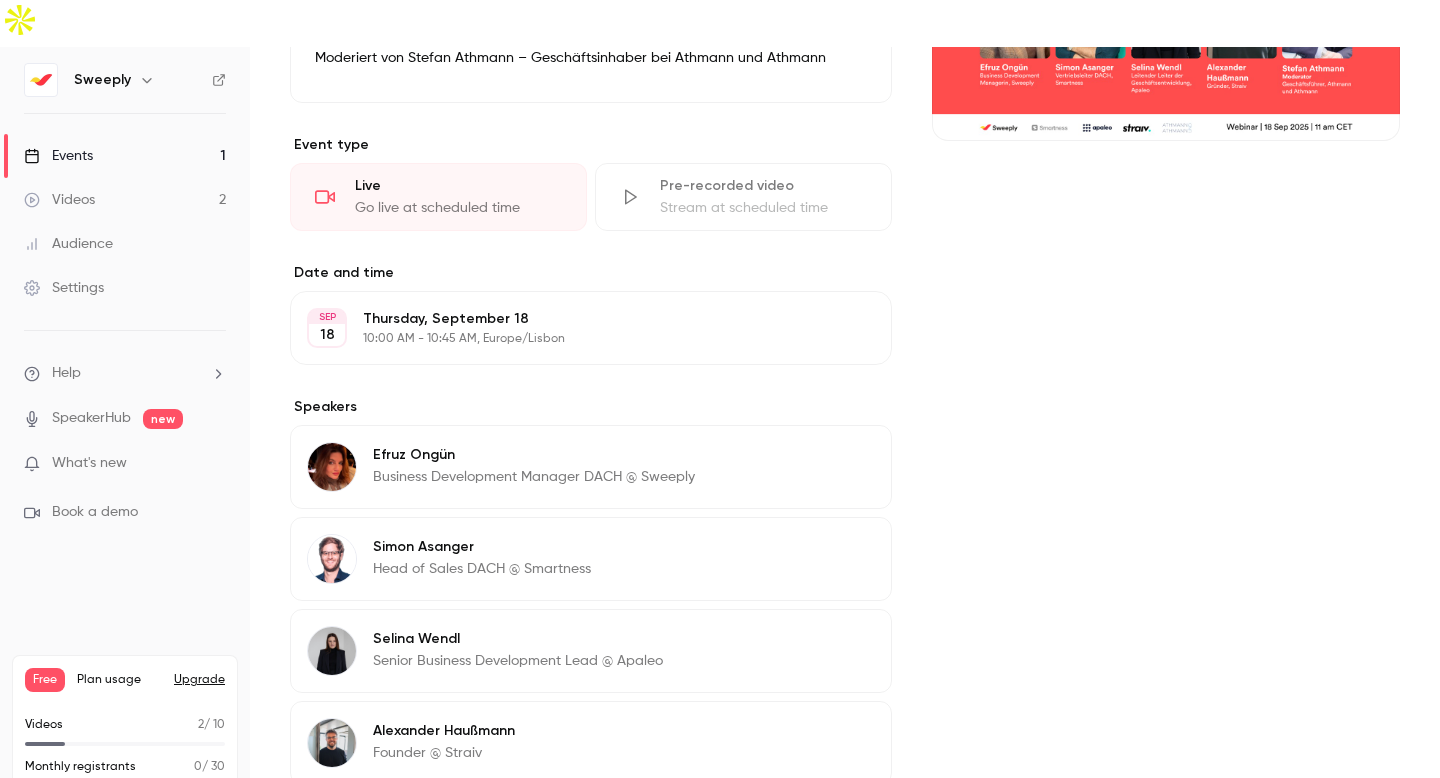 click on "Edit" at bounding box center [838, 328] 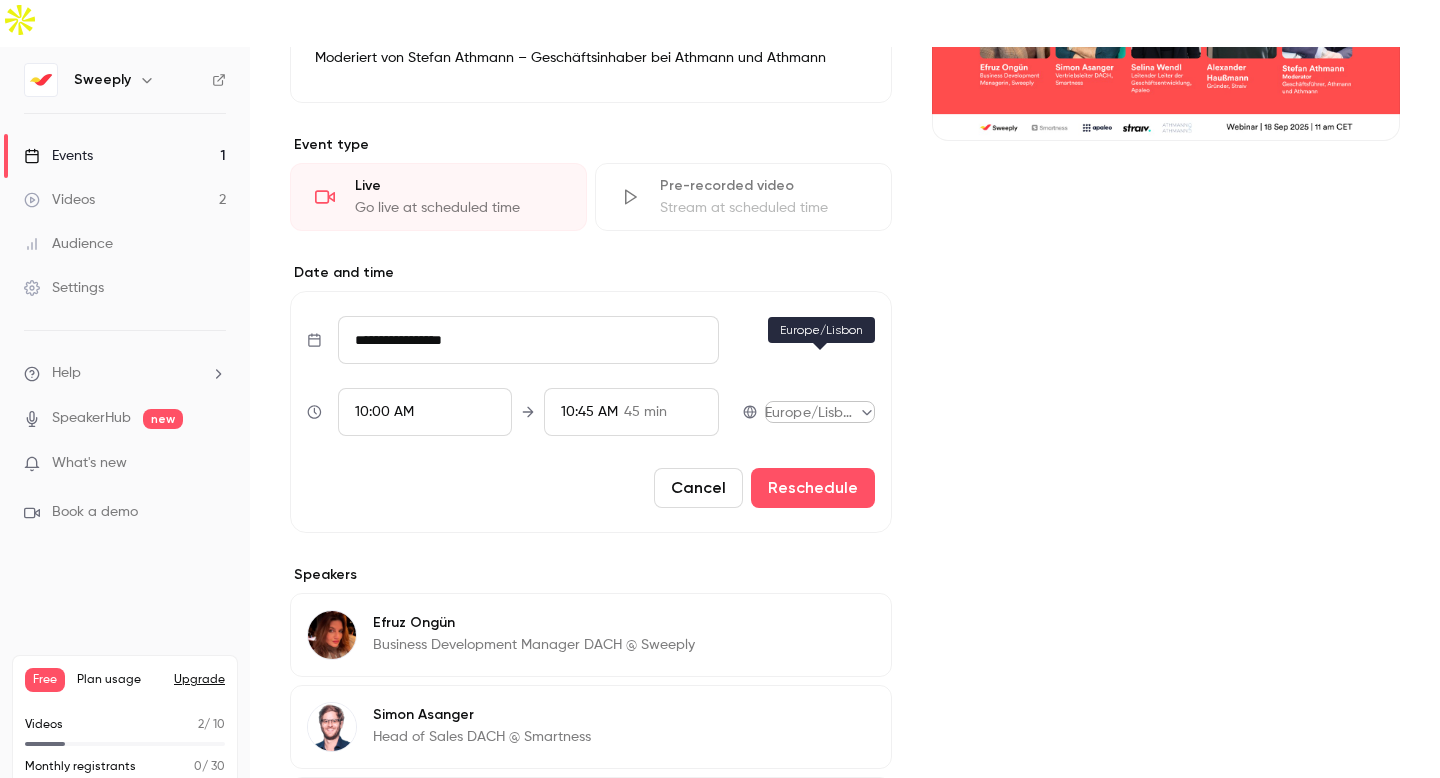 click on "**********" at bounding box center (720, 412) 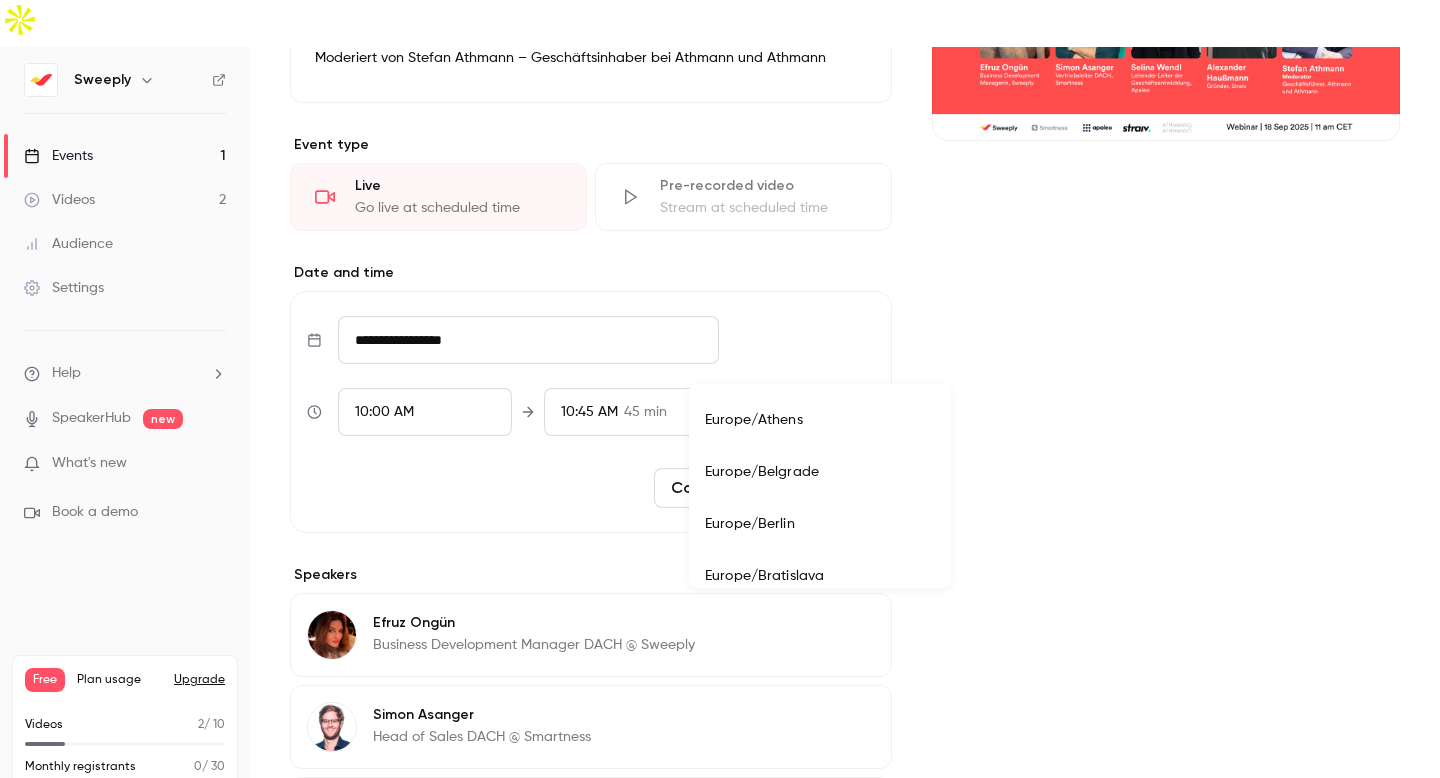 scroll, scrollTop: 16329, scrollLeft: 0, axis: vertical 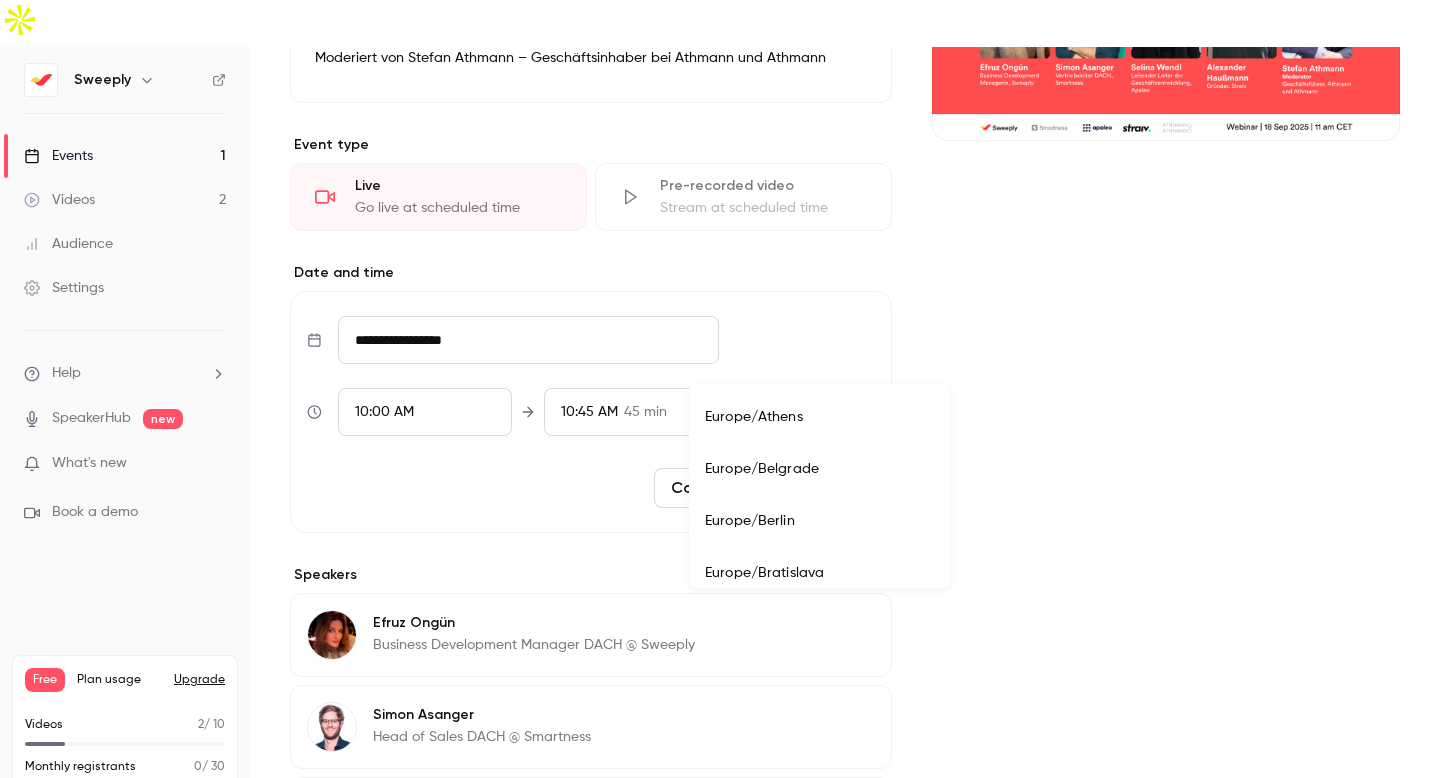 drag, startPoint x: 831, startPoint y: 520, endPoint x: 498, endPoint y: 417, distance: 348.56564 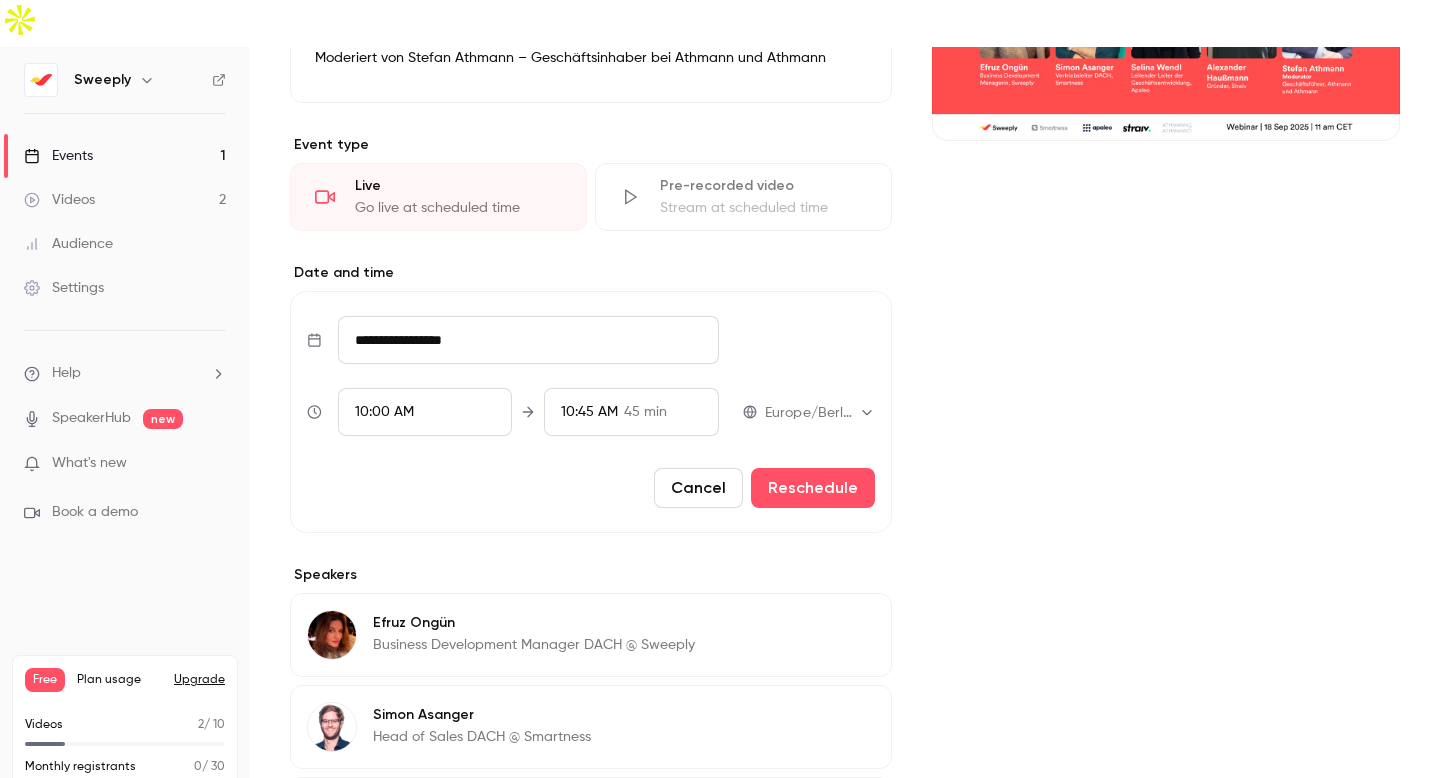 click on "10:00 AM" at bounding box center (425, 412) 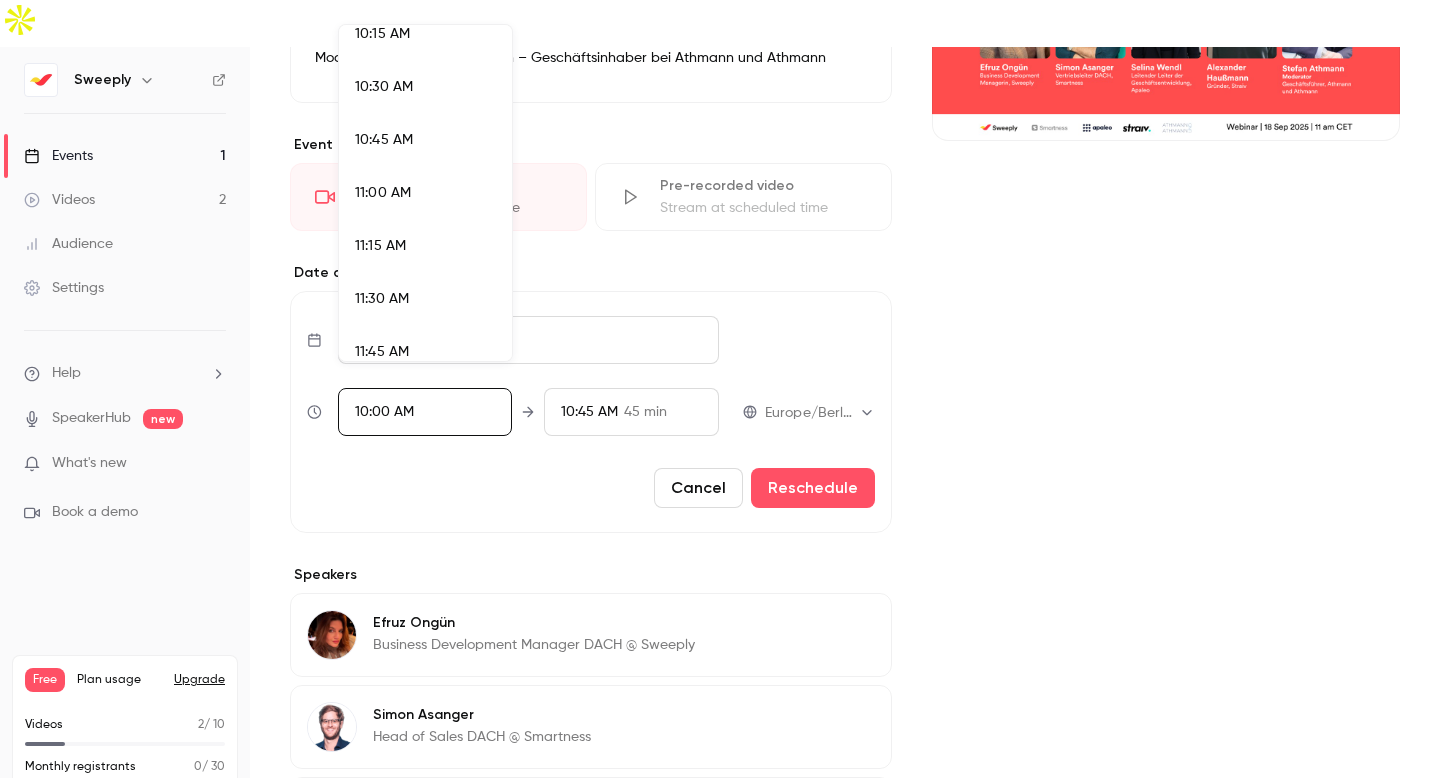 scroll, scrollTop: 2188, scrollLeft: 0, axis: vertical 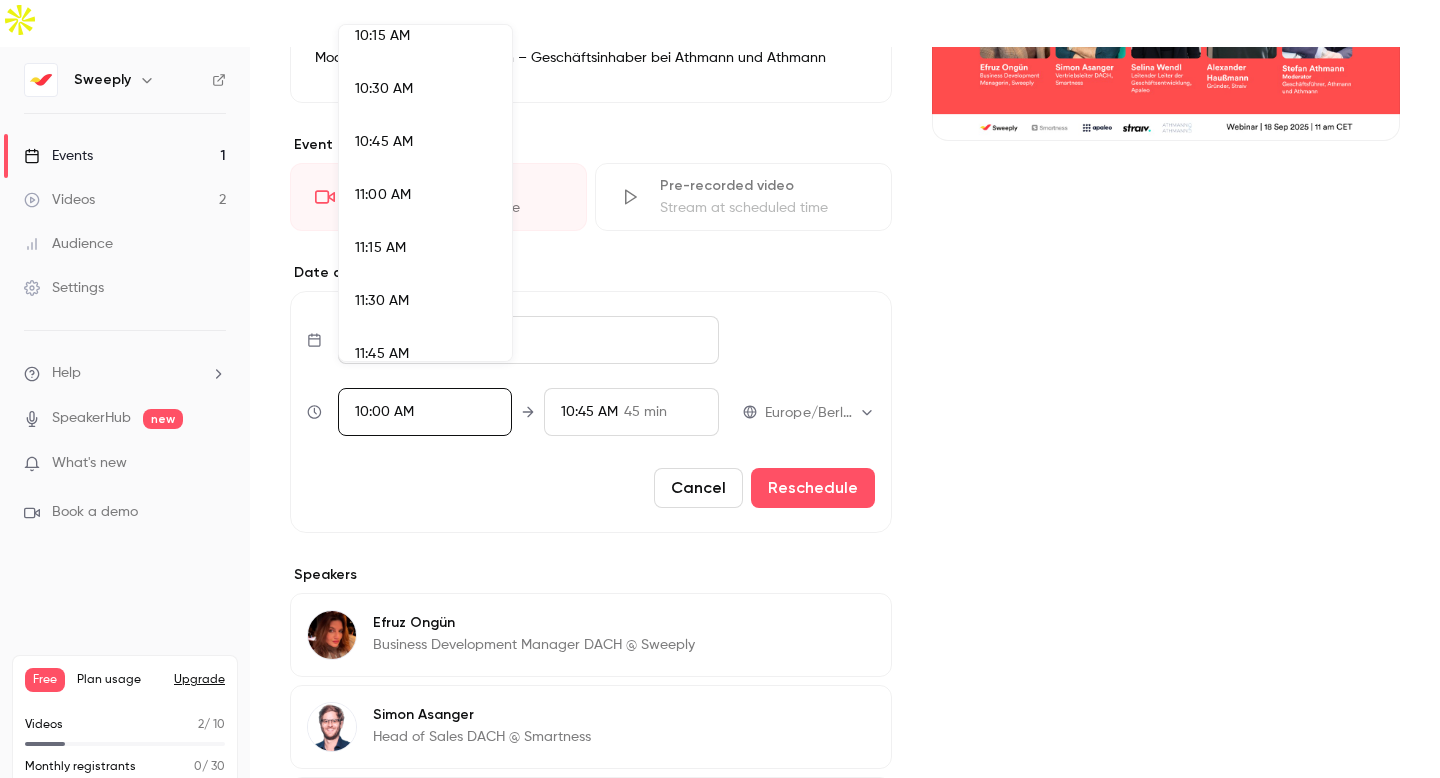 click on "11:00 AM" at bounding box center [425, 195] 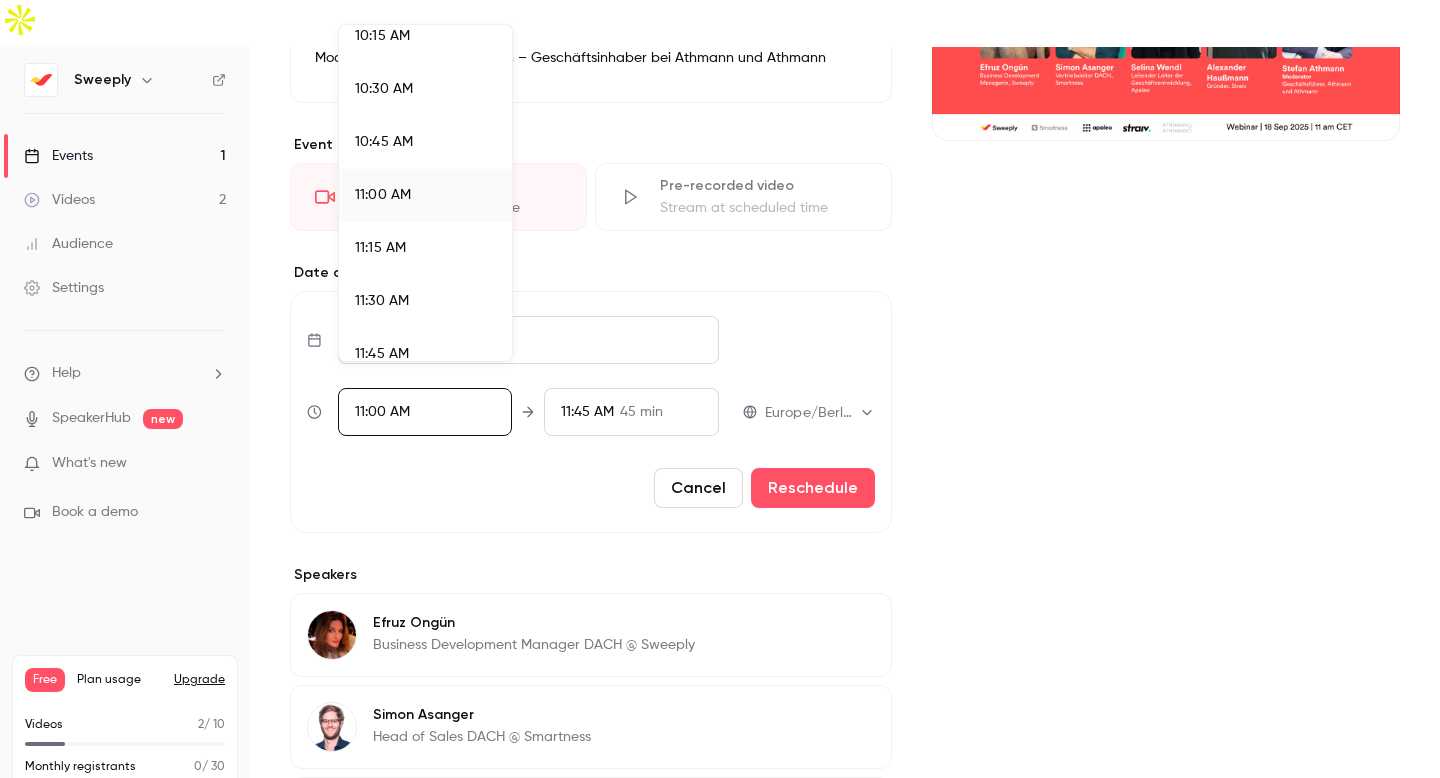 click at bounding box center [720, 389] 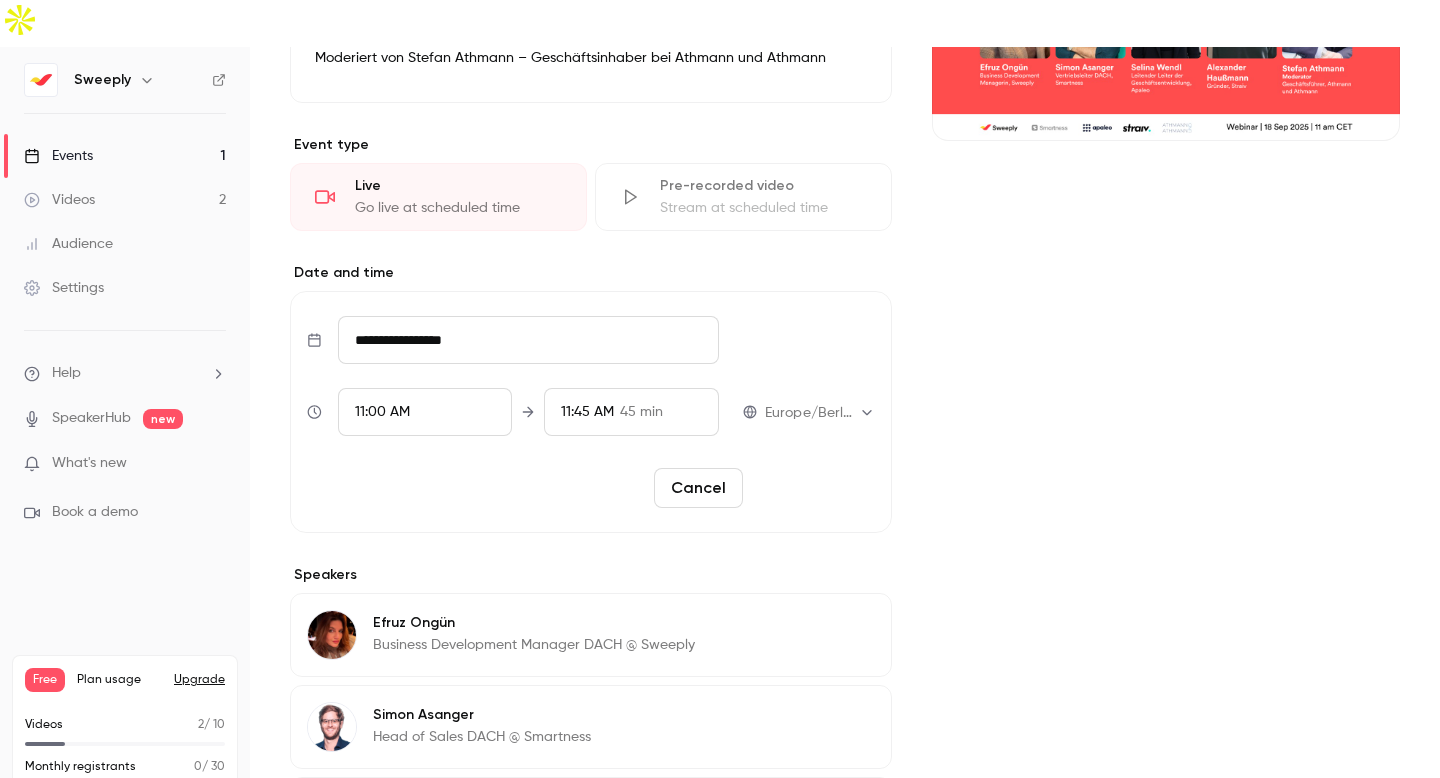 click on "Reschedule" at bounding box center (813, 488) 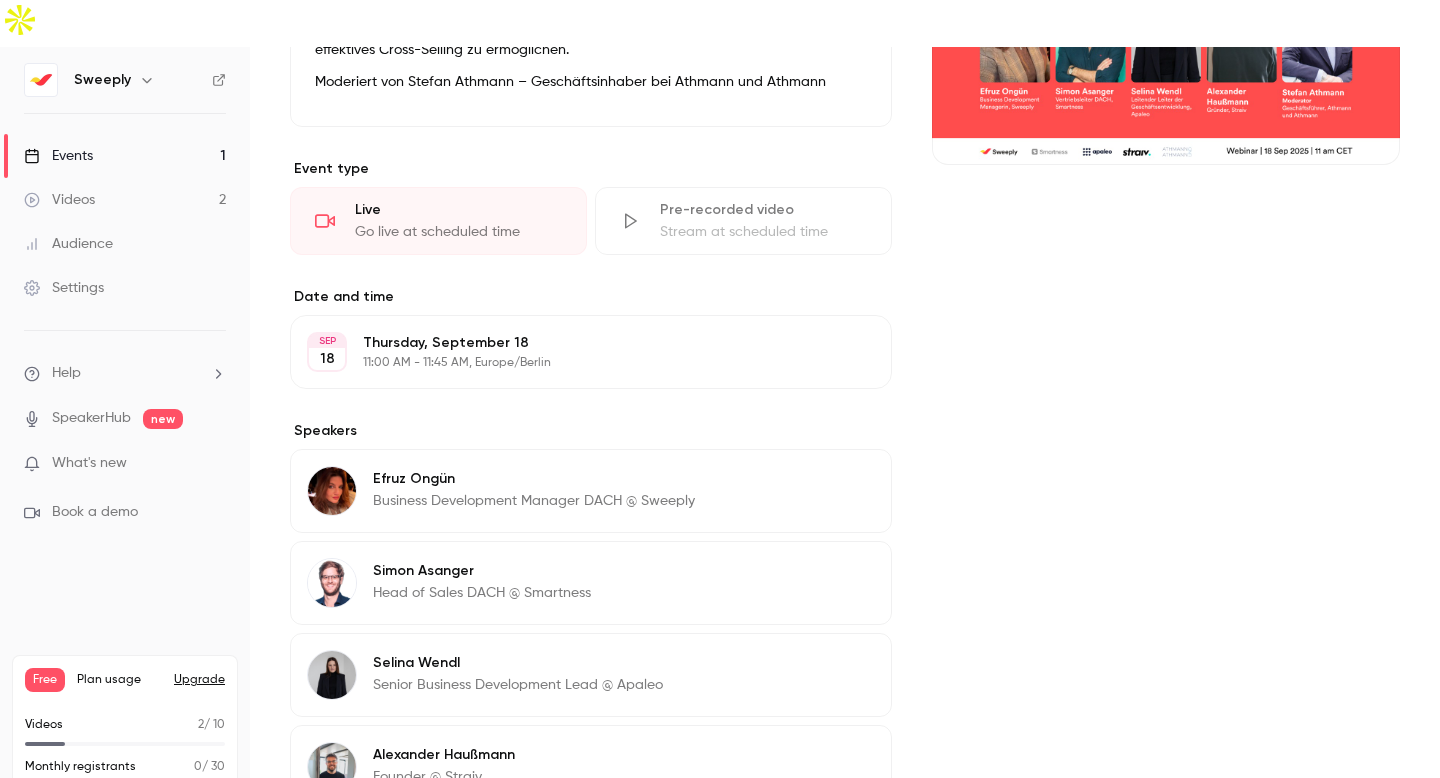 scroll, scrollTop: 0, scrollLeft: 0, axis: both 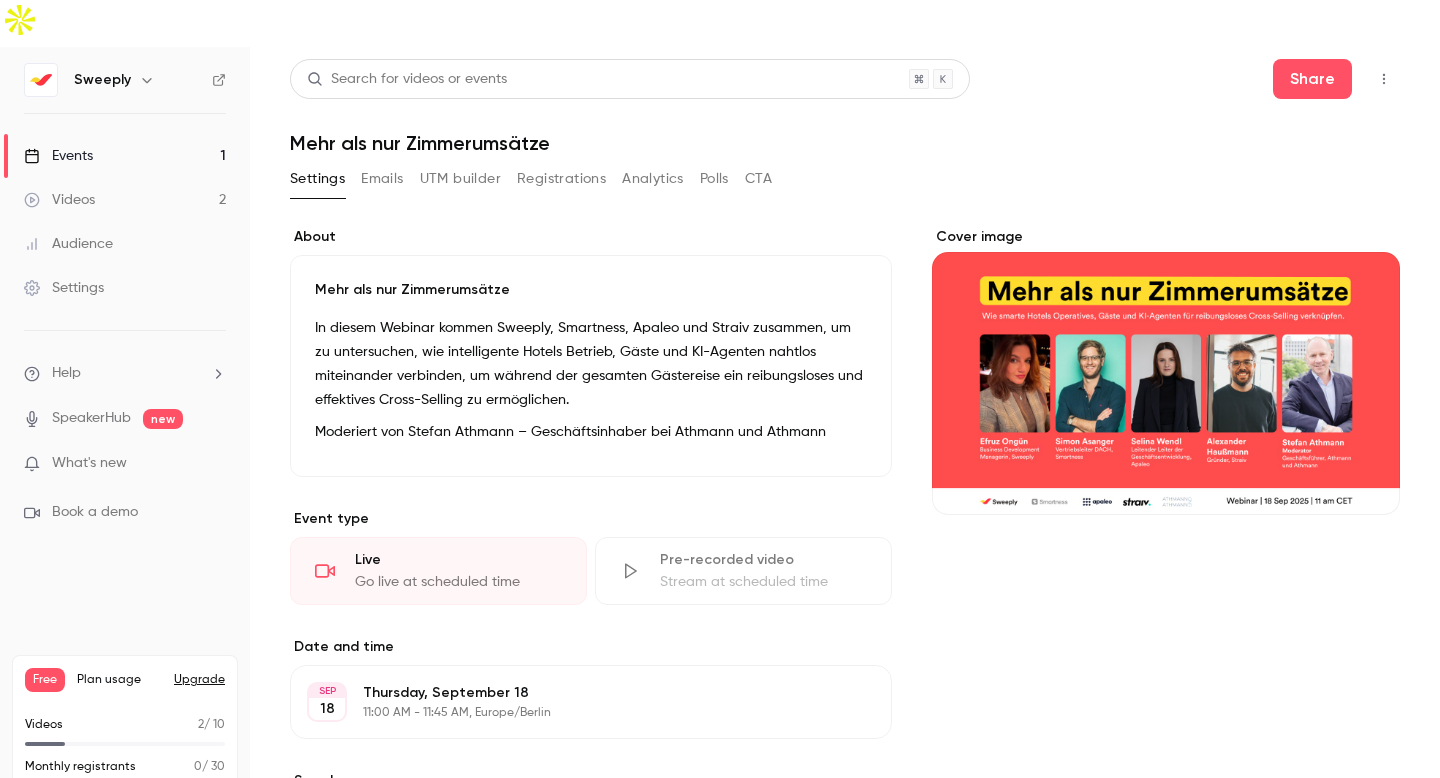 click on "Videos" at bounding box center (59, 200) 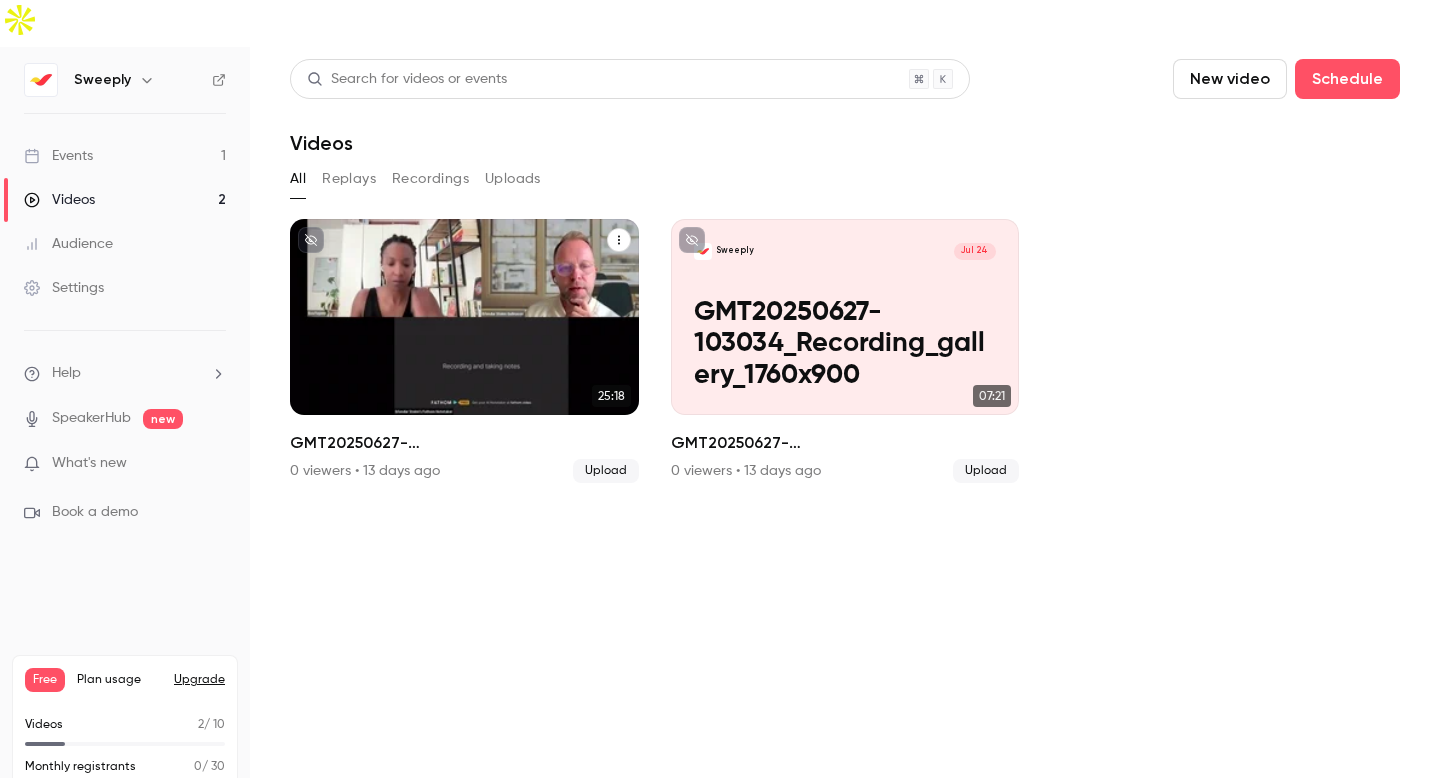 click 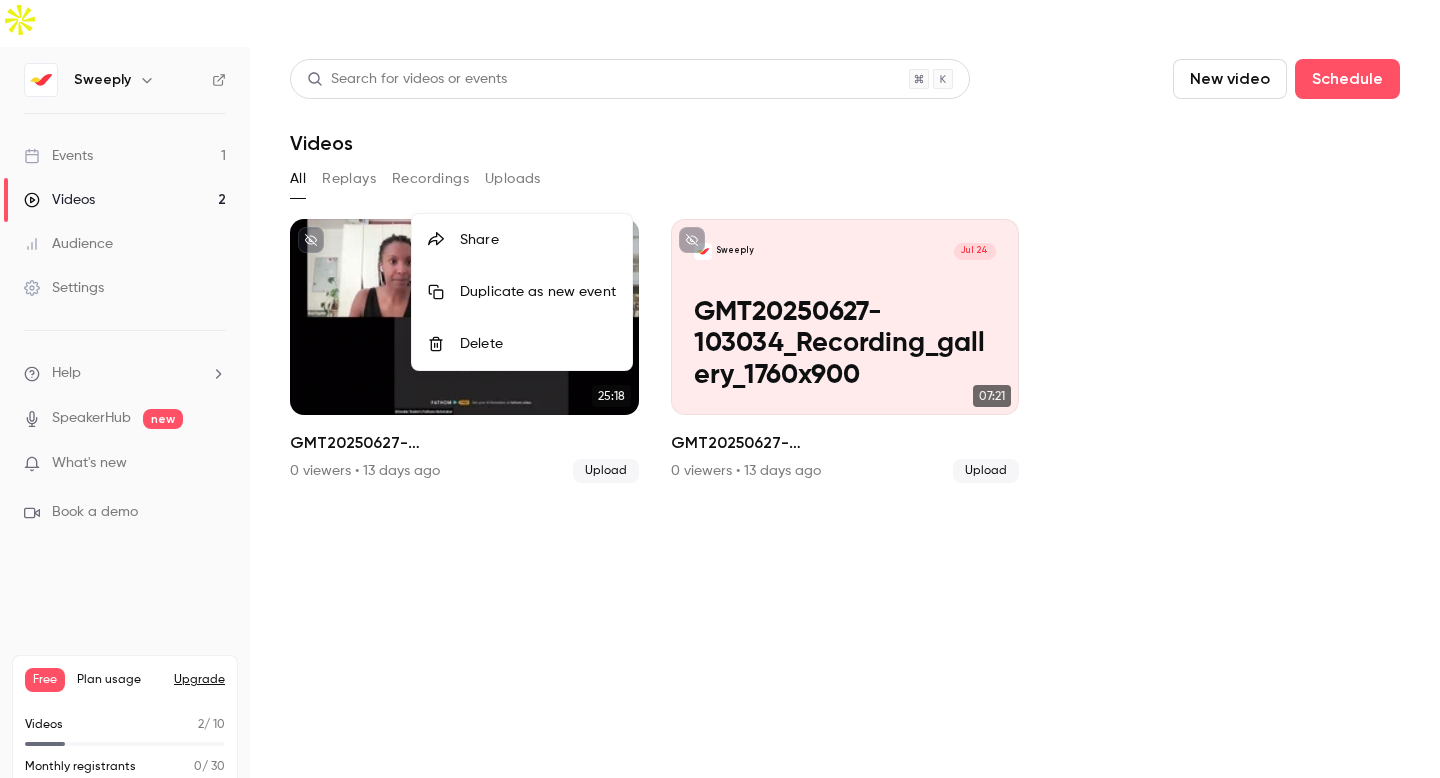 click on "Delete" at bounding box center [538, 344] 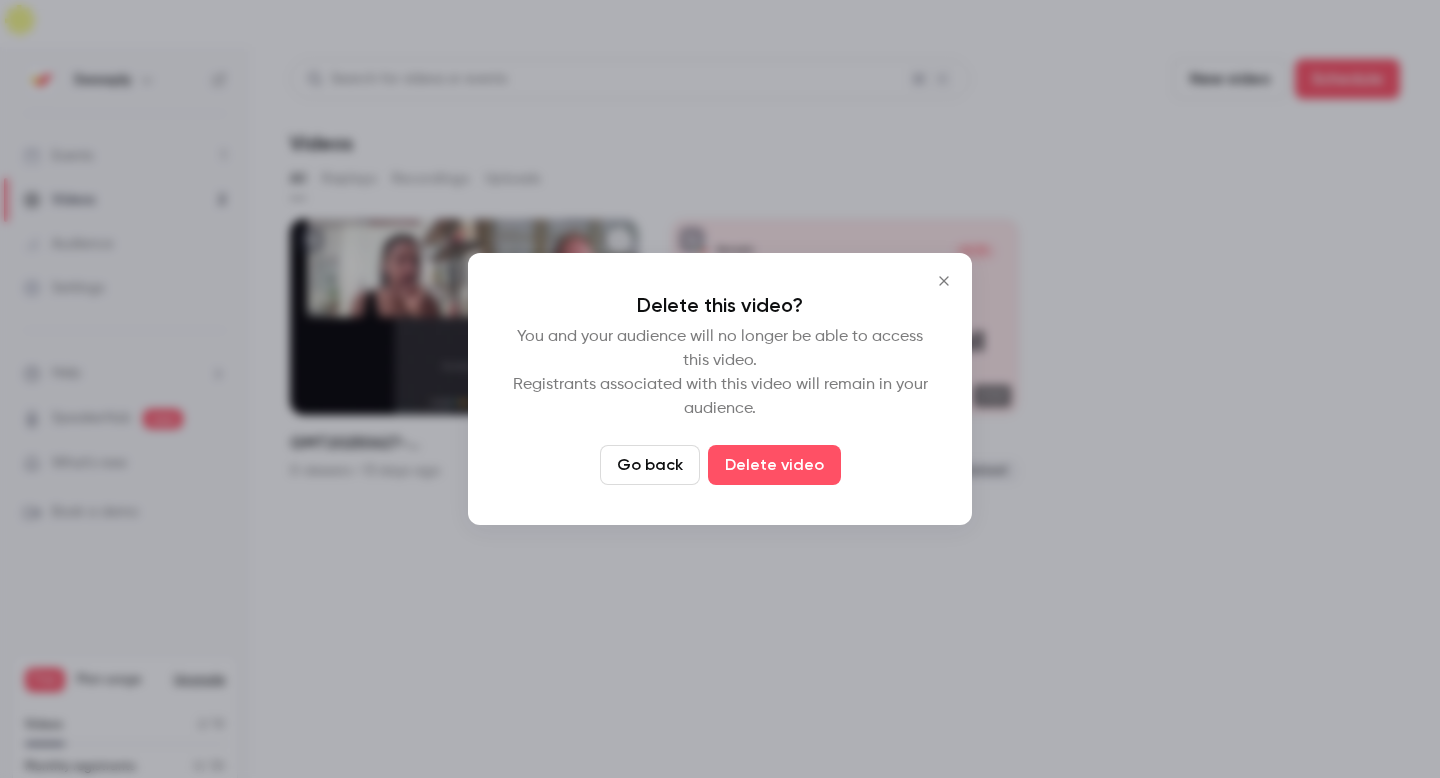 drag, startPoint x: 783, startPoint y: 474, endPoint x: 703, endPoint y: 410, distance: 102.44999 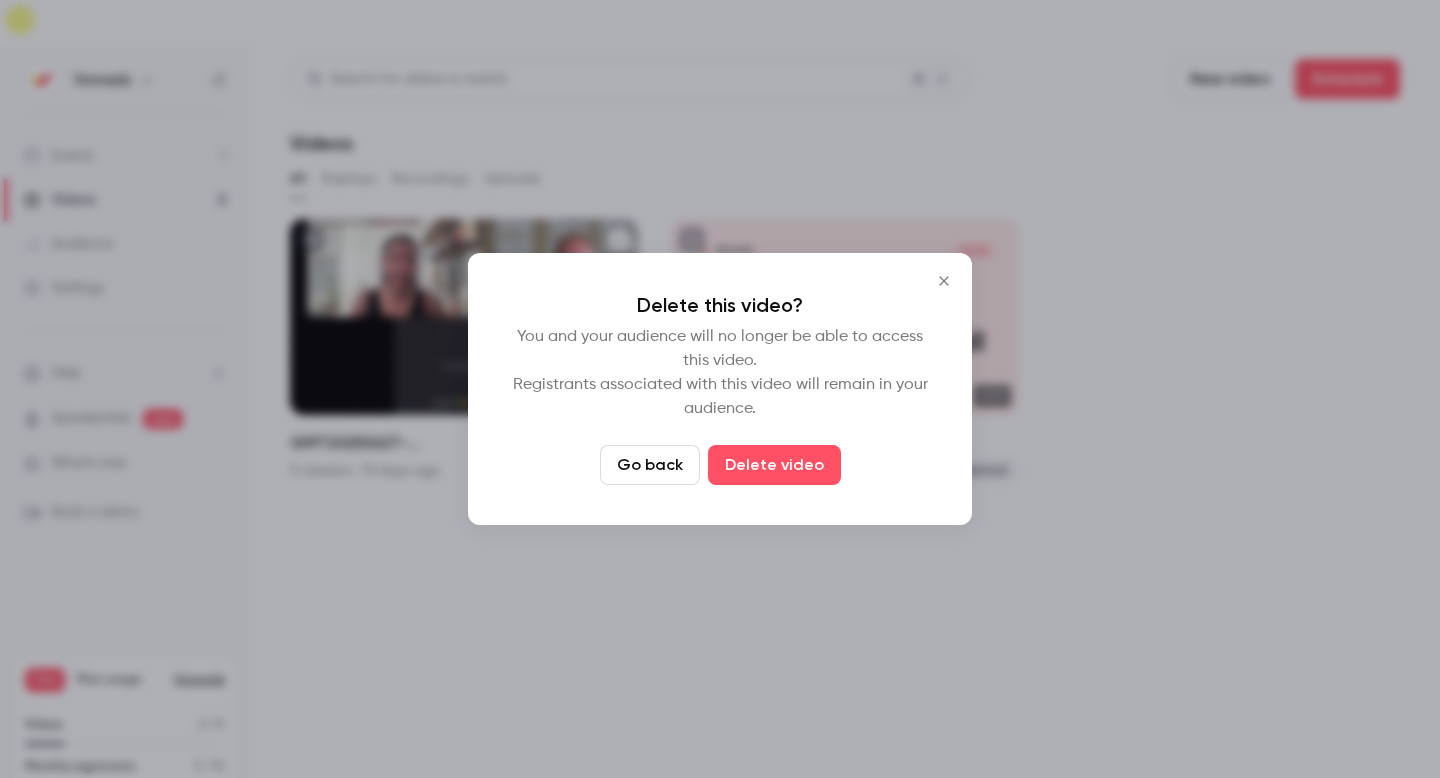 click on "Delete video" at bounding box center [774, 465] 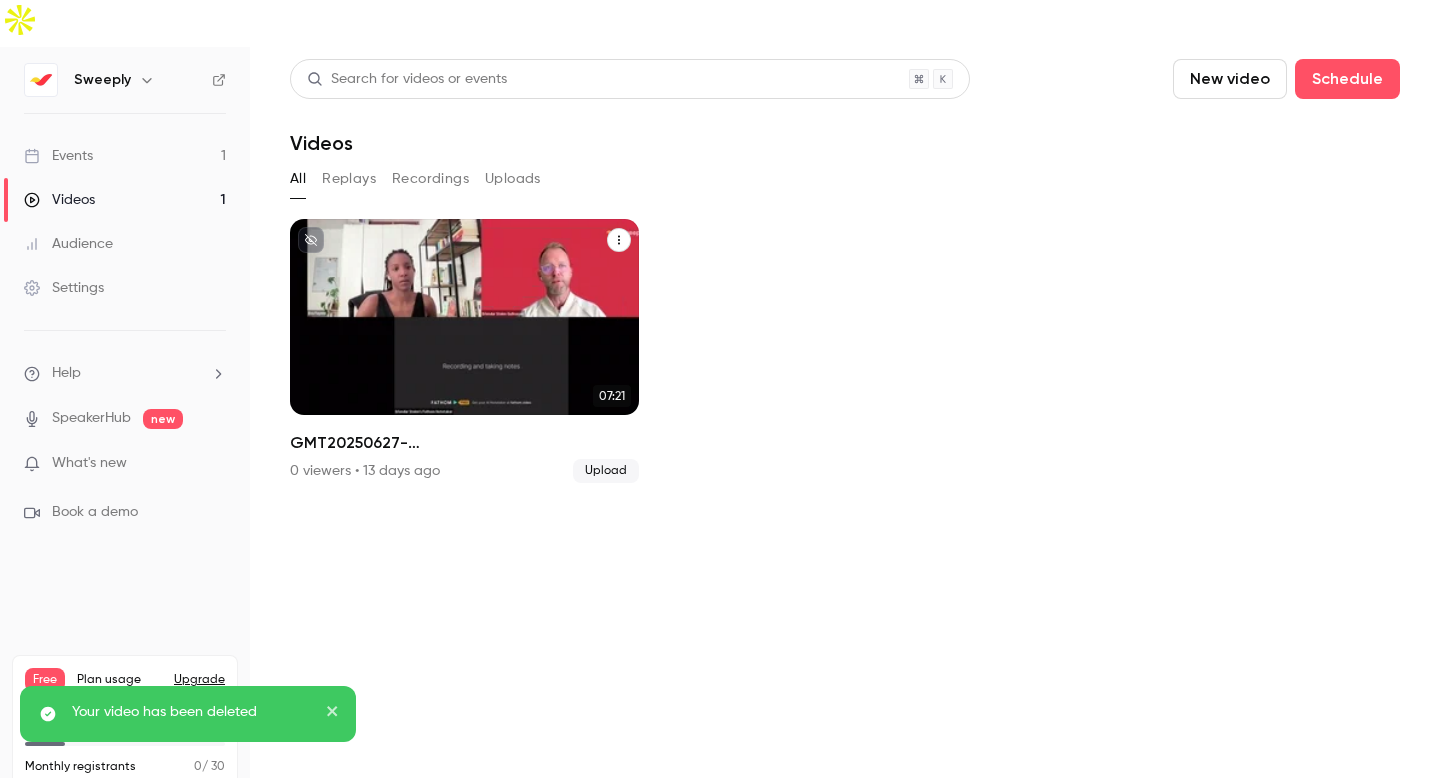 click at bounding box center [619, 240] 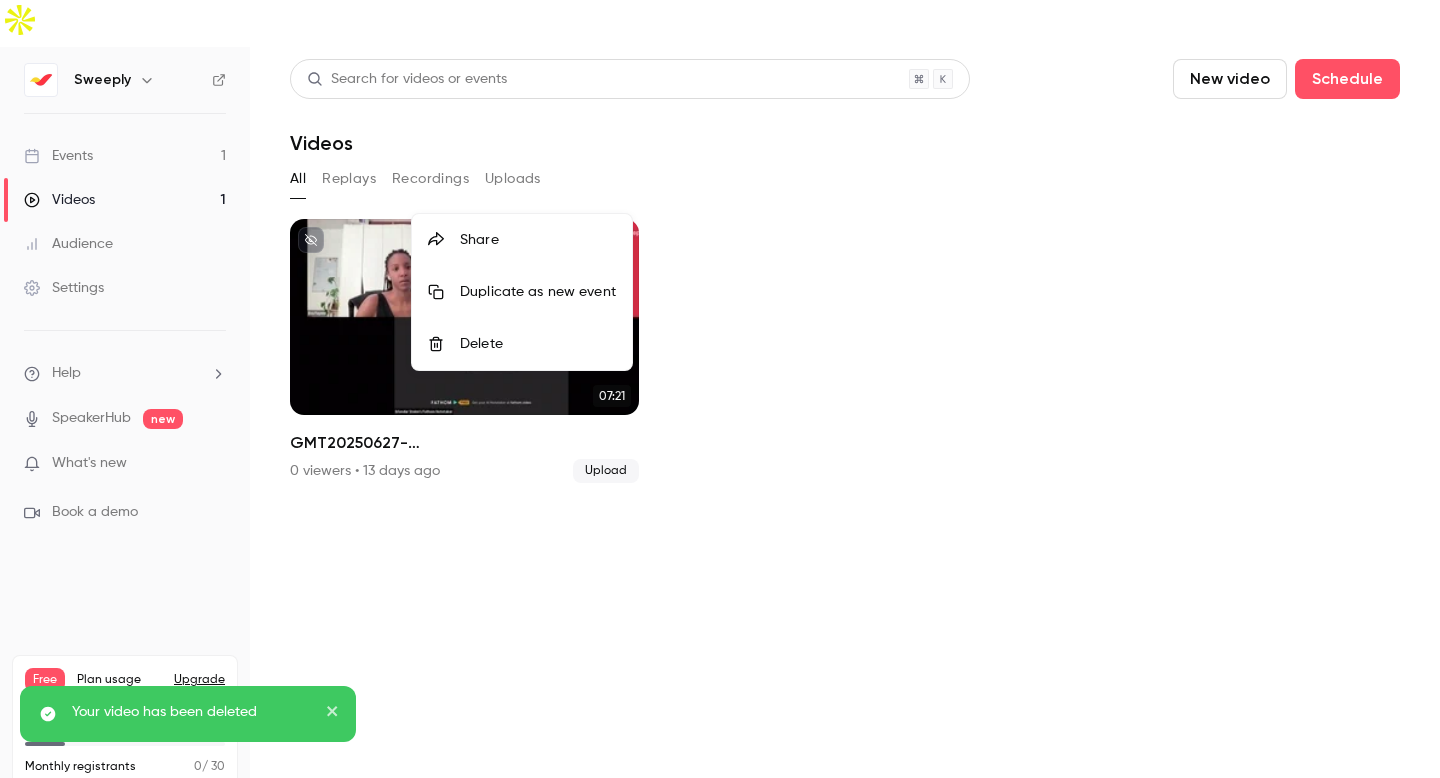 click on "Delete" at bounding box center [538, 344] 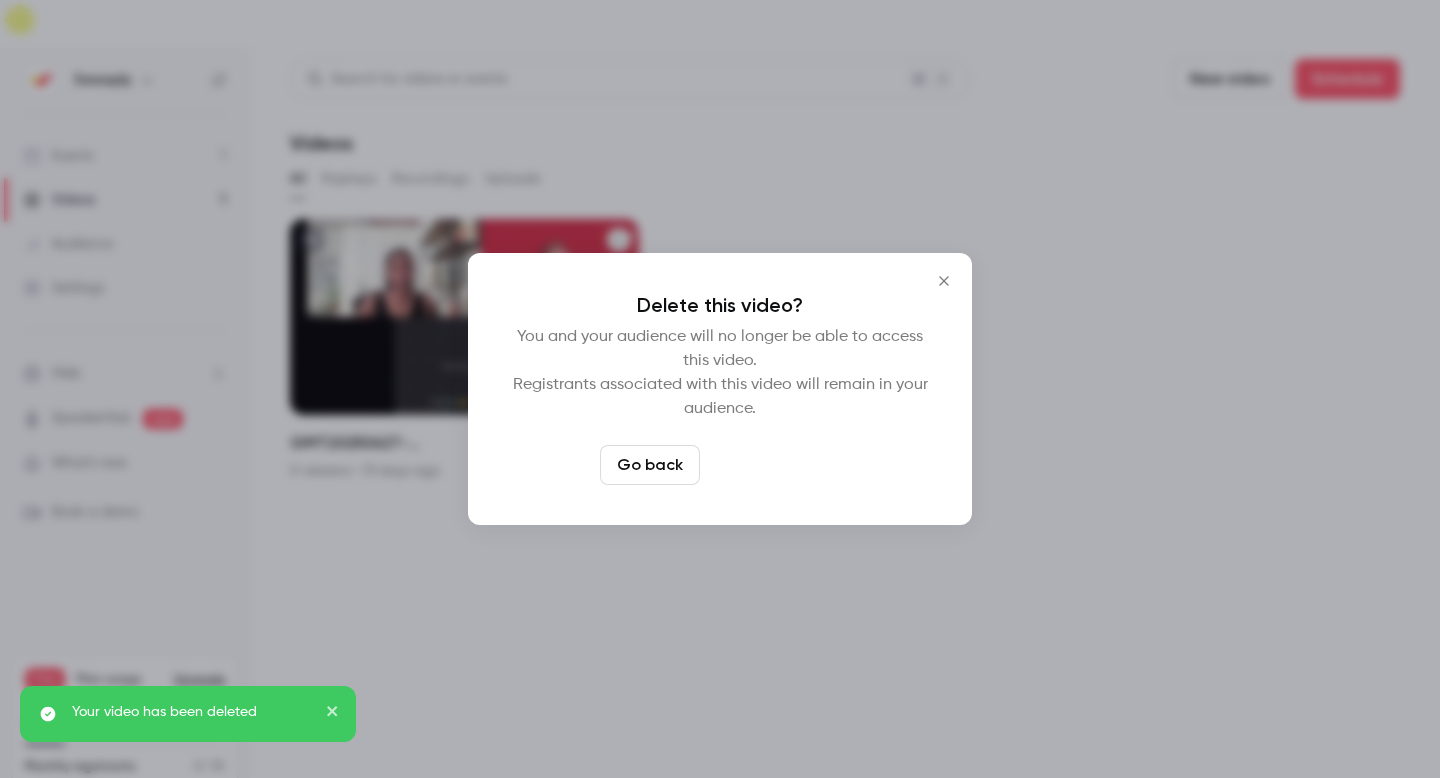 click on "Delete video" at bounding box center (774, 465) 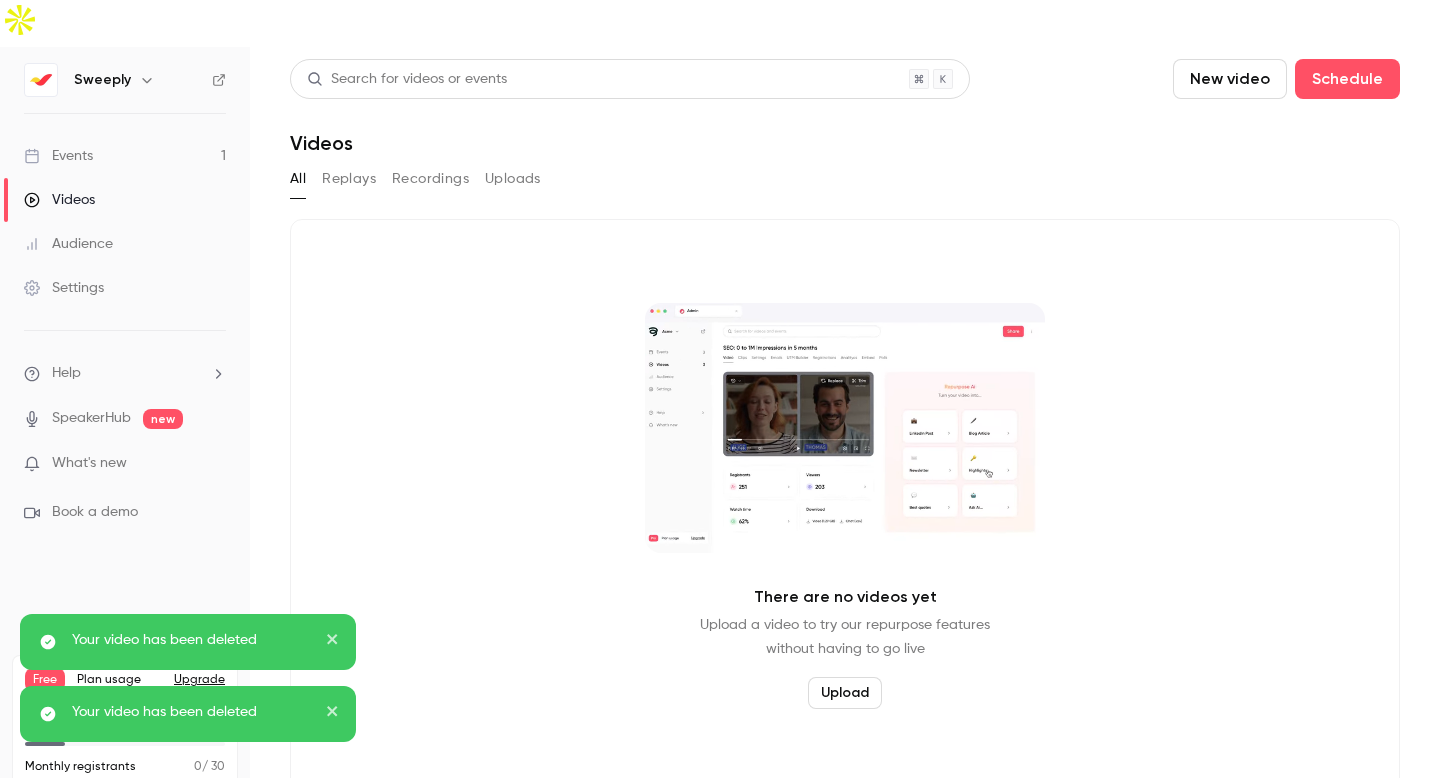 click on "Audience" at bounding box center [125, 244] 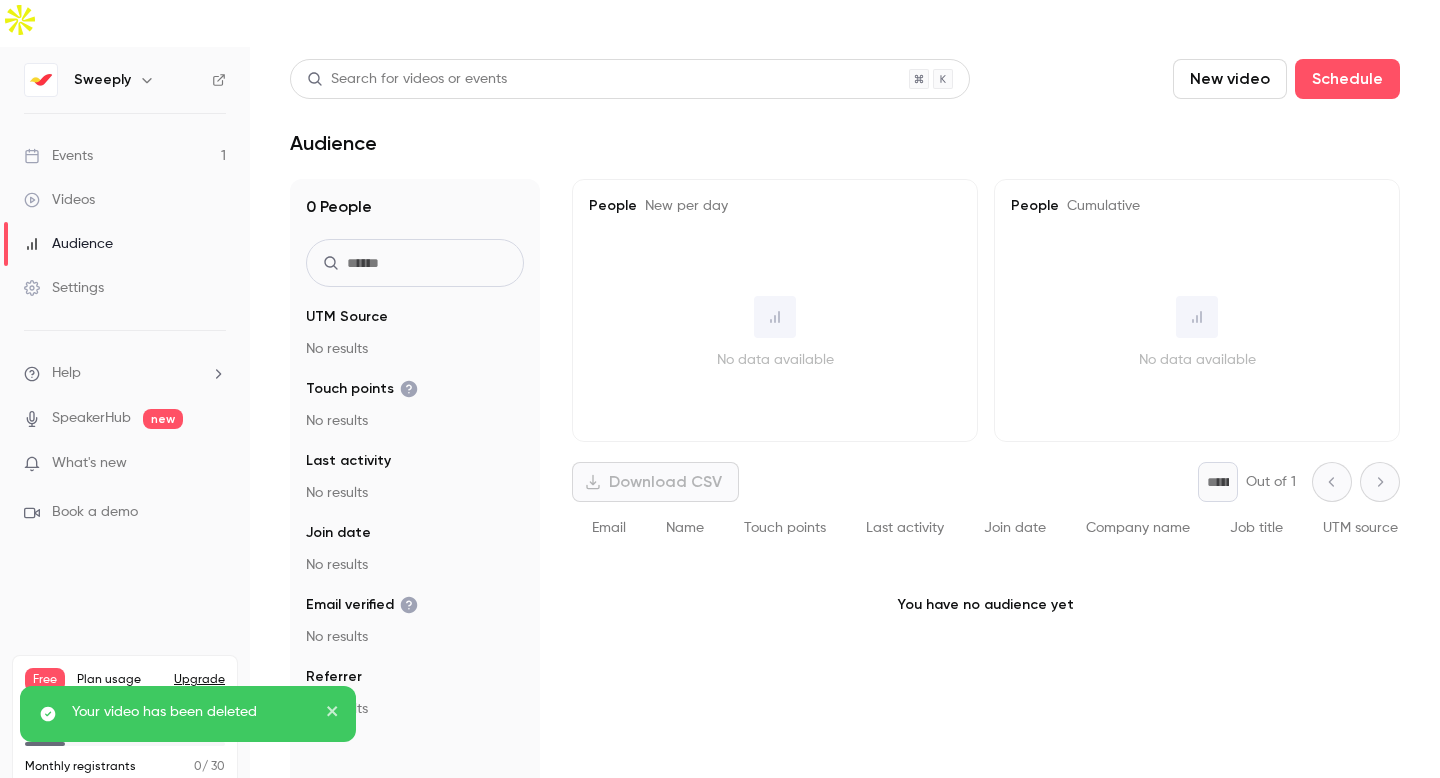 click on "Settings" at bounding box center [64, 288] 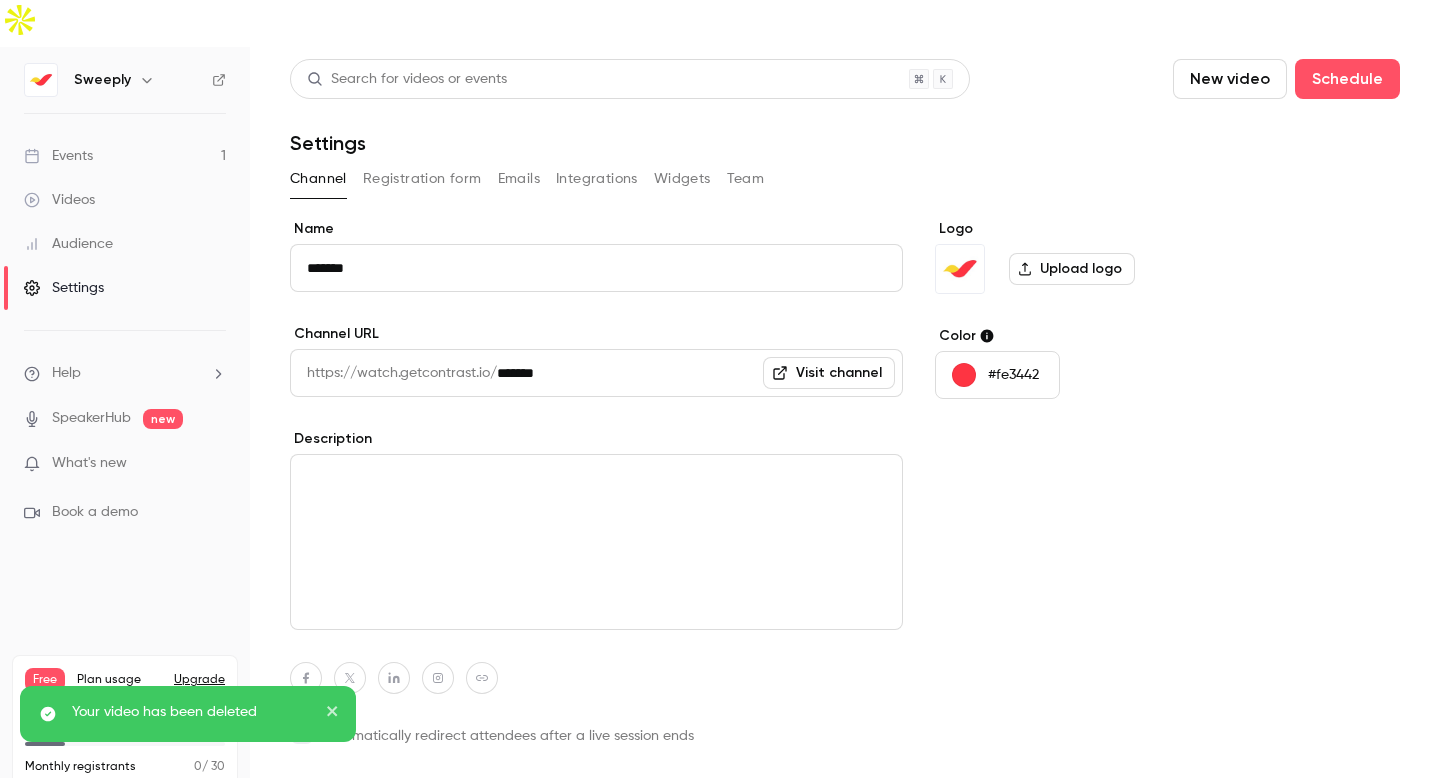 click on "Events" at bounding box center (58, 156) 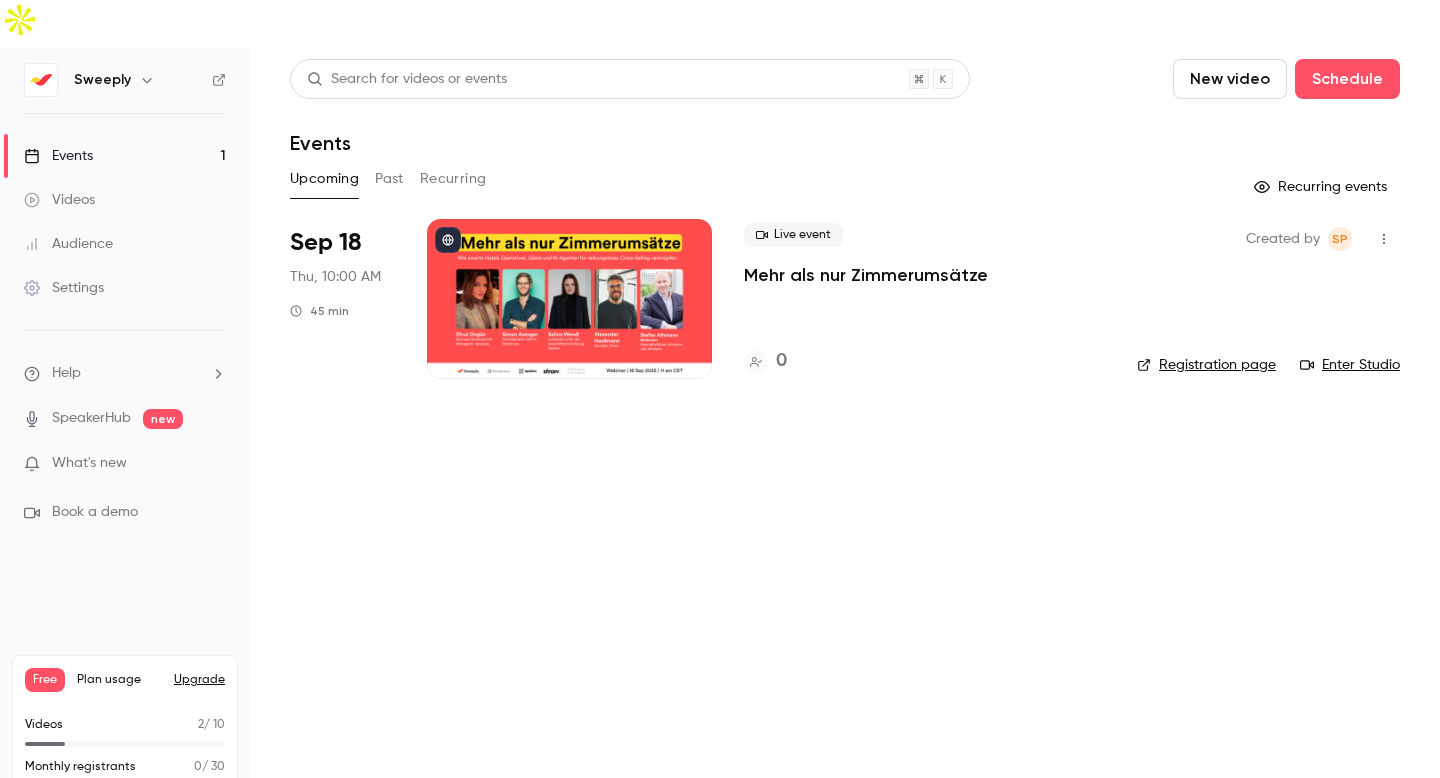 click on "Events 1" at bounding box center (125, 156) 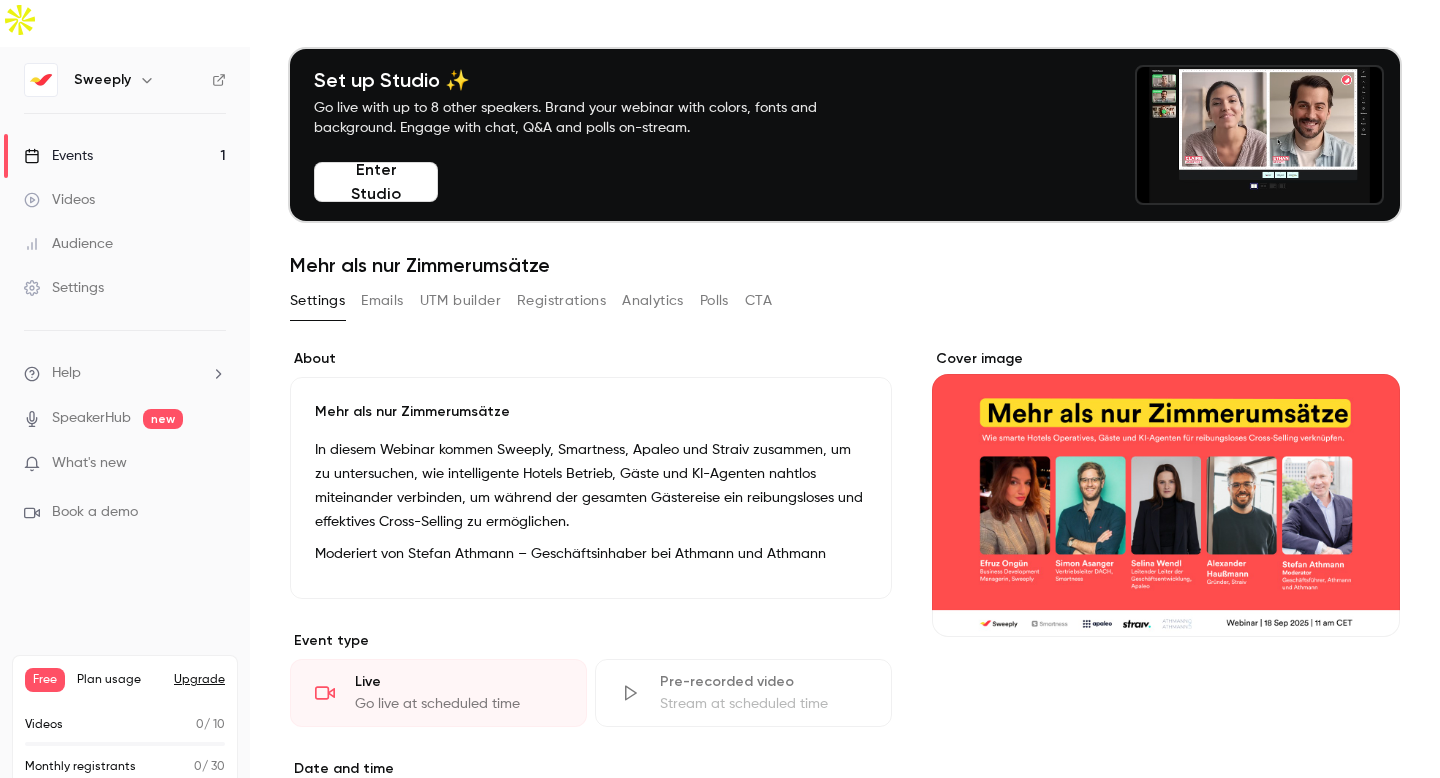 scroll, scrollTop: 0, scrollLeft: 0, axis: both 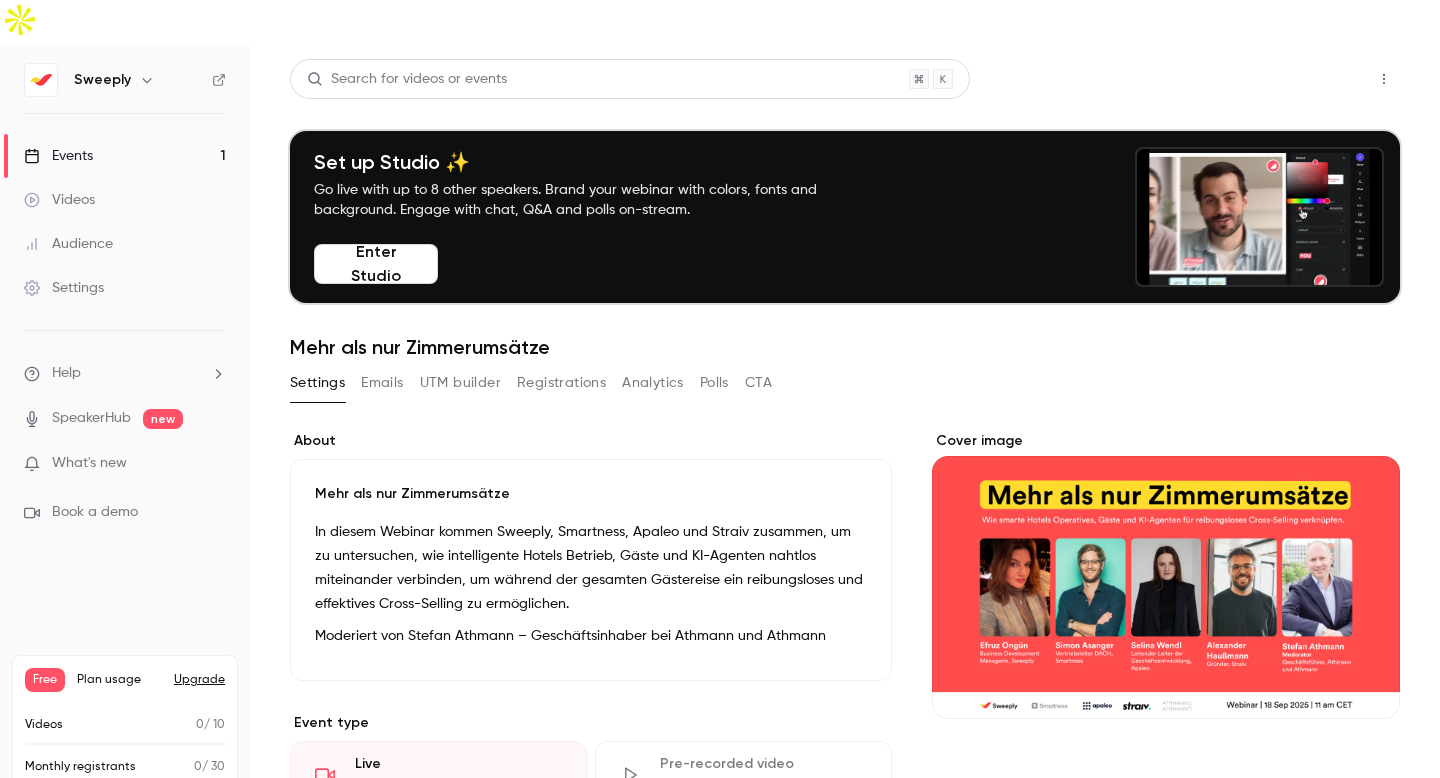click on "Share" at bounding box center [1312, 79] 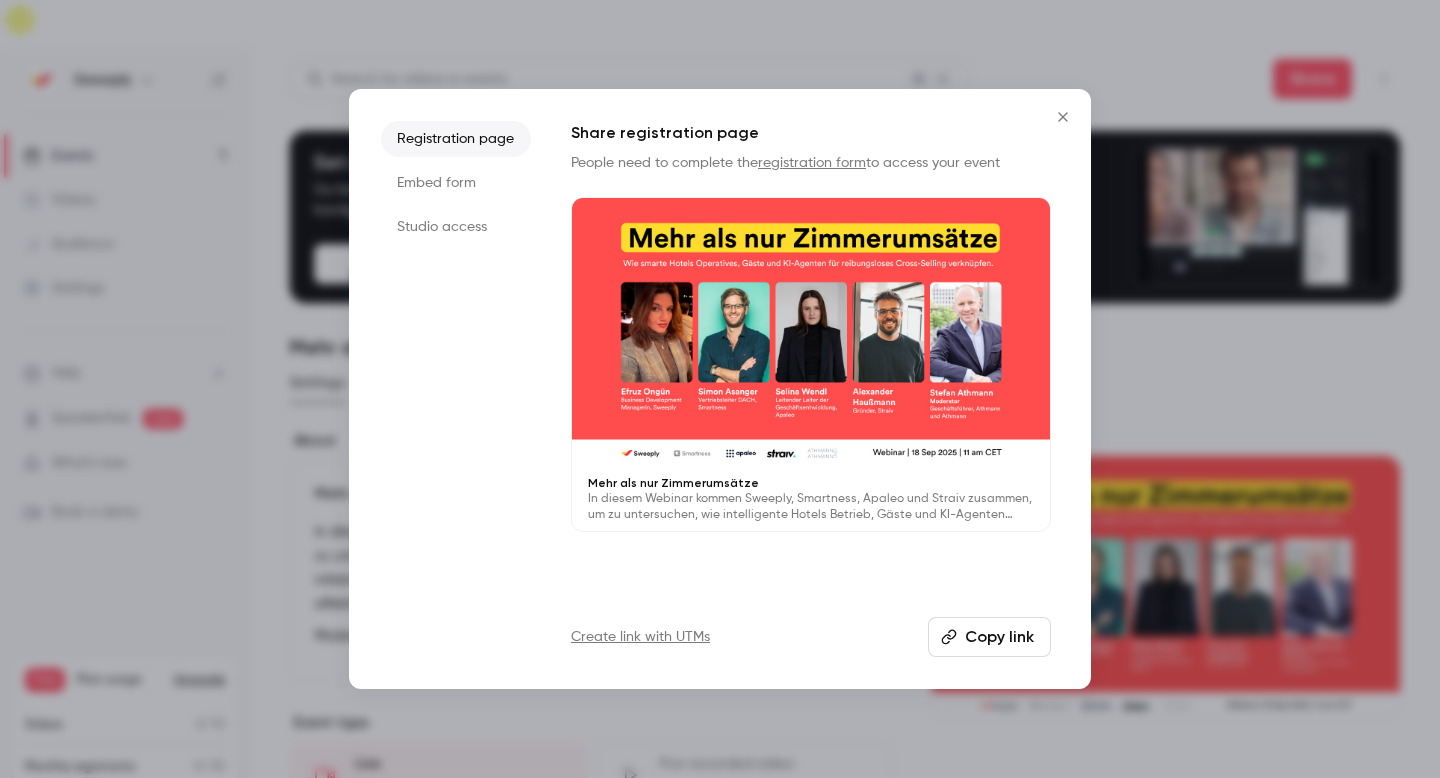 click on "Embed form" at bounding box center (456, 183) 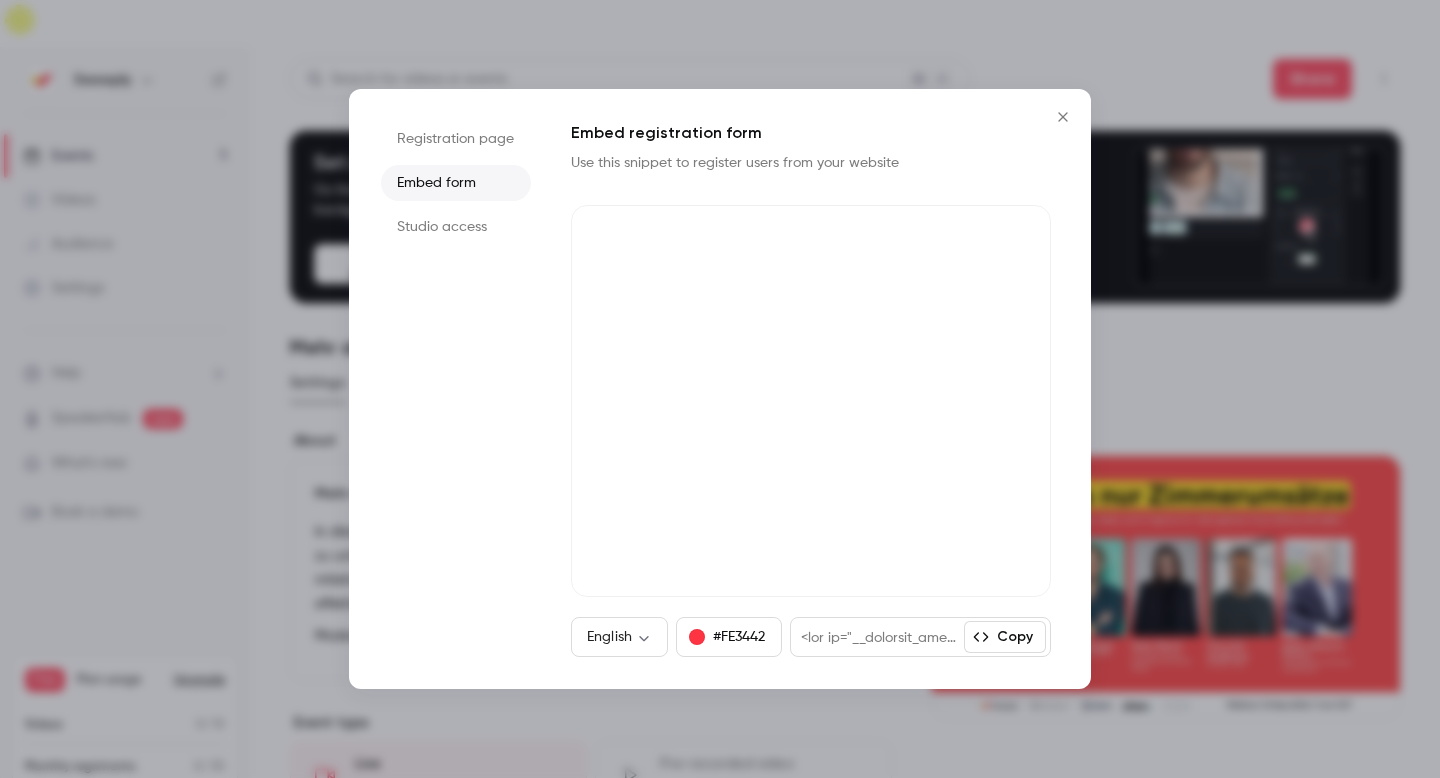 click on "Studio access" at bounding box center (456, 227) 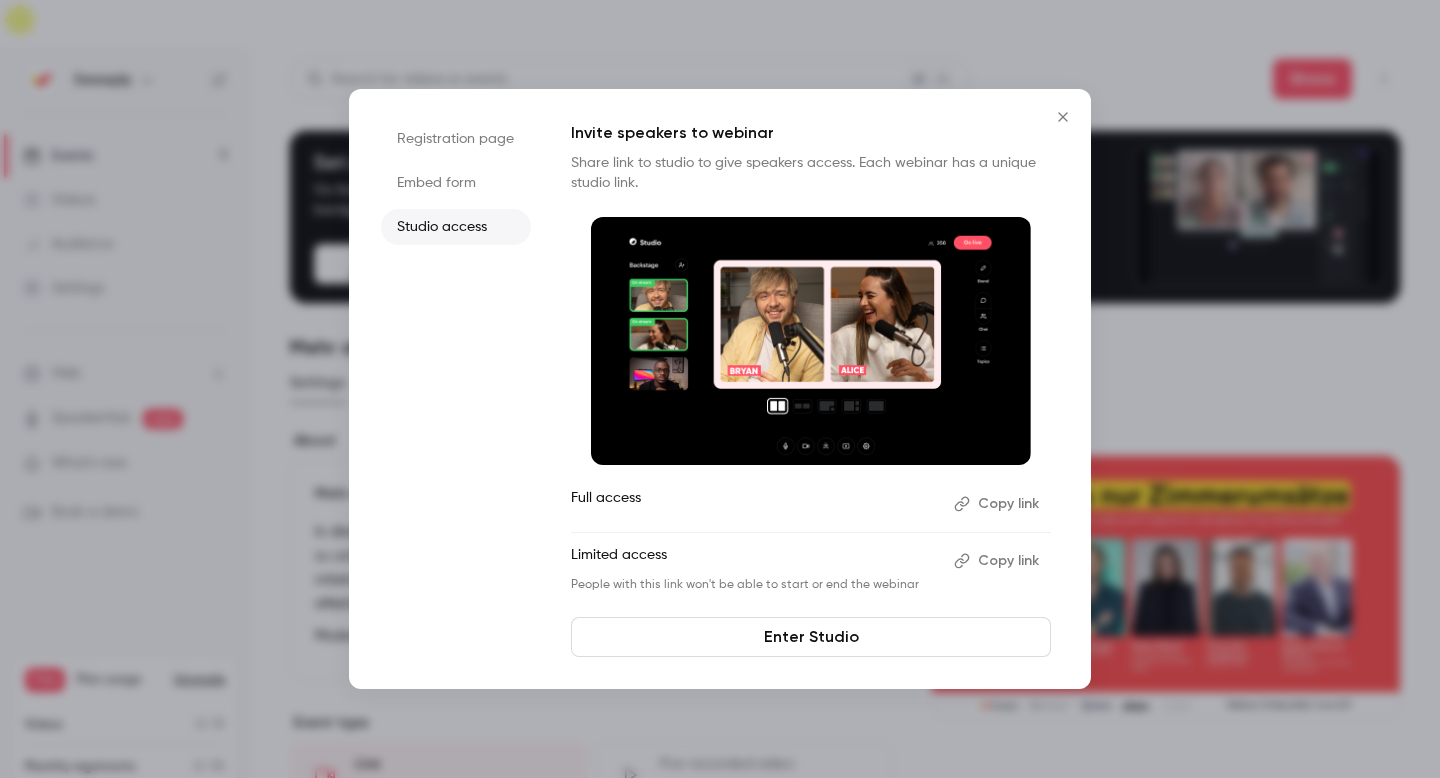 click on "Copy link" at bounding box center [998, 561] 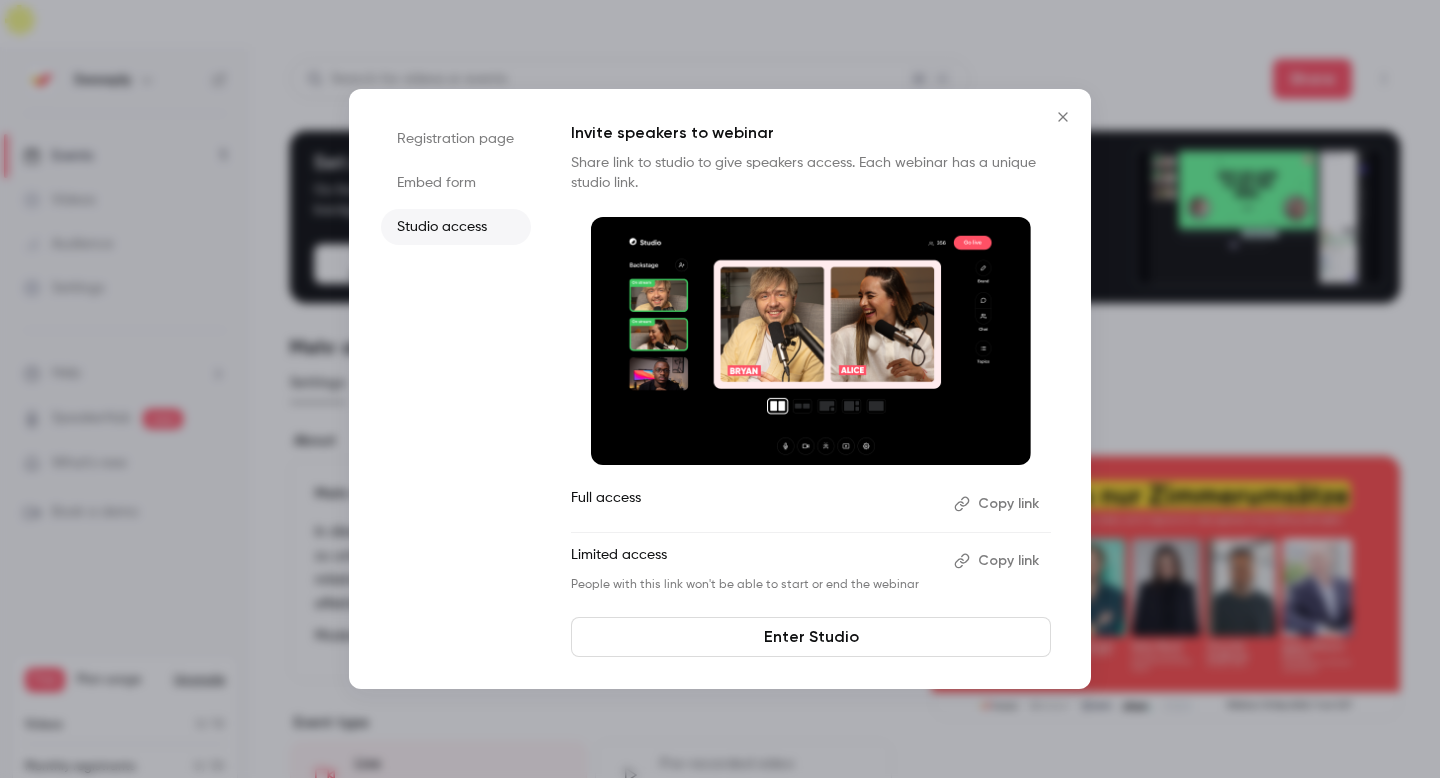 click 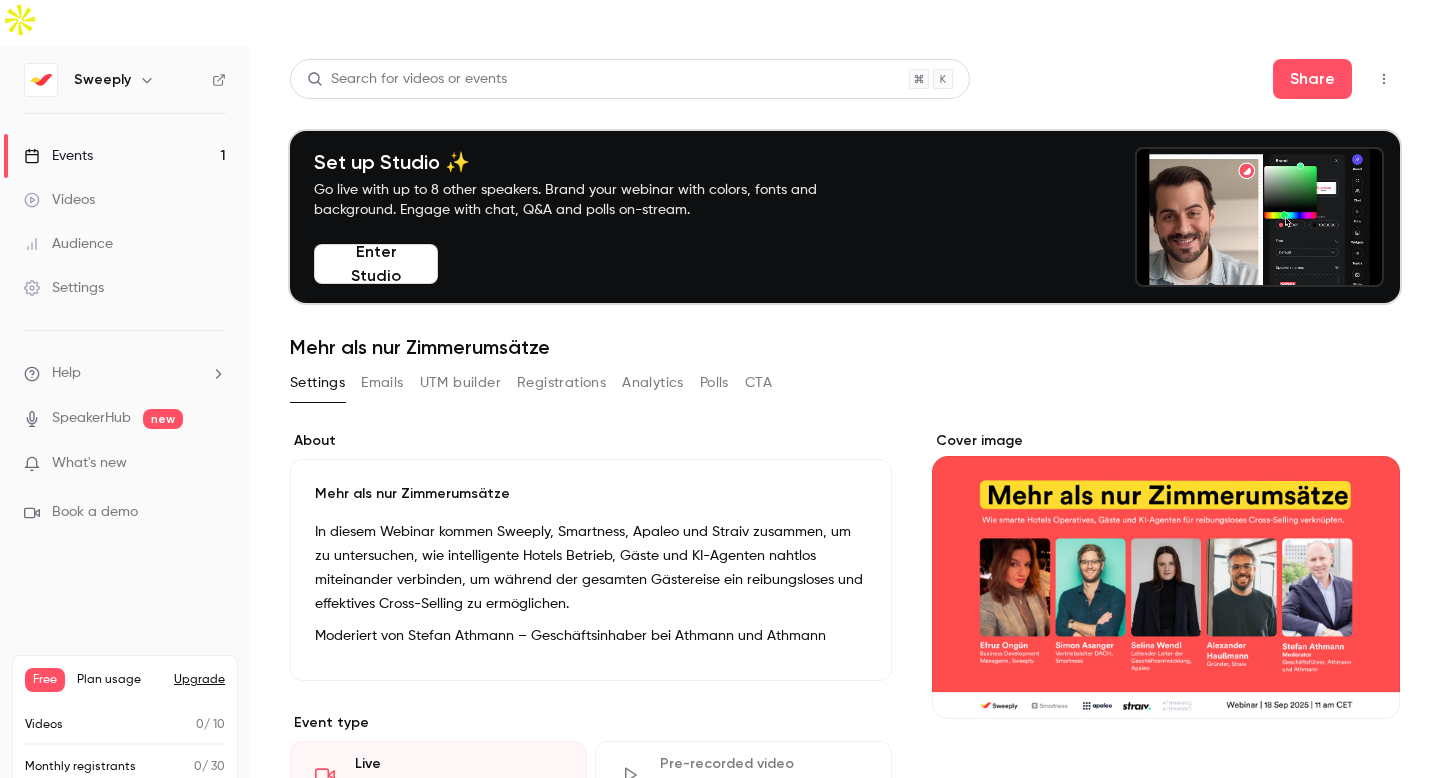 click on "UTM builder" at bounding box center [460, 383] 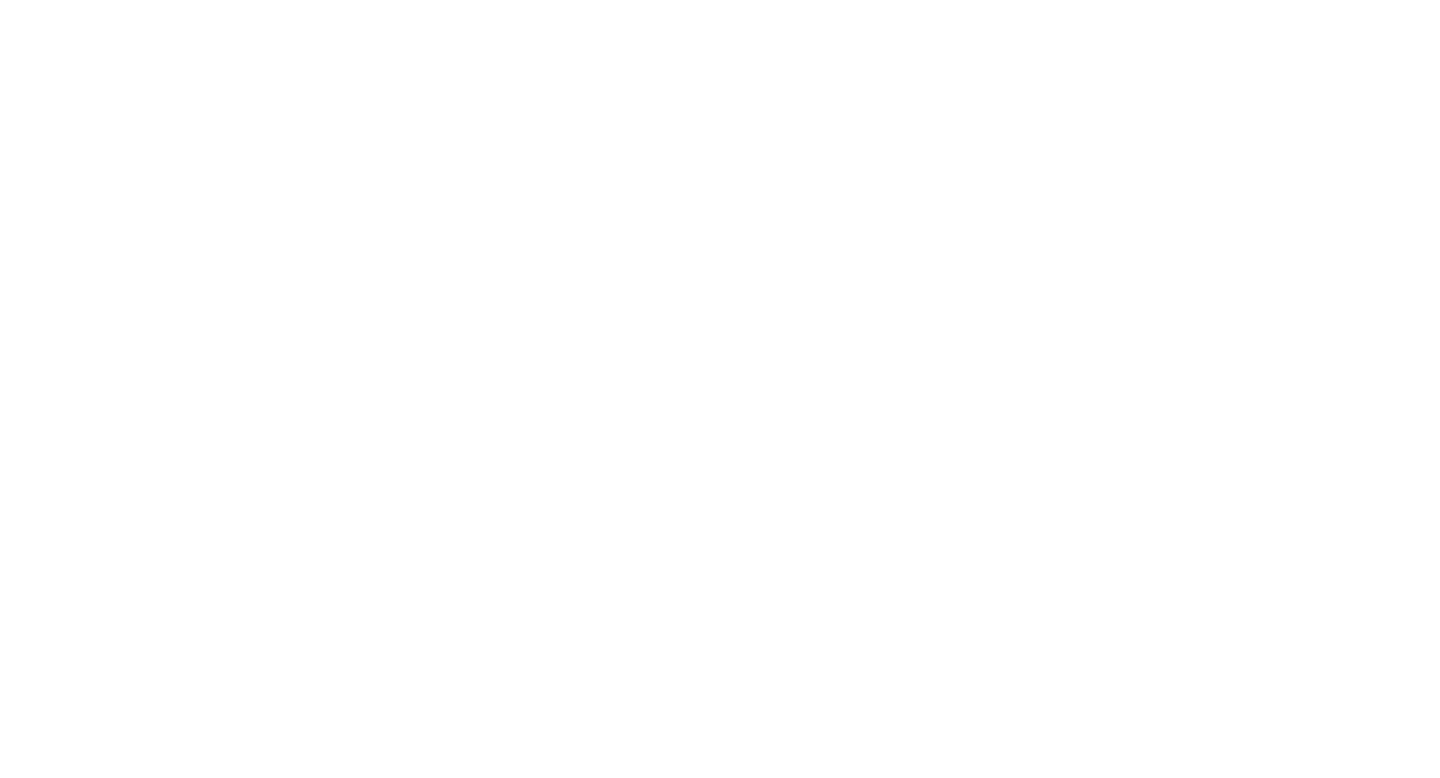 scroll, scrollTop: 0, scrollLeft: 0, axis: both 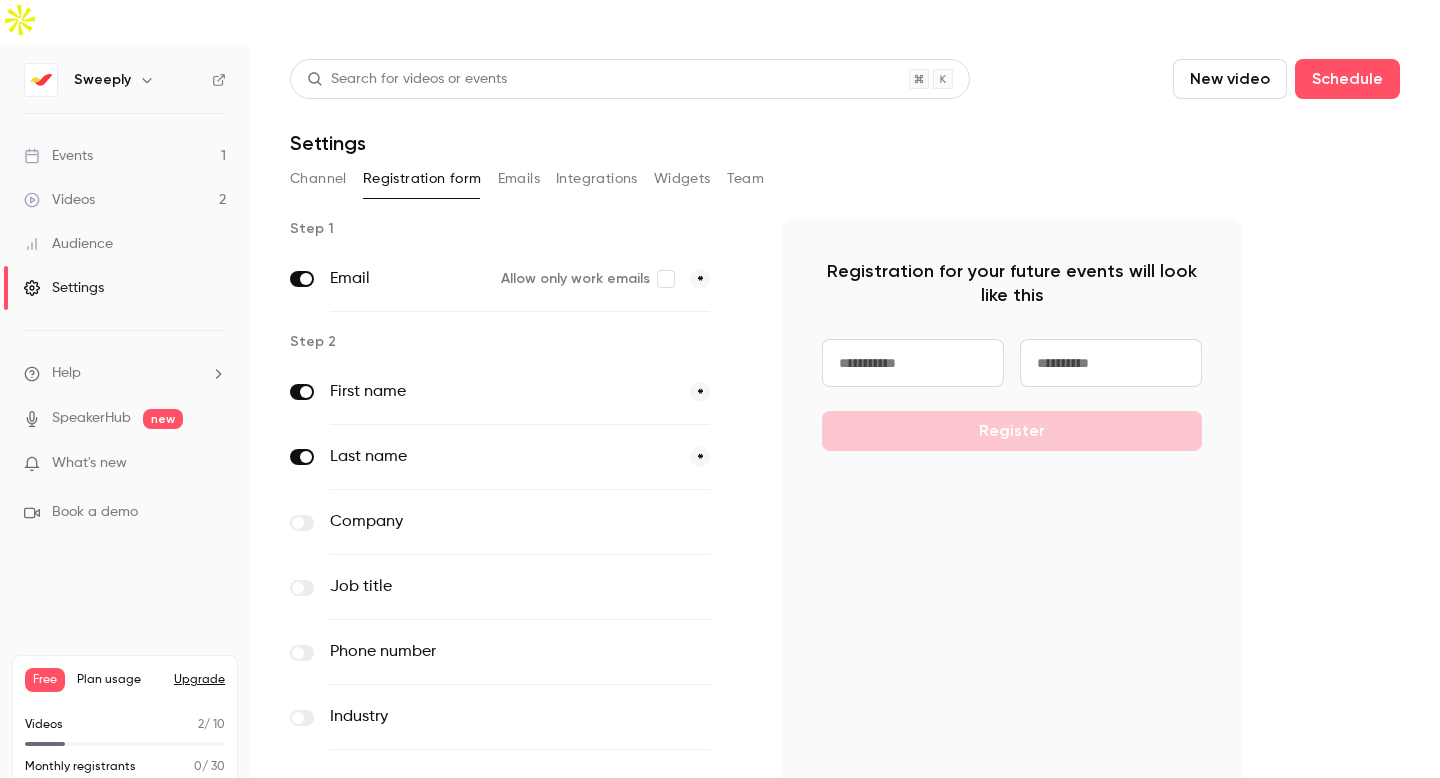 click at bounding box center (298, 523) 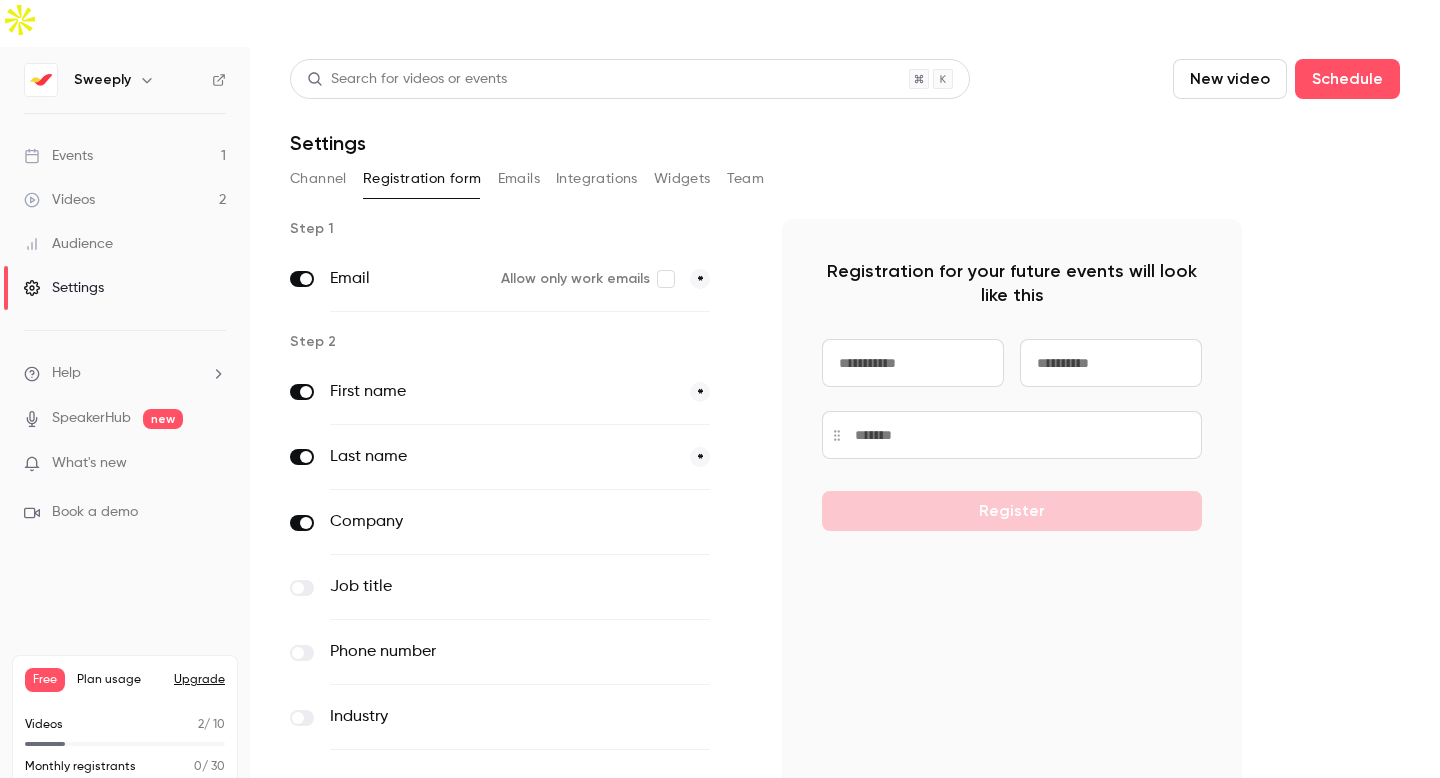 drag, startPoint x: 298, startPoint y: 545, endPoint x: 359, endPoint y: 543, distance: 61.03278 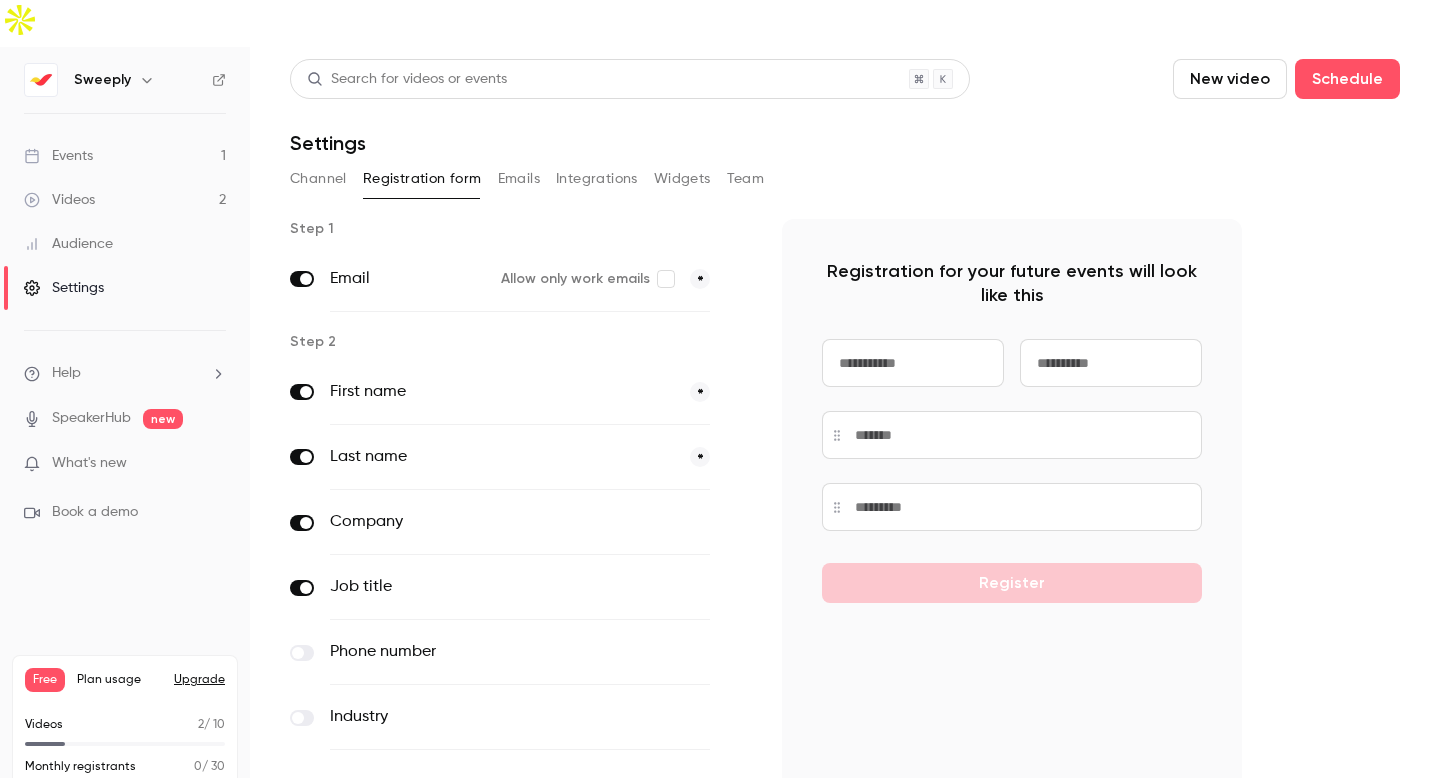 scroll, scrollTop: 77, scrollLeft: 0, axis: vertical 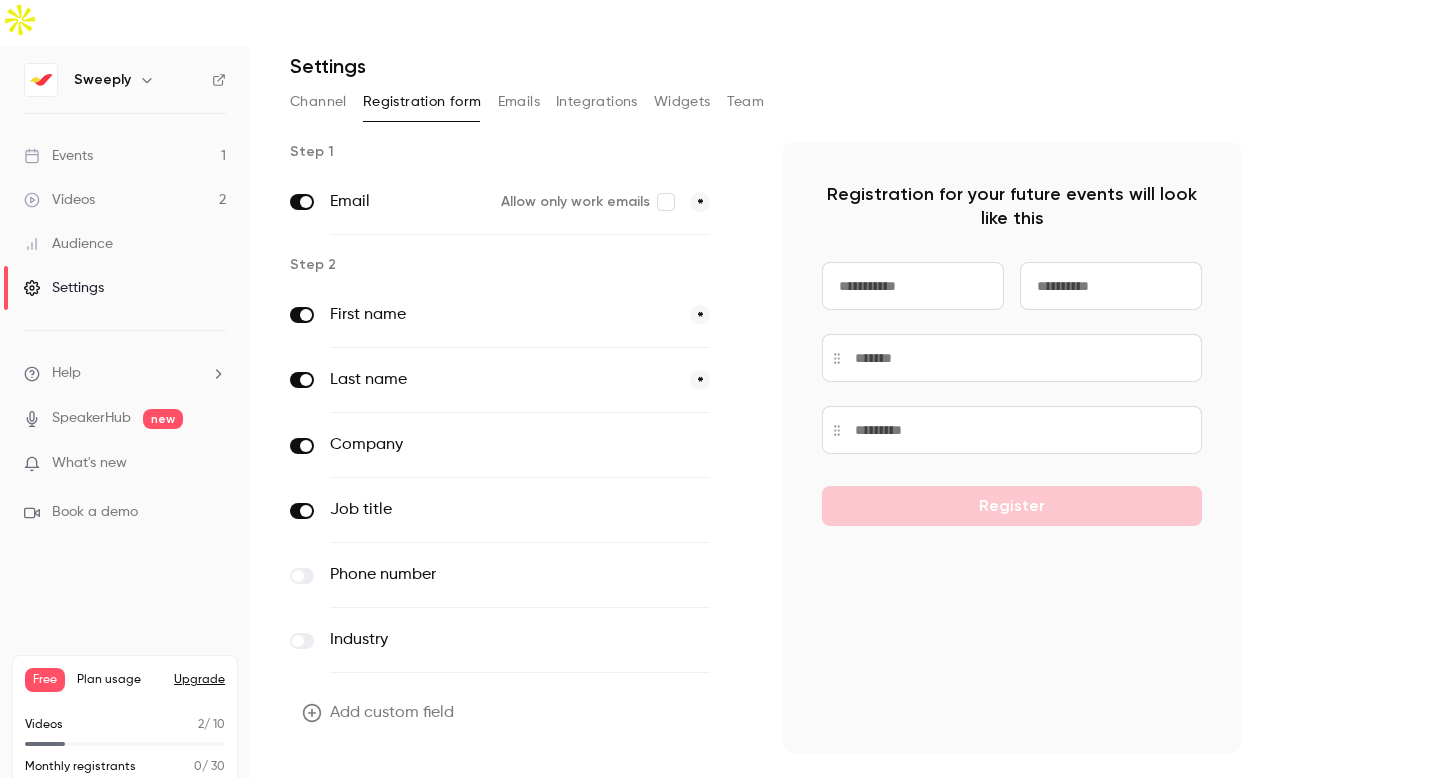 click on "Update form" at bounding box center [357, 793] 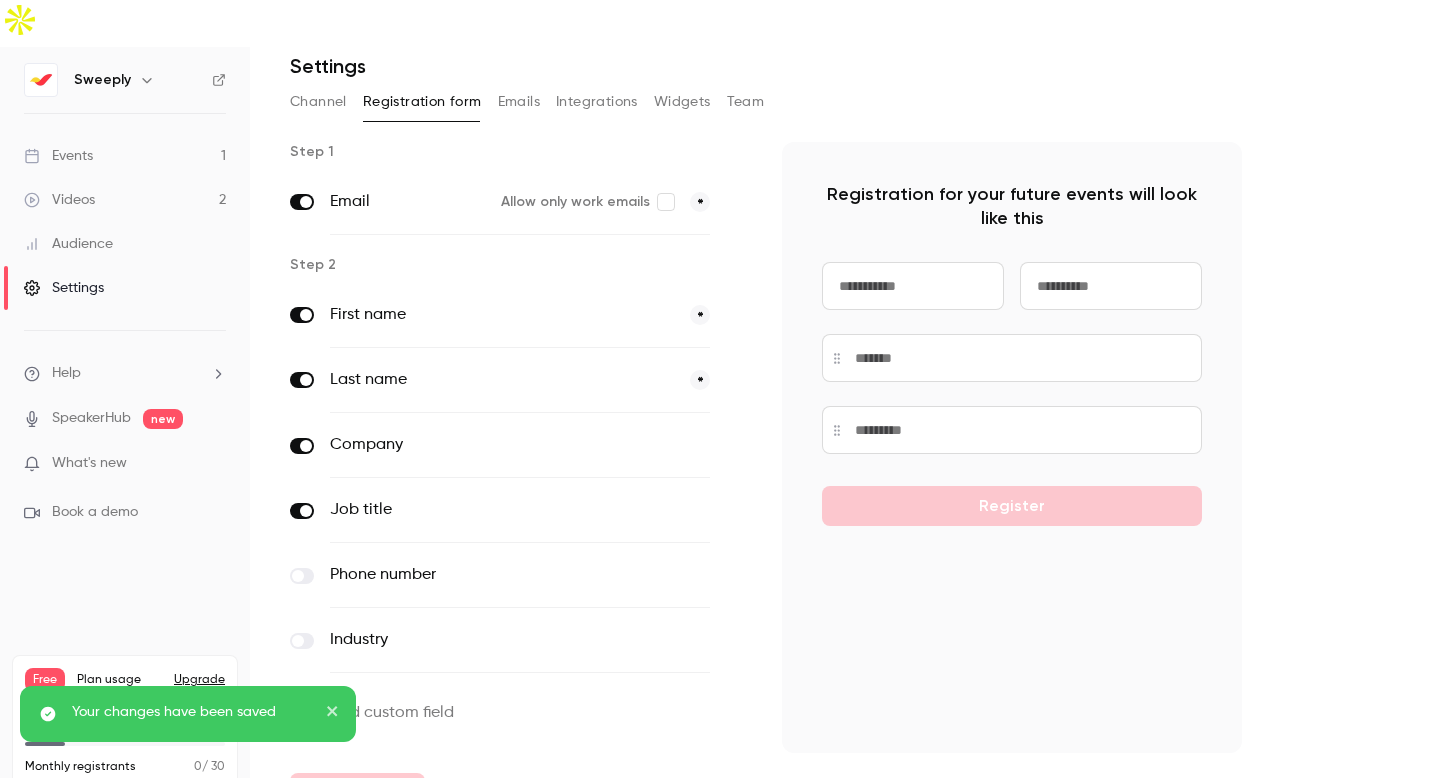 click 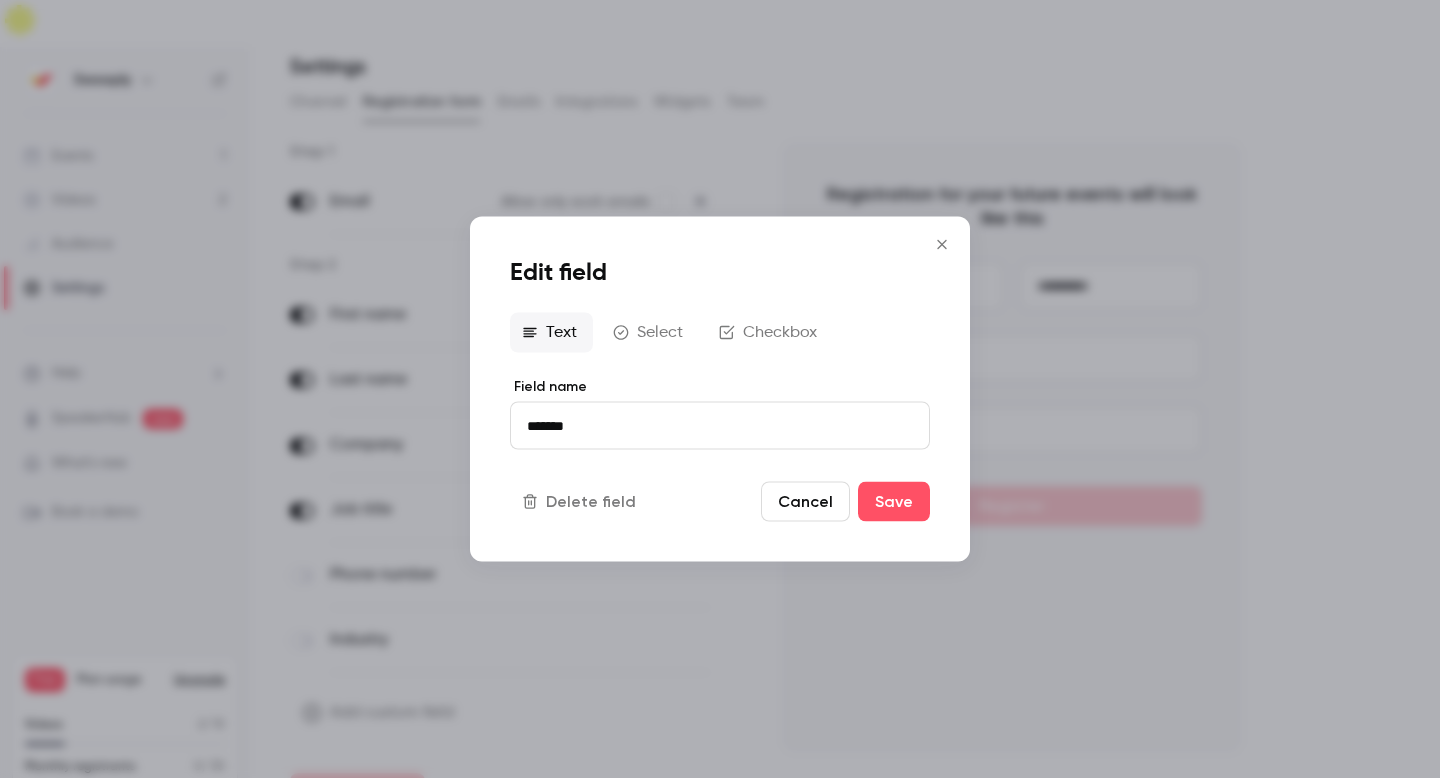 click on "Select" at bounding box center (650, 333) 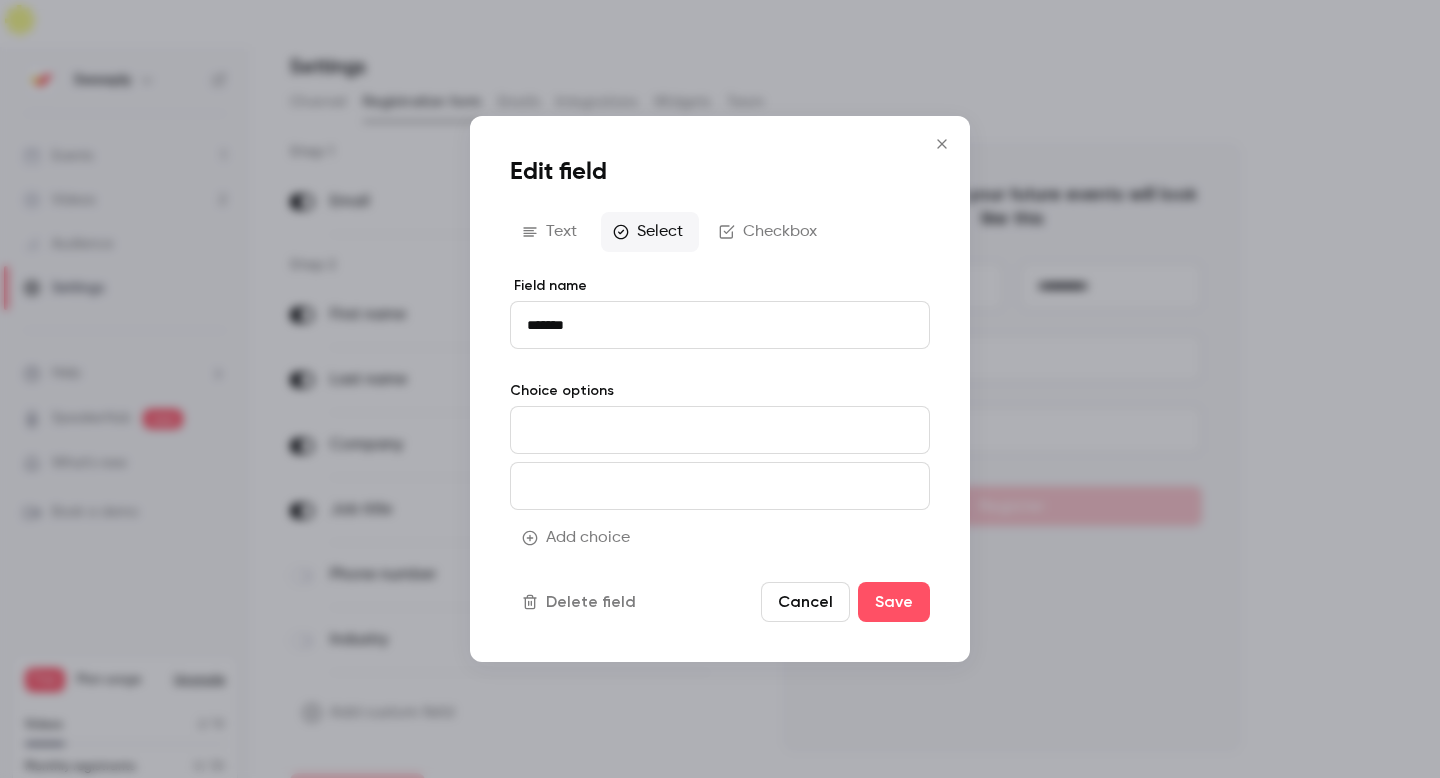 click on "Text" at bounding box center [551, 232] 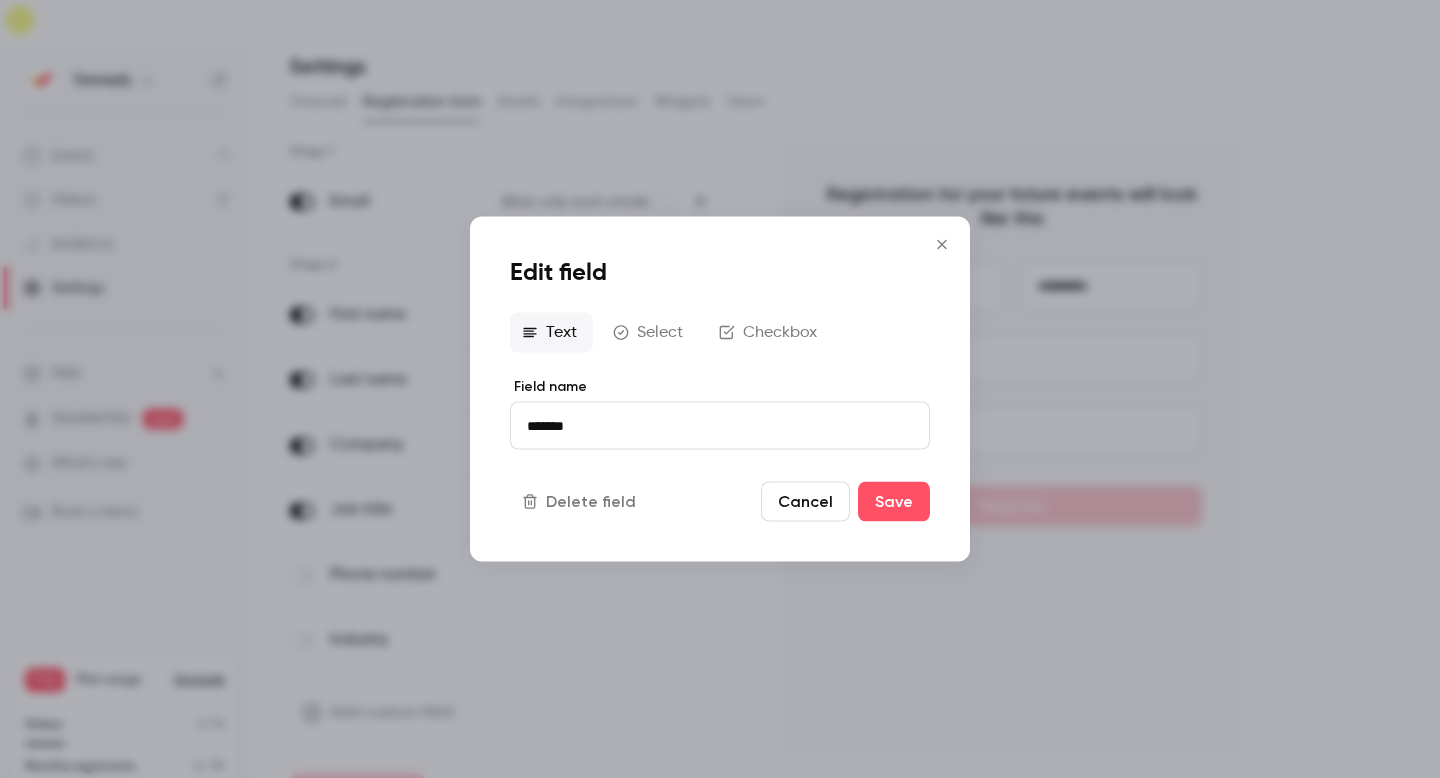 click on "Cancel" at bounding box center [805, 502] 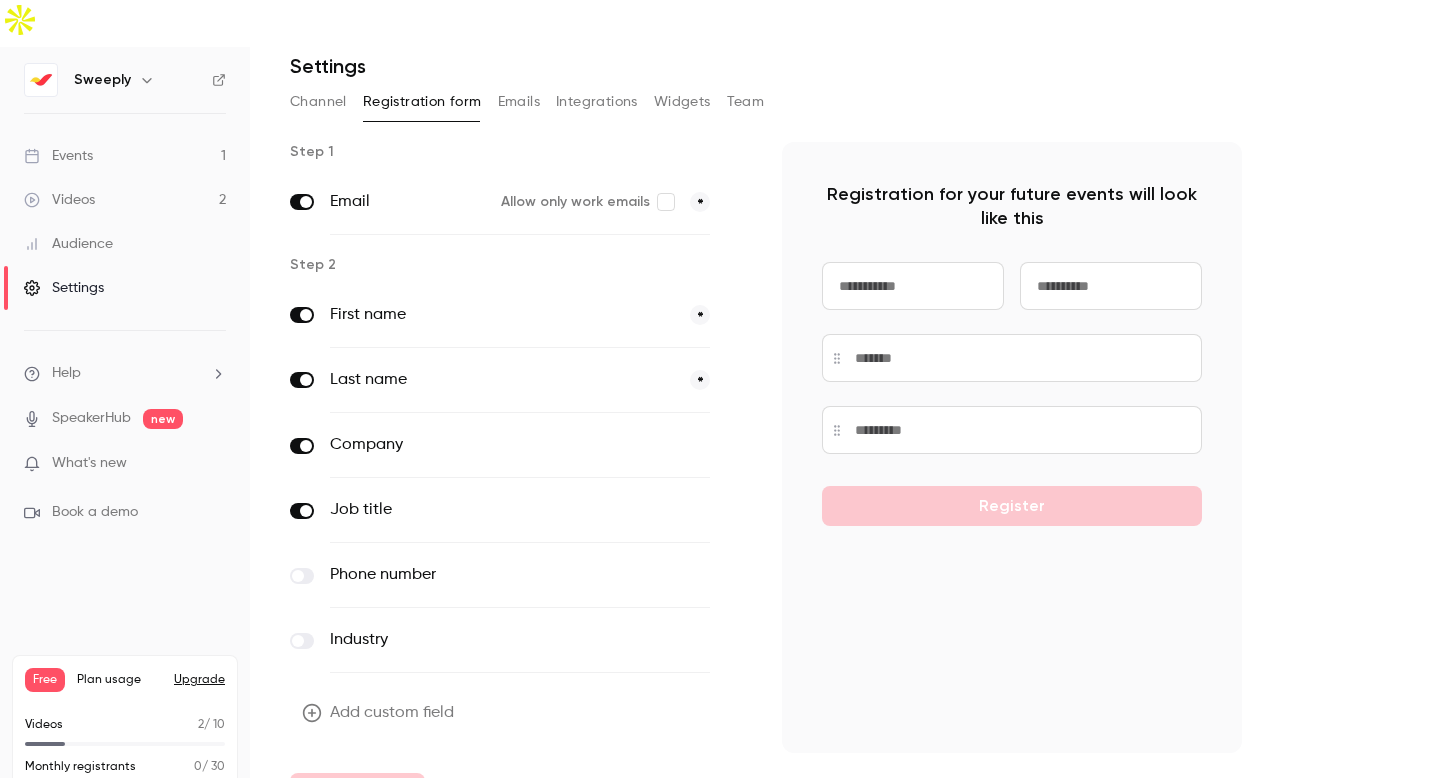 click on "optional" at bounding box center (676, 445) 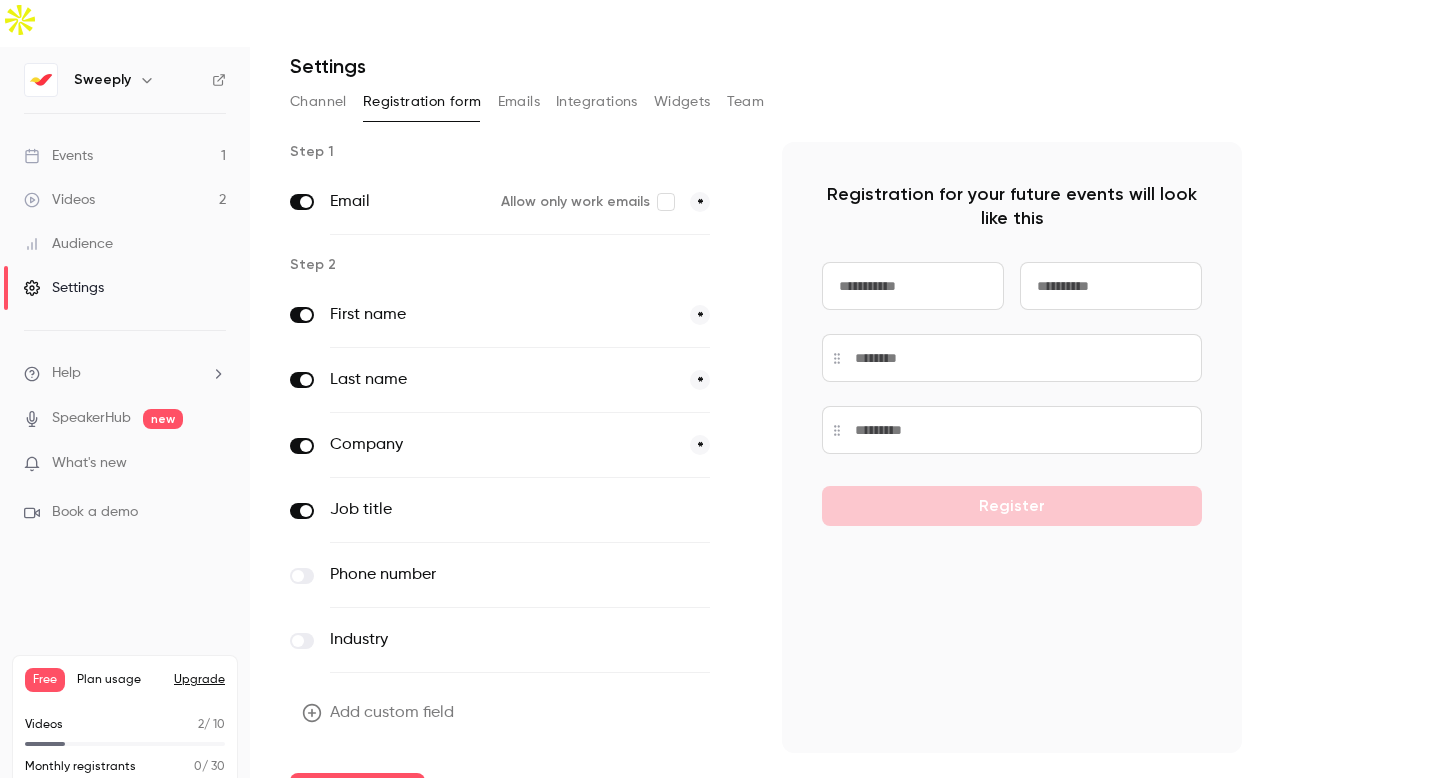click on "optional" at bounding box center (676, 510) 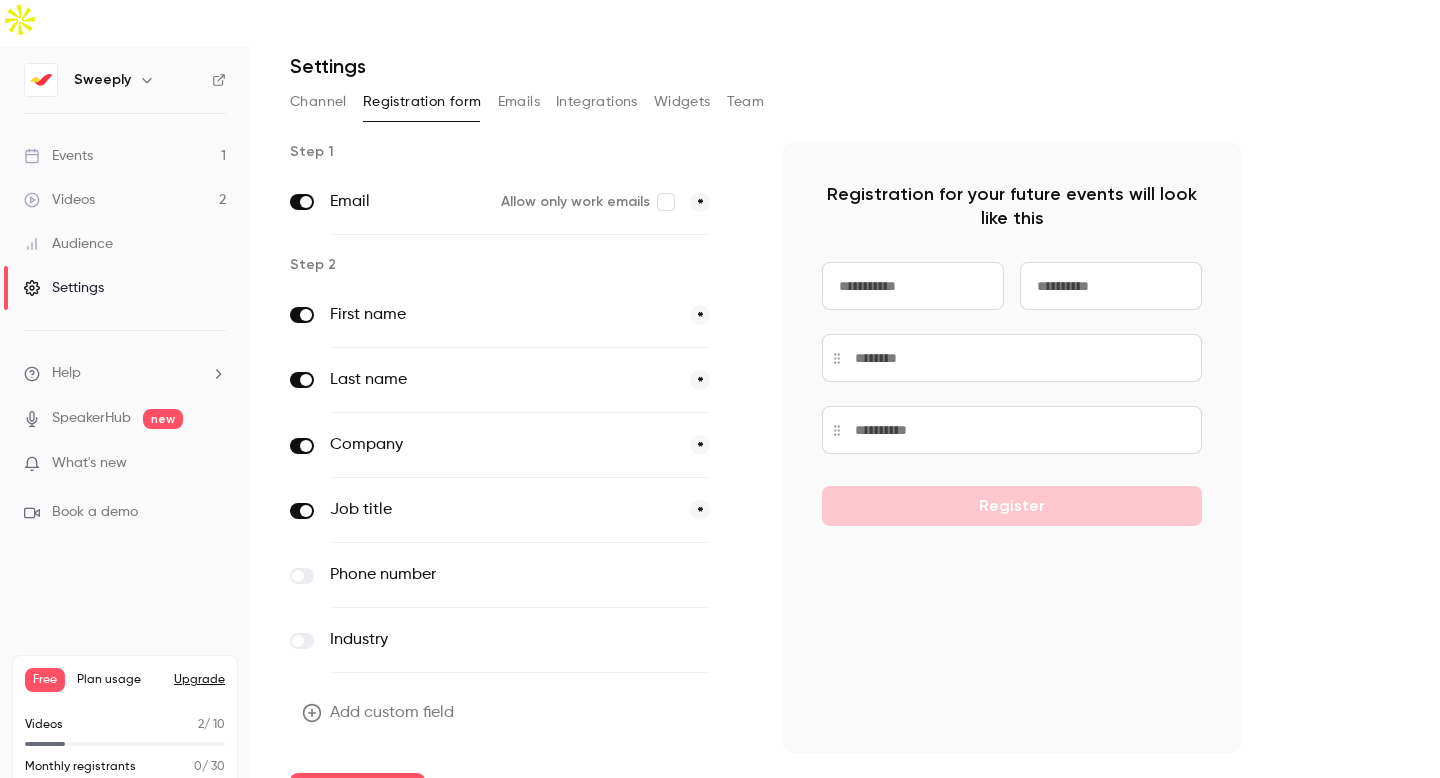 scroll, scrollTop: 0, scrollLeft: 0, axis: both 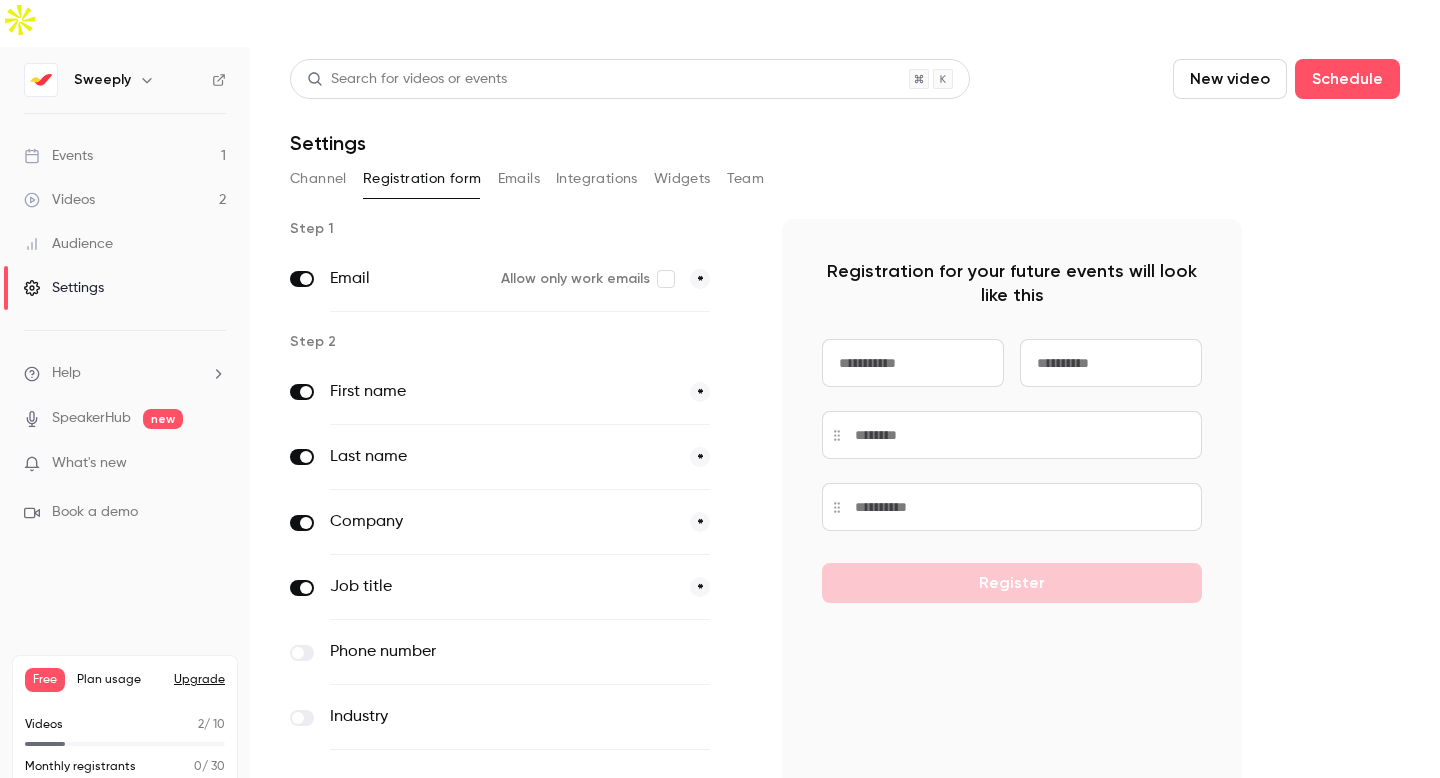 click on "Emails" at bounding box center (519, 179) 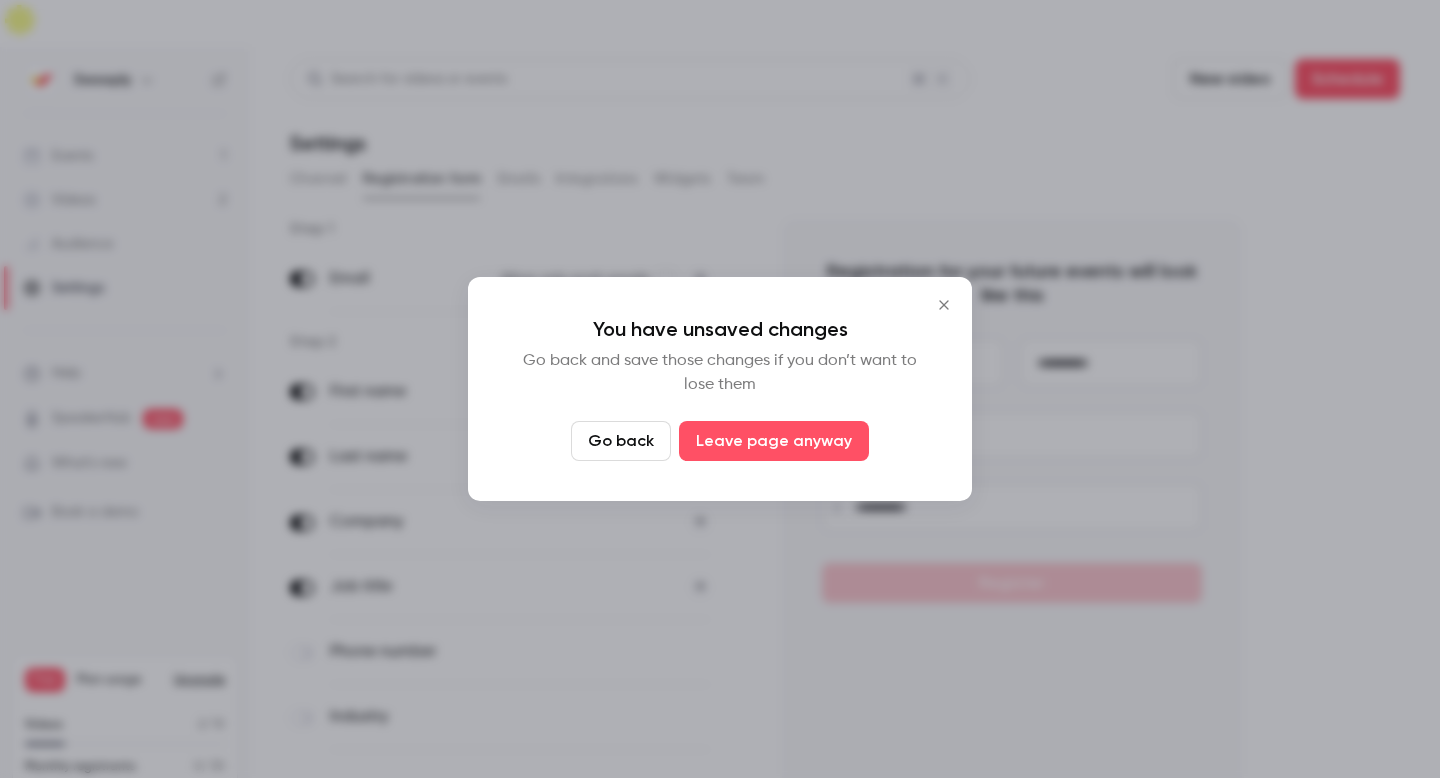 click on "Go back" at bounding box center (621, 441) 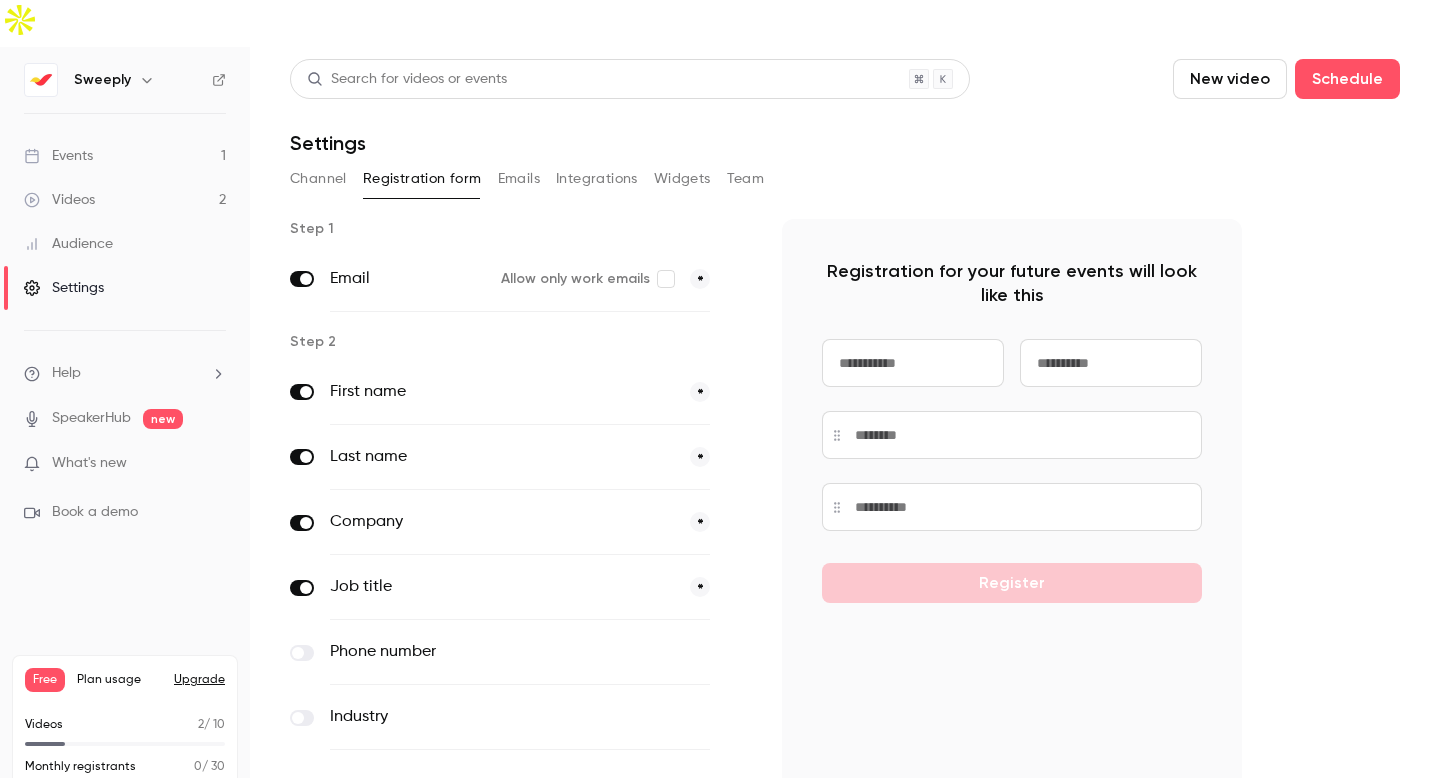 scroll, scrollTop: 77, scrollLeft: 0, axis: vertical 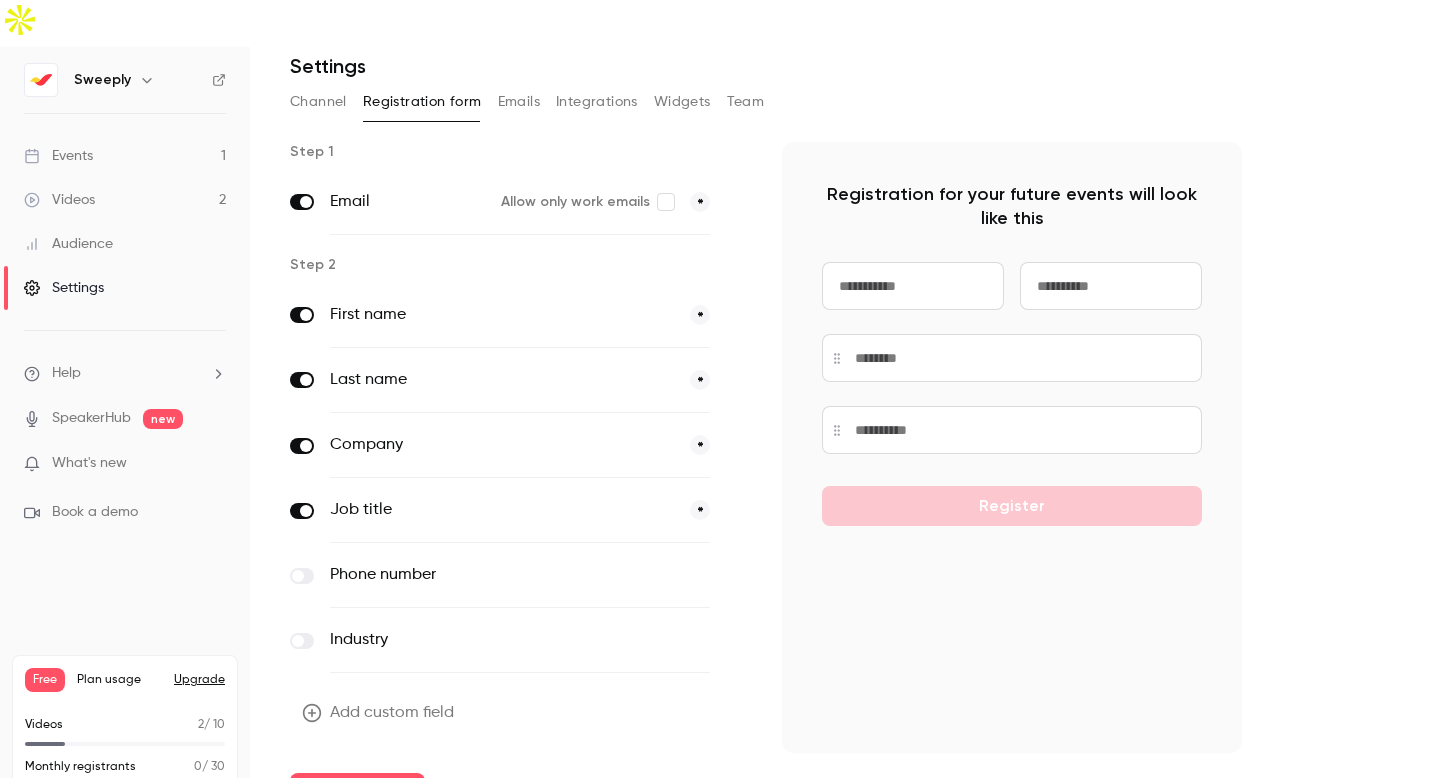 drag, startPoint x: 356, startPoint y: 752, endPoint x: 374, endPoint y: 682, distance: 72.277245 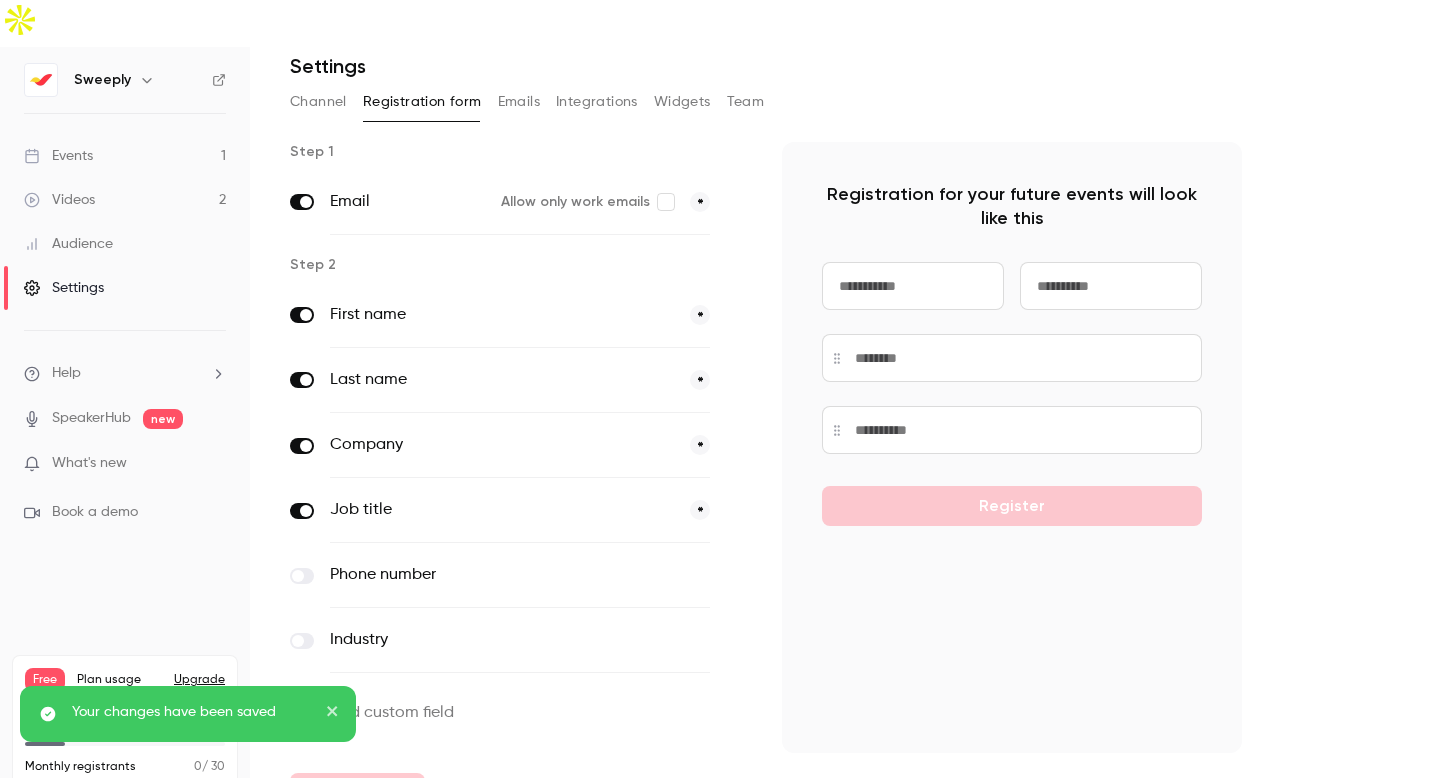 click on "Channel" at bounding box center (318, 102) 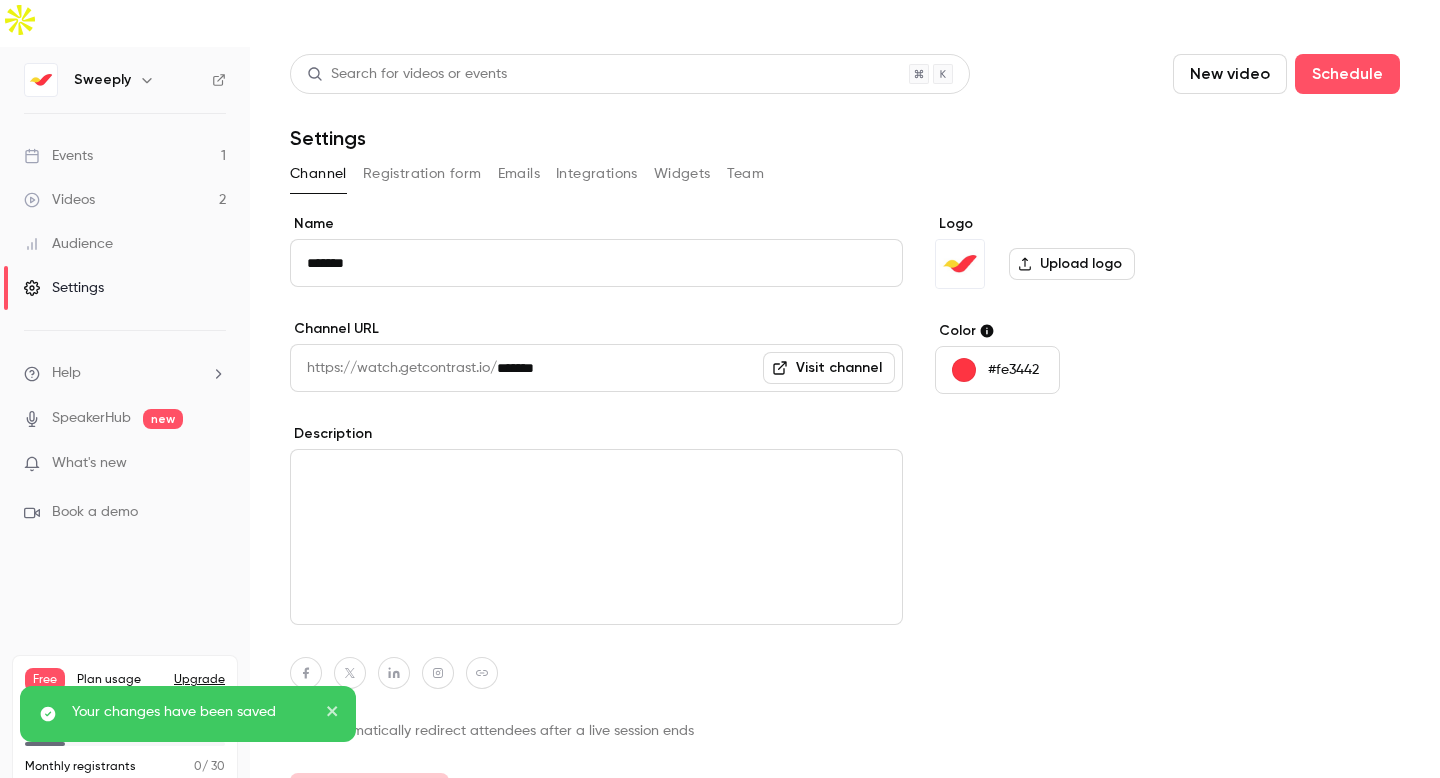 scroll, scrollTop: 5, scrollLeft: 0, axis: vertical 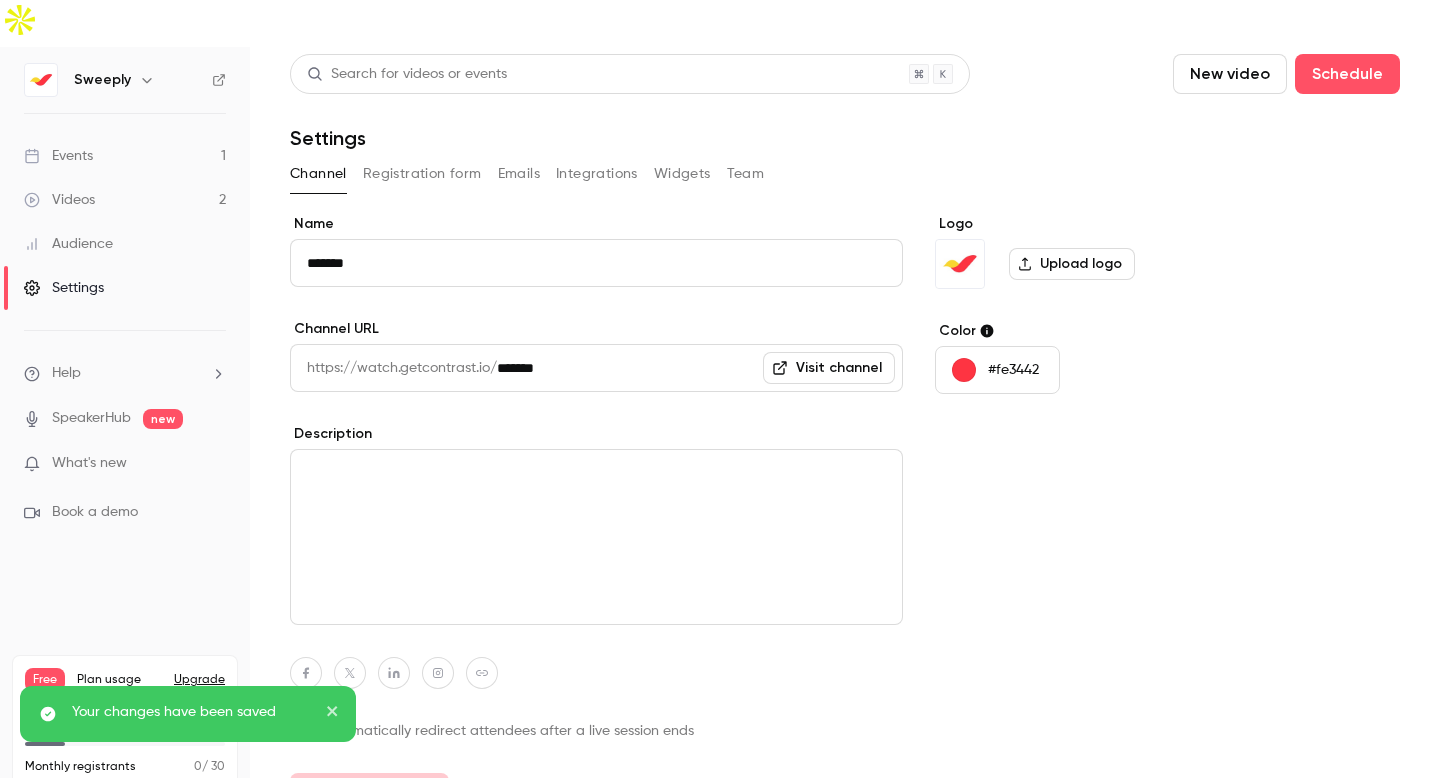 click at bounding box center (596, 537) 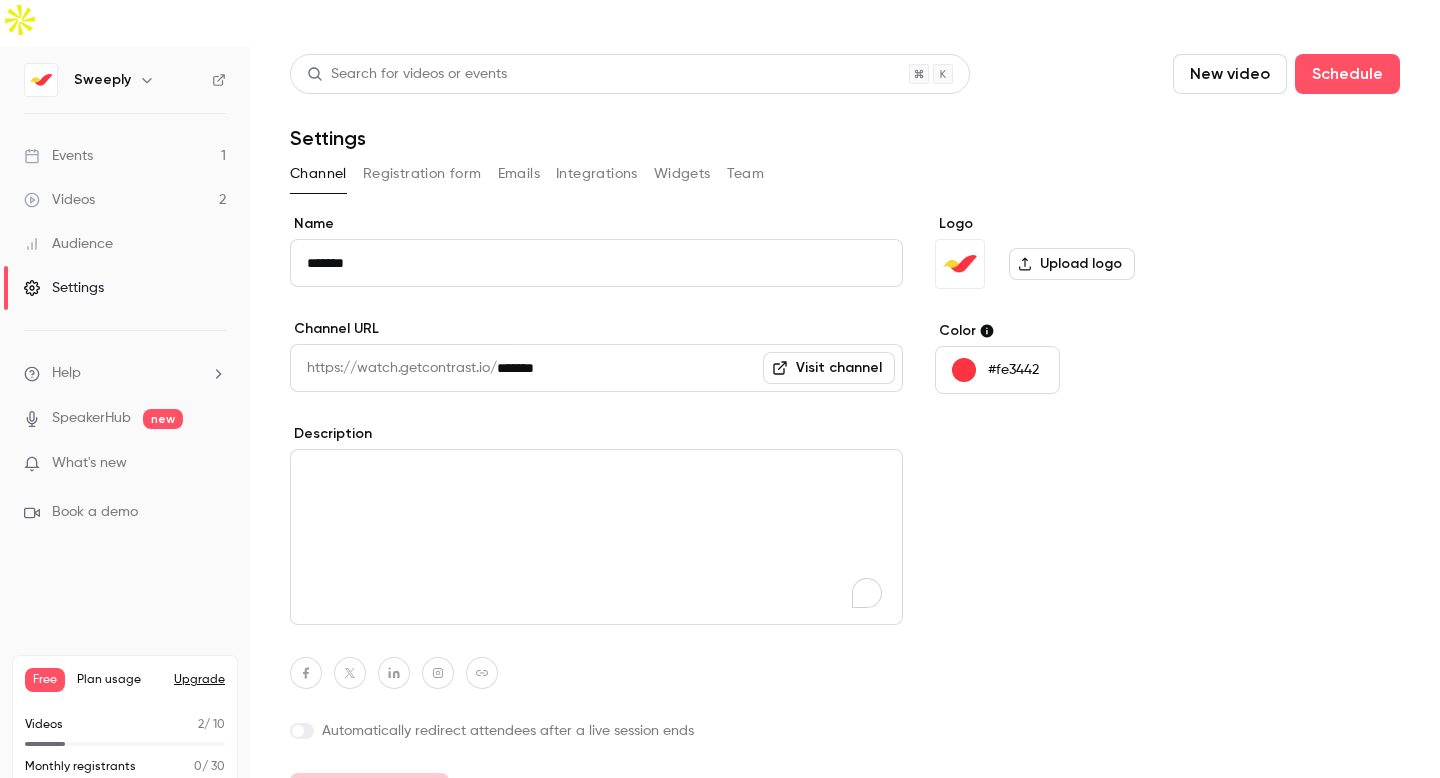 click on "Registration form" at bounding box center [422, 174] 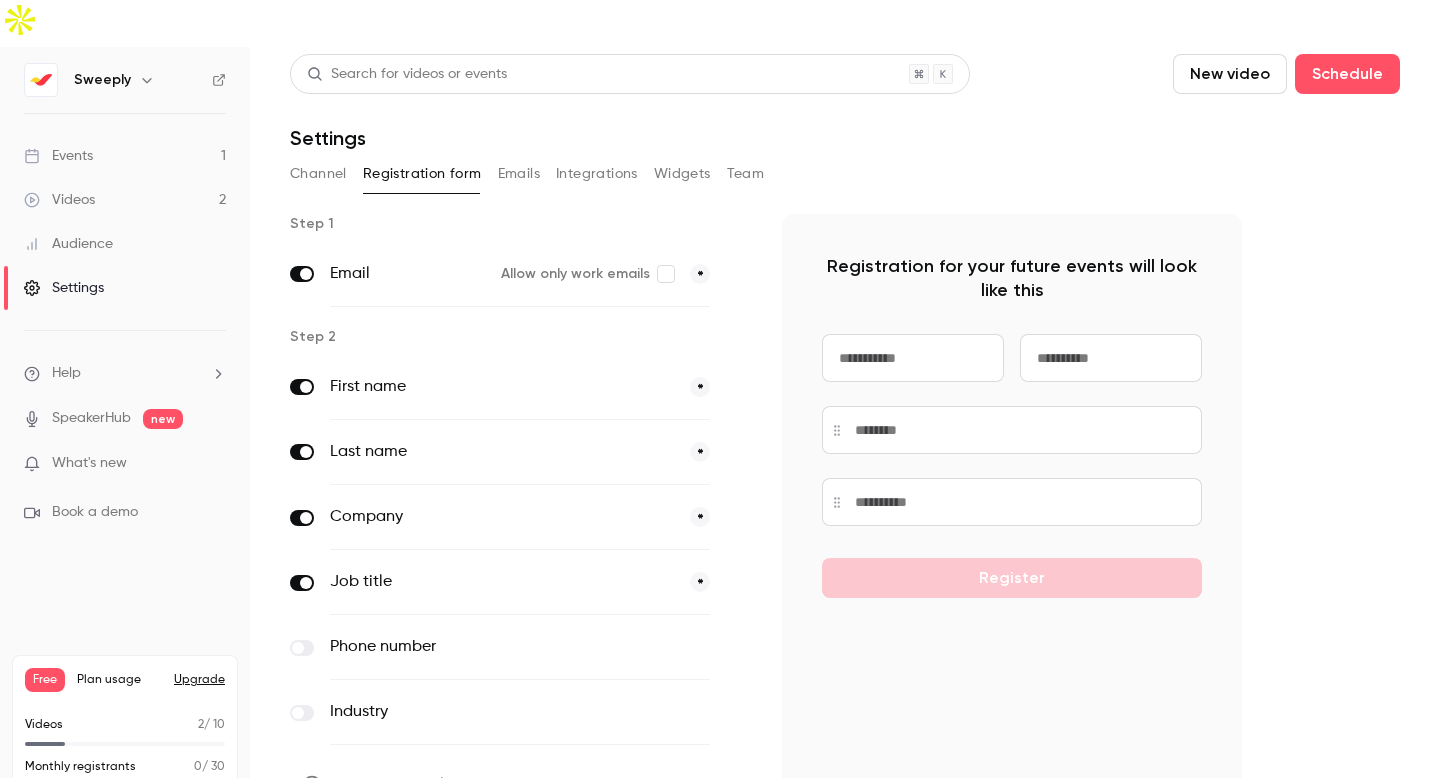 click on "Emails" at bounding box center [519, 174] 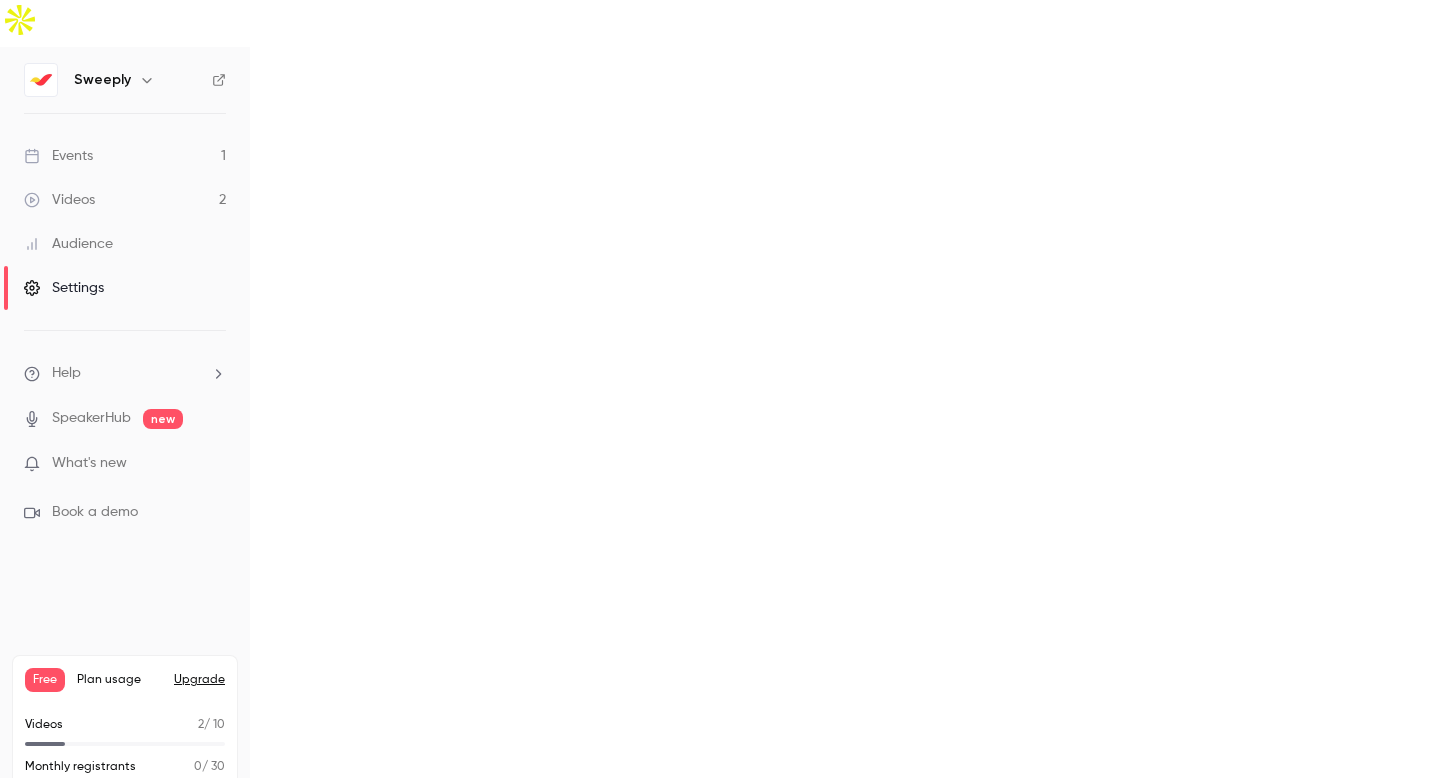 scroll, scrollTop: 0, scrollLeft: 0, axis: both 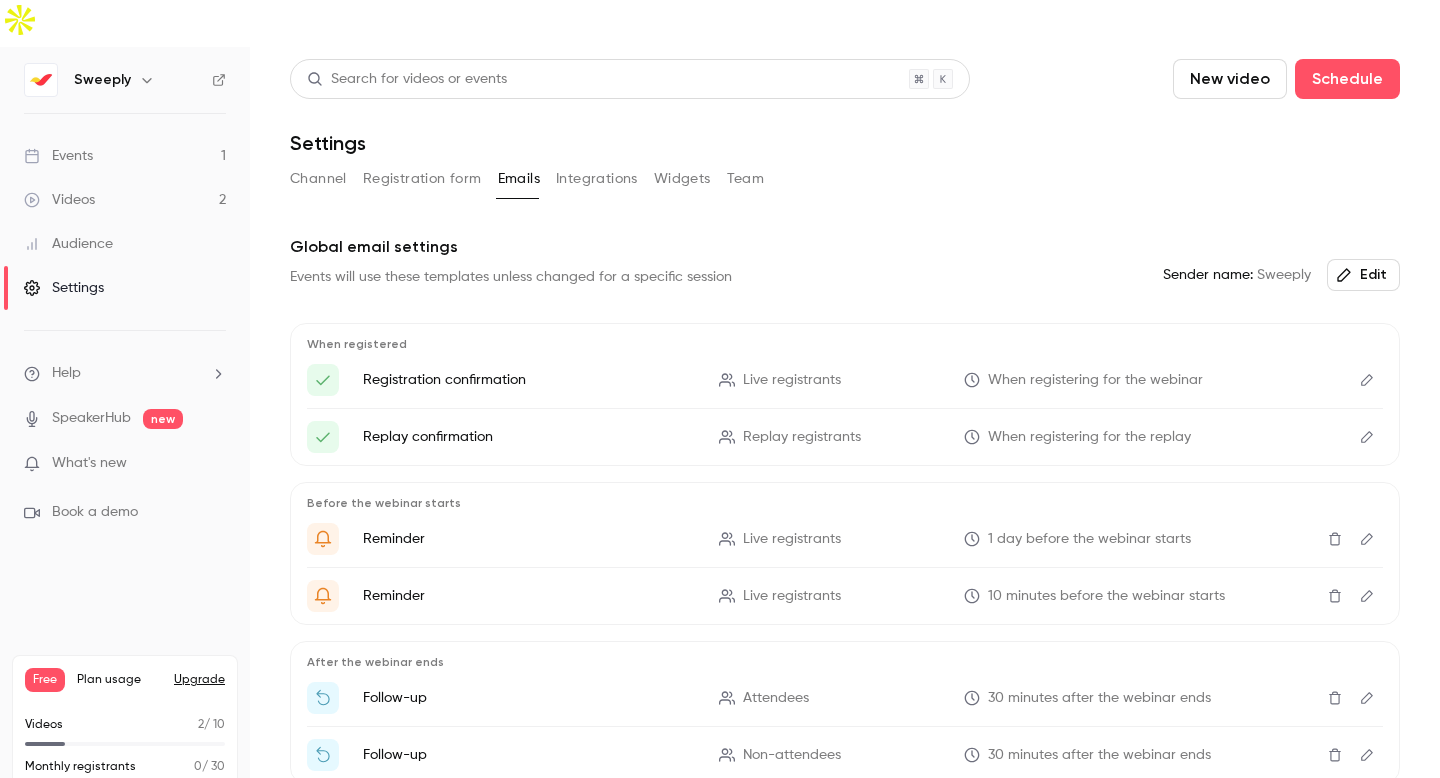 click on "Registration form" at bounding box center (422, 179) 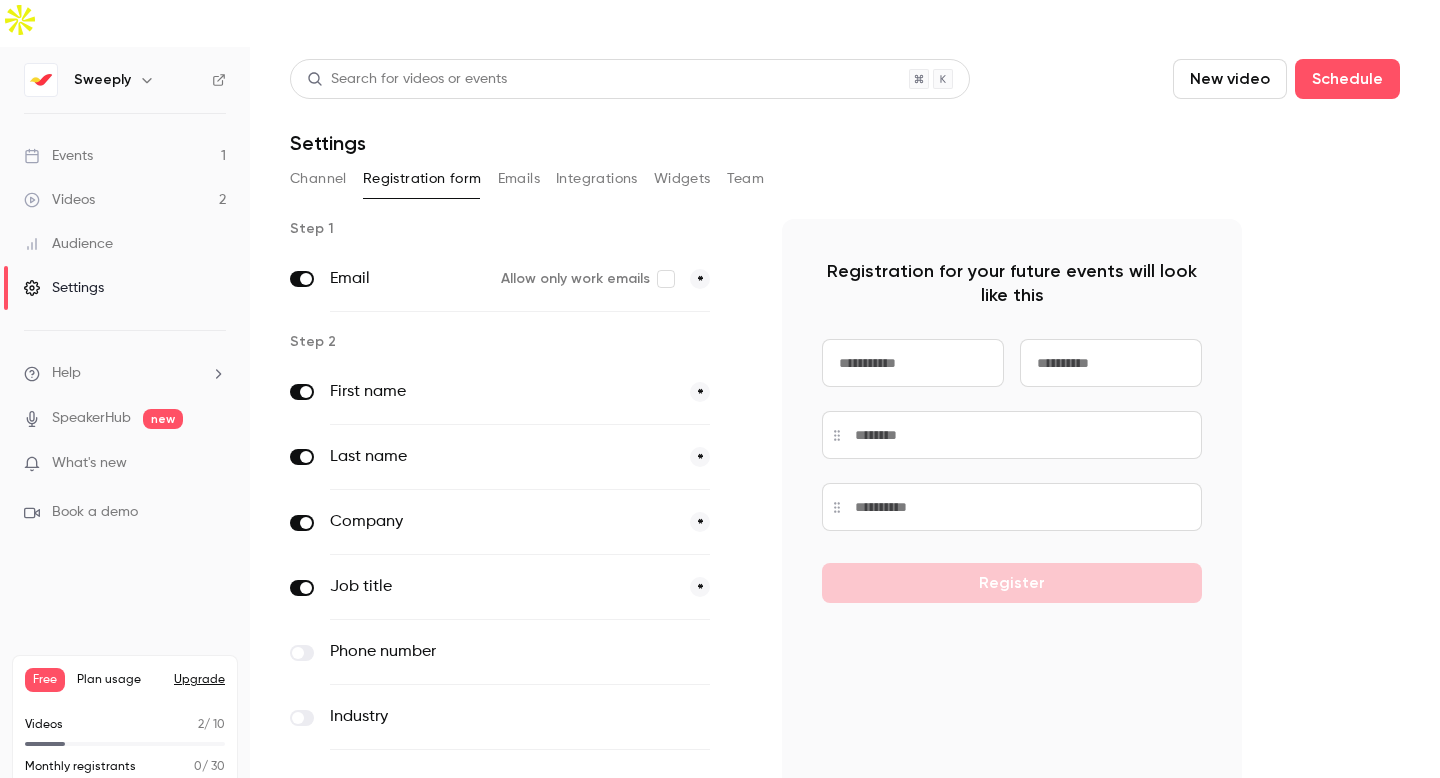 click on "Emails" at bounding box center [519, 179] 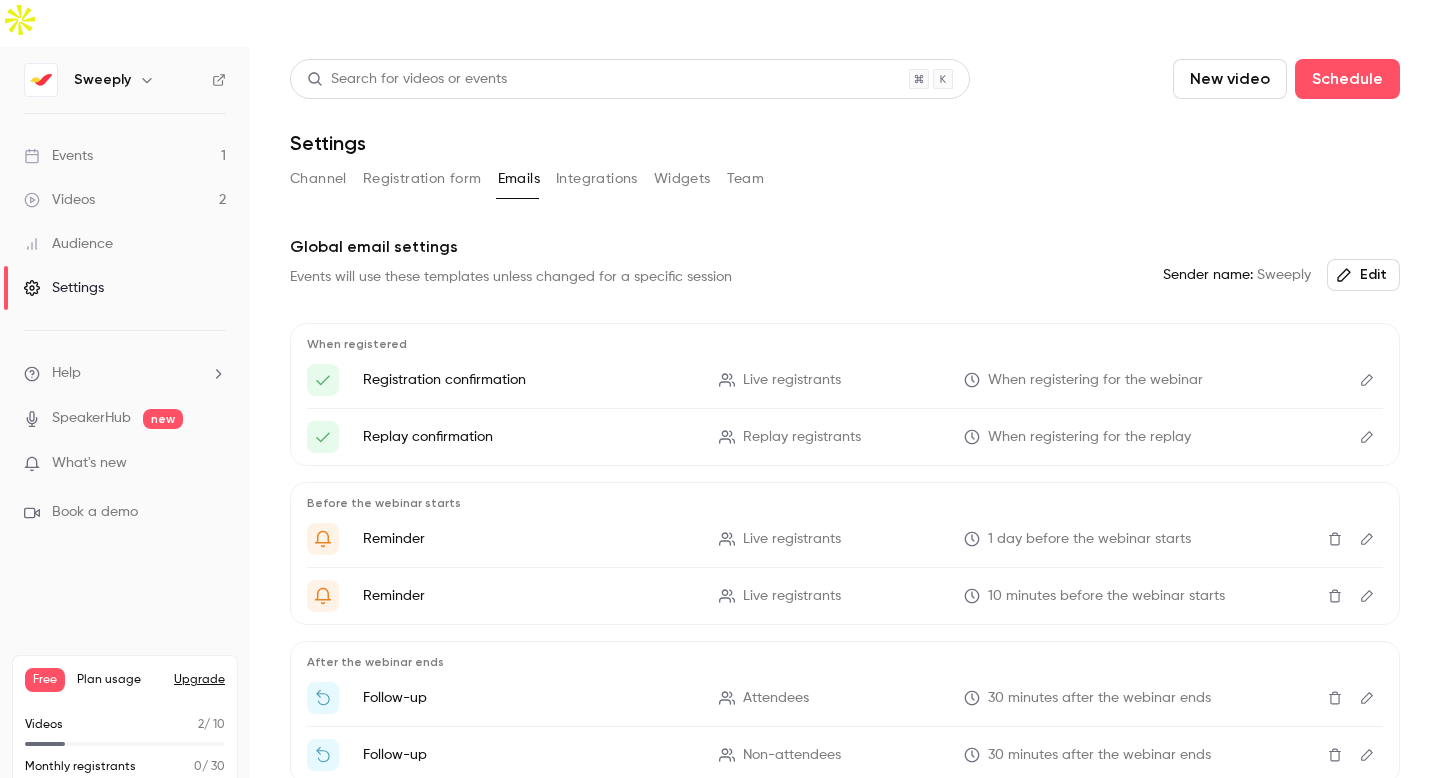 click on "Integrations" at bounding box center (597, 179) 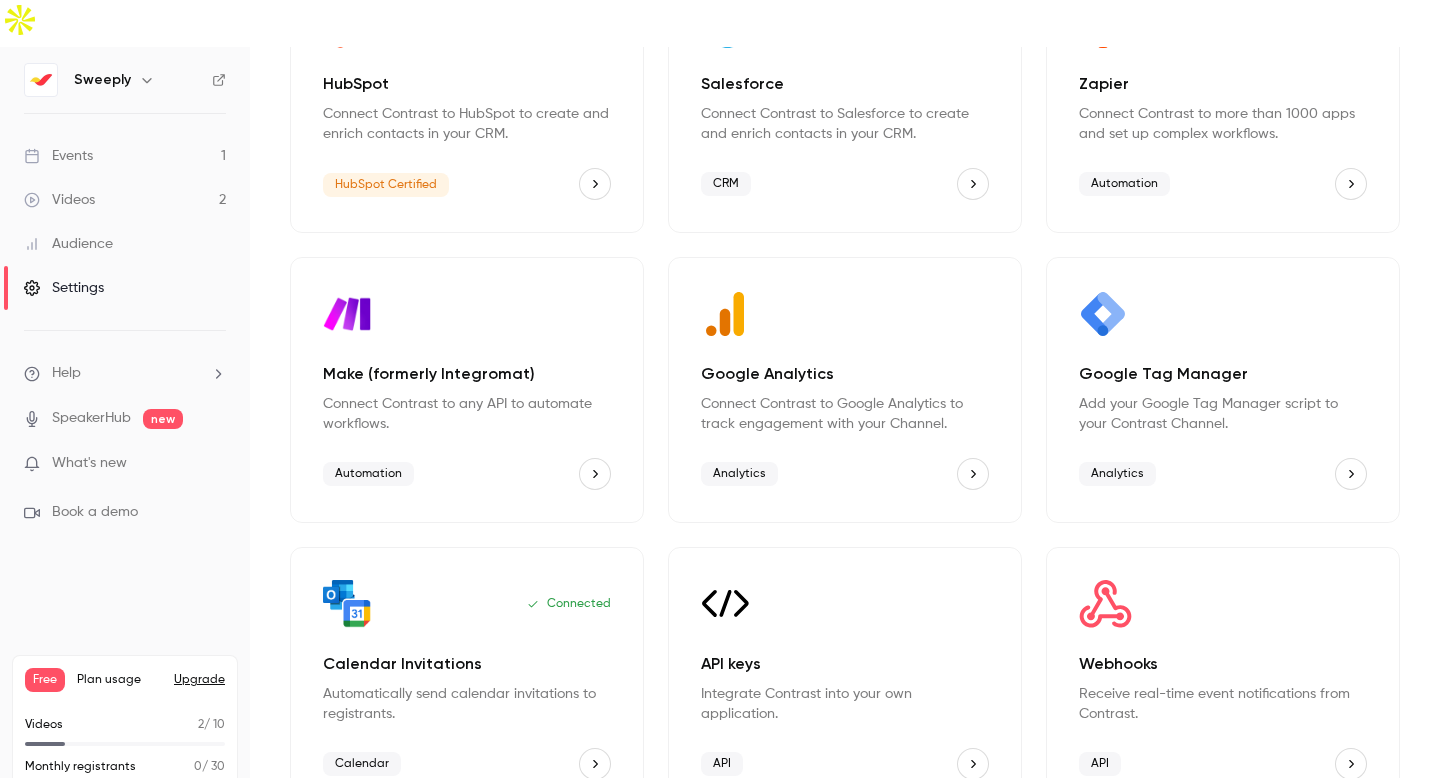 scroll, scrollTop: 0, scrollLeft: 0, axis: both 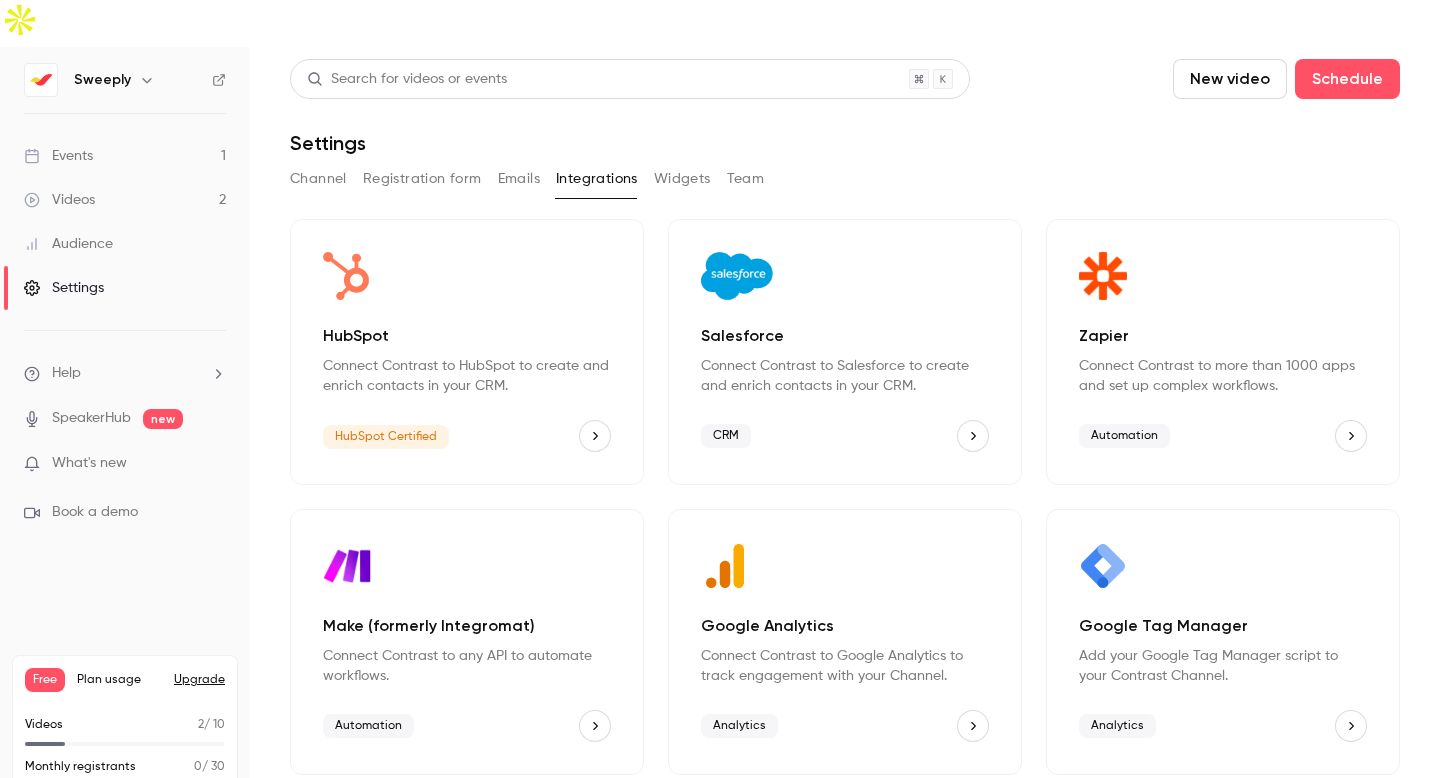 click on "Widgets" at bounding box center (682, 179) 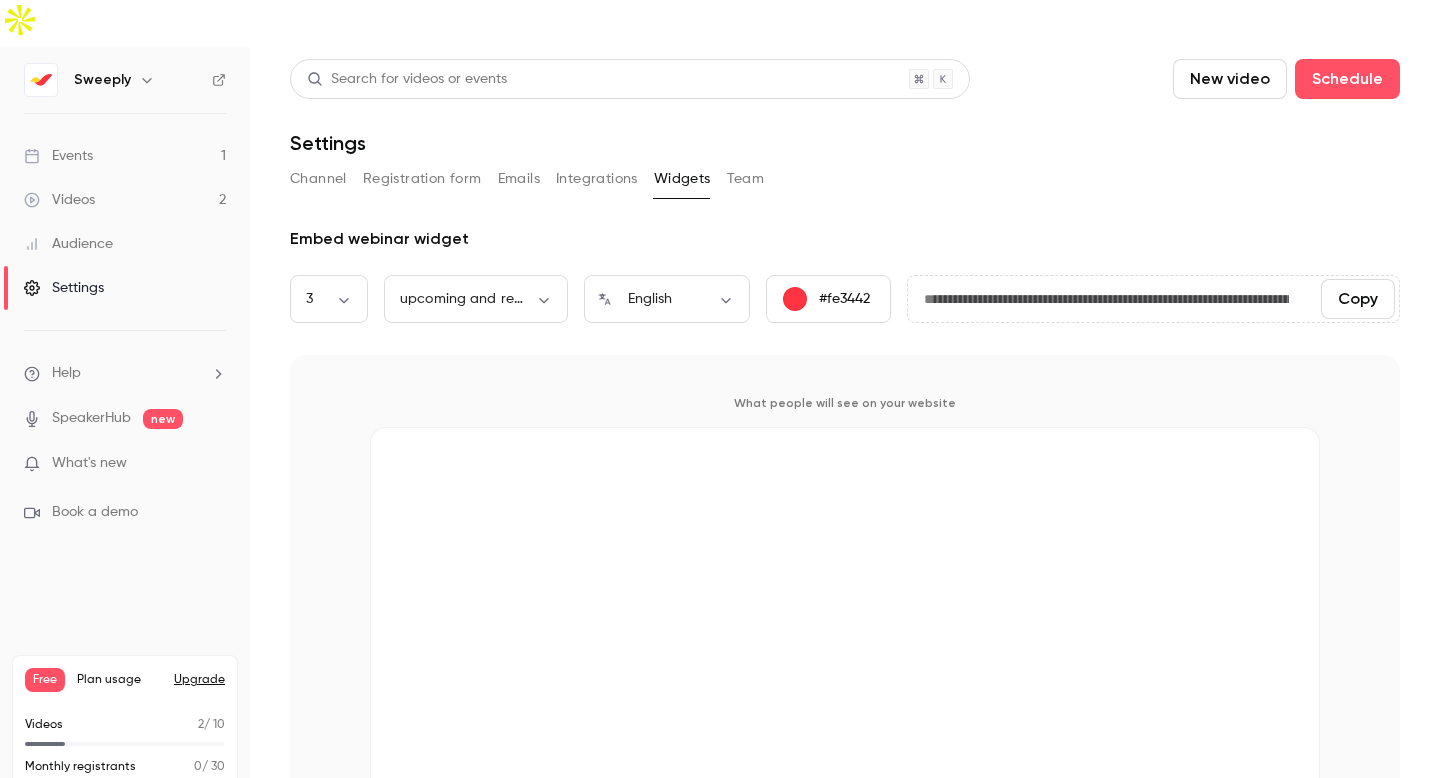 click on "Channel Registration form Emails Integrations Widgets Team" at bounding box center [845, 179] 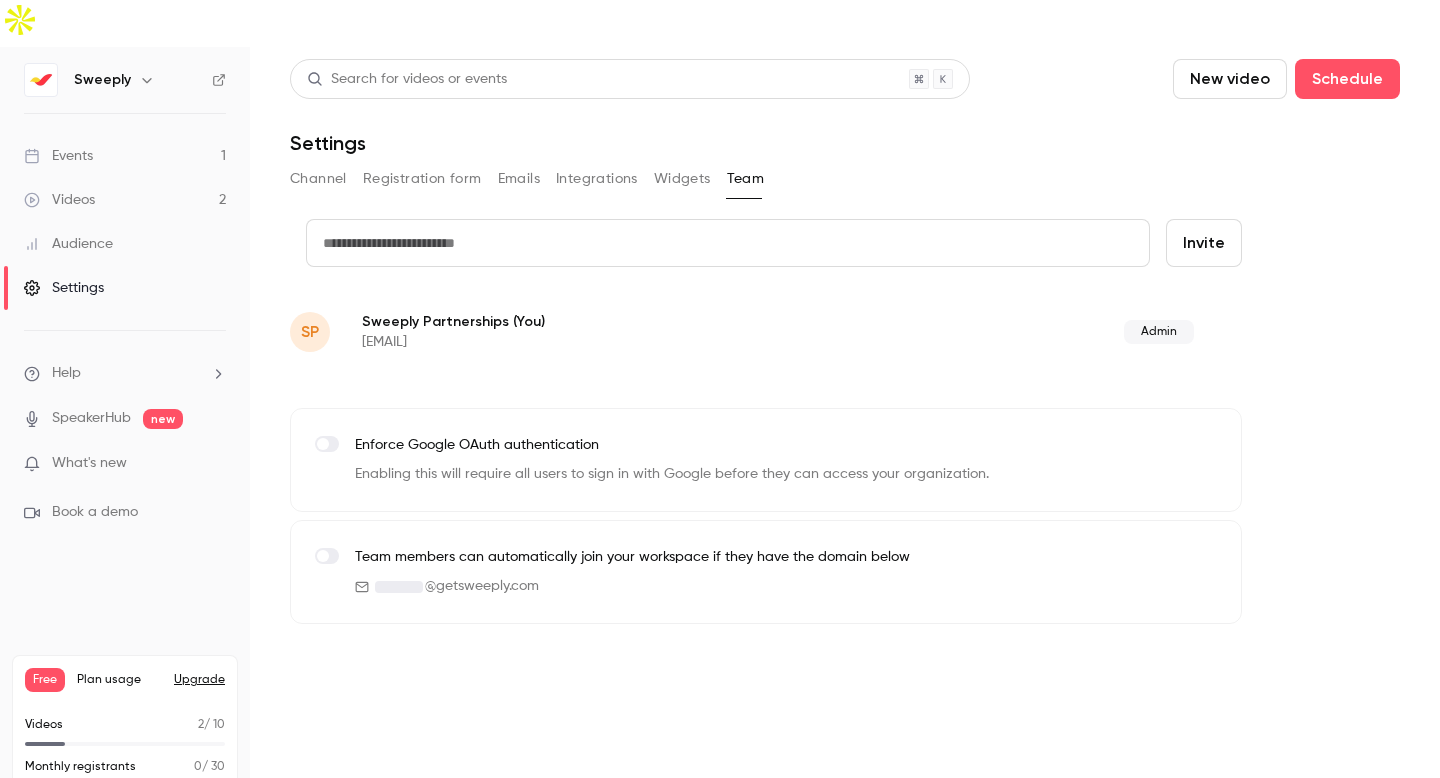 click at bounding box center [728, 243] 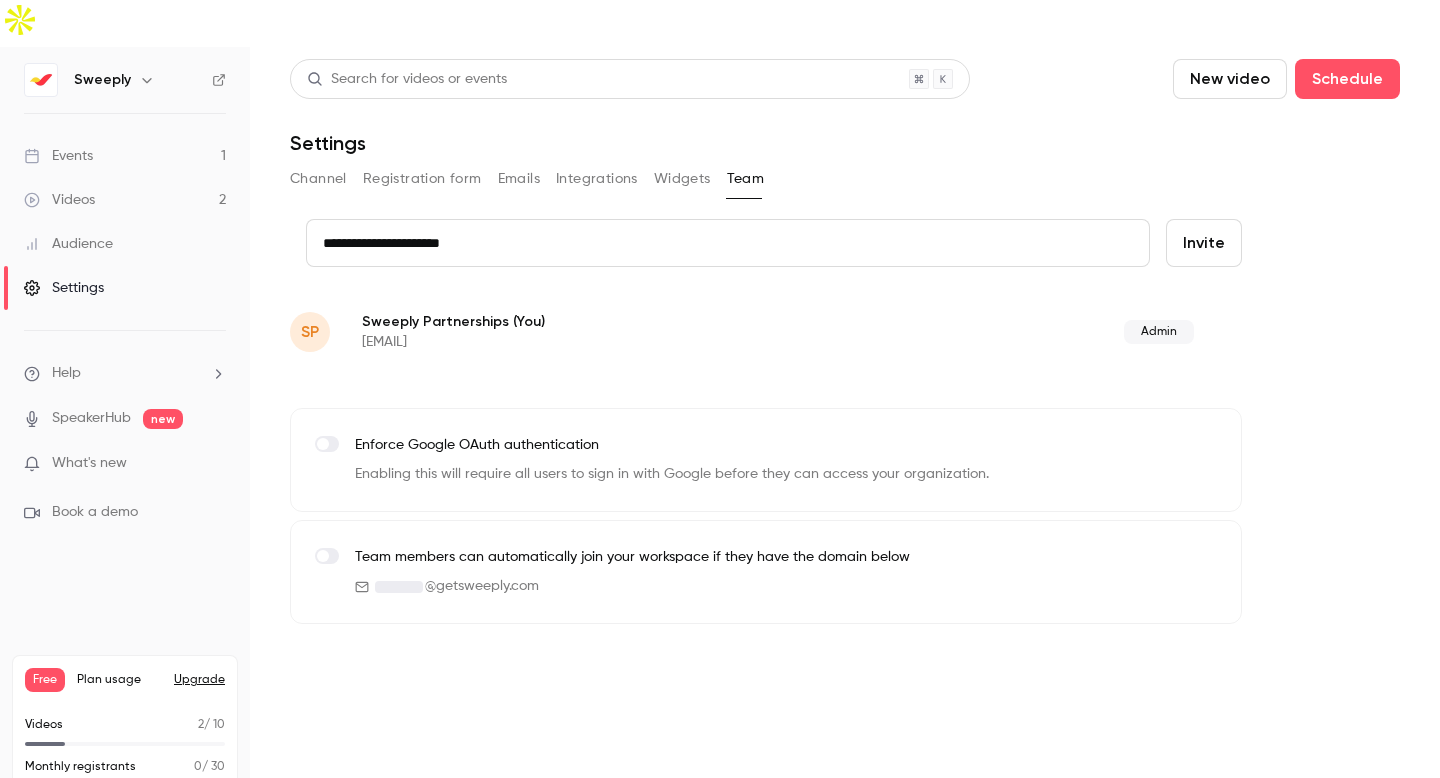 type on "**********" 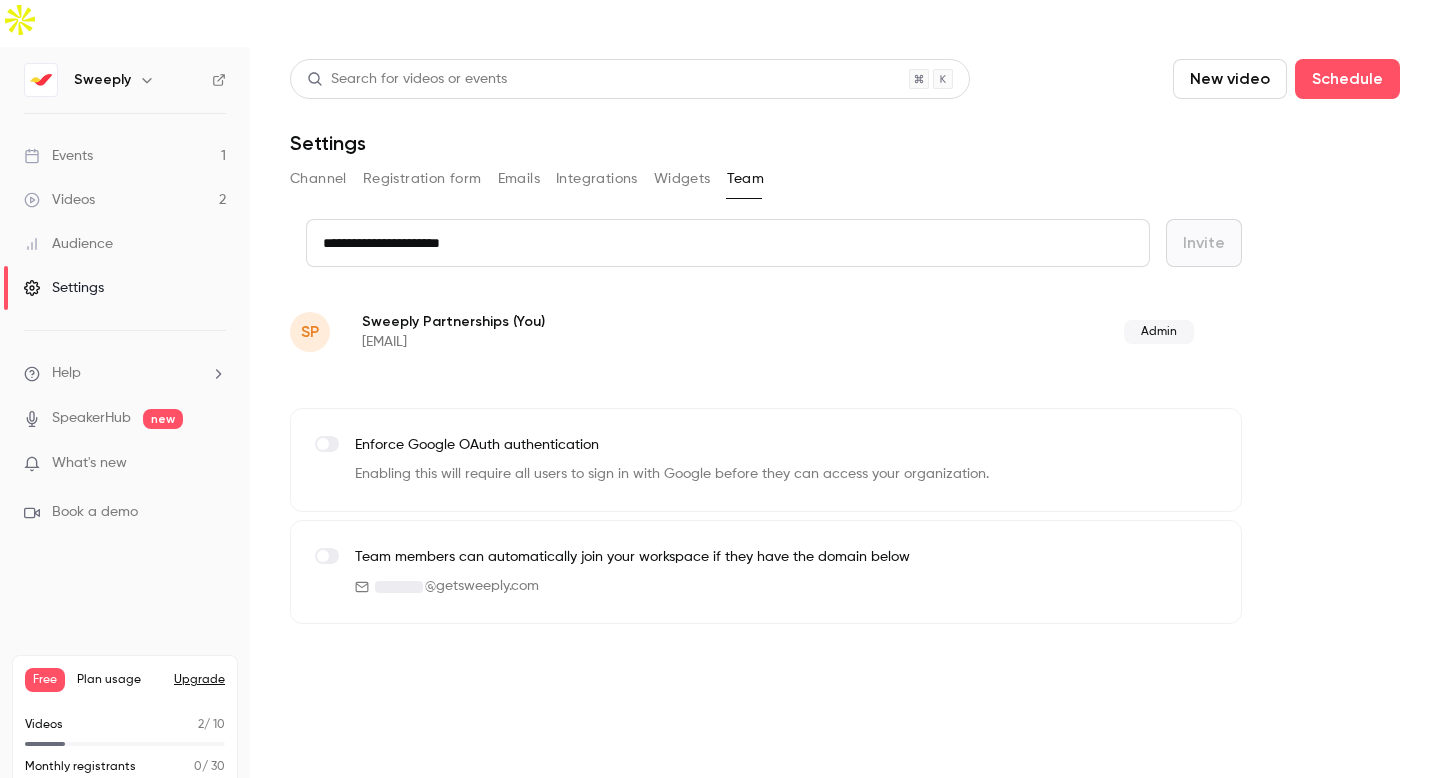 type 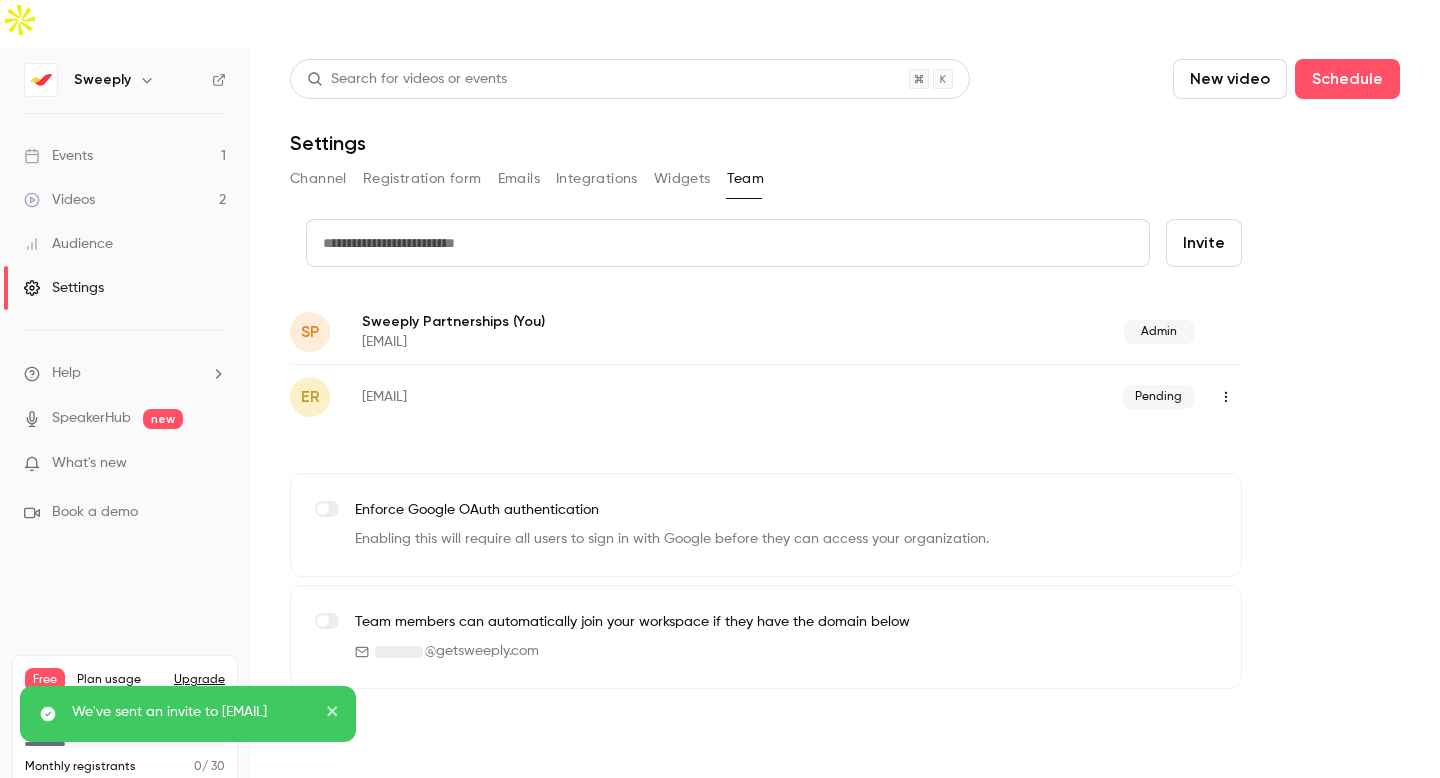 click at bounding box center (1226, 397) 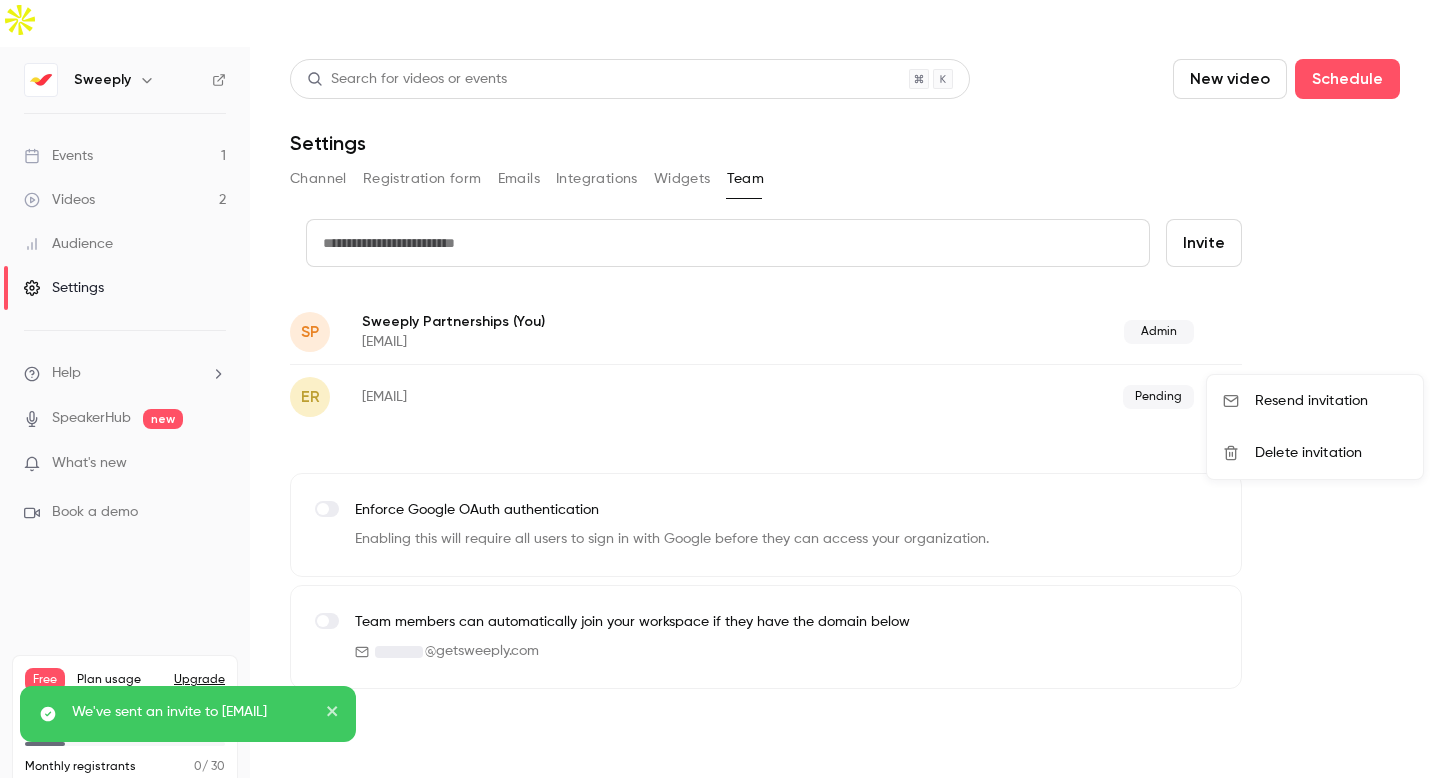 drag, startPoint x: 901, startPoint y: 363, endPoint x: 685, endPoint y: 221, distance: 258.49564 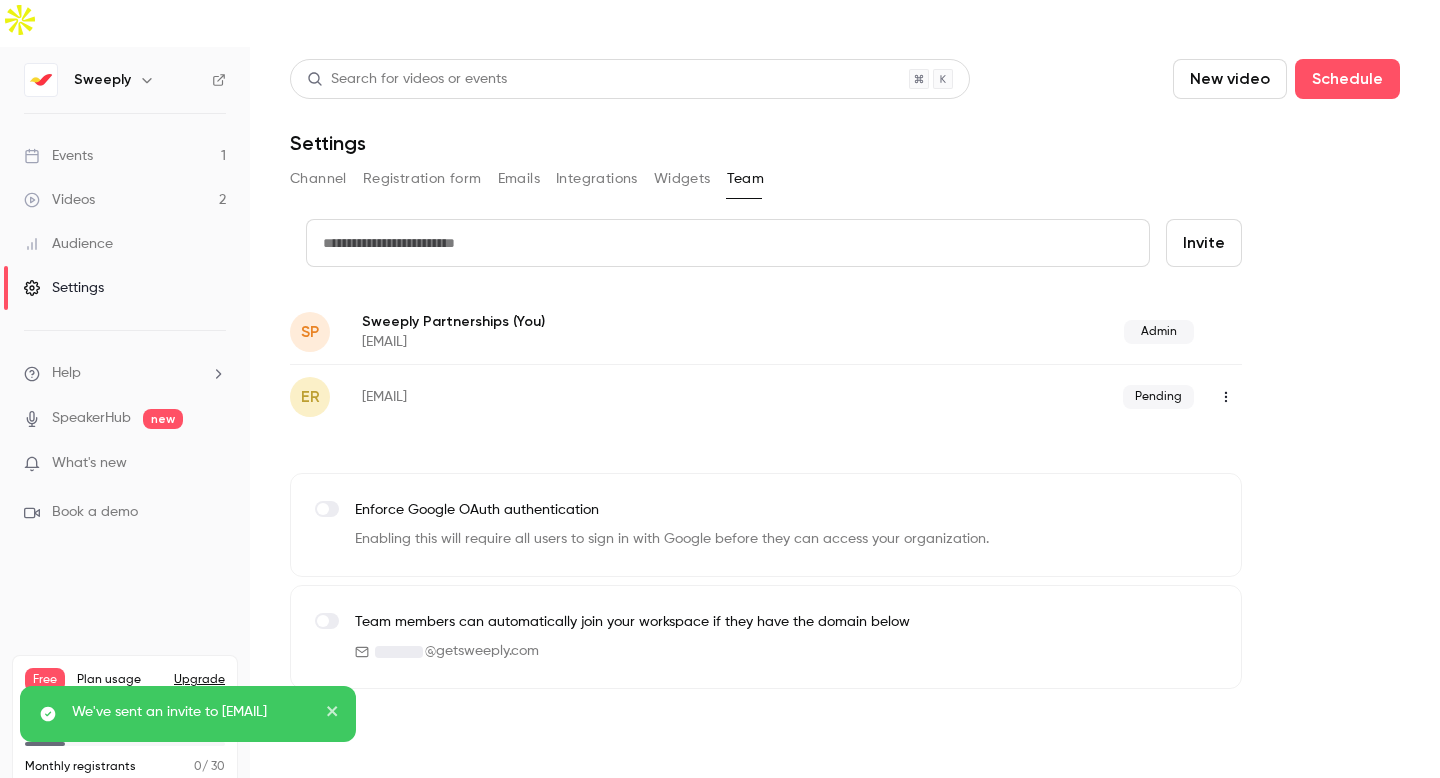 click on "Widgets" at bounding box center (682, 179) 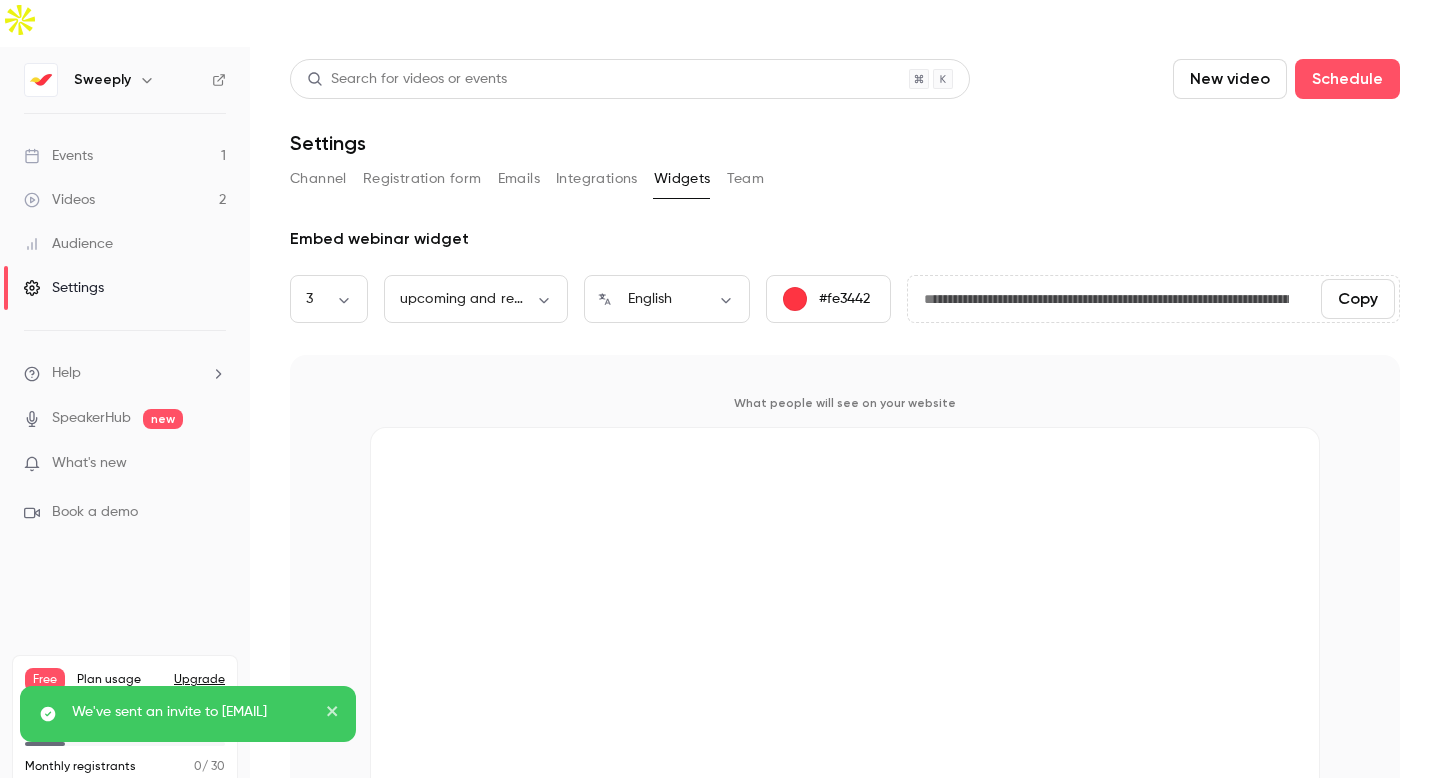 click on "Integrations" at bounding box center [597, 179] 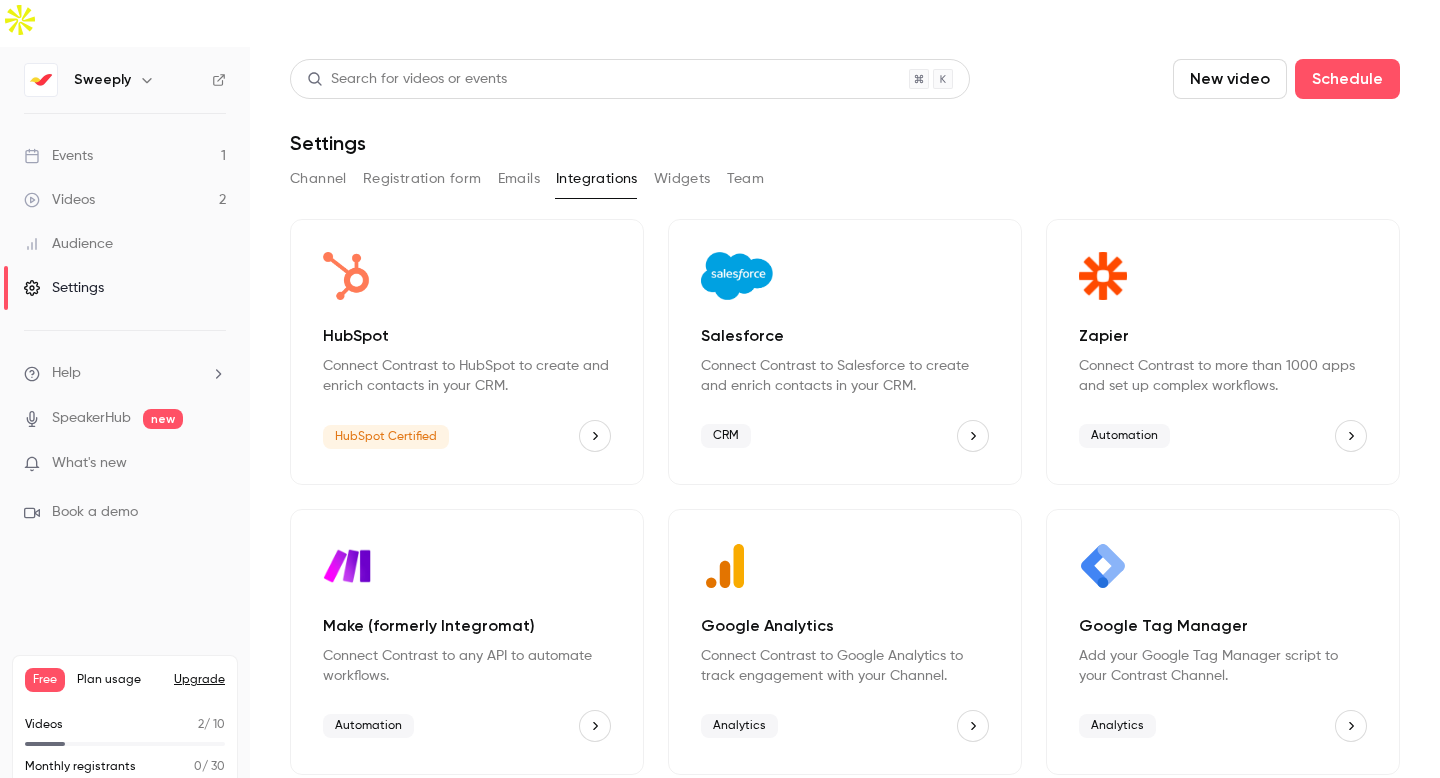 click on "Emails" at bounding box center [519, 179] 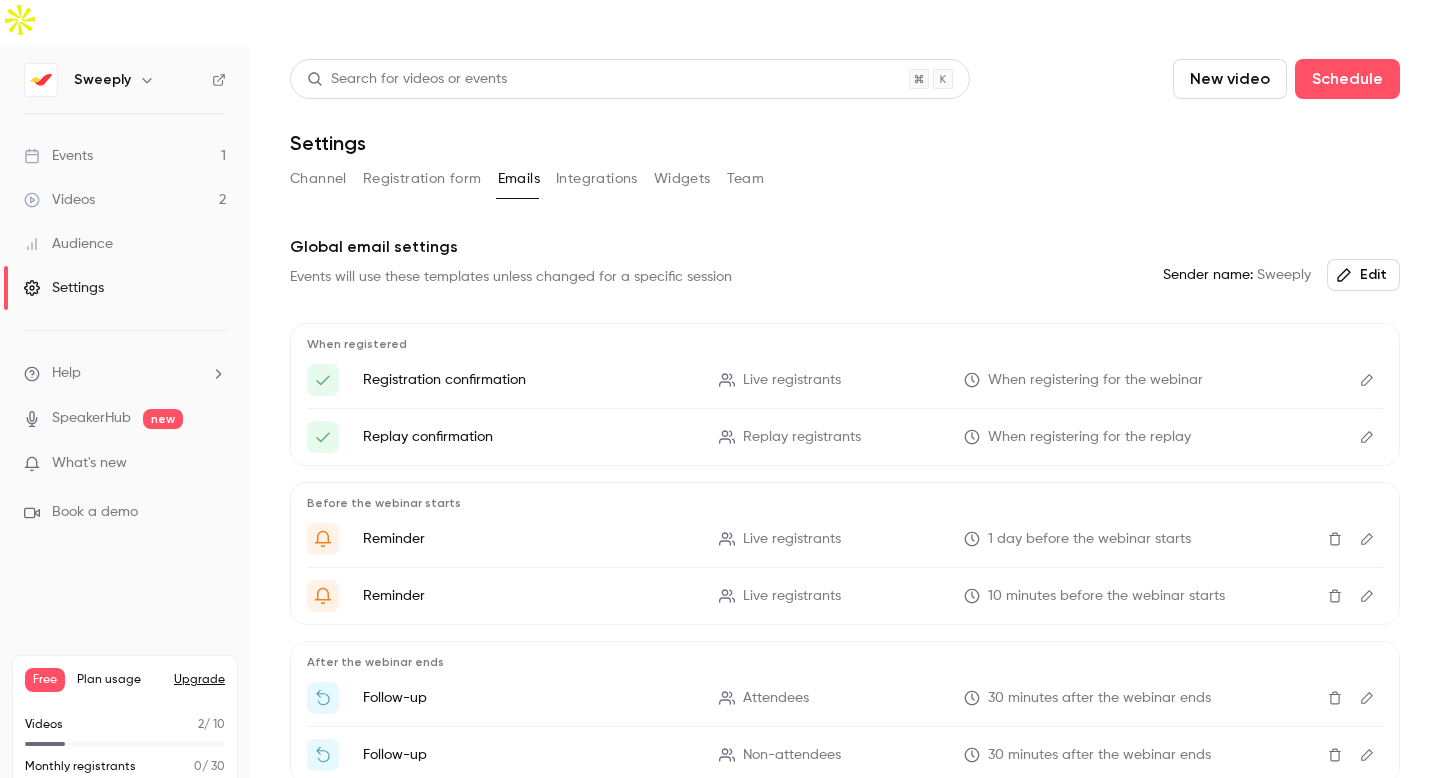 click on "Registration form" at bounding box center [422, 179] 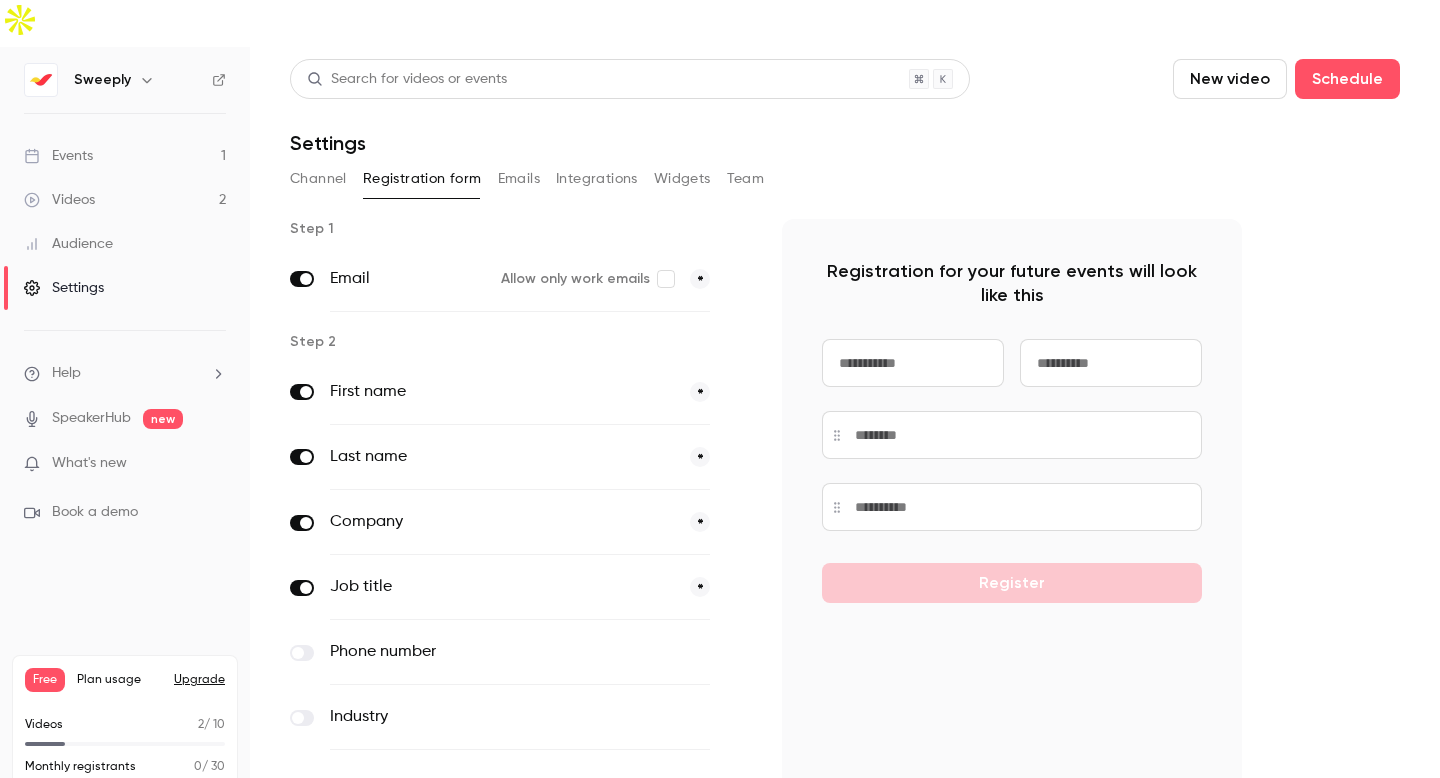 click on "Channel" at bounding box center (318, 179) 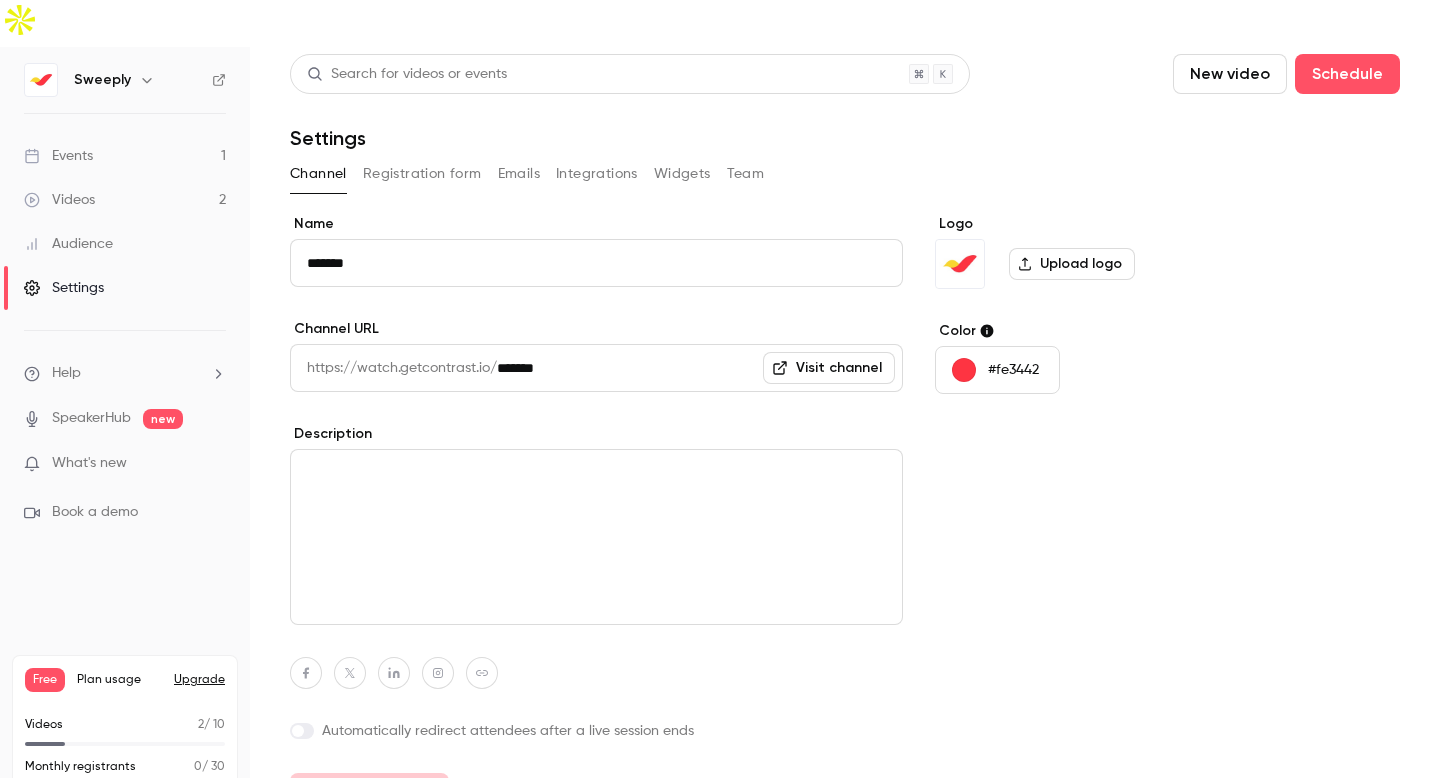 scroll, scrollTop: 0, scrollLeft: 0, axis: both 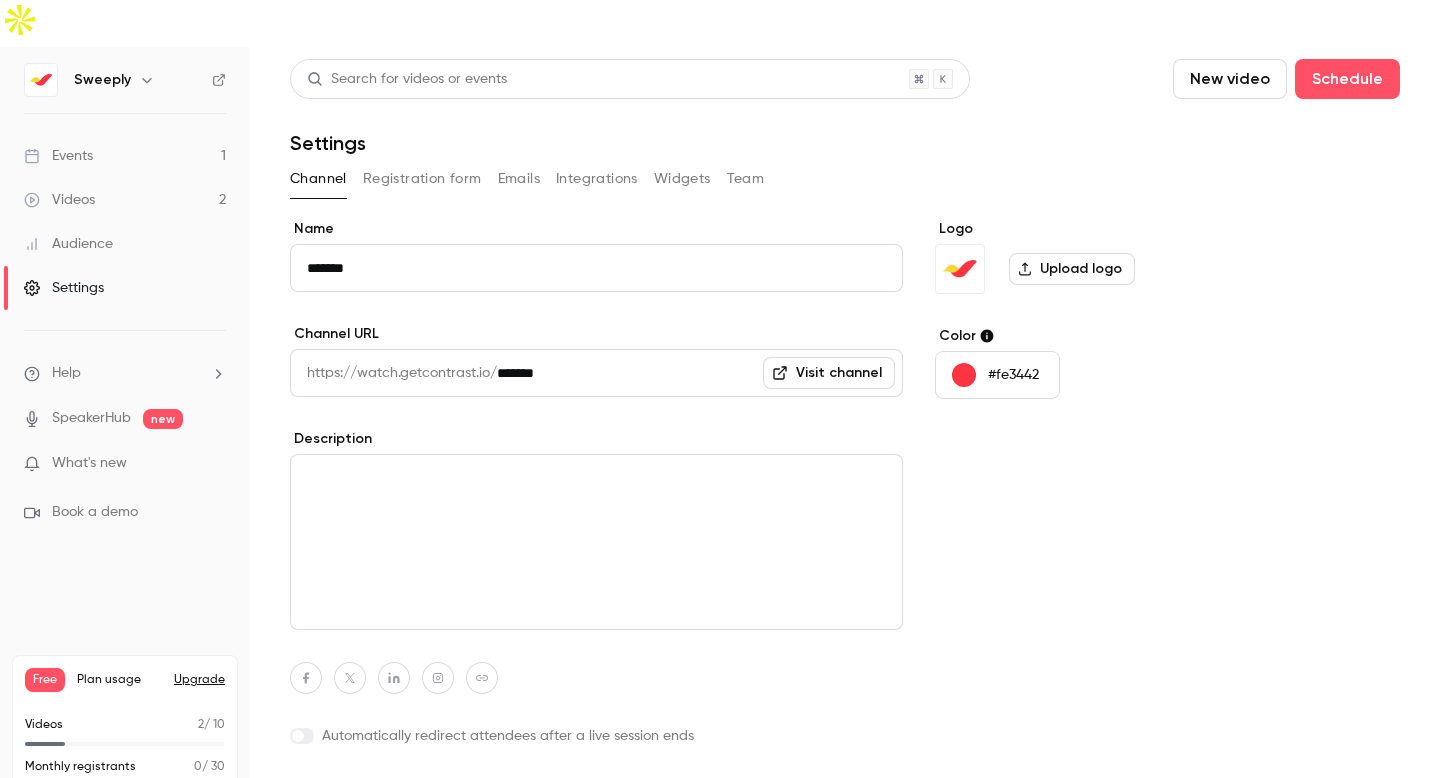 click on "Events 1" at bounding box center (125, 156) 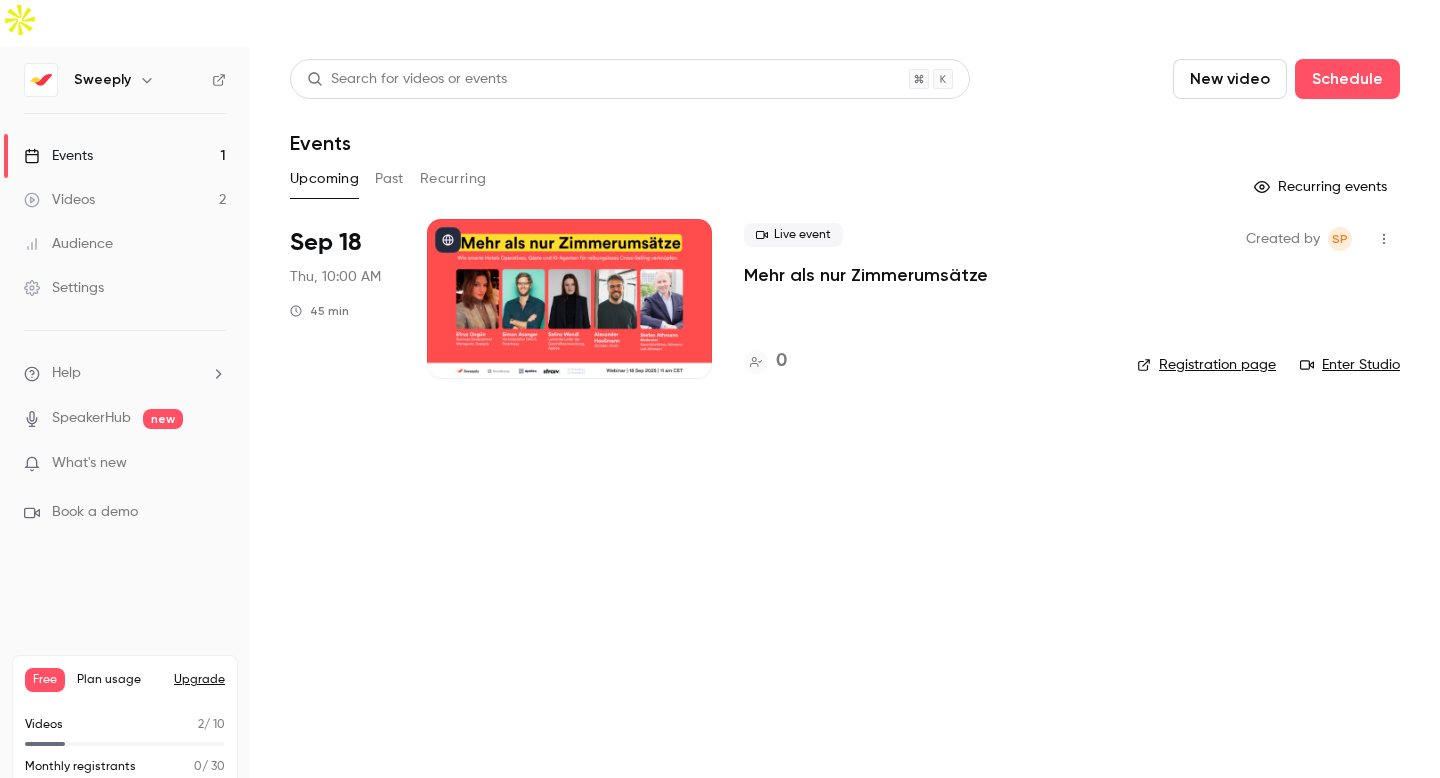 click 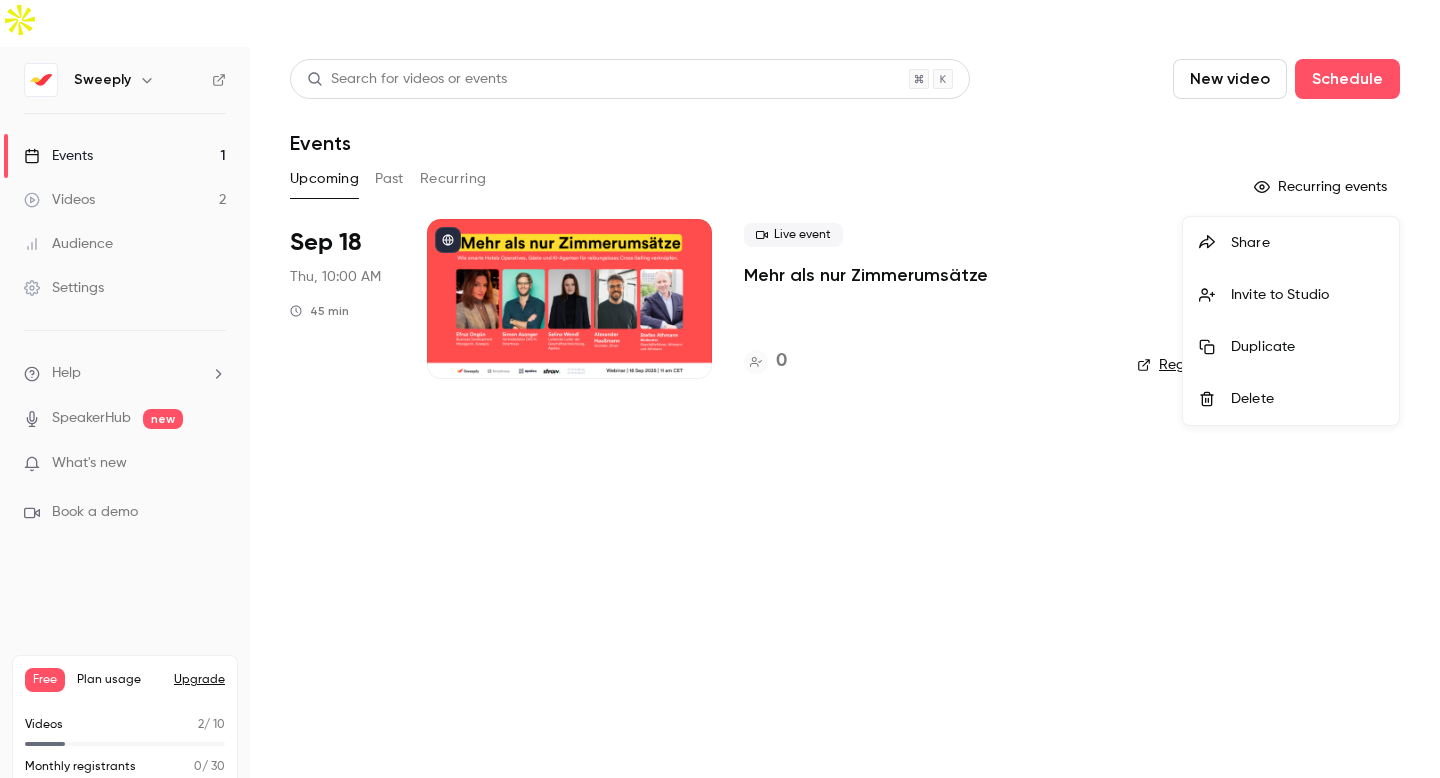 click on "Invite to Studio" at bounding box center (1291, 295) 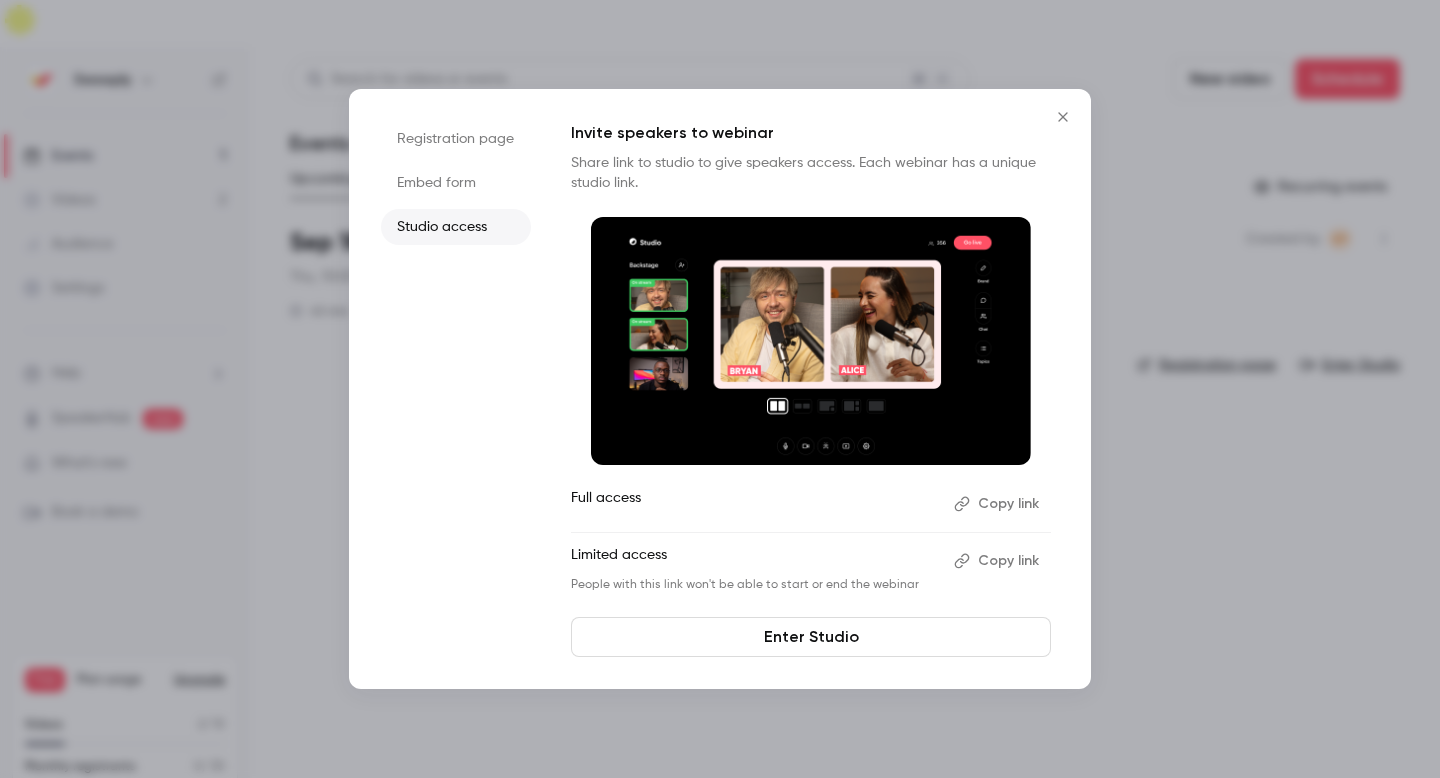 click on "Copy link" at bounding box center [998, 561] 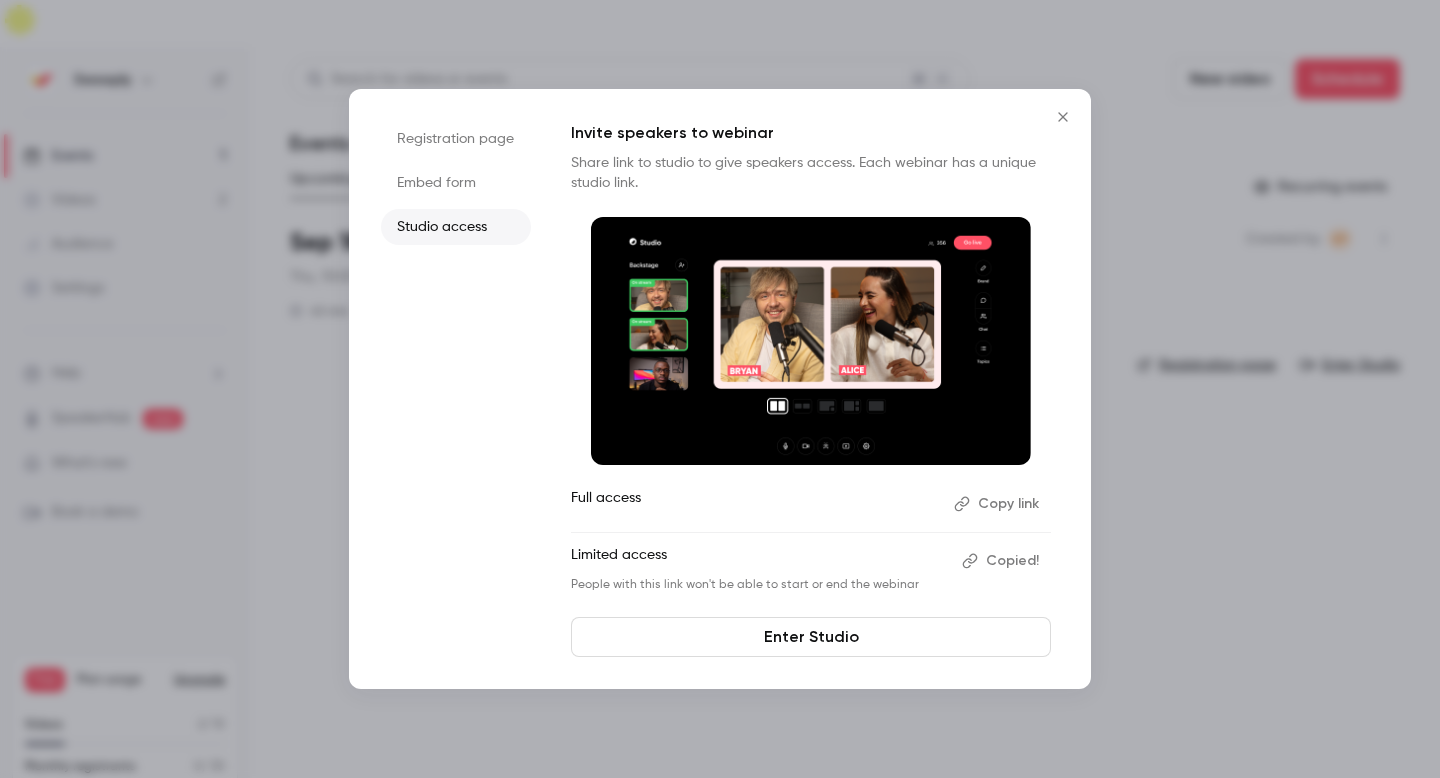 click 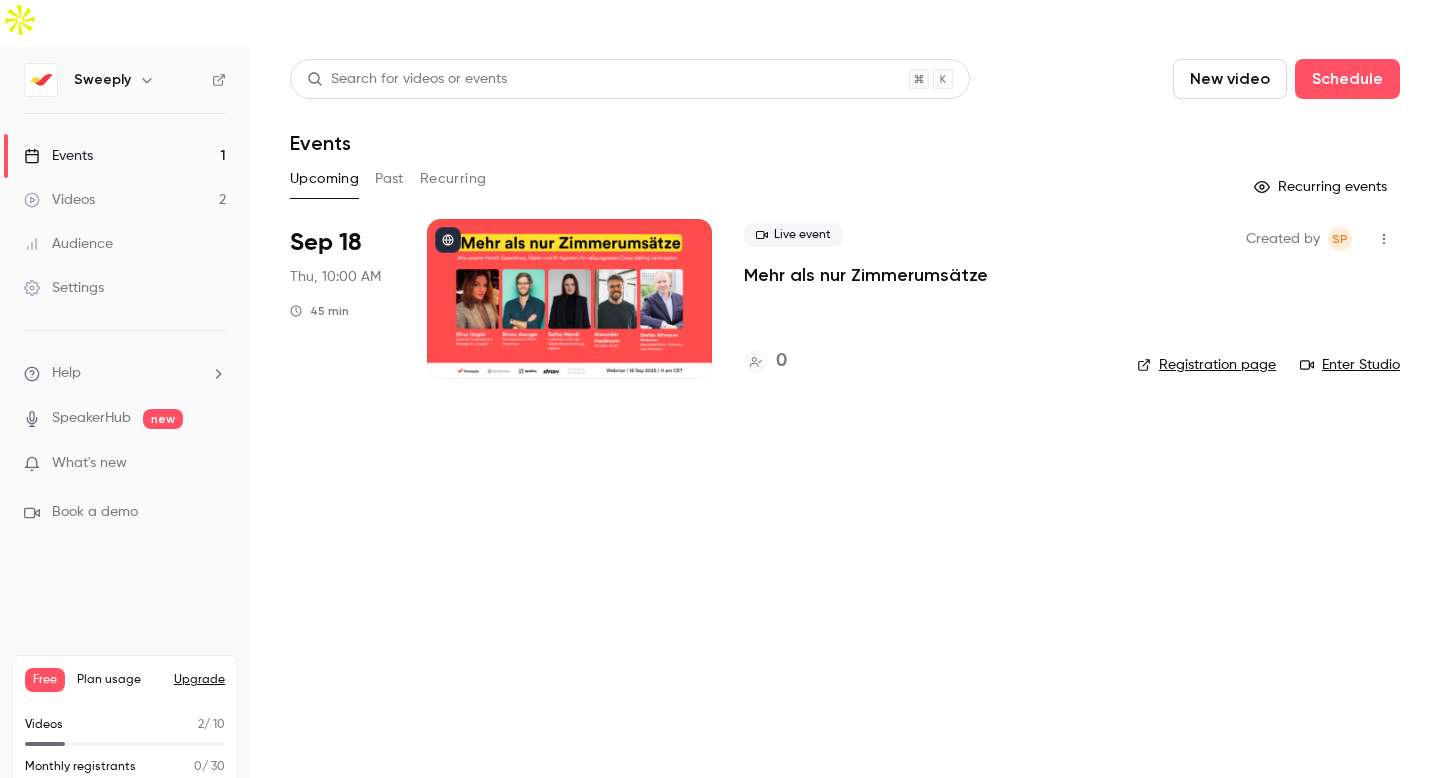 click on "Registration page" at bounding box center [1206, 365] 